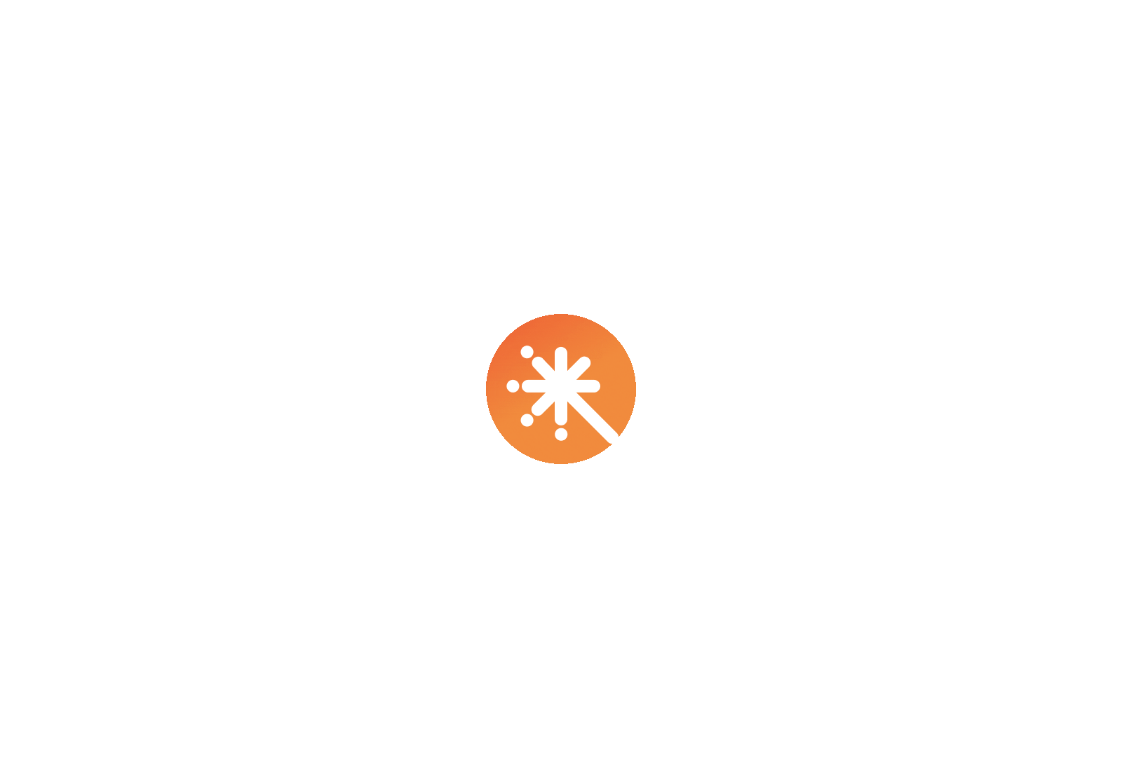 scroll, scrollTop: 0, scrollLeft: 0, axis: both 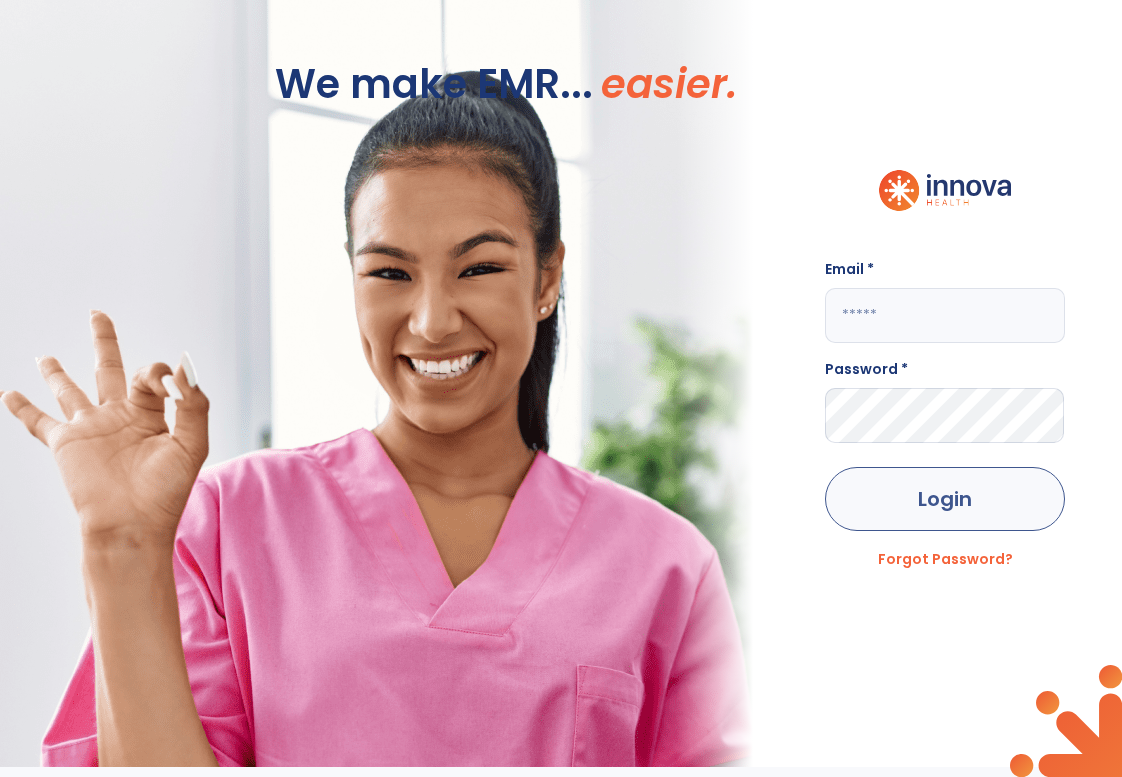 type on "**********" 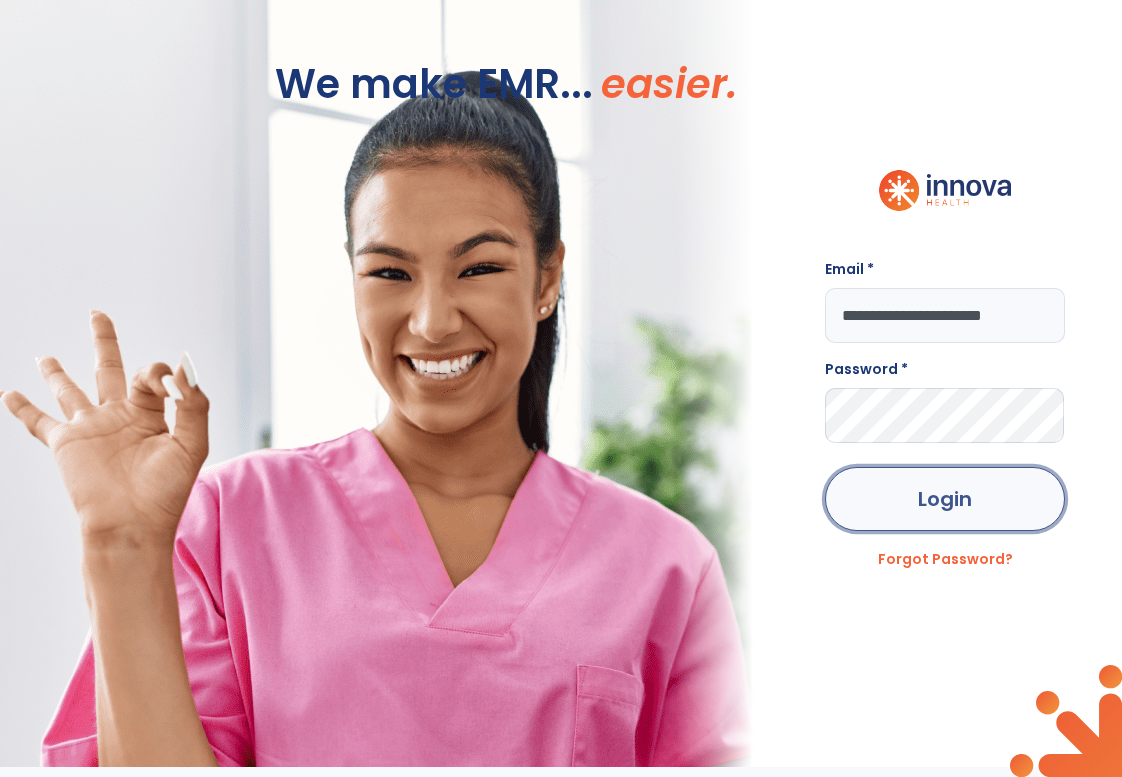 click on "Login" 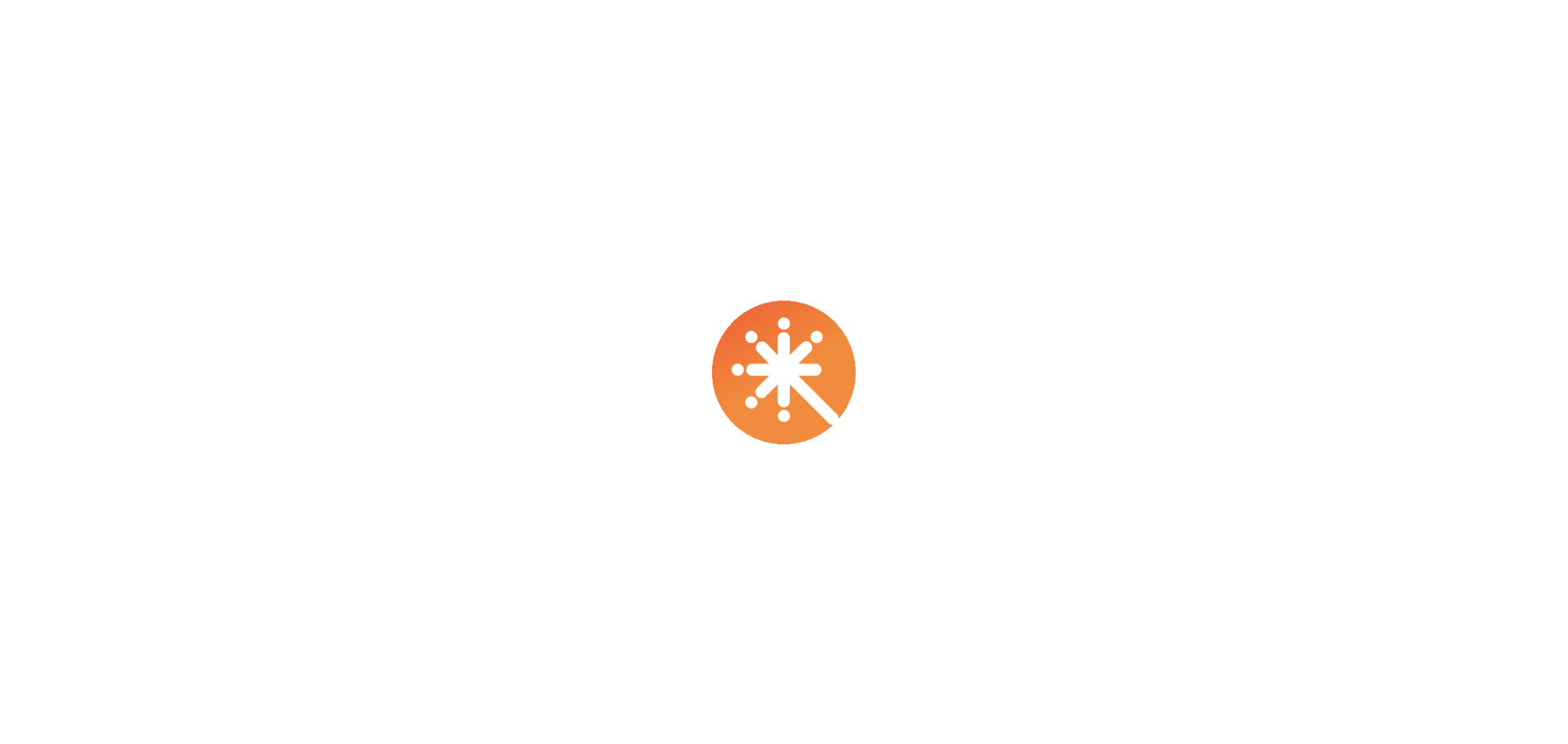 scroll, scrollTop: 0, scrollLeft: 0, axis: both 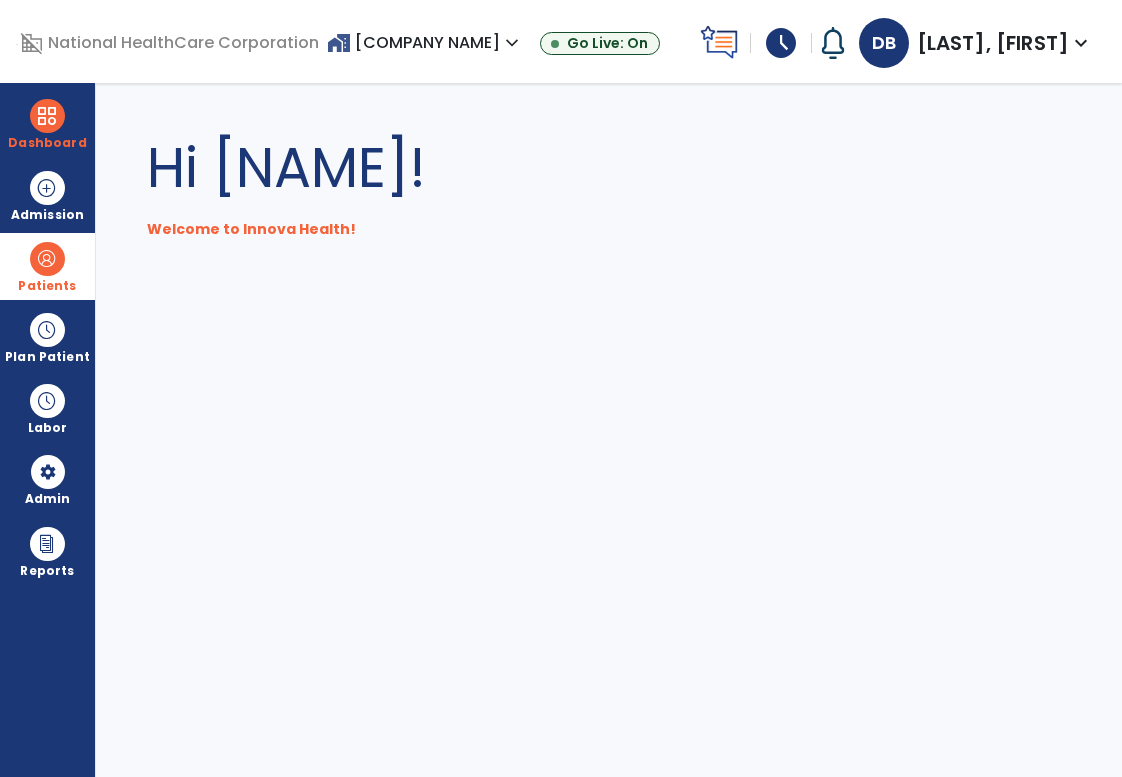 drag, startPoint x: 63, startPoint y: 263, endPoint x: 125, endPoint y: 260, distance: 62.072536 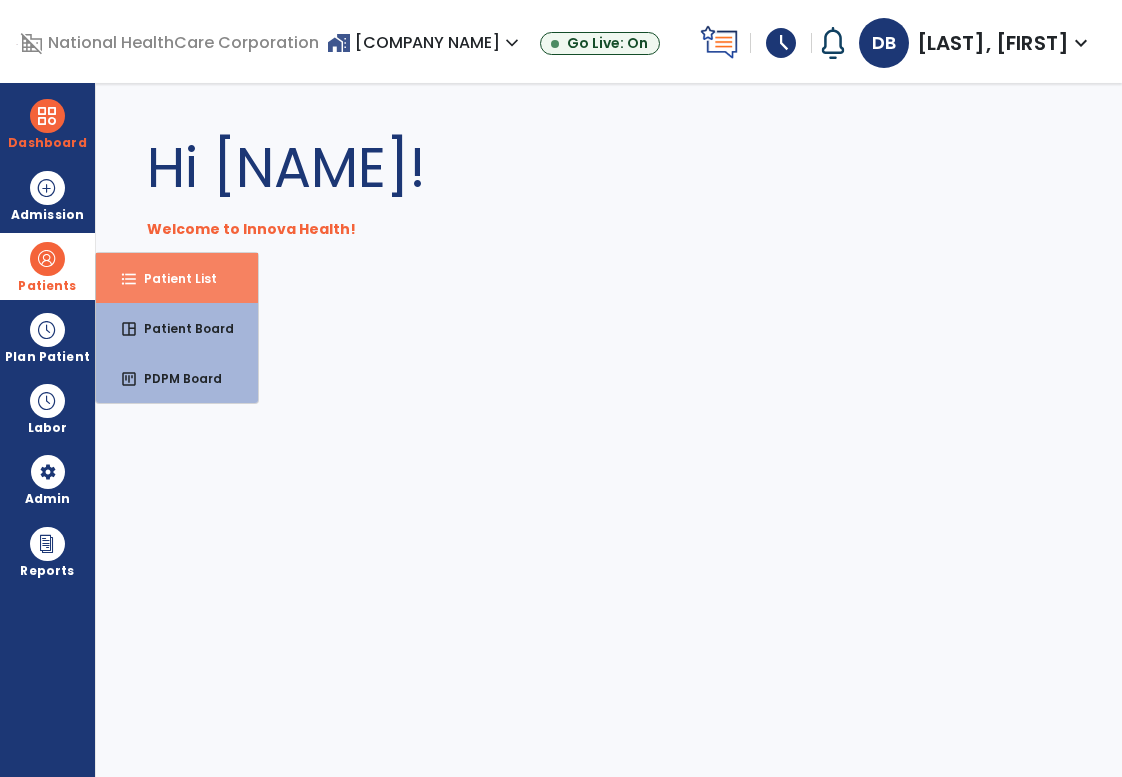 click on "format_list_bulleted  Patient List" at bounding box center [177, 278] 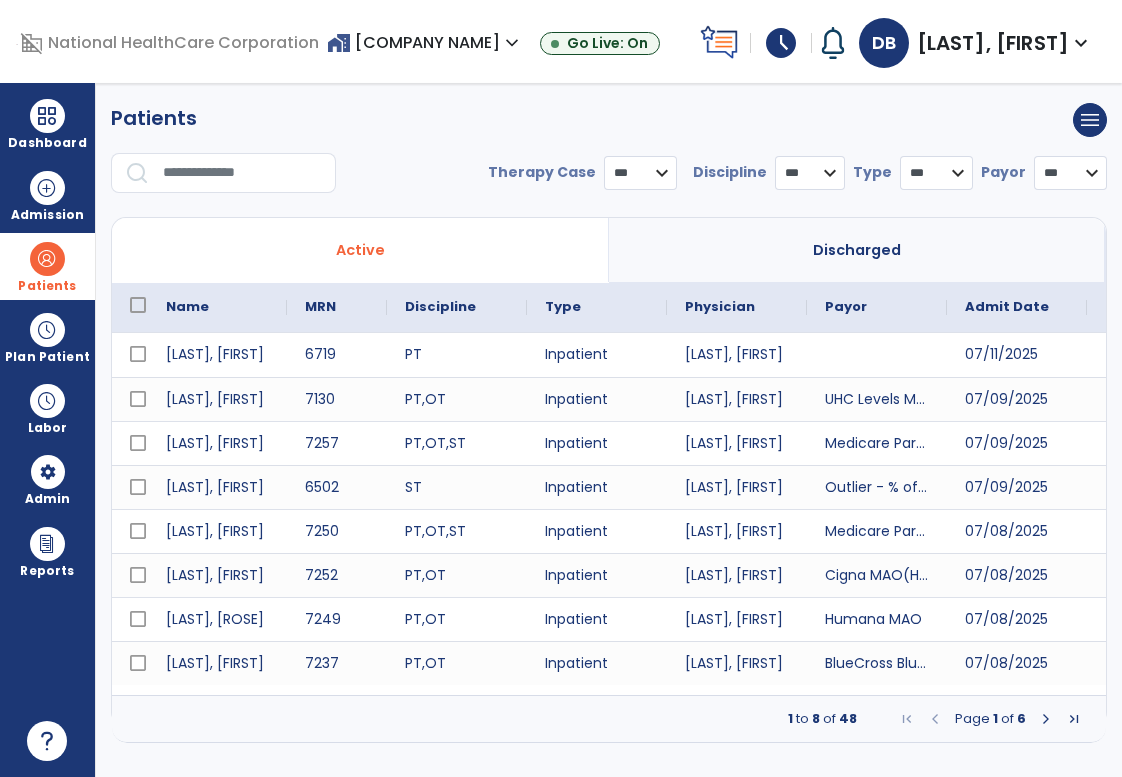 select on "***" 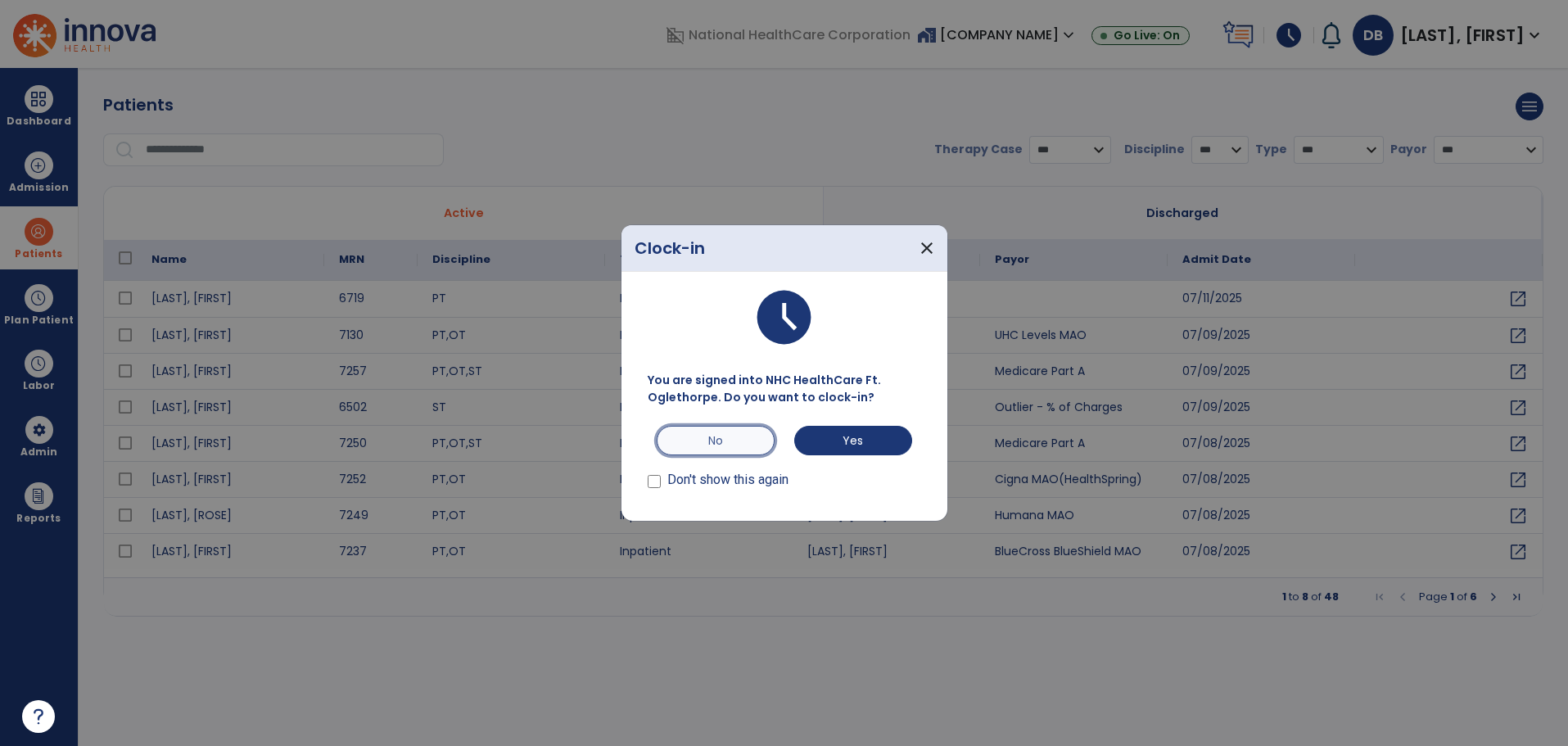 click on "No" at bounding box center (716, 441) 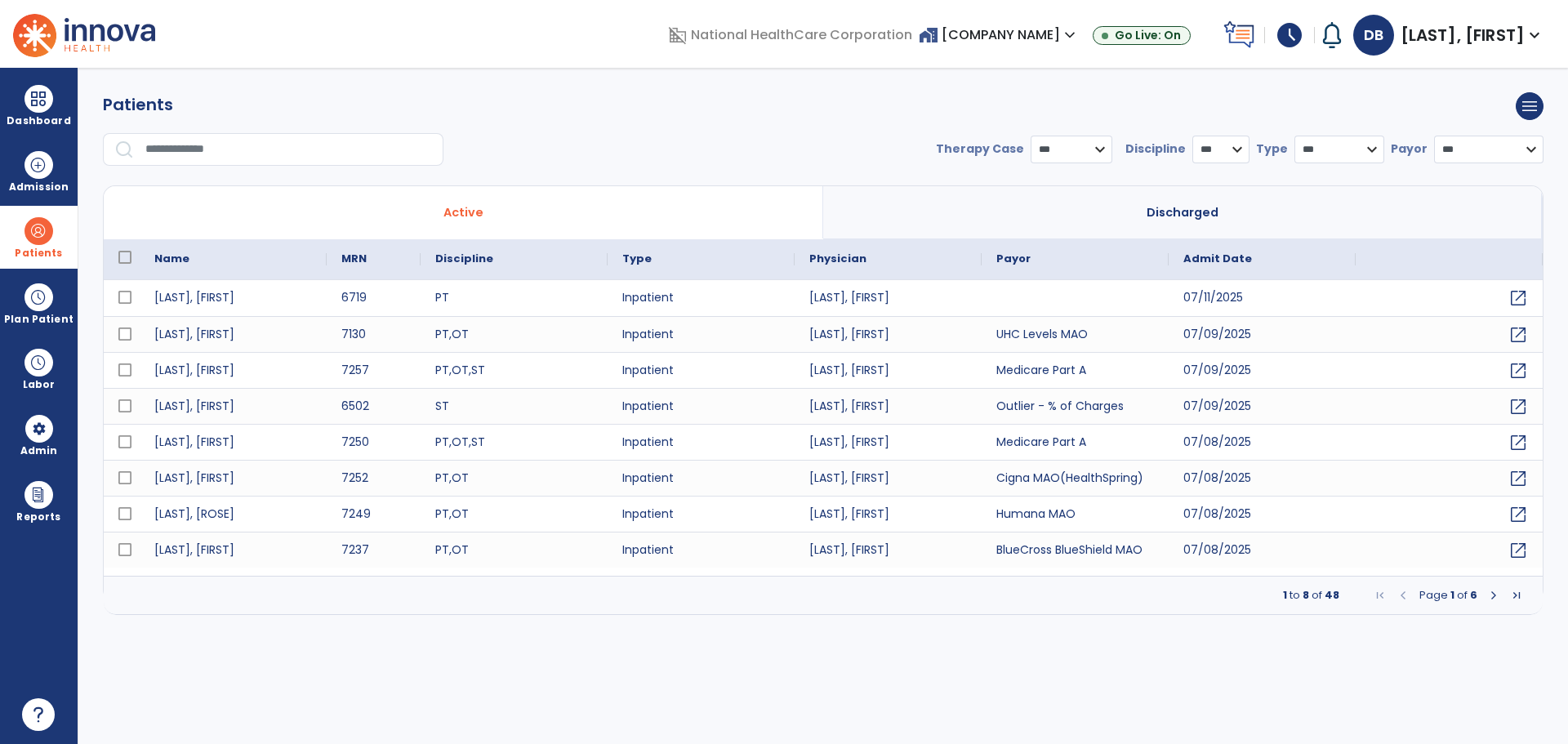 click at bounding box center (288, 149) 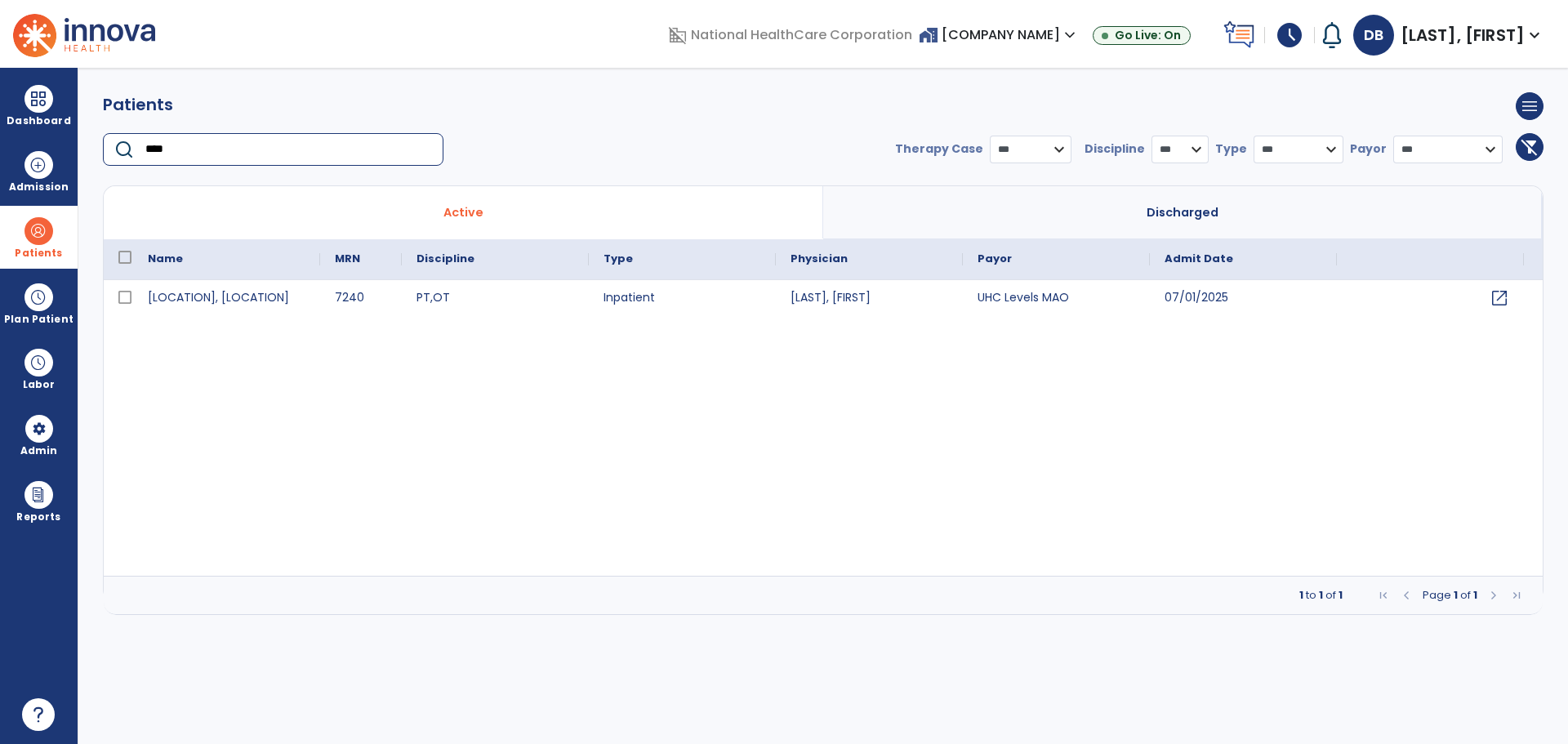 type on "****" 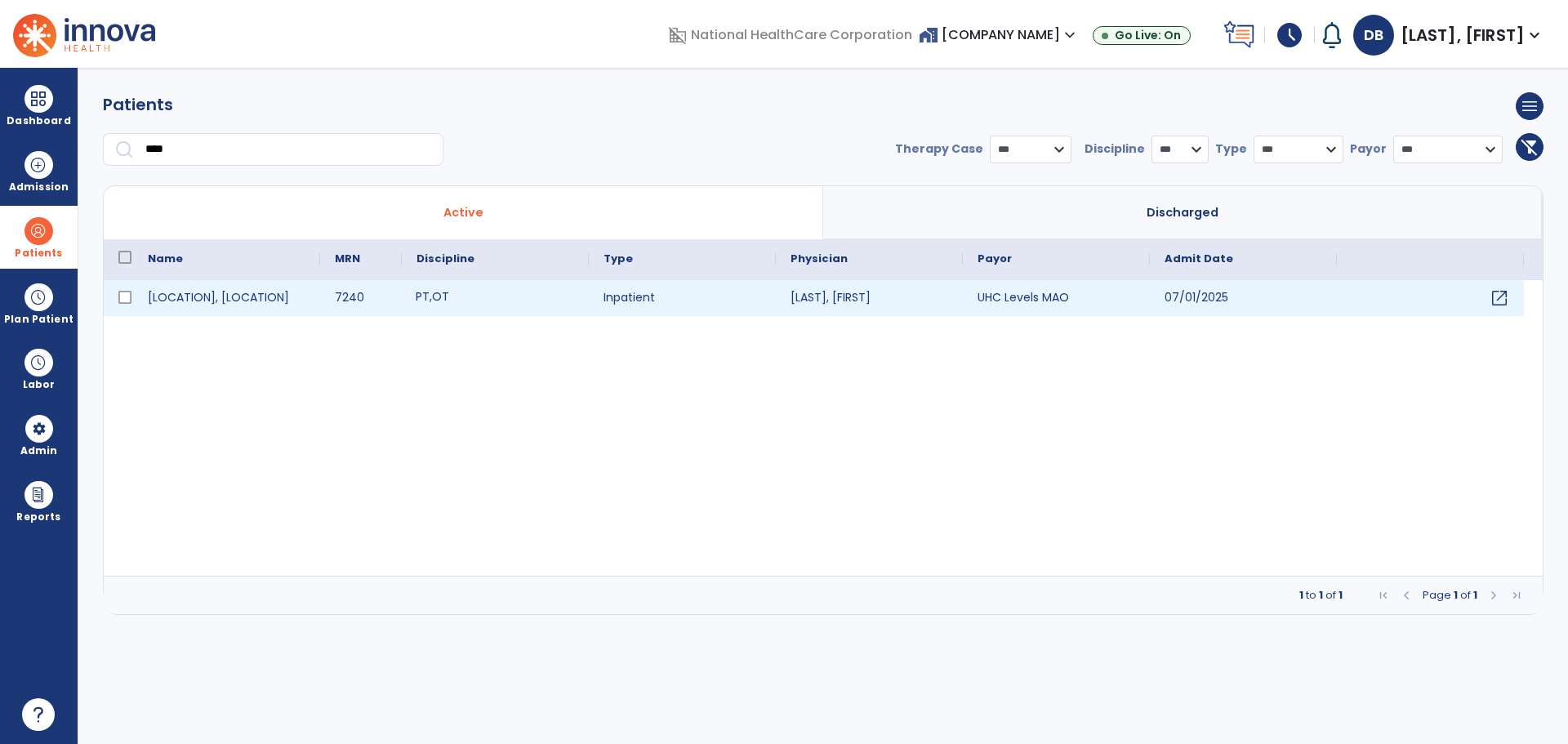 click on "PT , OT" at bounding box center [495, 298] 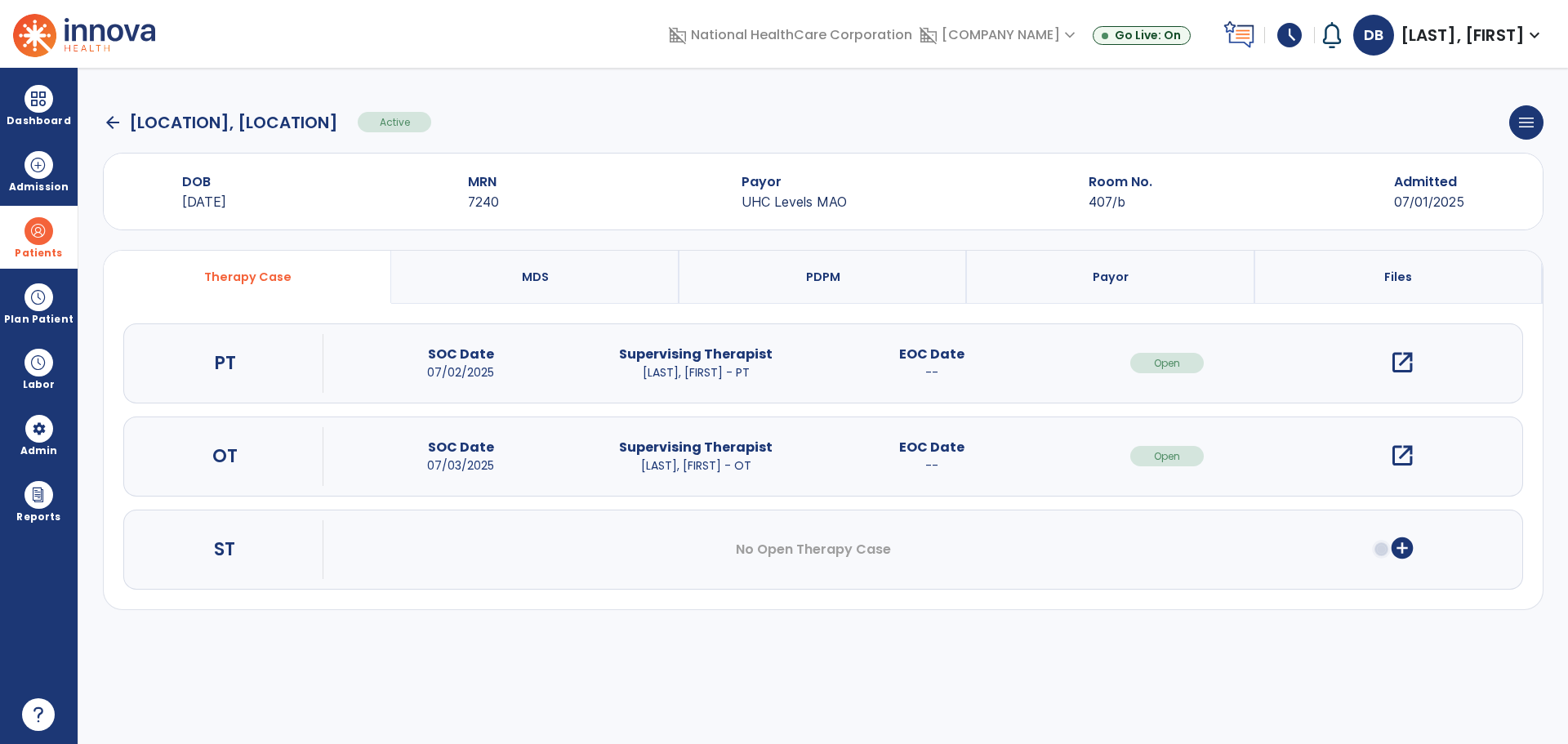 click on "open_in_new" at bounding box center (1402, 363) 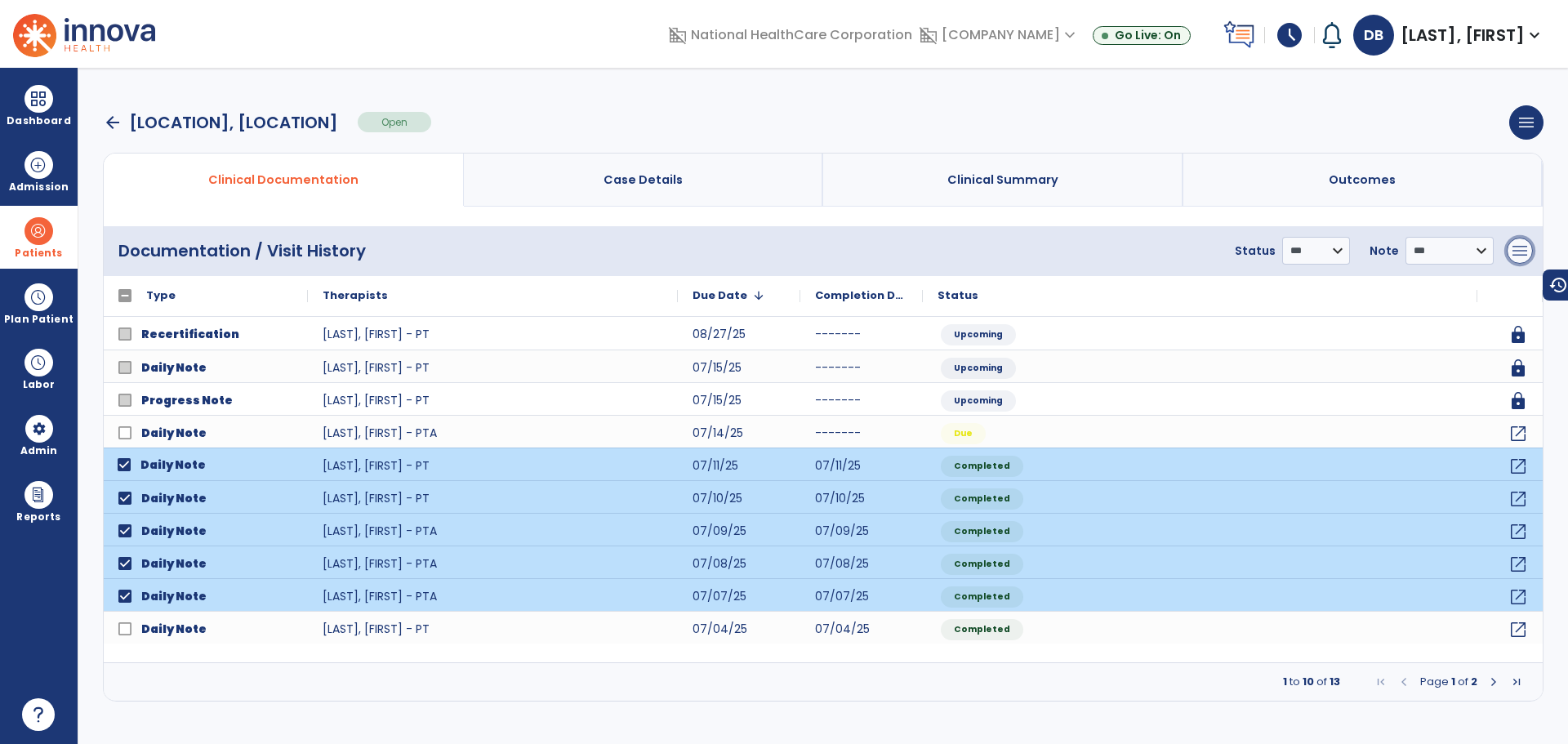 click on "menu" at bounding box center [1520, 251] 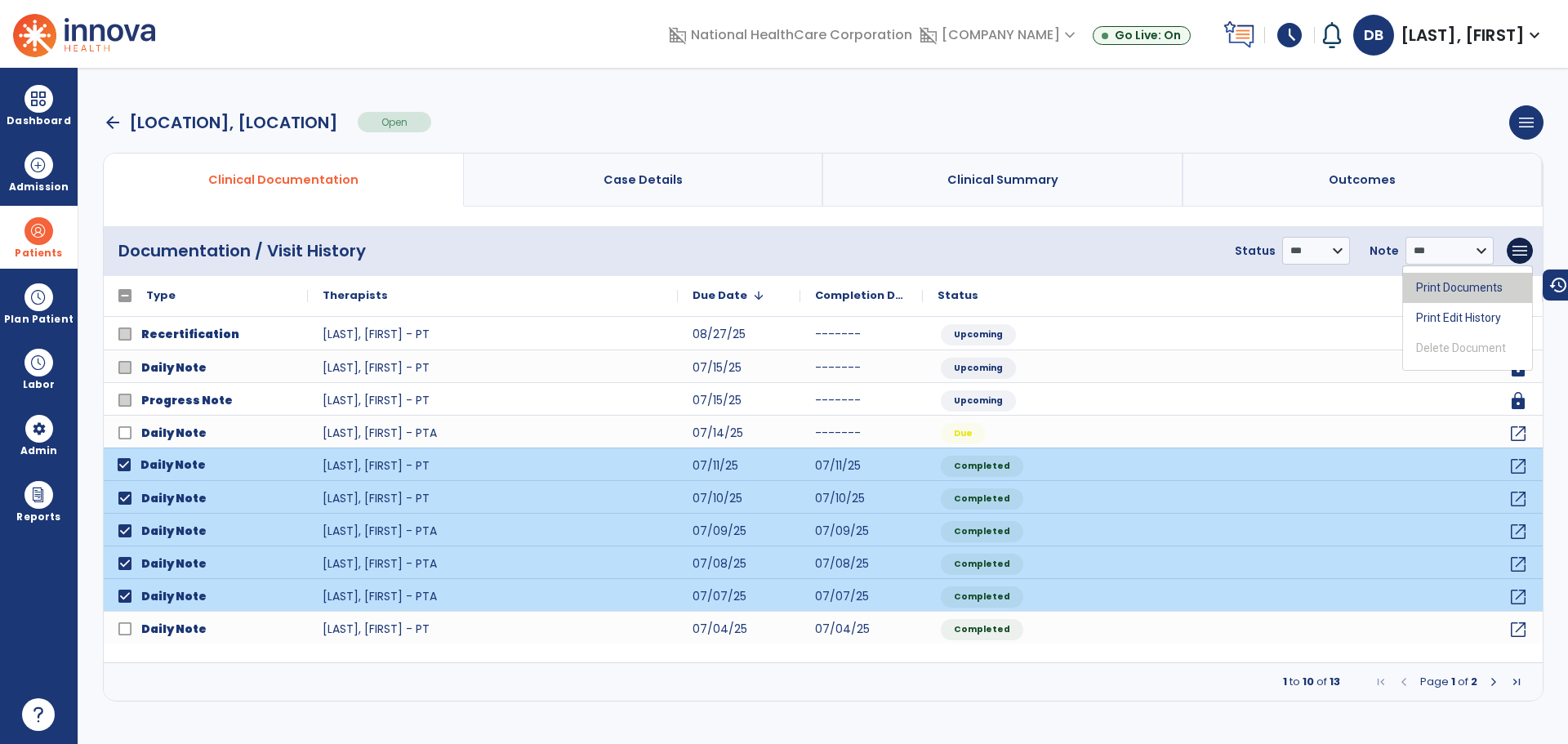 click on "Print Documents" at bounding box center (1468, 287) 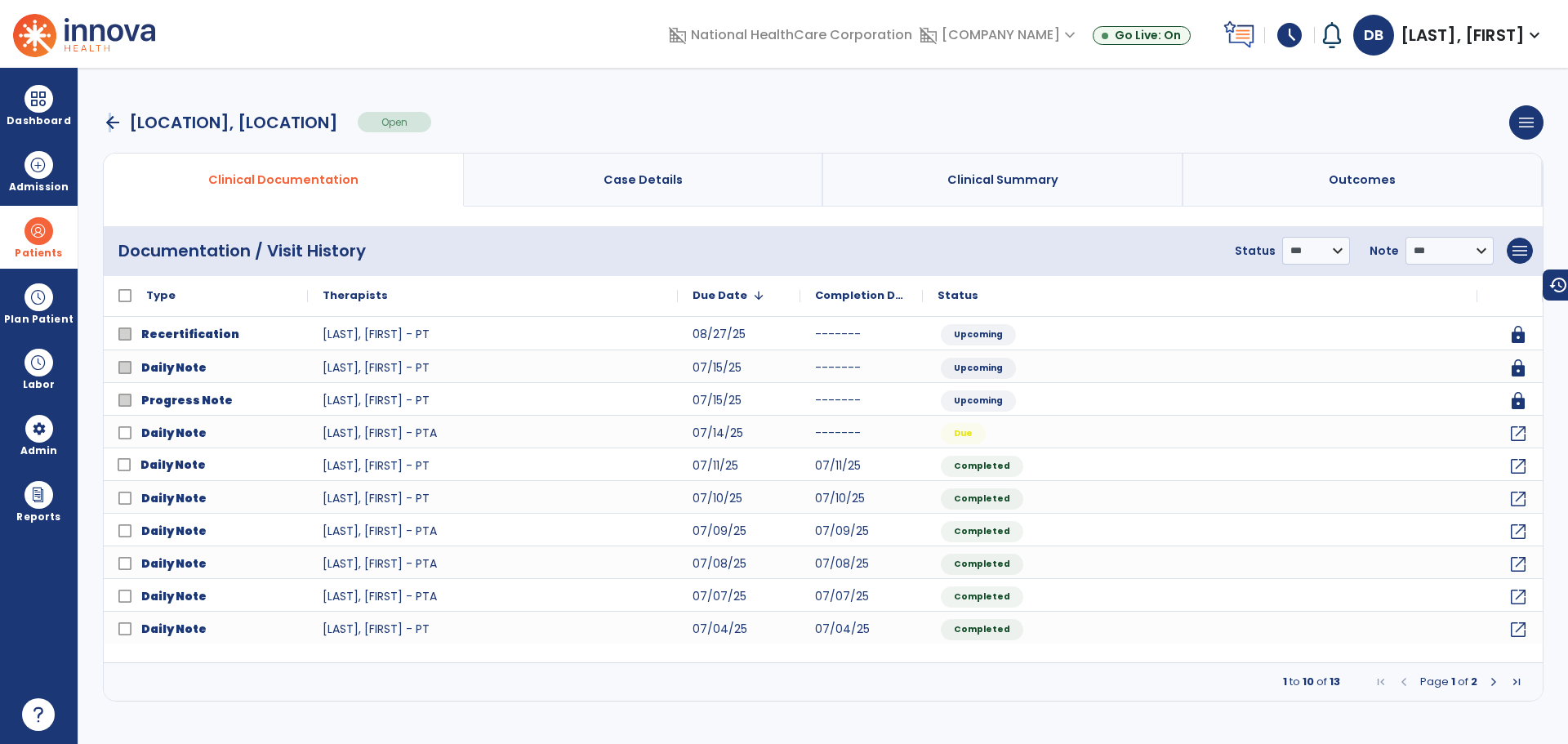 click on "arrow_back" at bounding box center (113, 123) 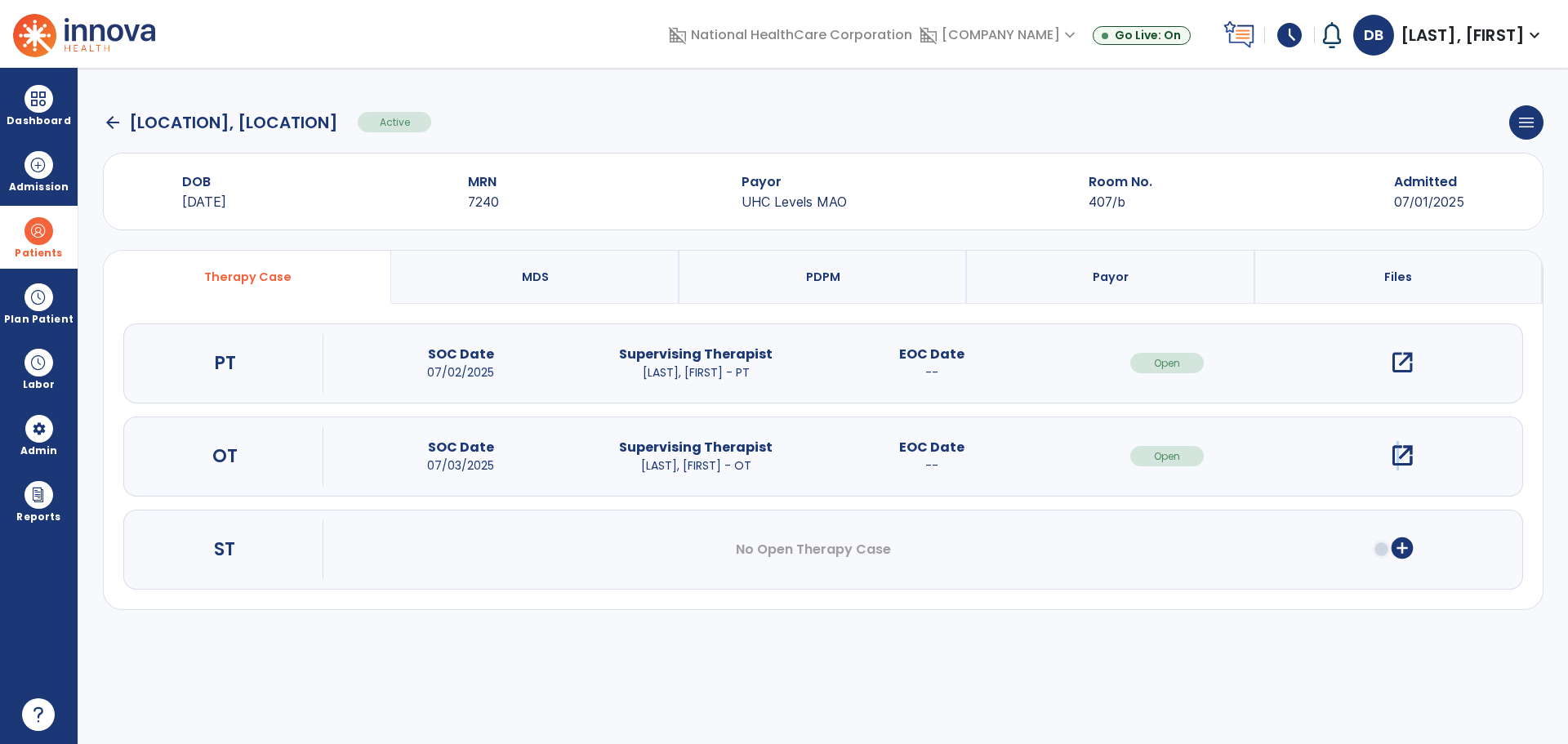 click on "open_in_new" at bounding box center (1402, 456) 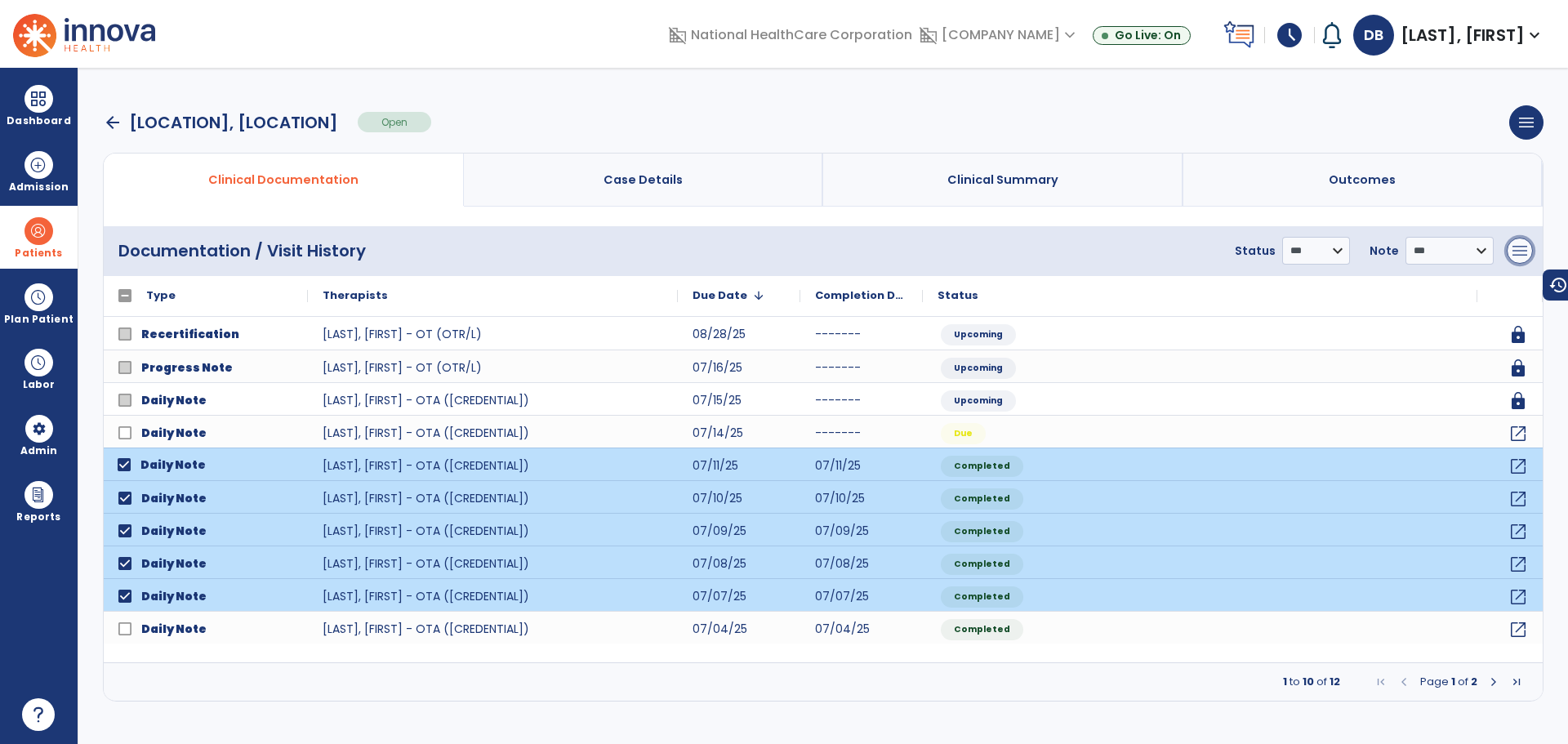 click on "menu" at bounding box center (1520, 251) 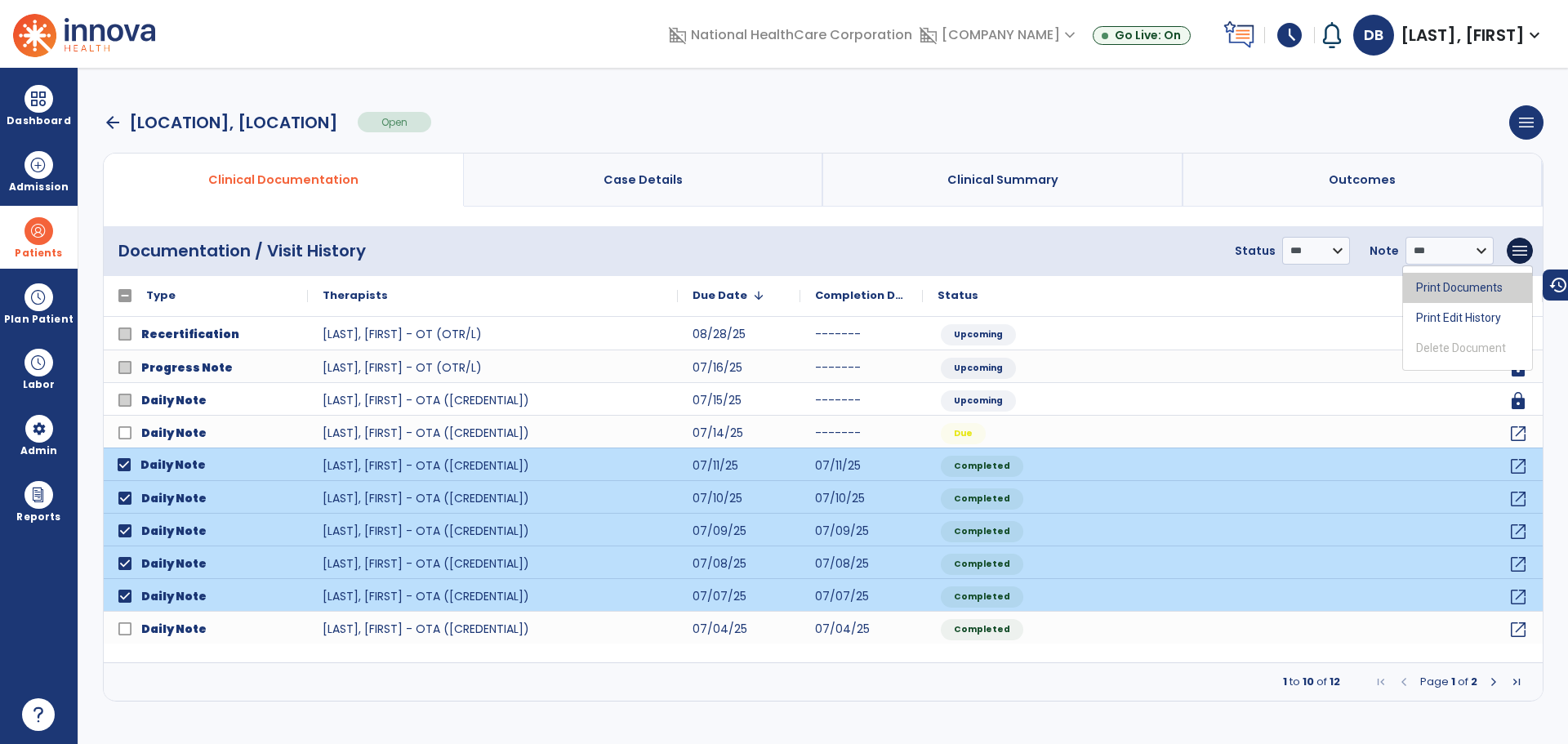 click on "Print Documents" at bounding box center (1468, 287) 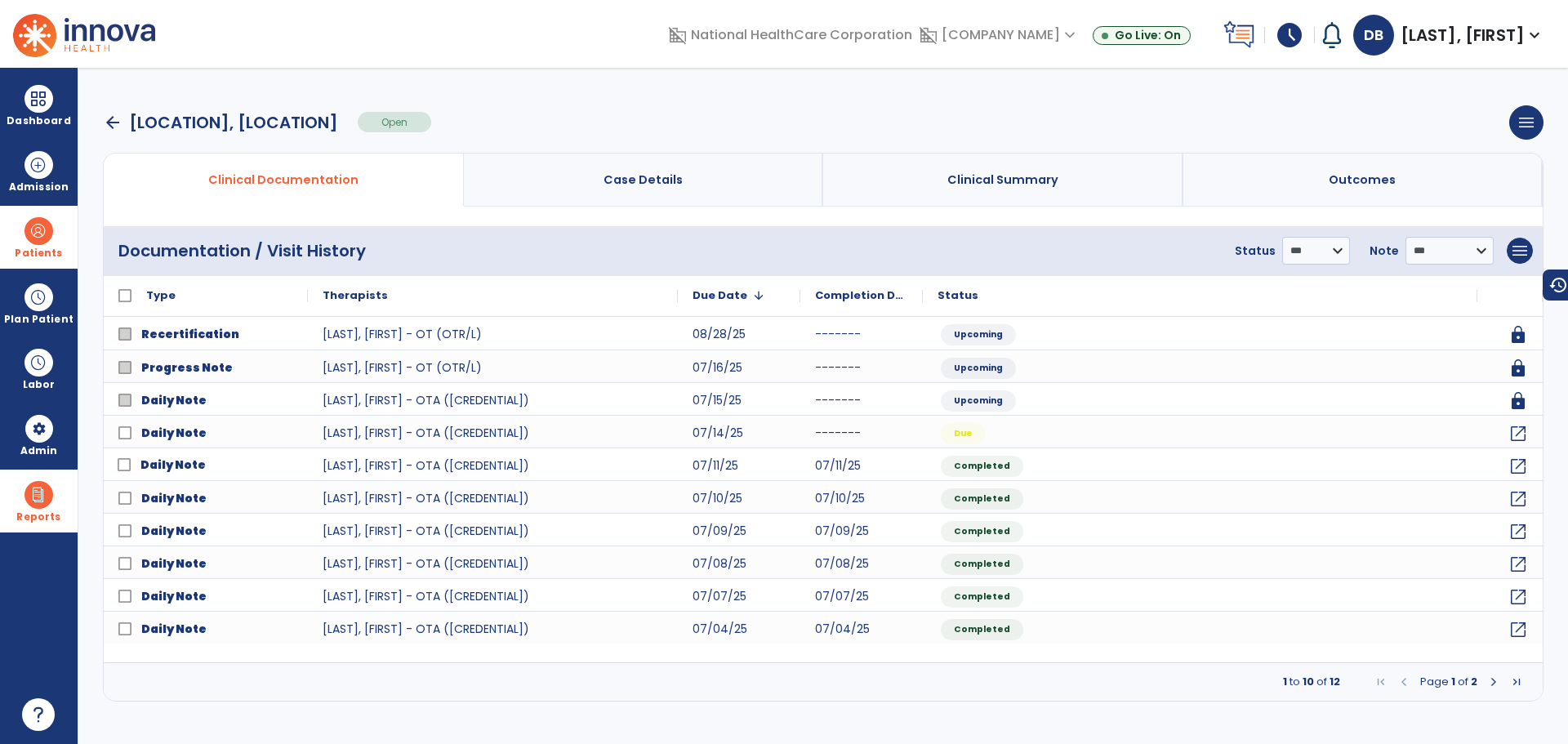 click on "Reports" at bounding box center (38, 501) 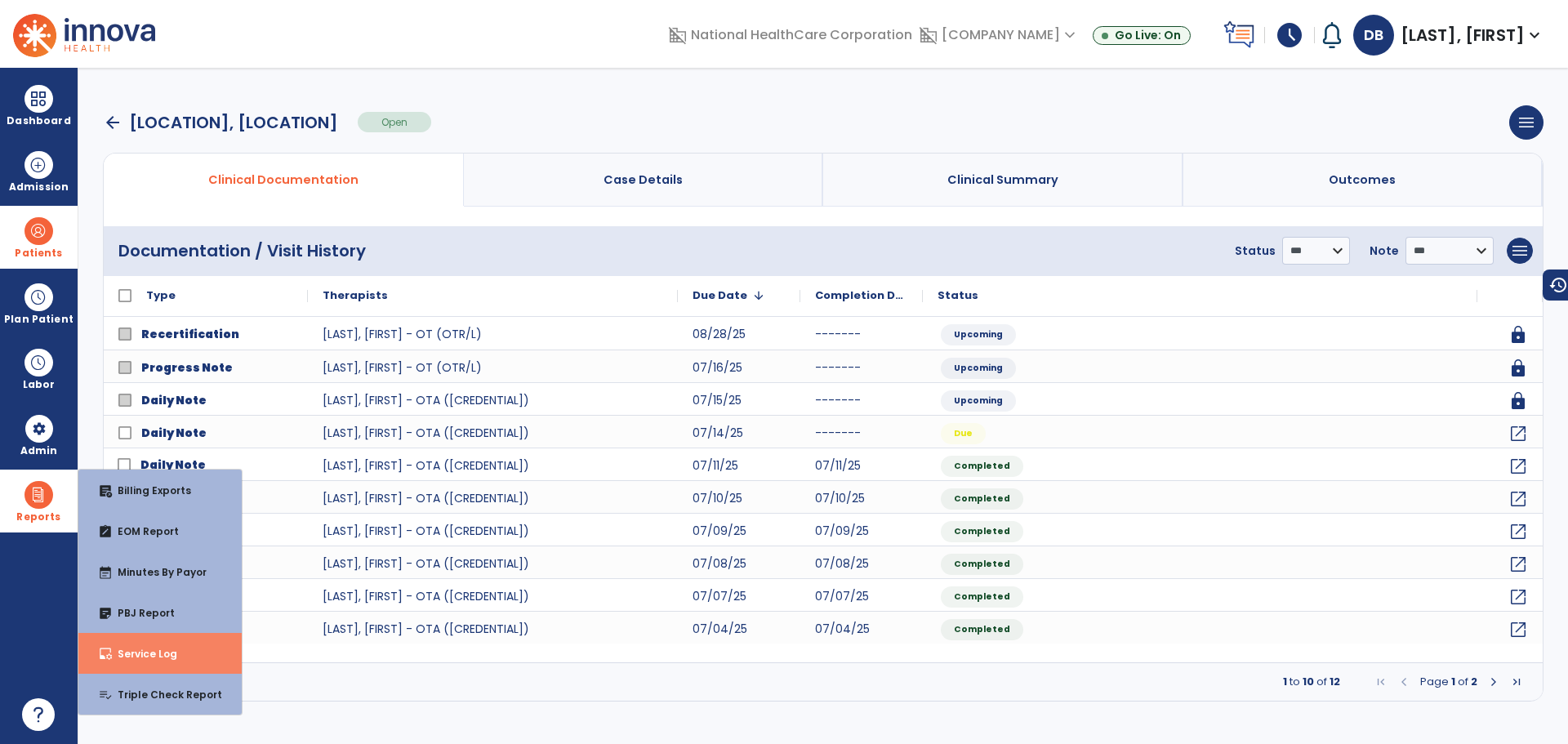 click on "inbox_customize  Service Log" at bounding box center [160, 653] 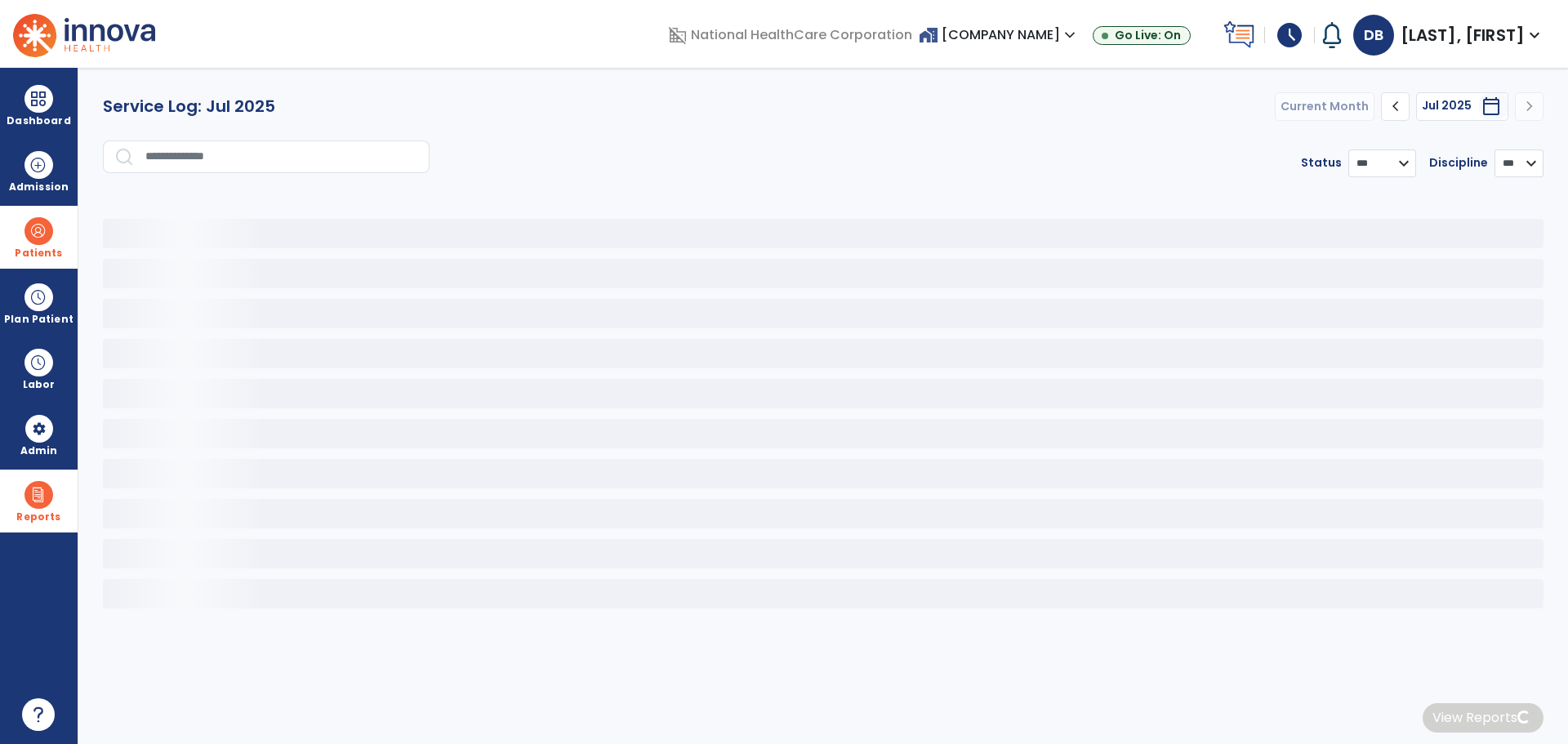 click at bounding box center (282, 157) 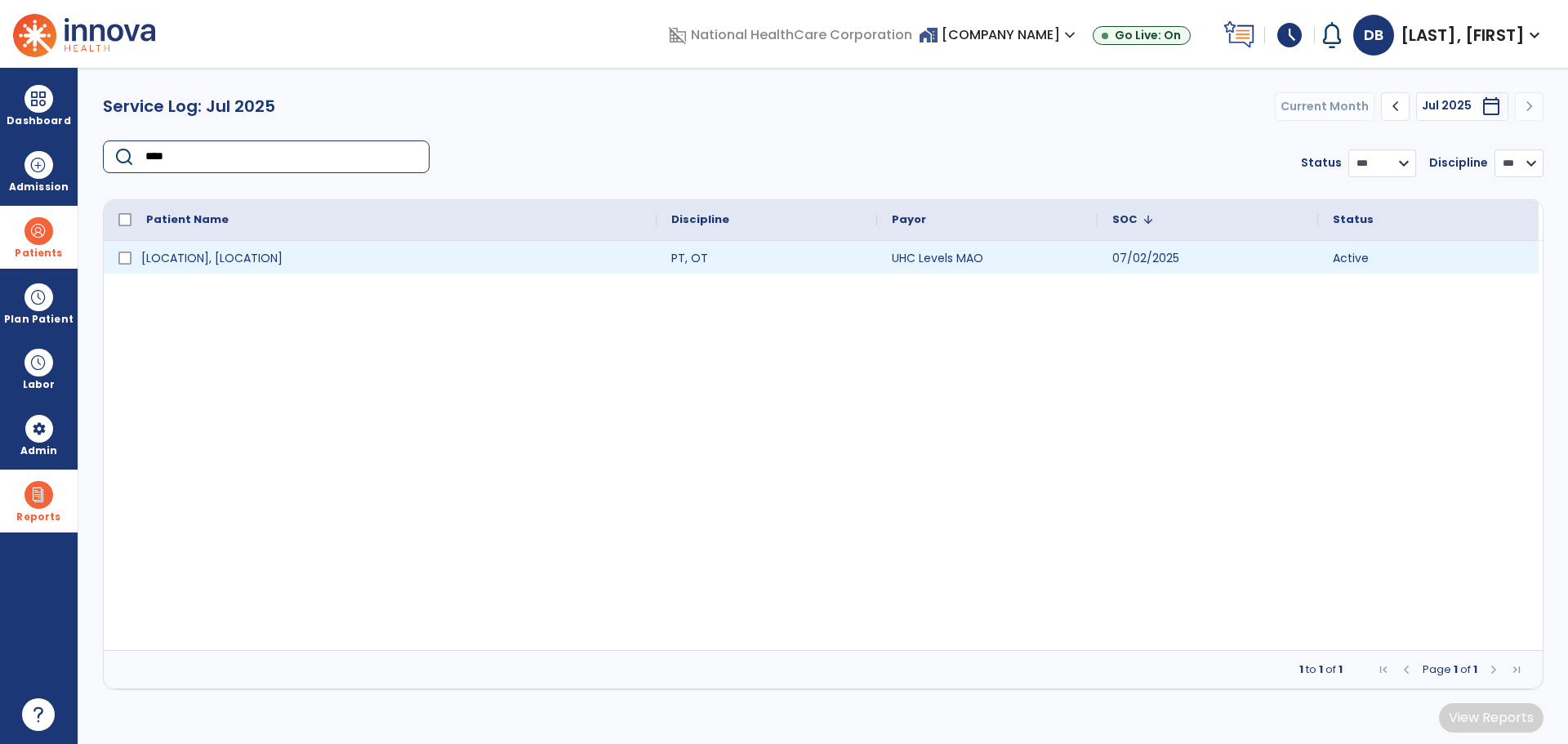 type on "****" 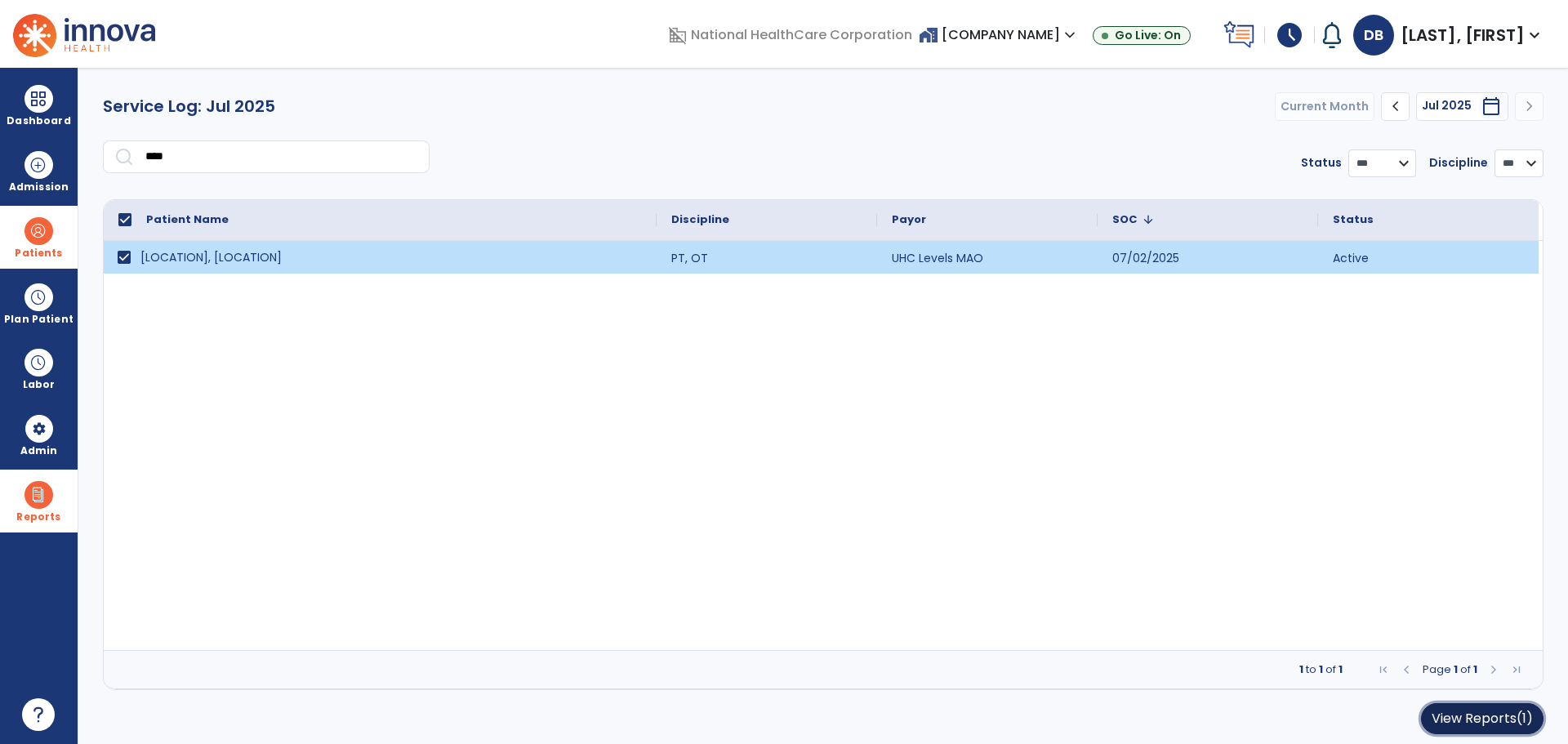 click on "View Reports   (1)" 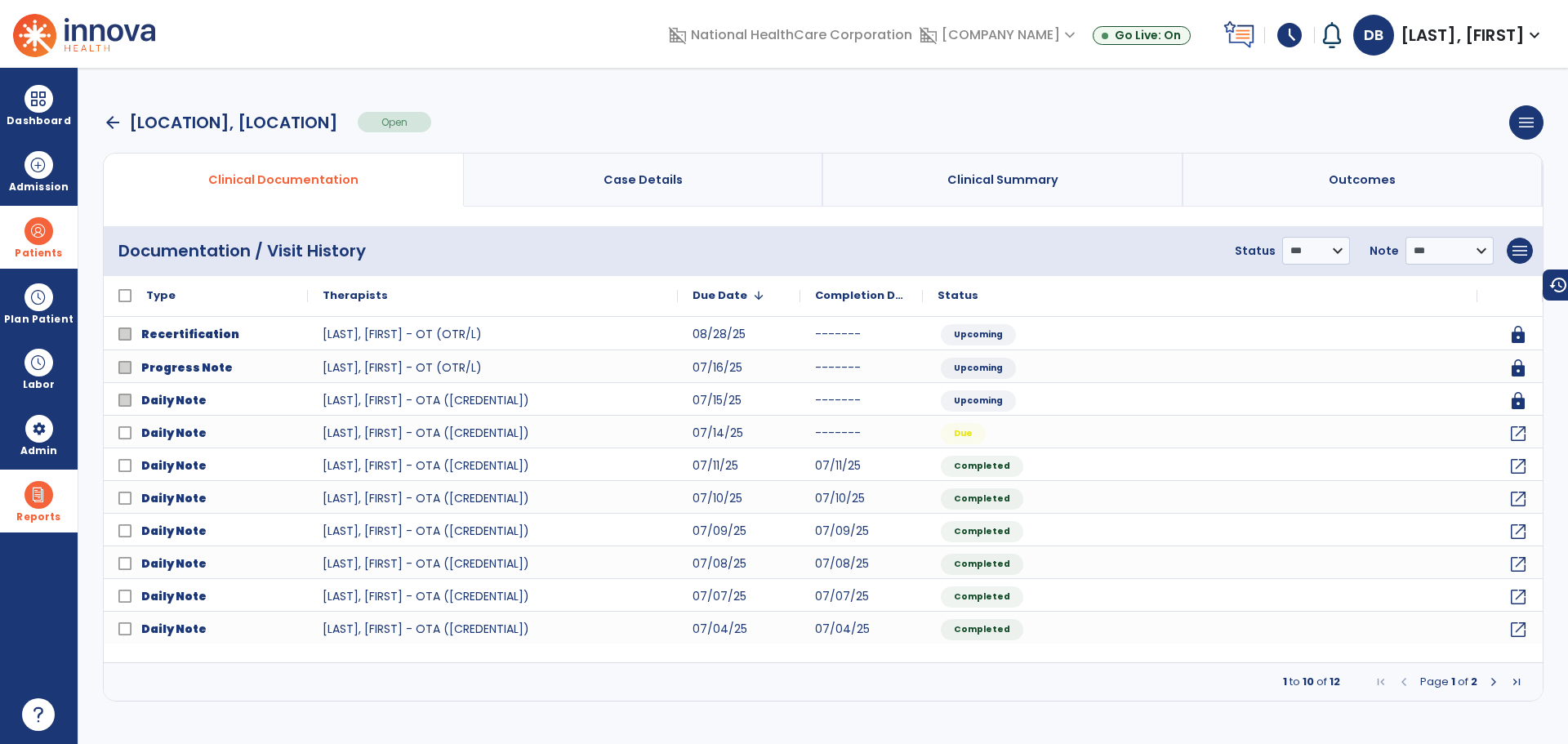 click on "Patients" at bounding box center (38, 237) 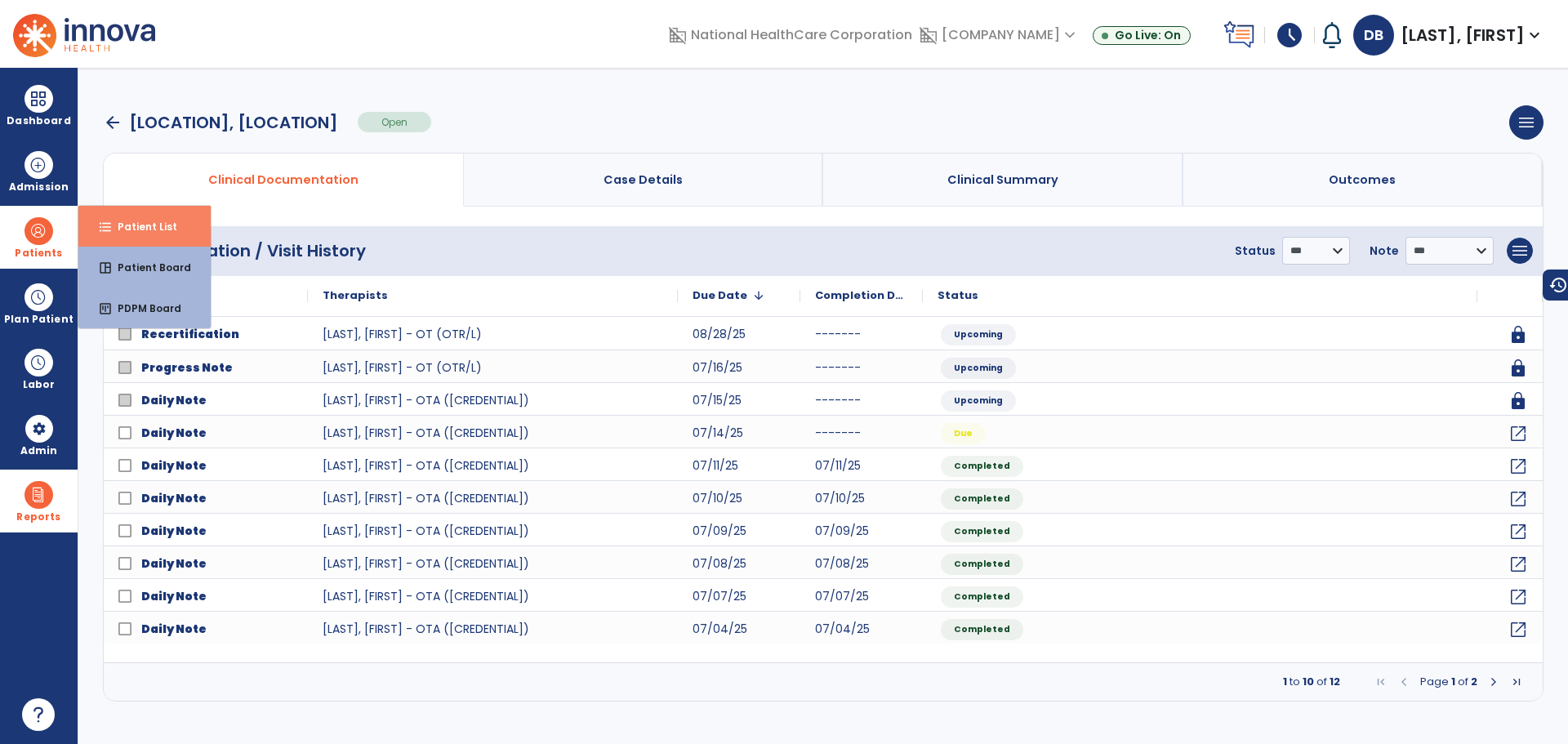 click on "format_list_bulleted" at bounding box center (105, 227) 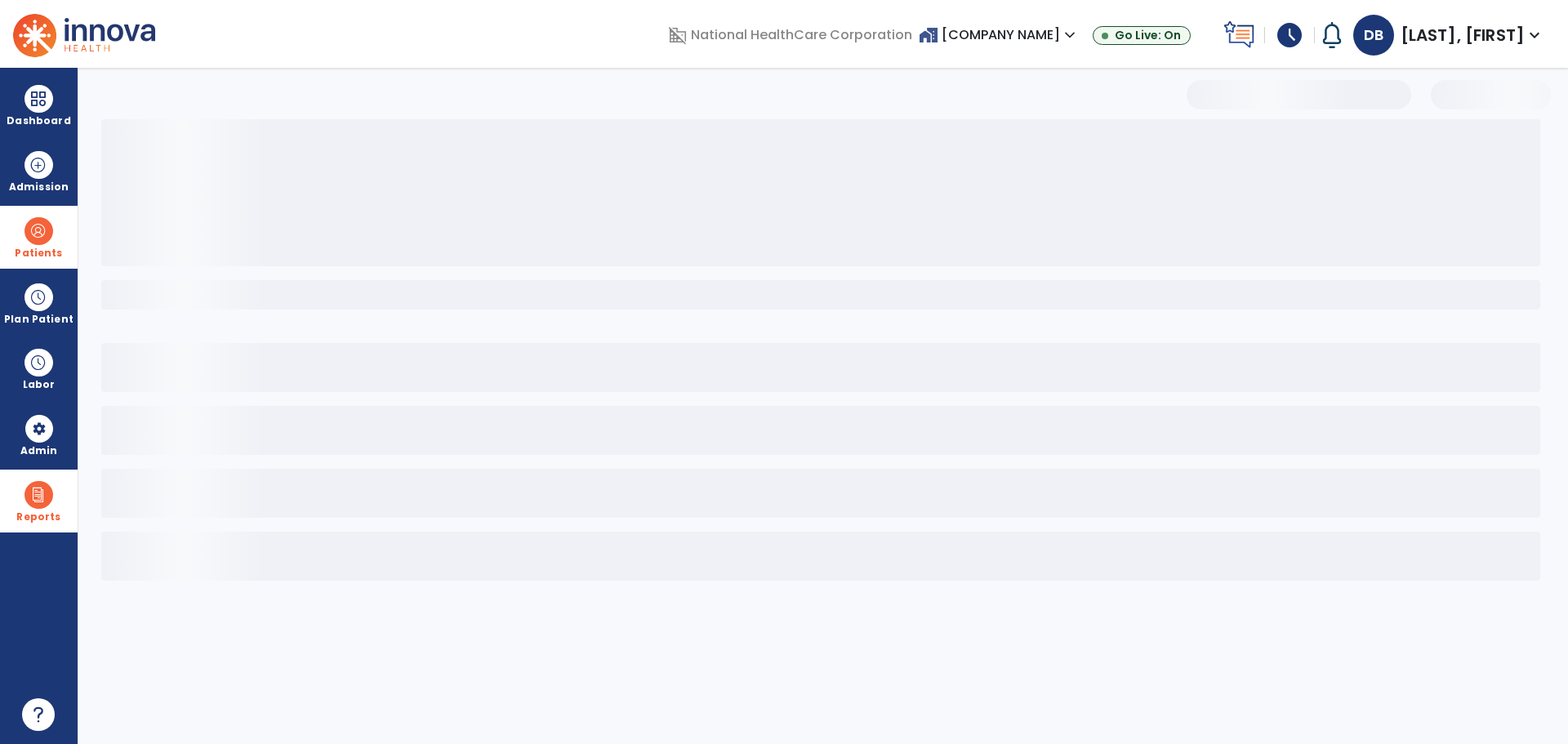 select on "***" 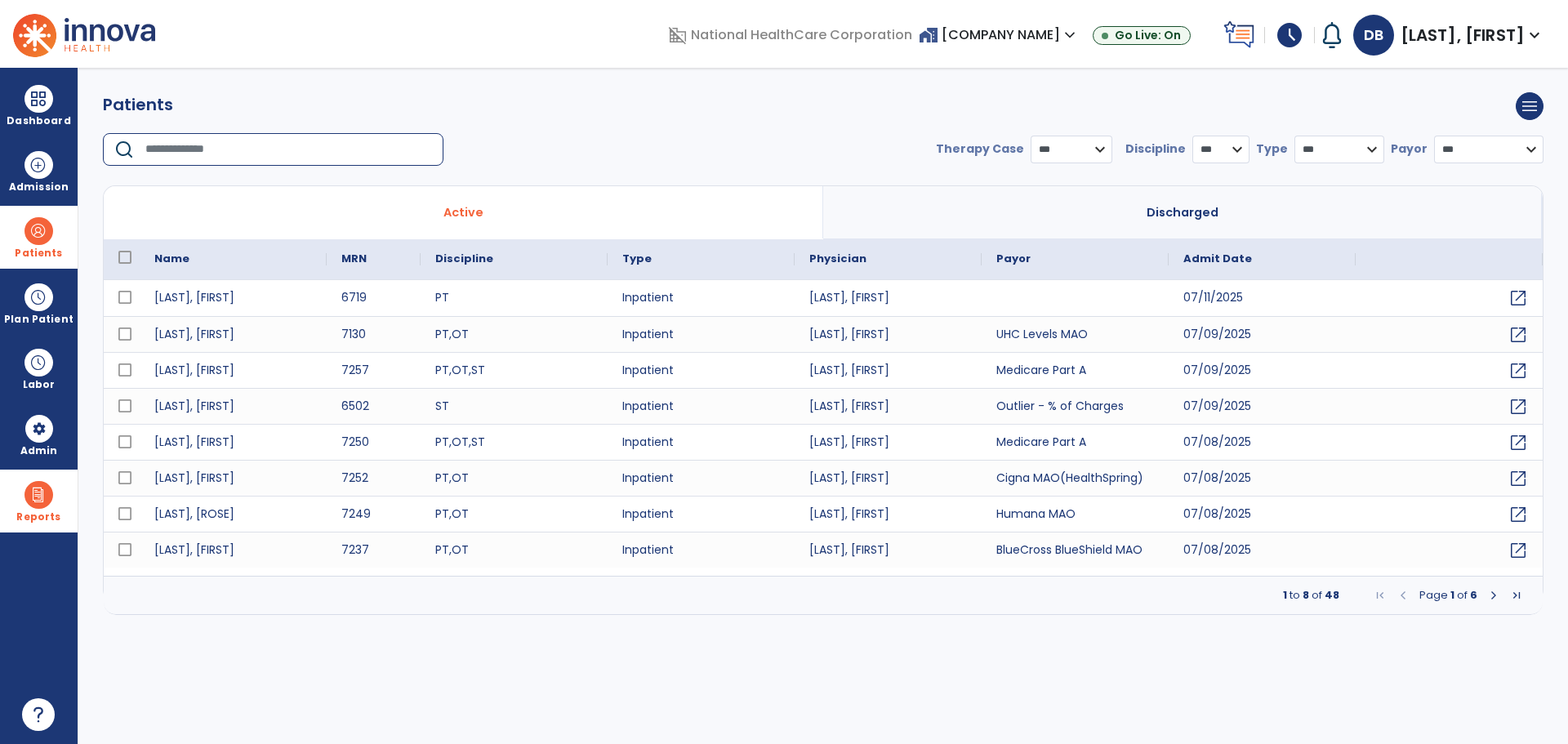 click at bounding box center [288, 149] 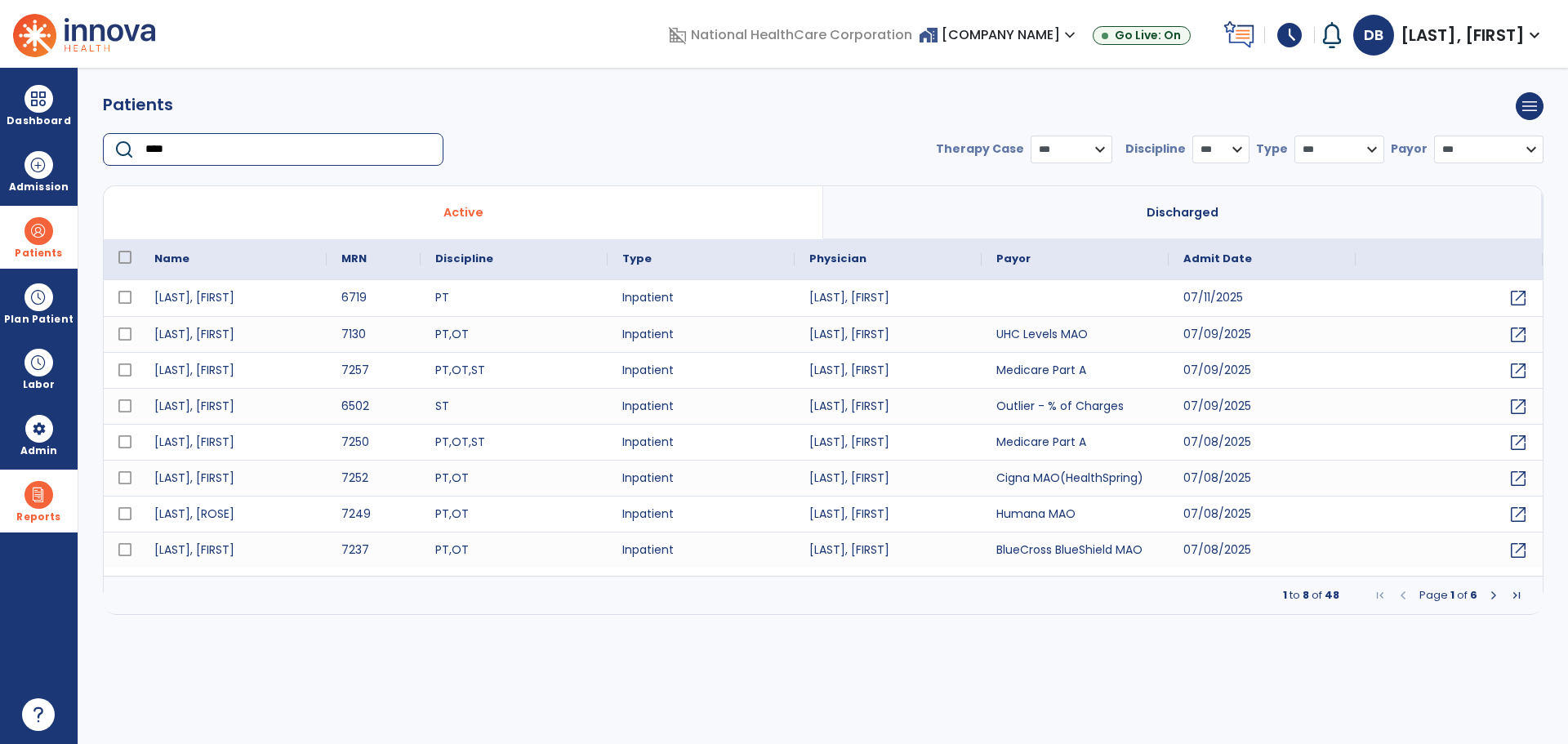 type on "****" 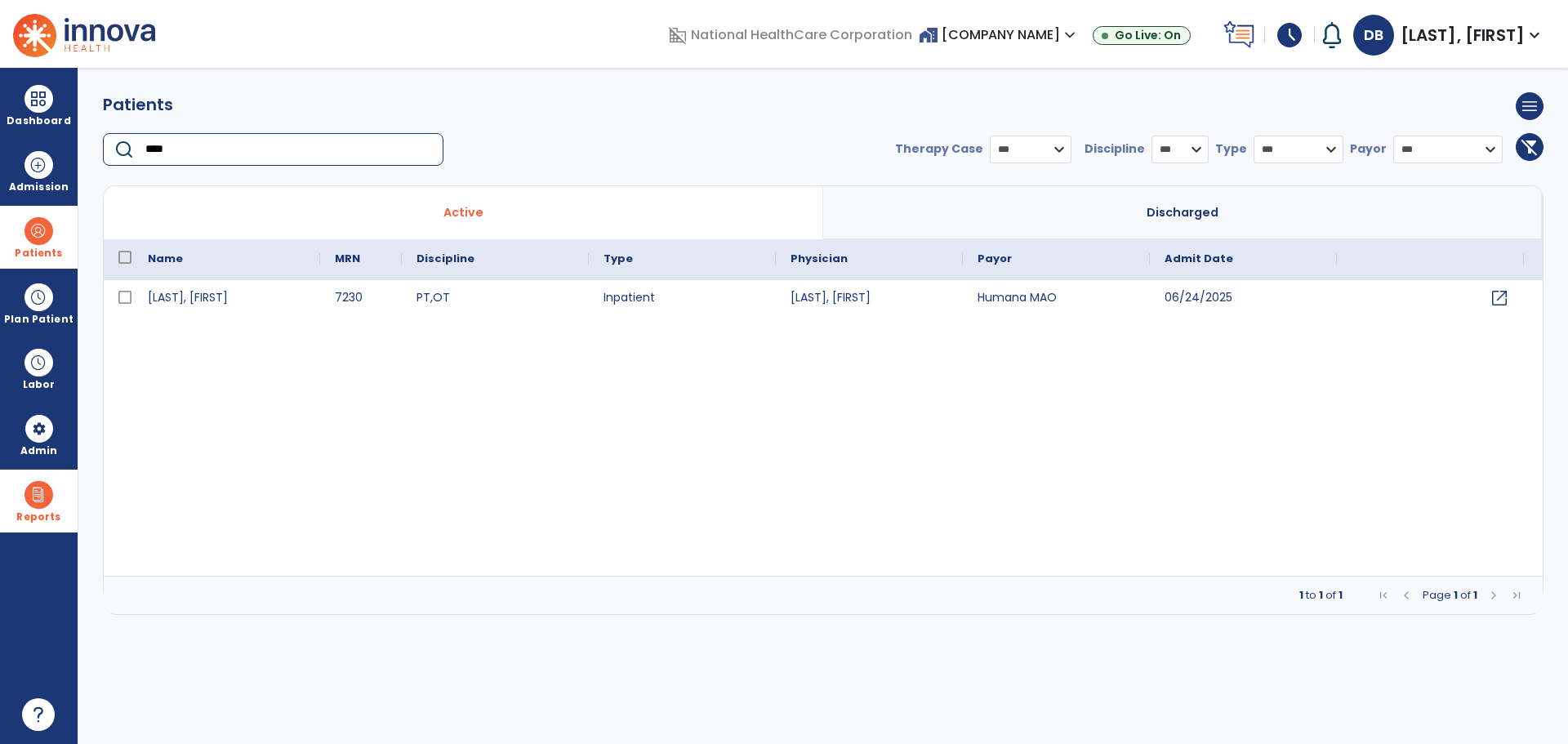 drag, startPoint x: 198, startPoint y: 309, endPoint x: 427, endPoint y: 160, distance: 273.207 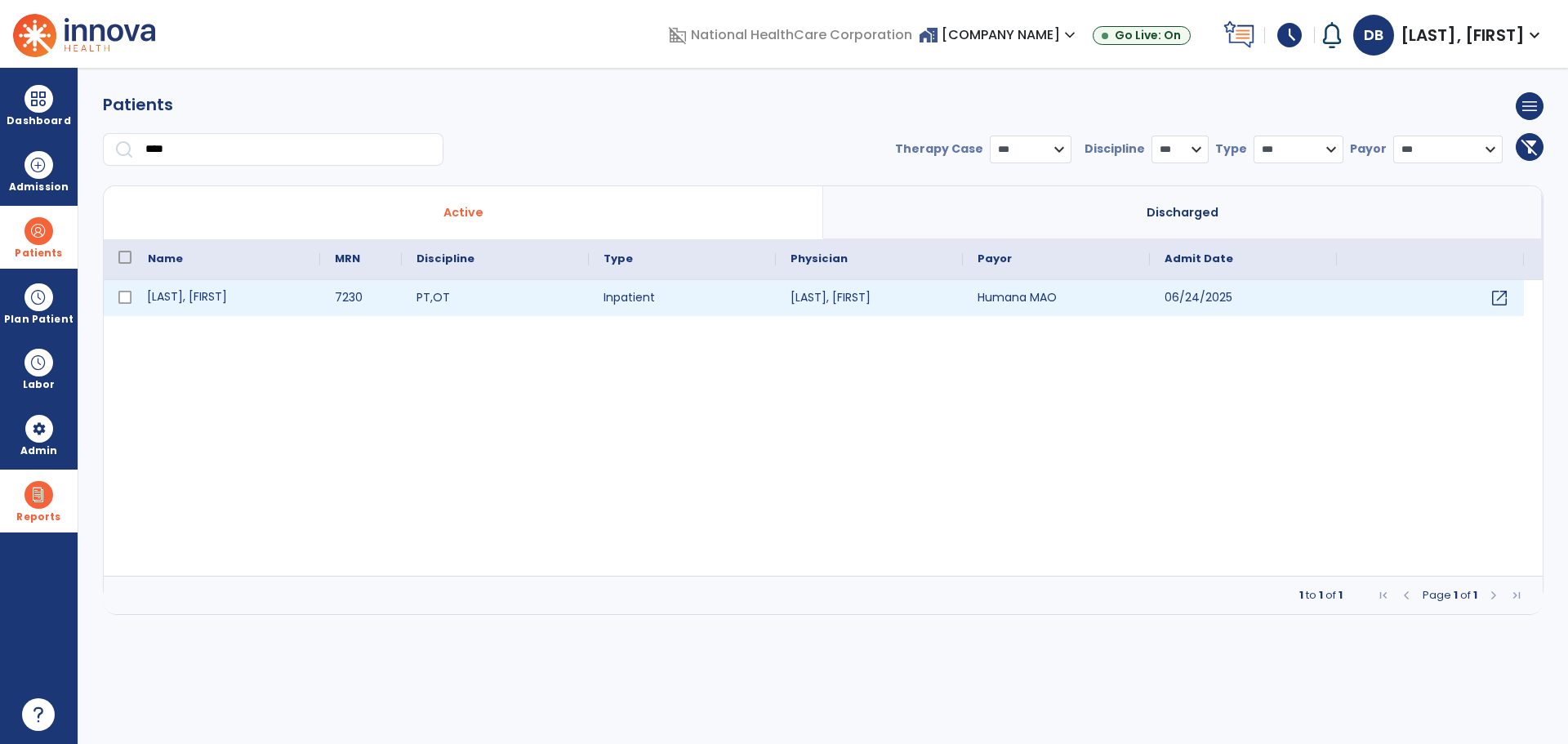 click on "[LAST], [FIRST]" at bounding box center (226, 298) 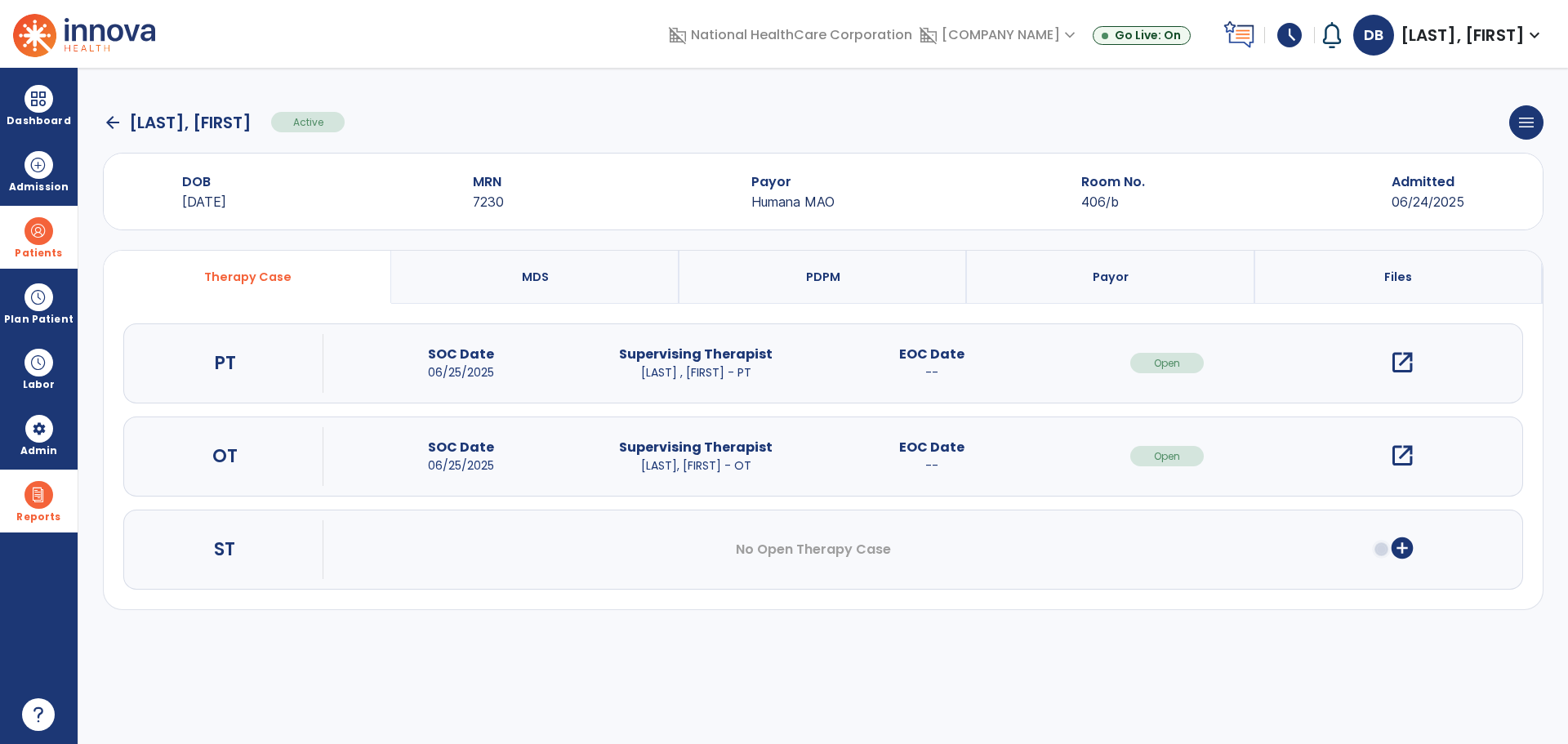 click on "open_in_new" at bounding box center [1402, 363] 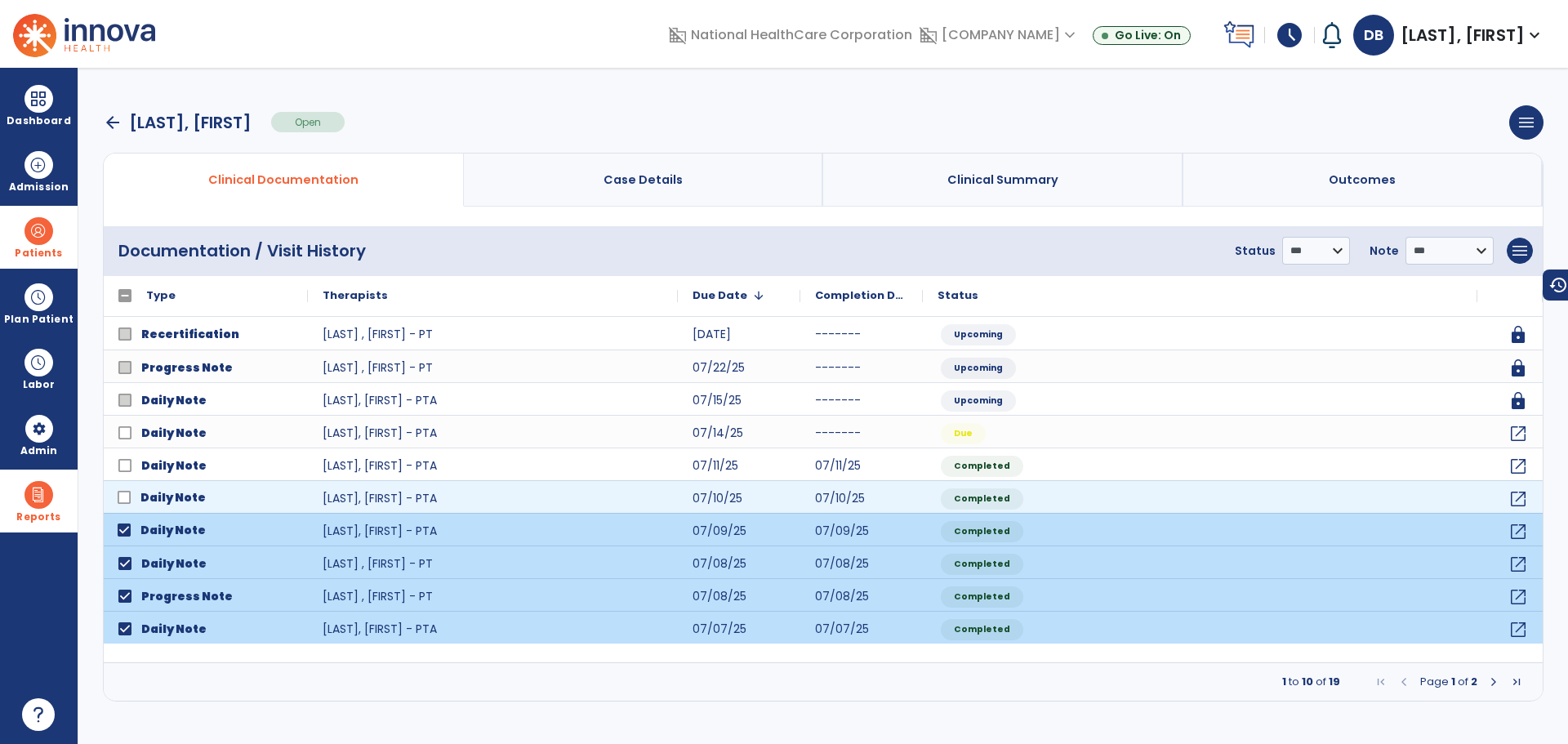 click 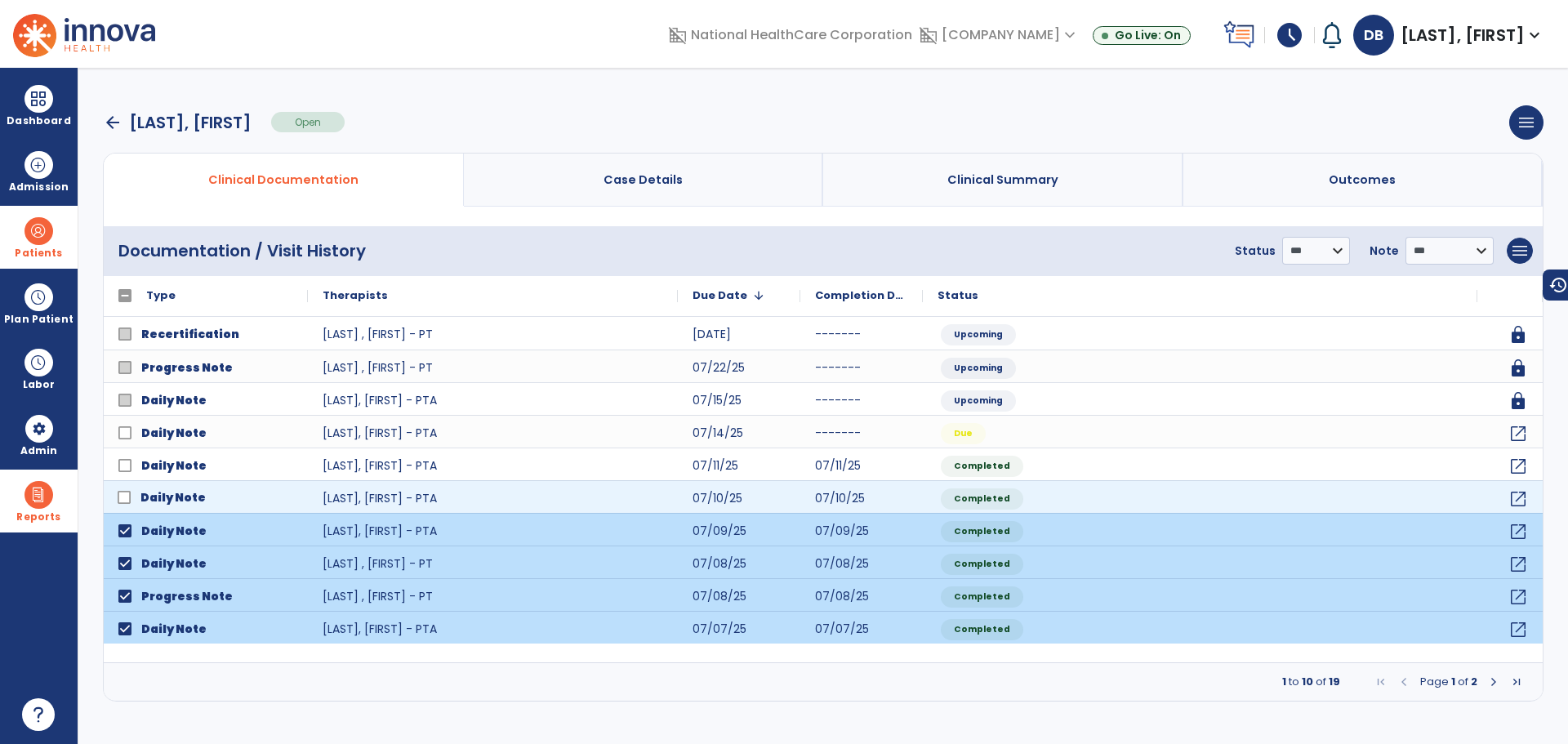 click on "Daily Note" 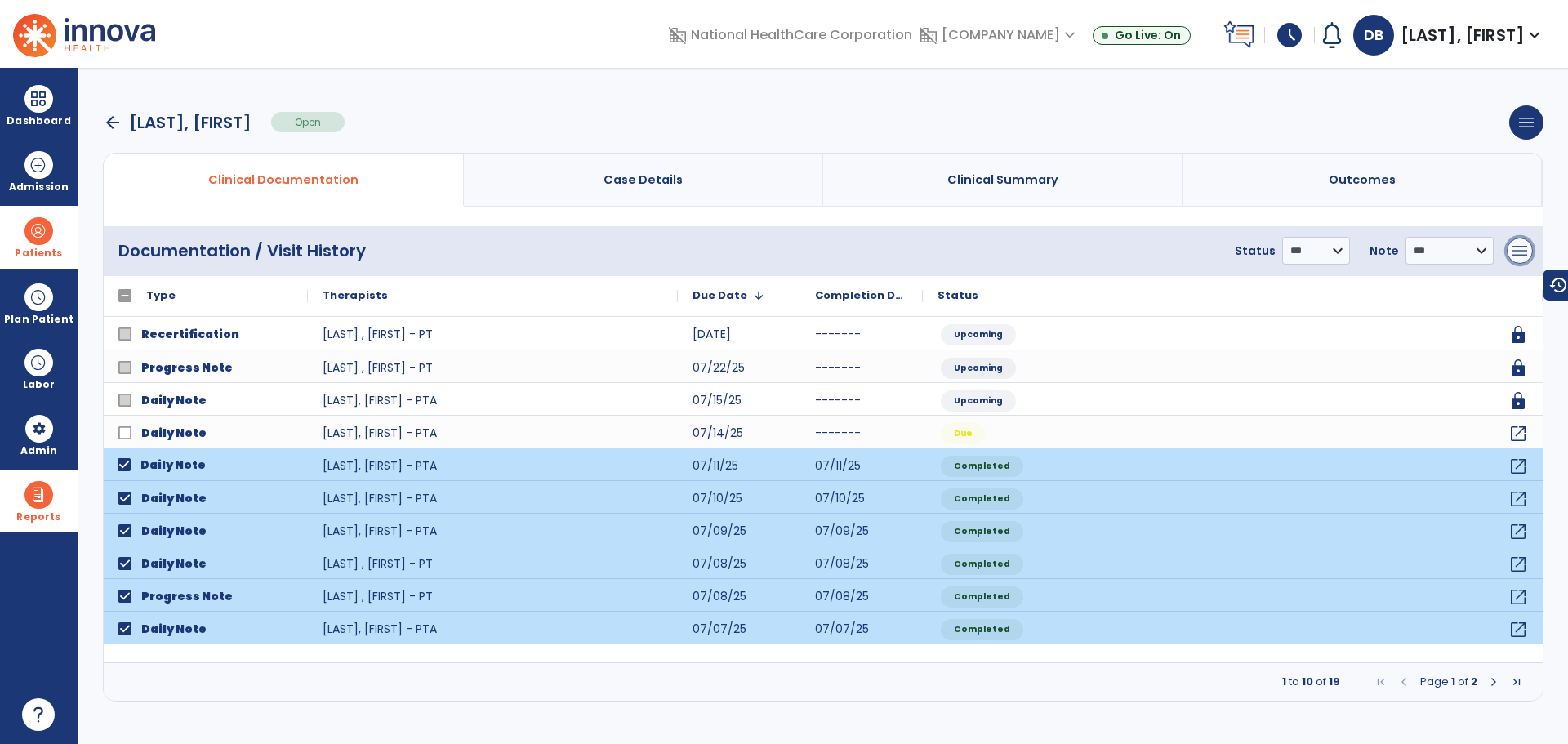 click on "menu" at bounding box center [1520, 251] 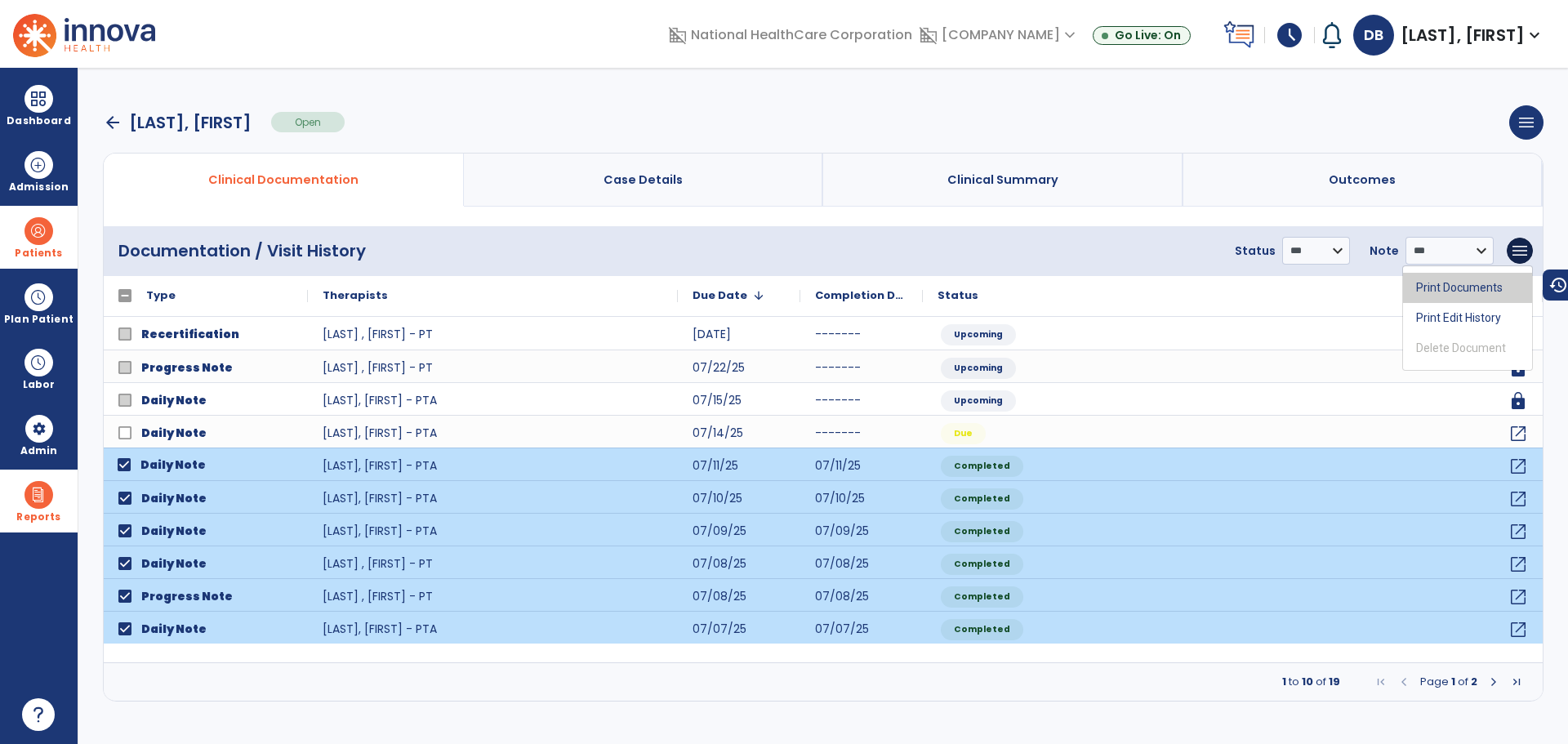 click on "Print Documents" at bounding box center (1468, 287) 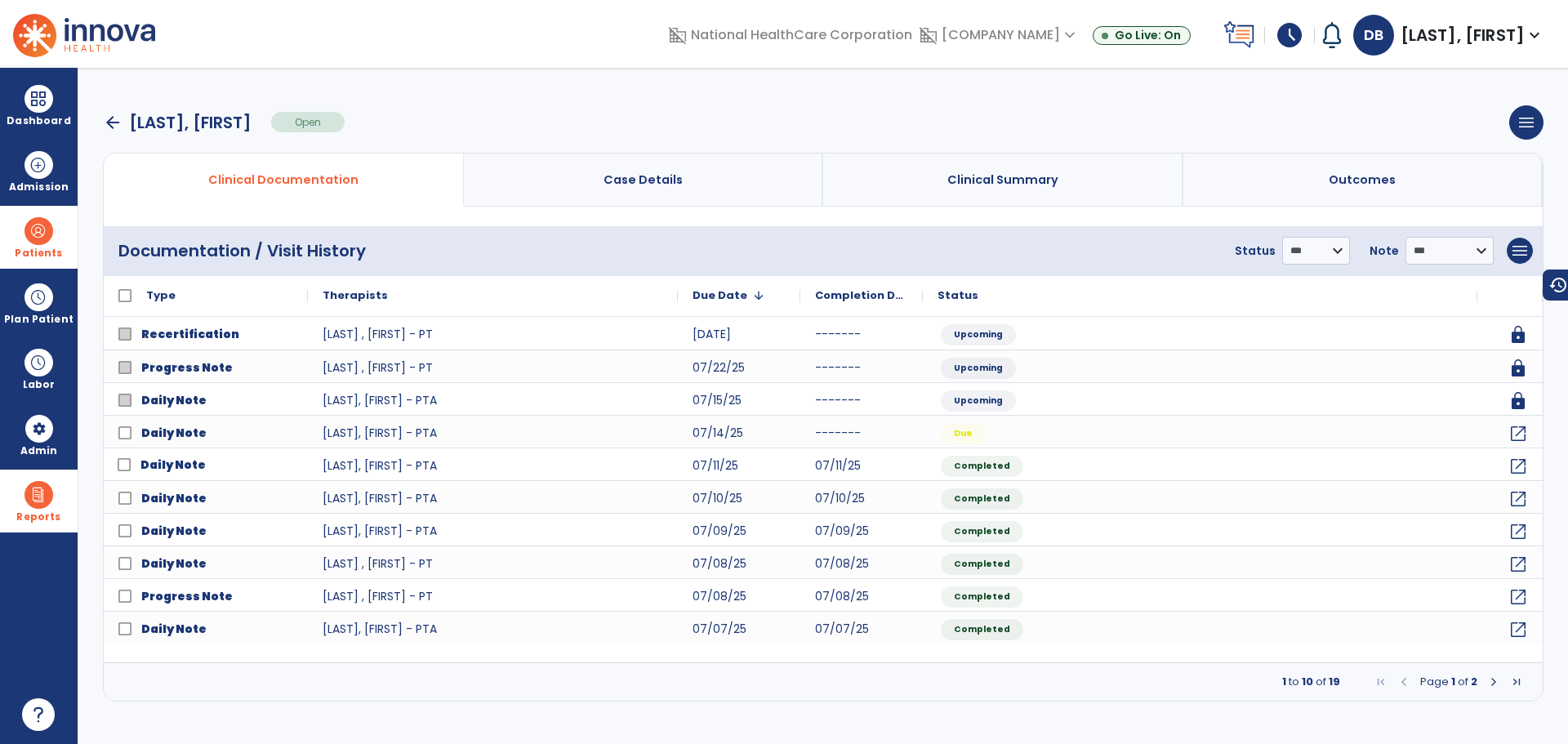 drag, startPoint x: 1486, startPoint y: 302, endPoint x: 113, endPoint y: 114, distance: 1385.8113 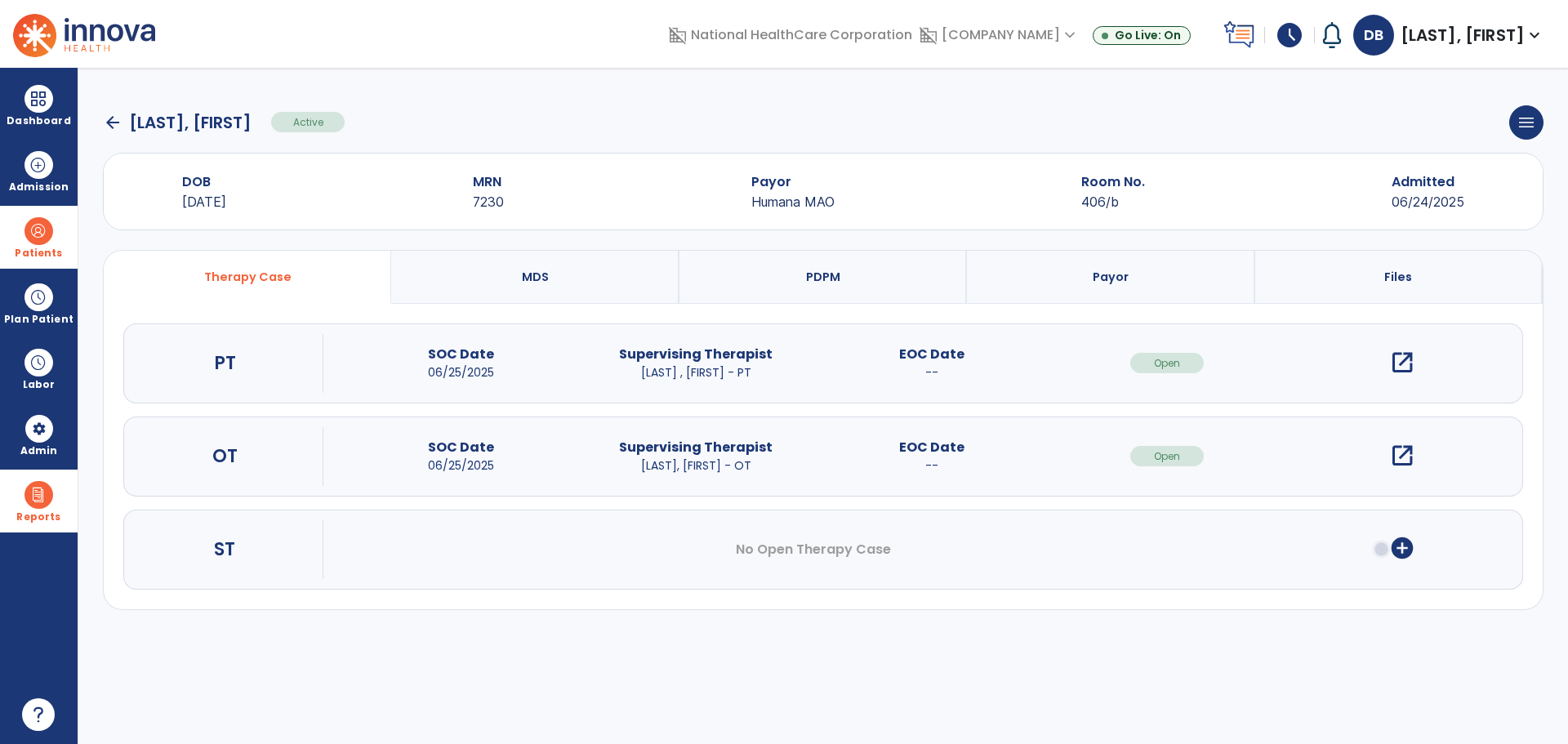 click on "open_in_new" at bounding box center [1402, 456] 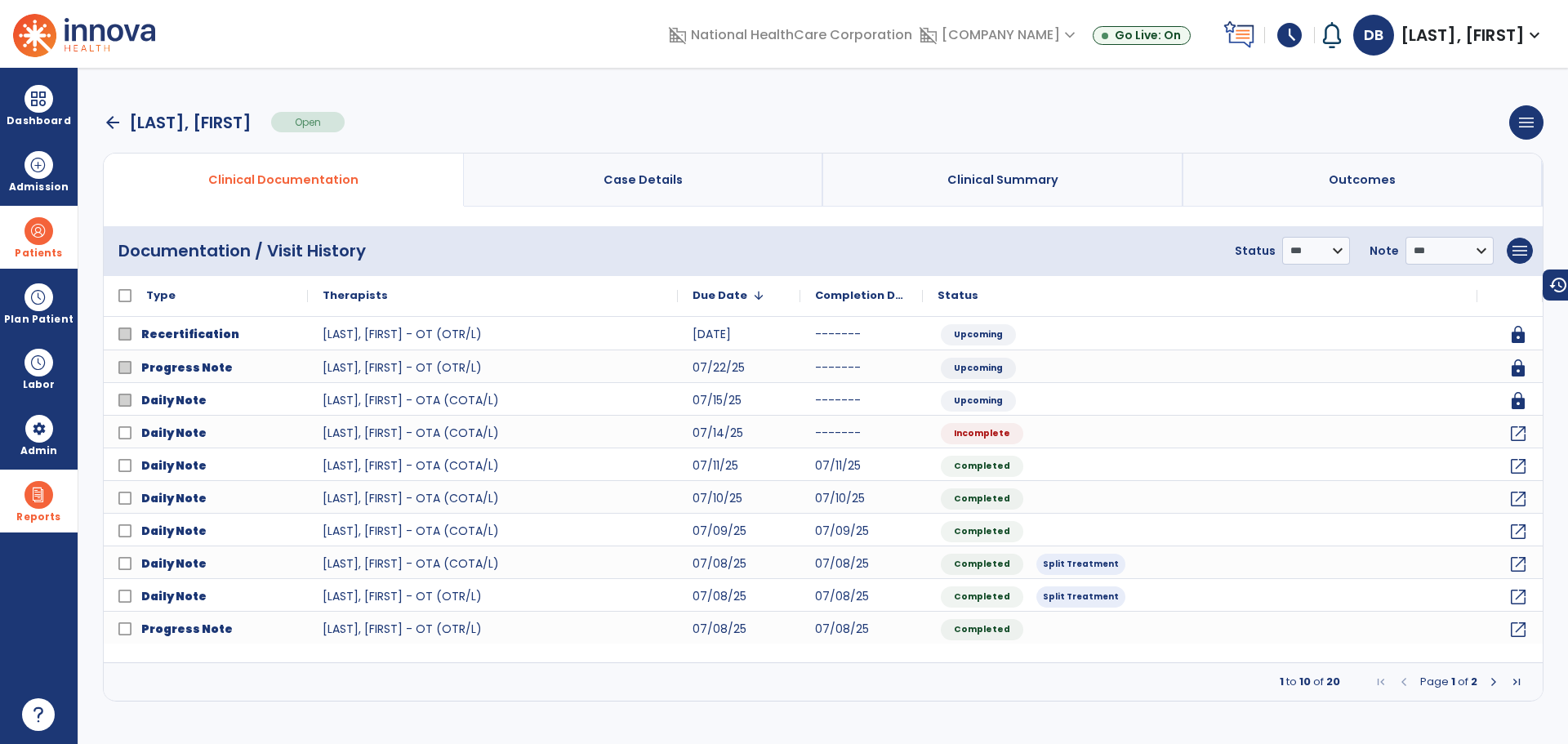 click at bounding box center [1494, 682] 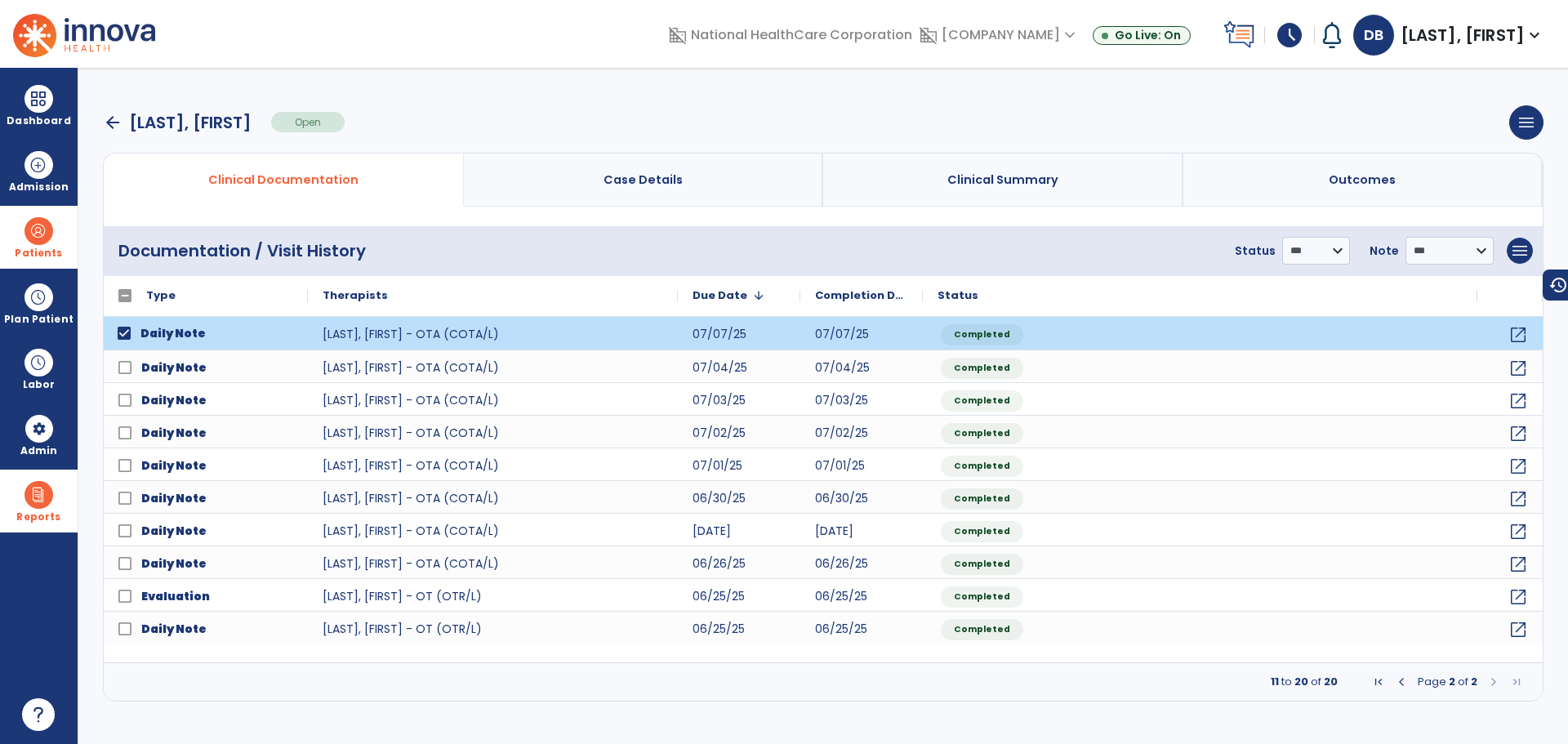 click at bounding box center (1401, 682) 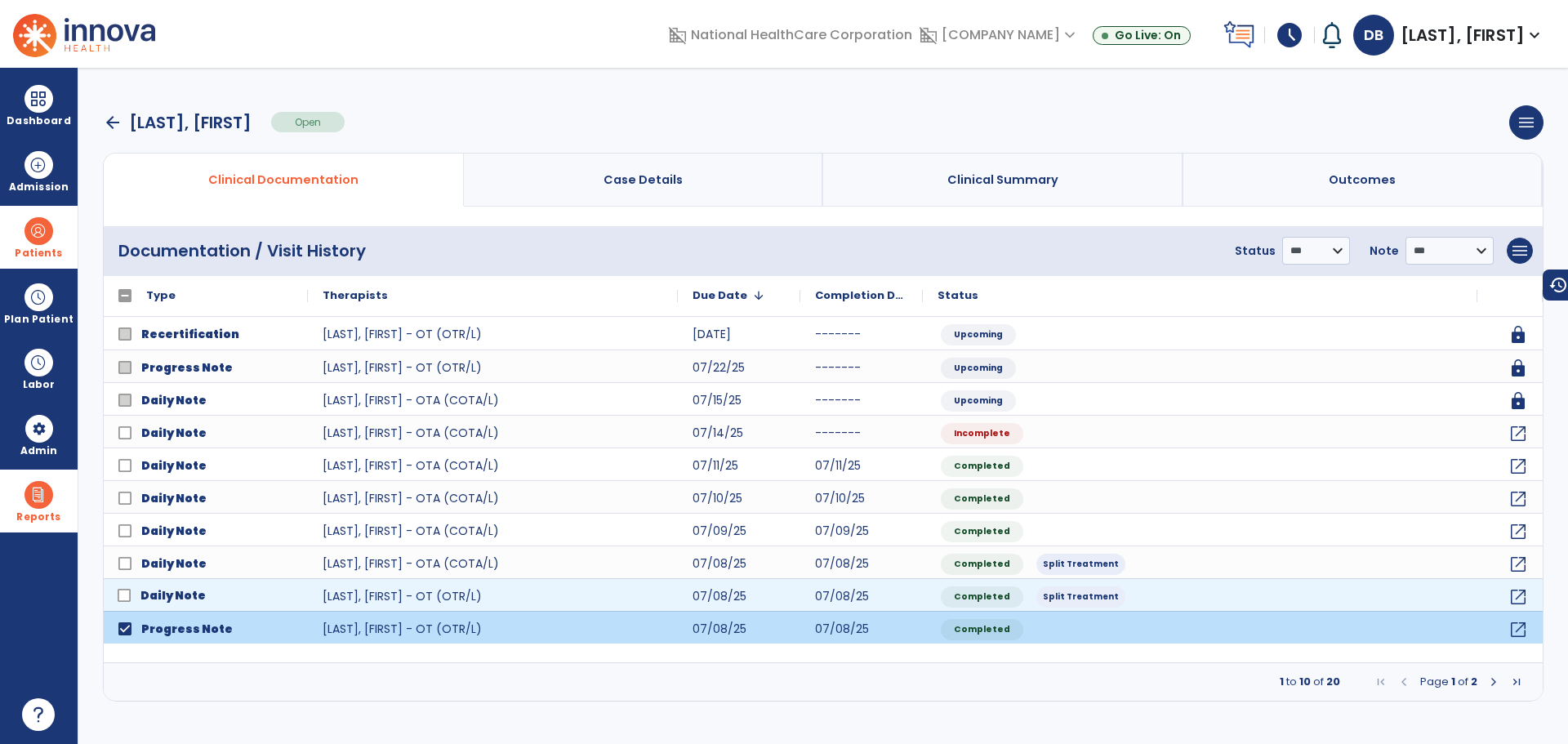 click 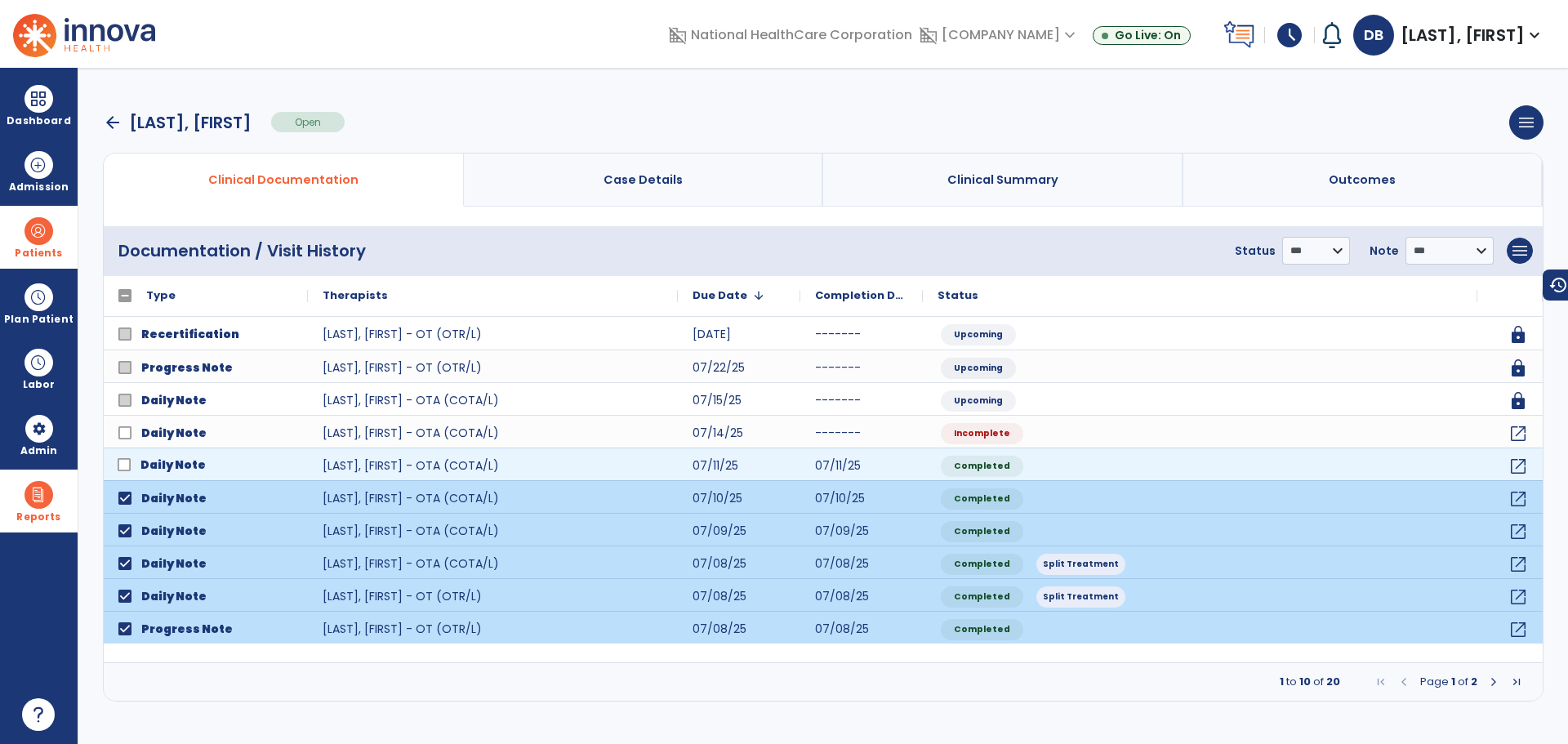 click 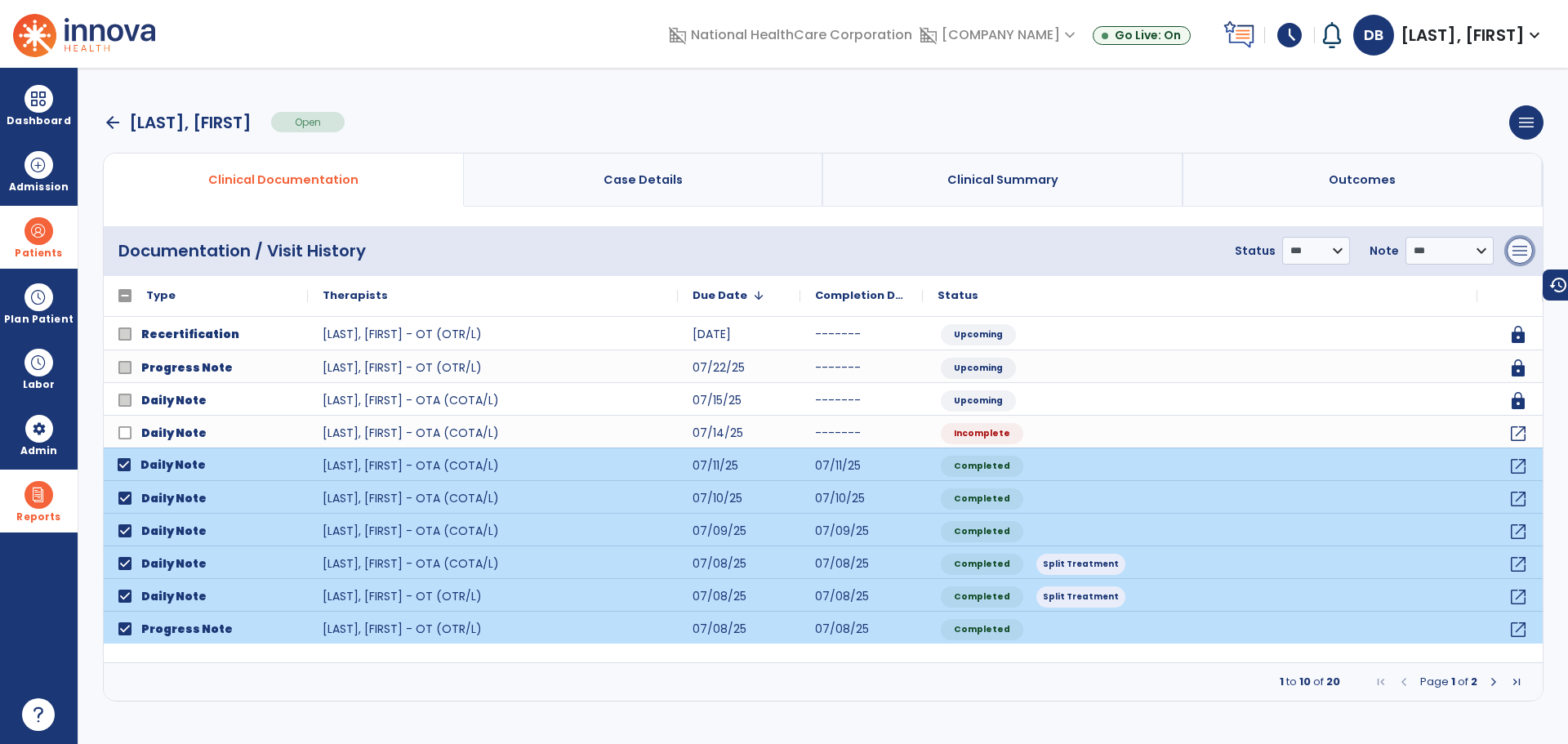 click on "menu" at bounding box center (1520, 251) 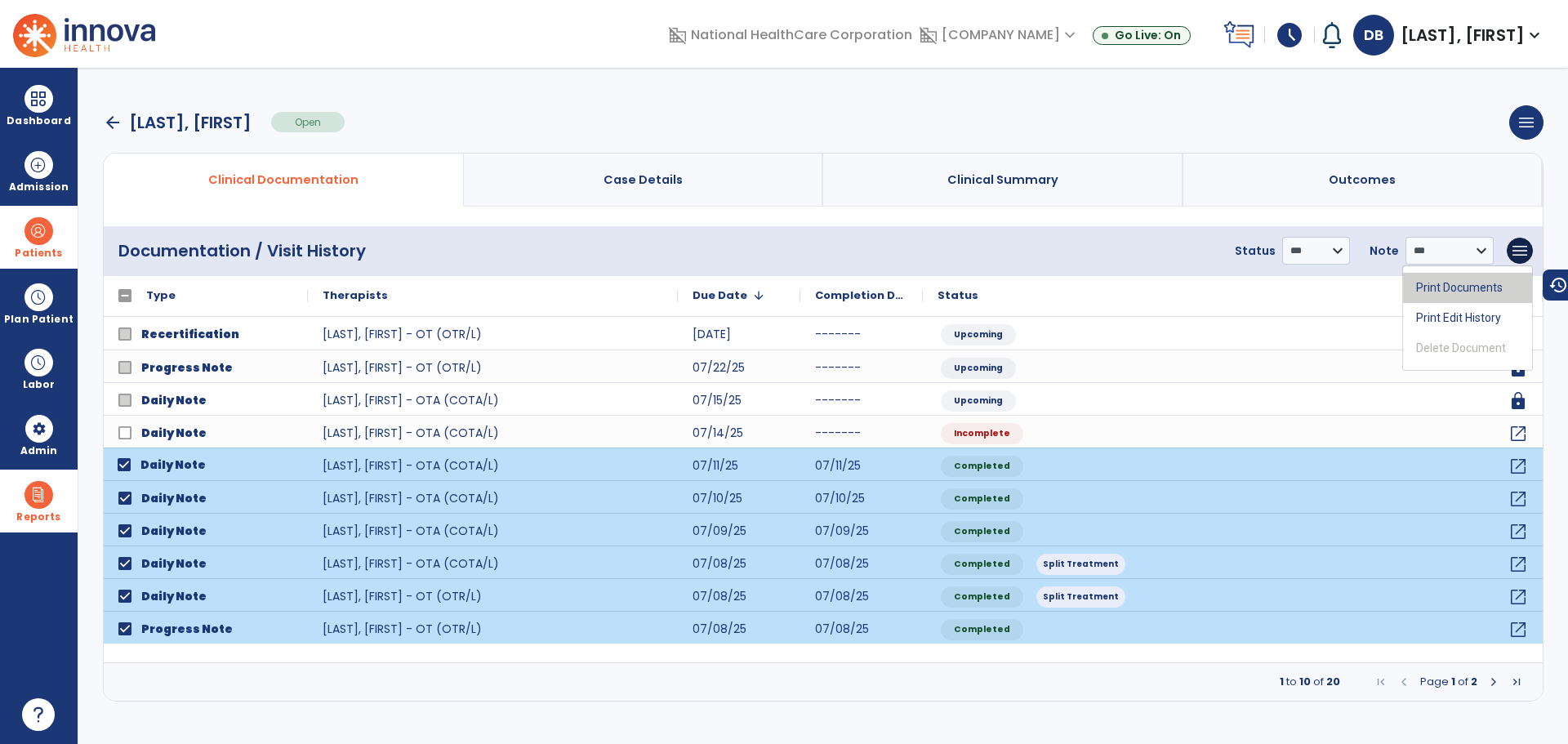click on "Print Documents" at bounding box center (1468, 287) 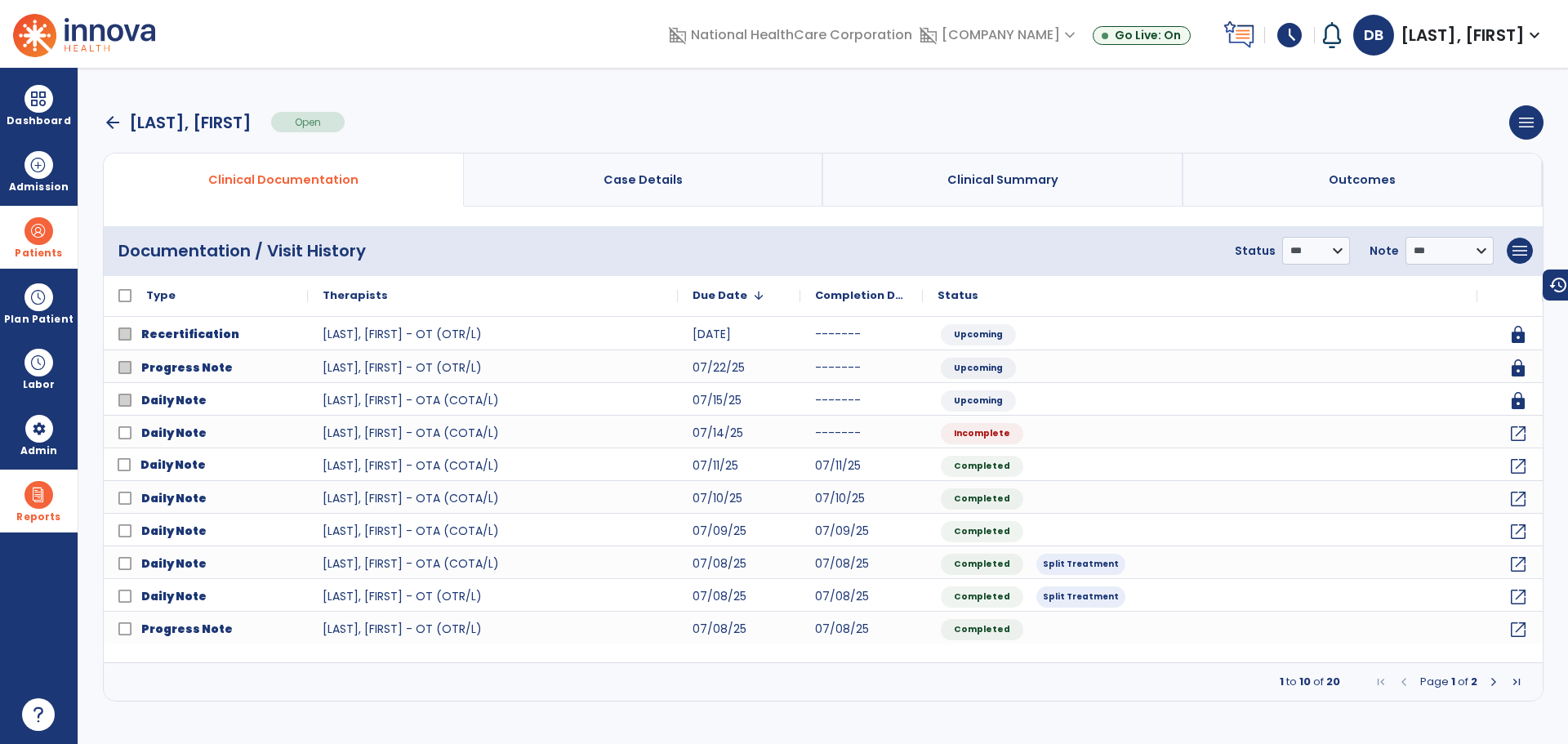 click at bounding box center [38, 495] 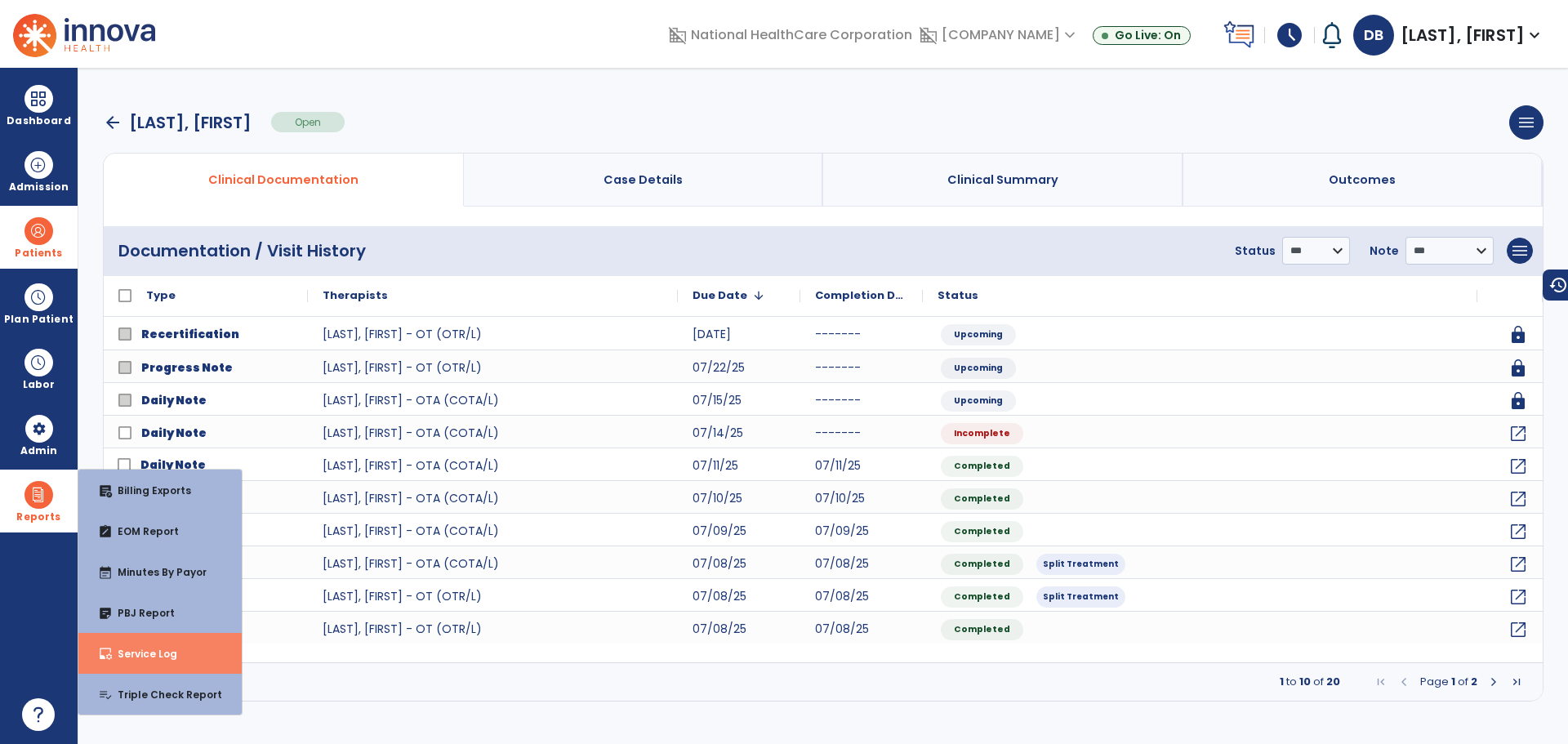 click on "inbox_customize  Service Log" at bounding box center [160, 653] 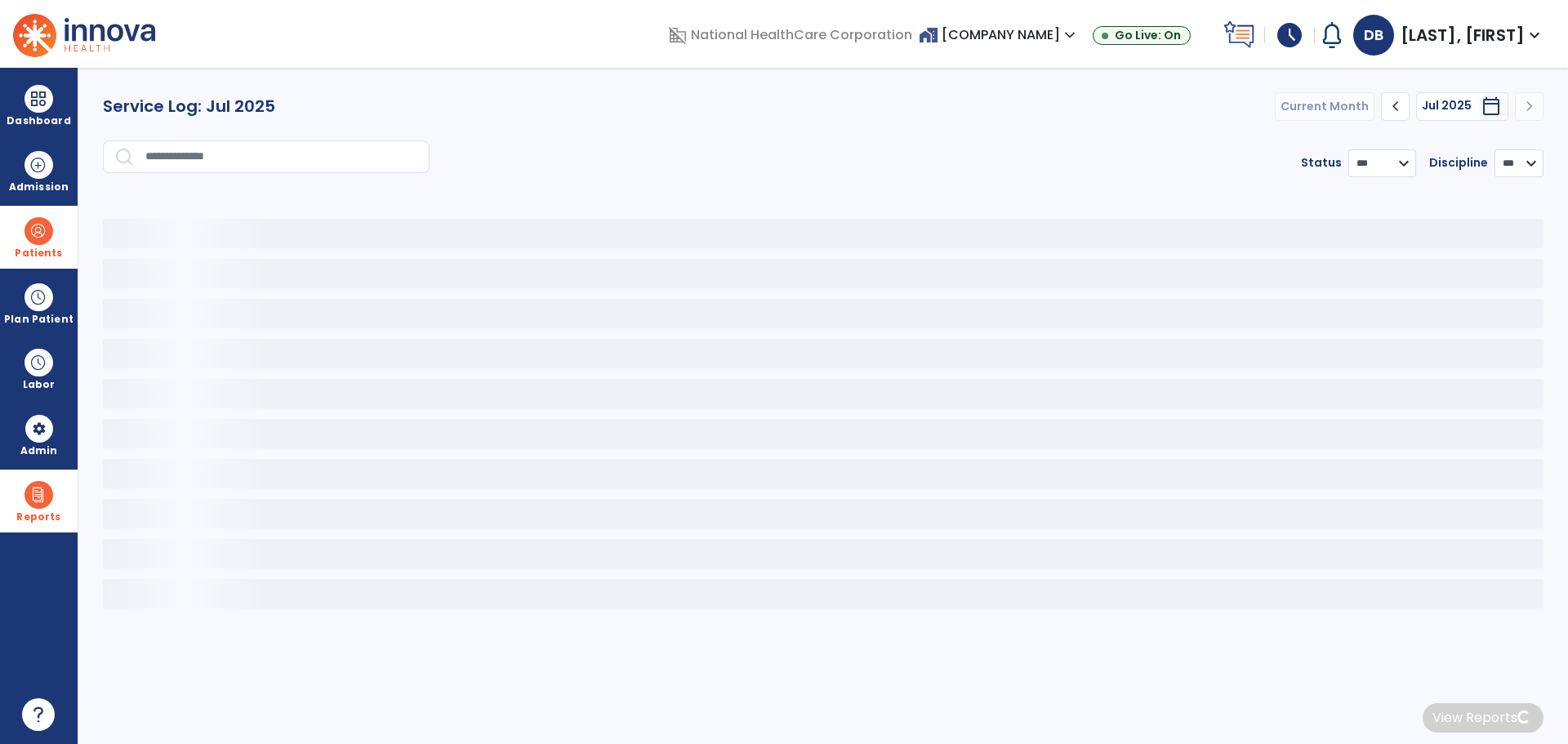 click at bounding box center (282, 157) 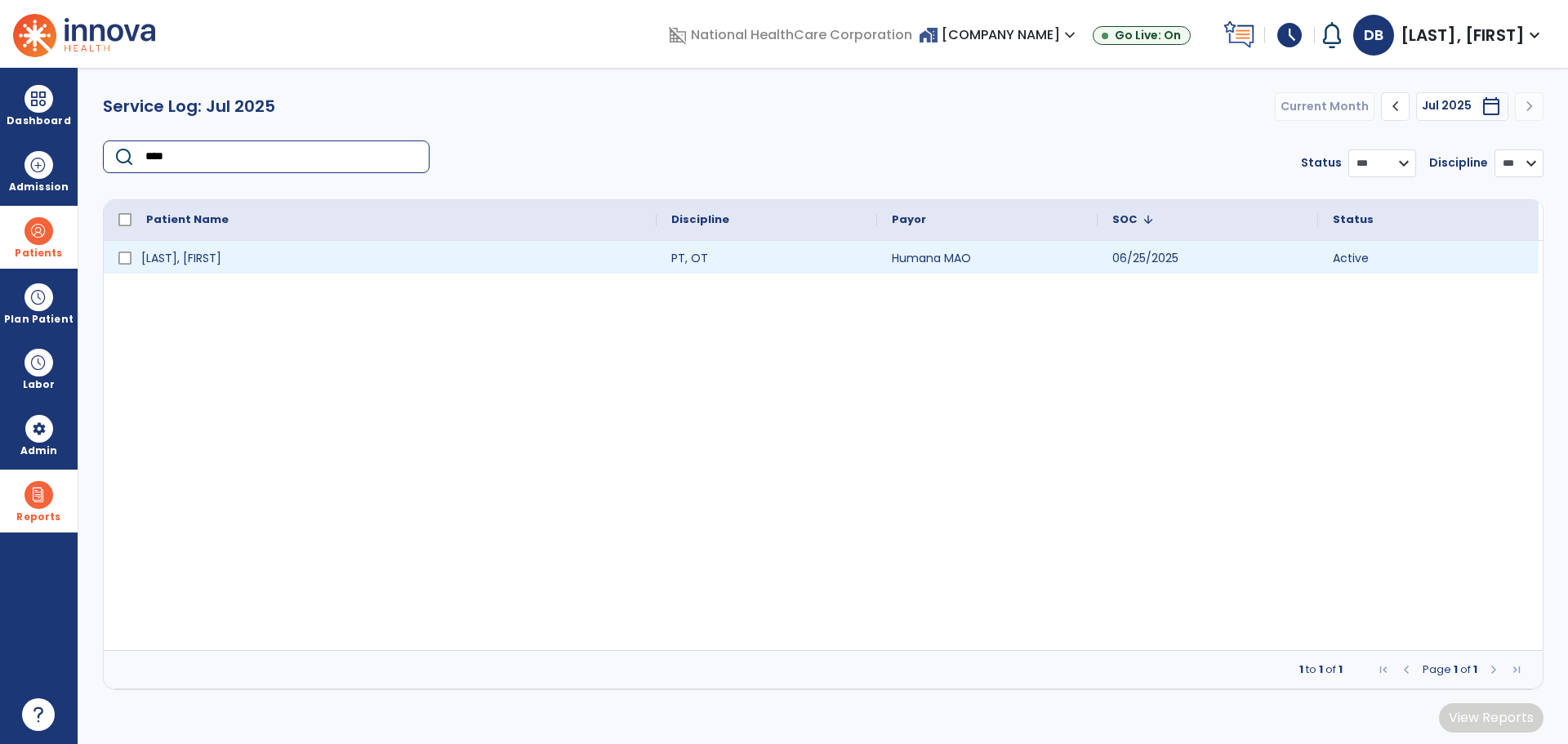 type on "****" 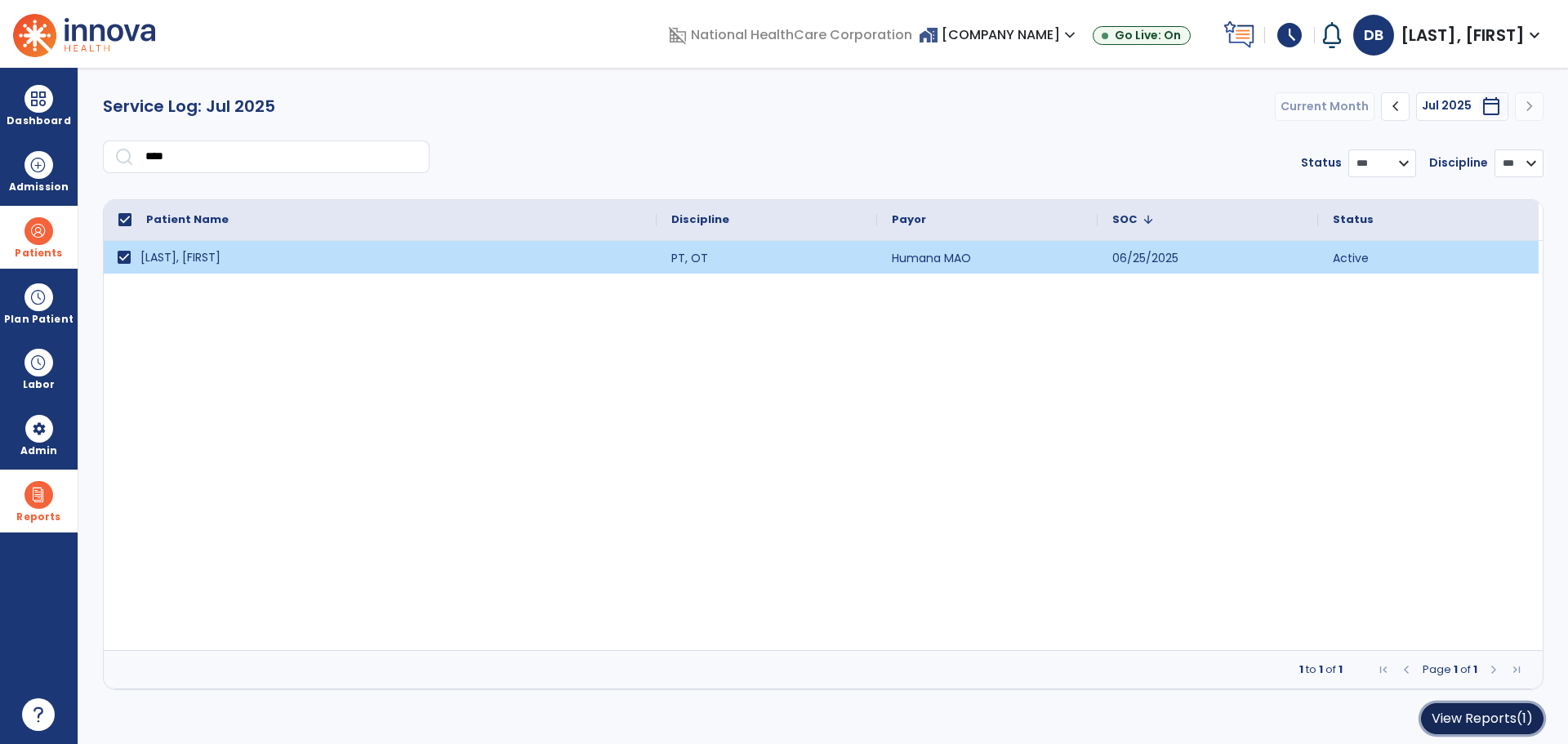 click on "View Reports   (1)" 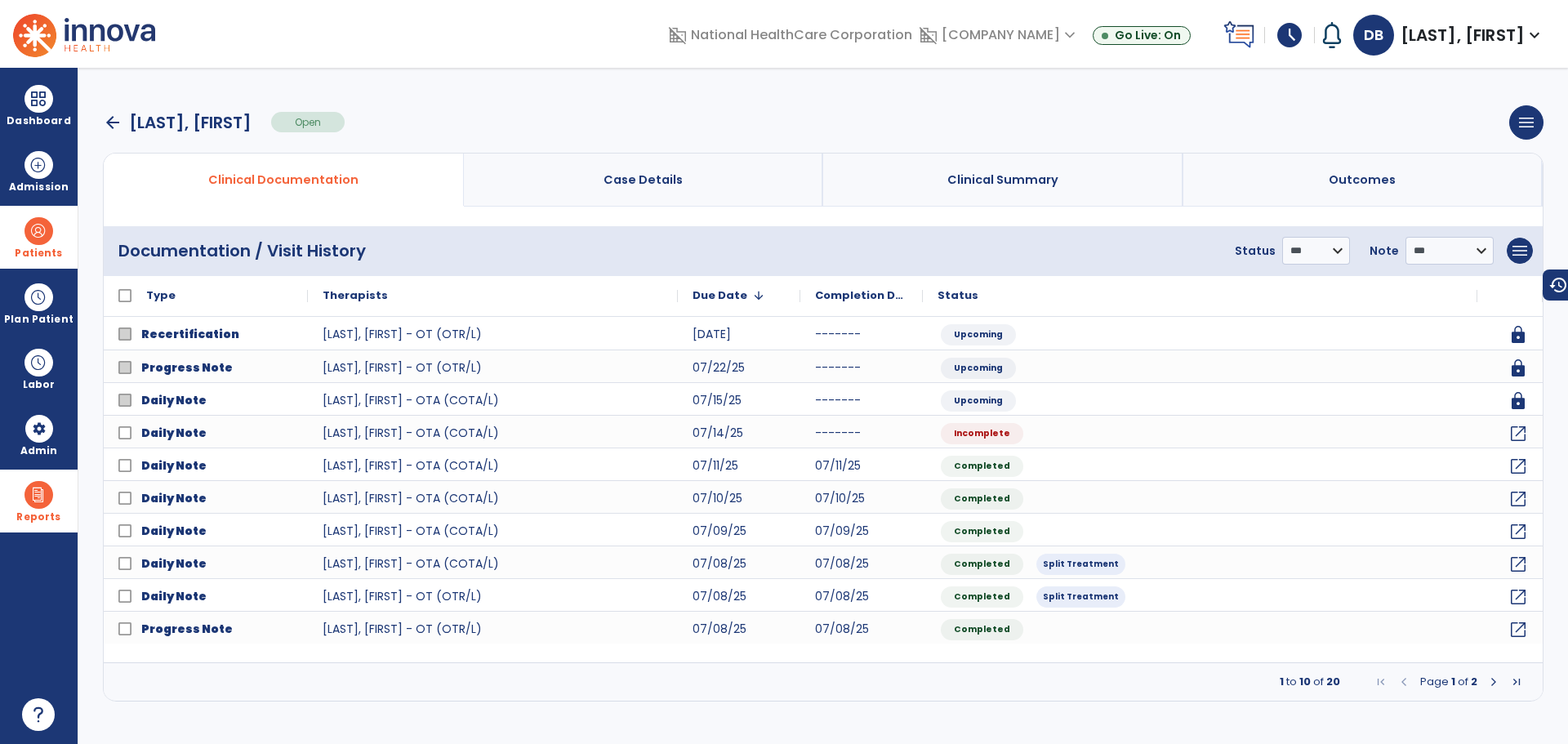 drag, startPoint x: 43, startPoint y: 229, endPoint x: 114, endPoint y: 229, distance: 71 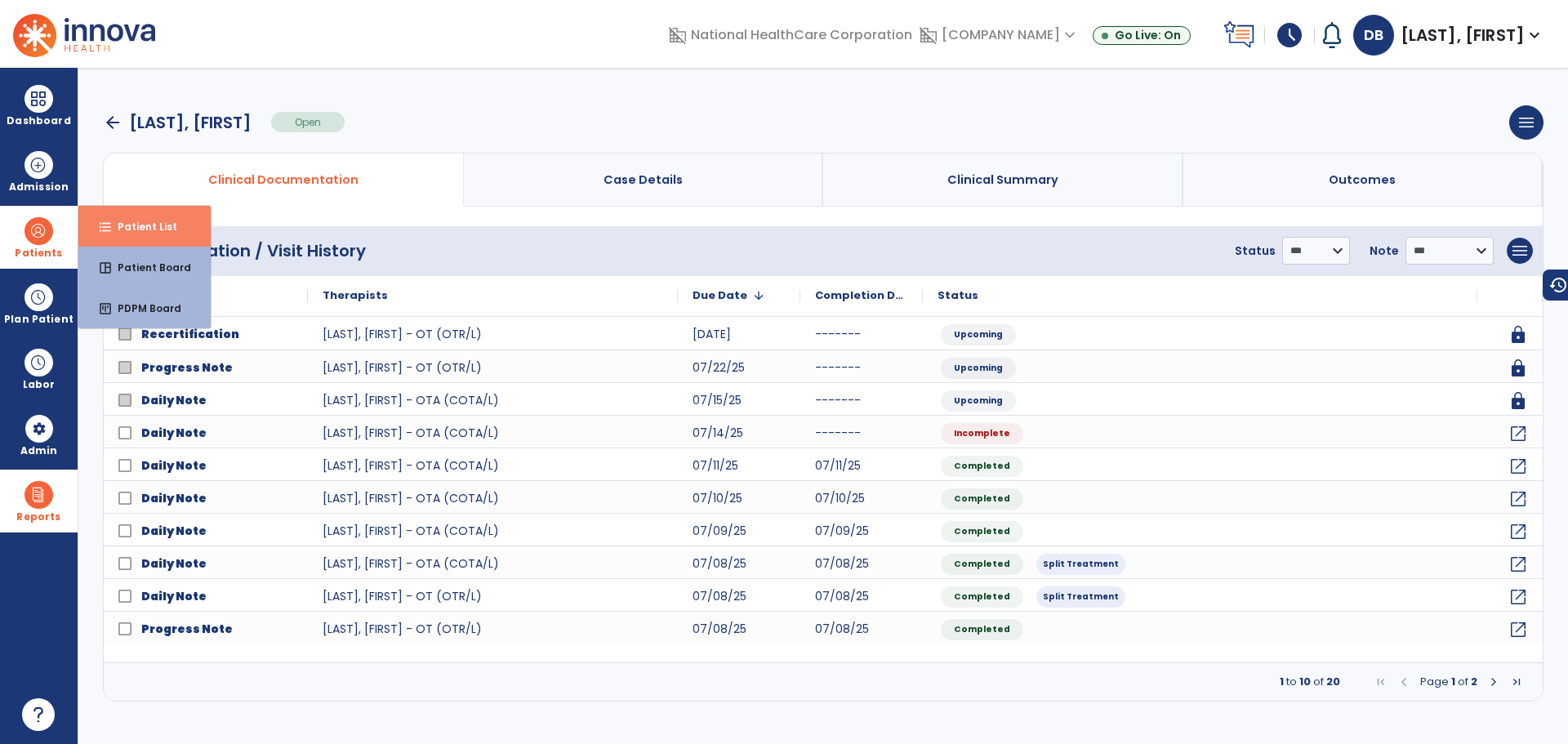 click on "Patient List" at bounding box center [140, 226] 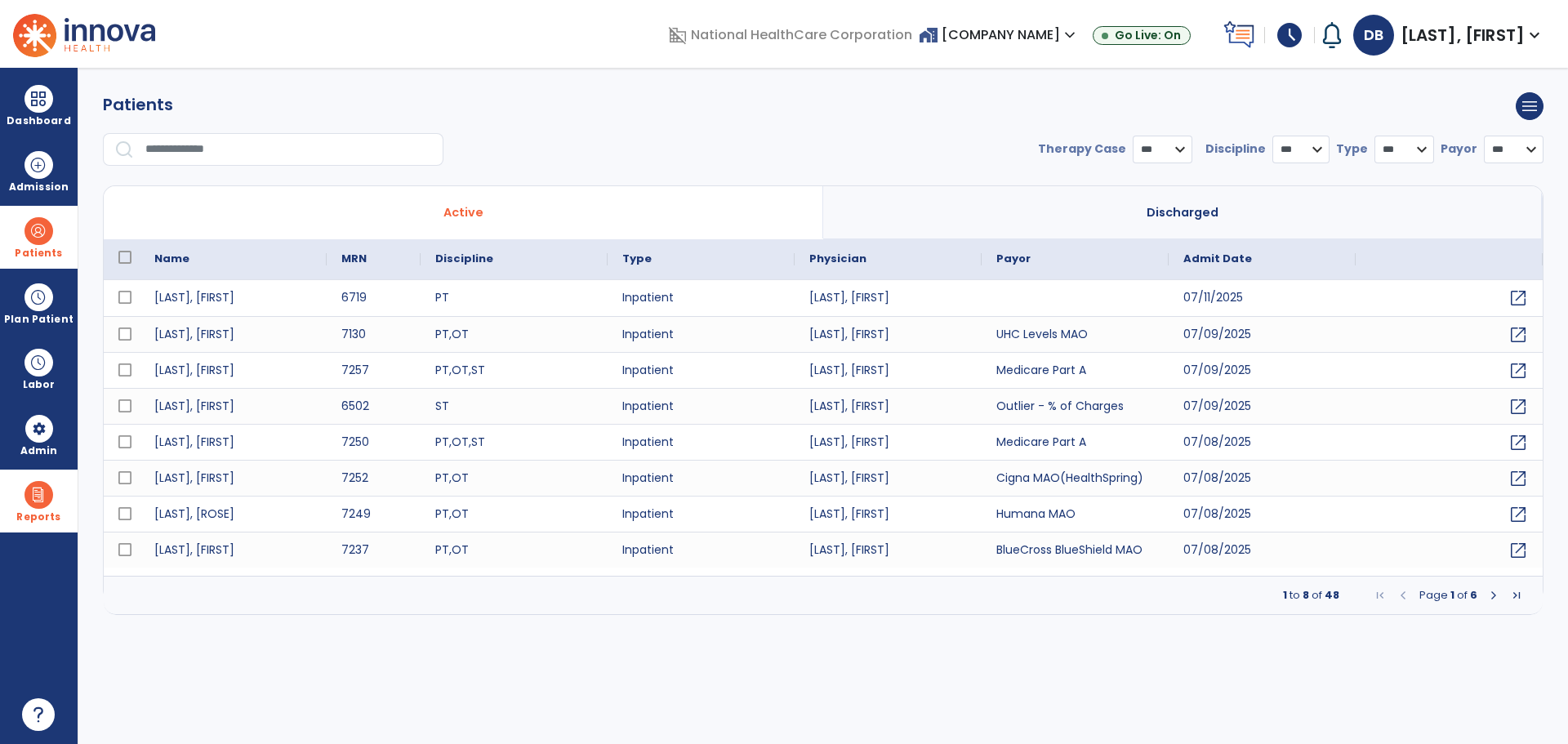click at bounding box center [288, 149] 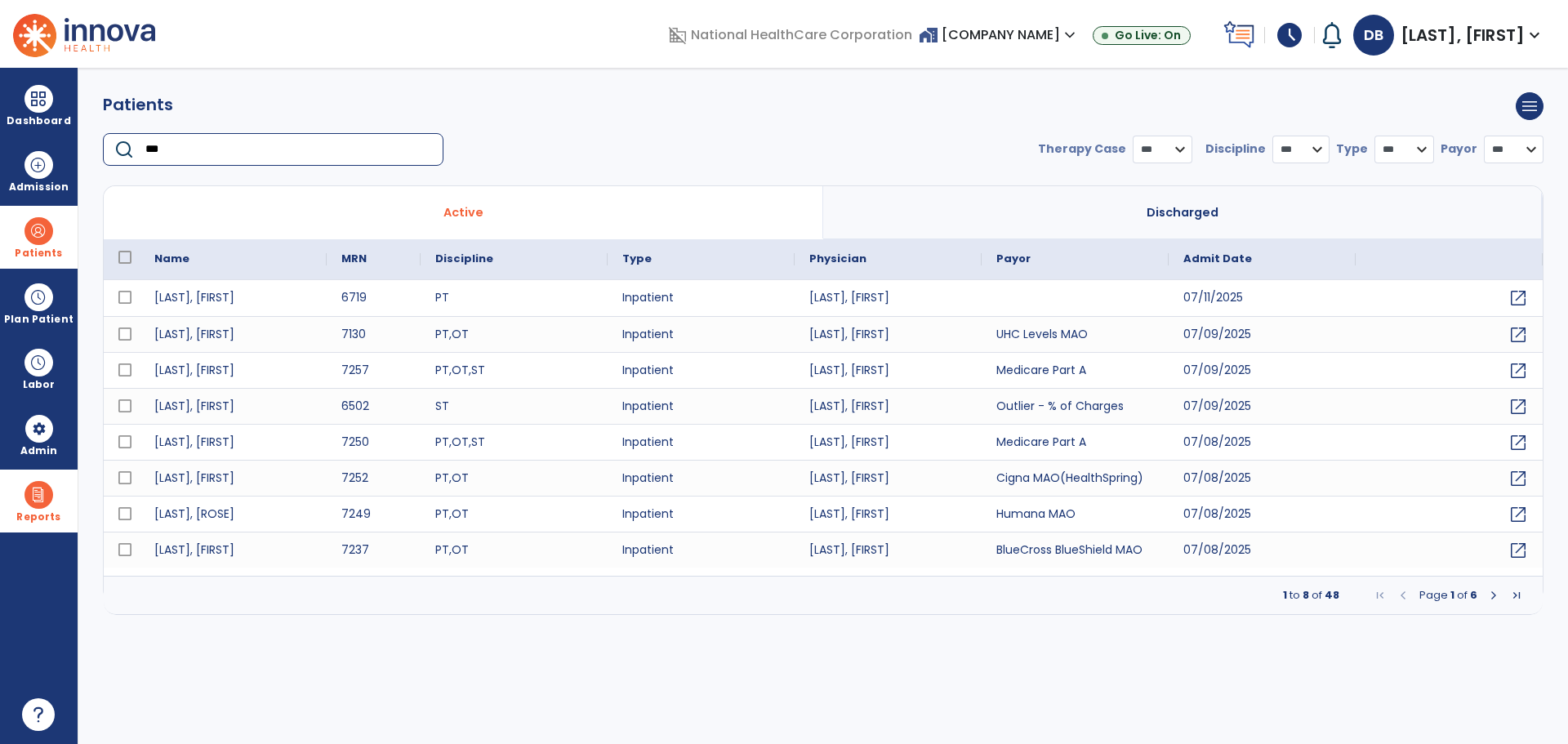 type on "****" 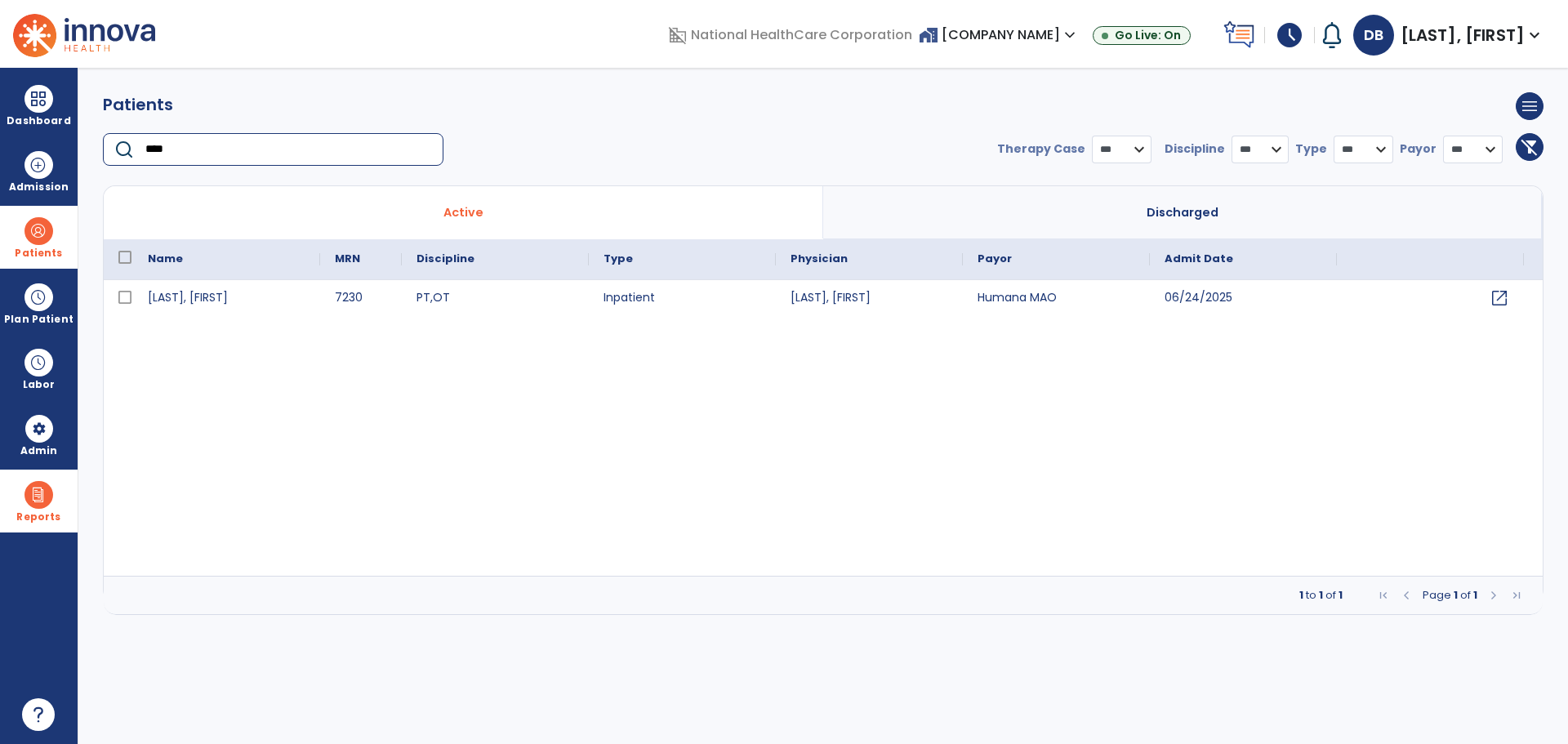 click on "****" at bounding box center (288, 149) 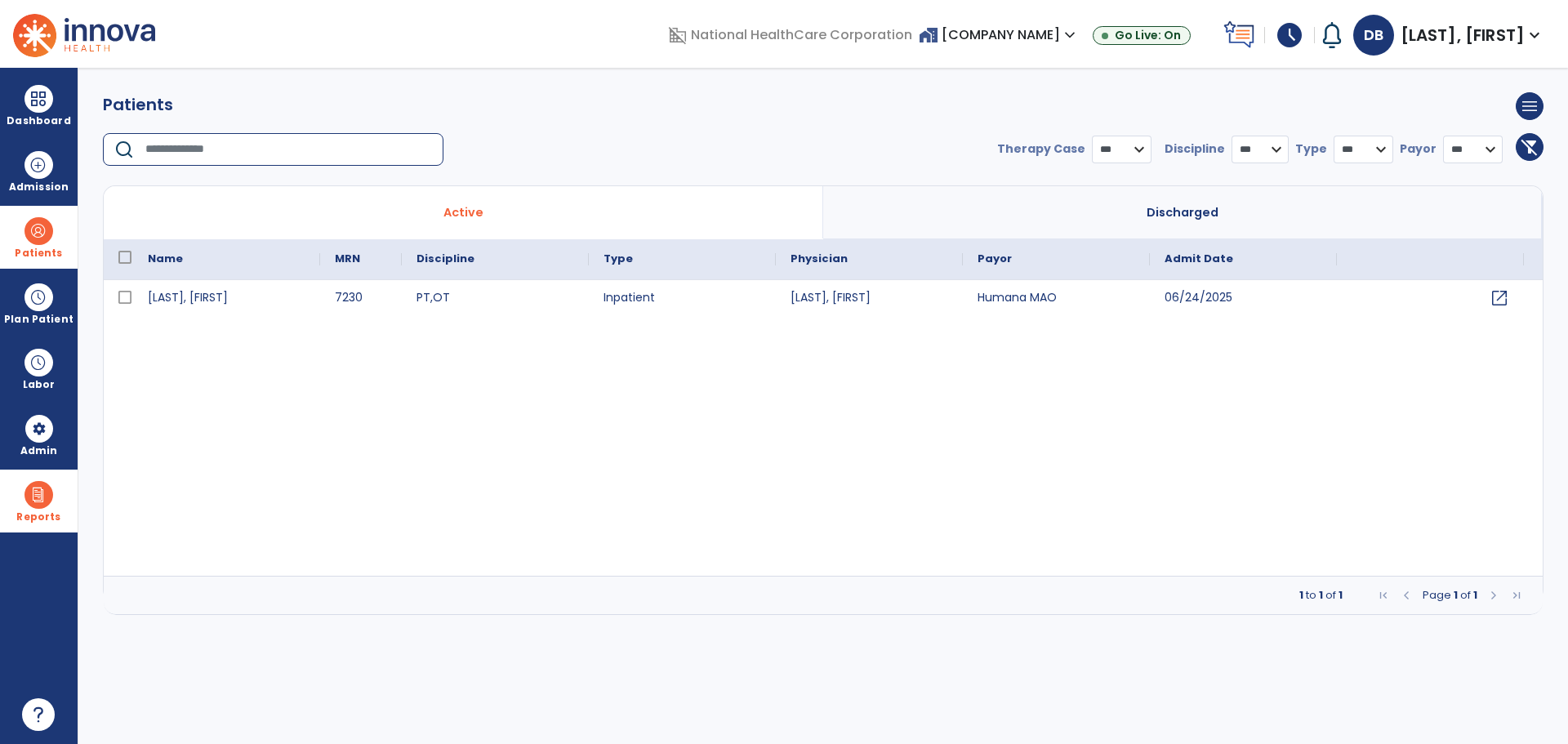 select on "***" 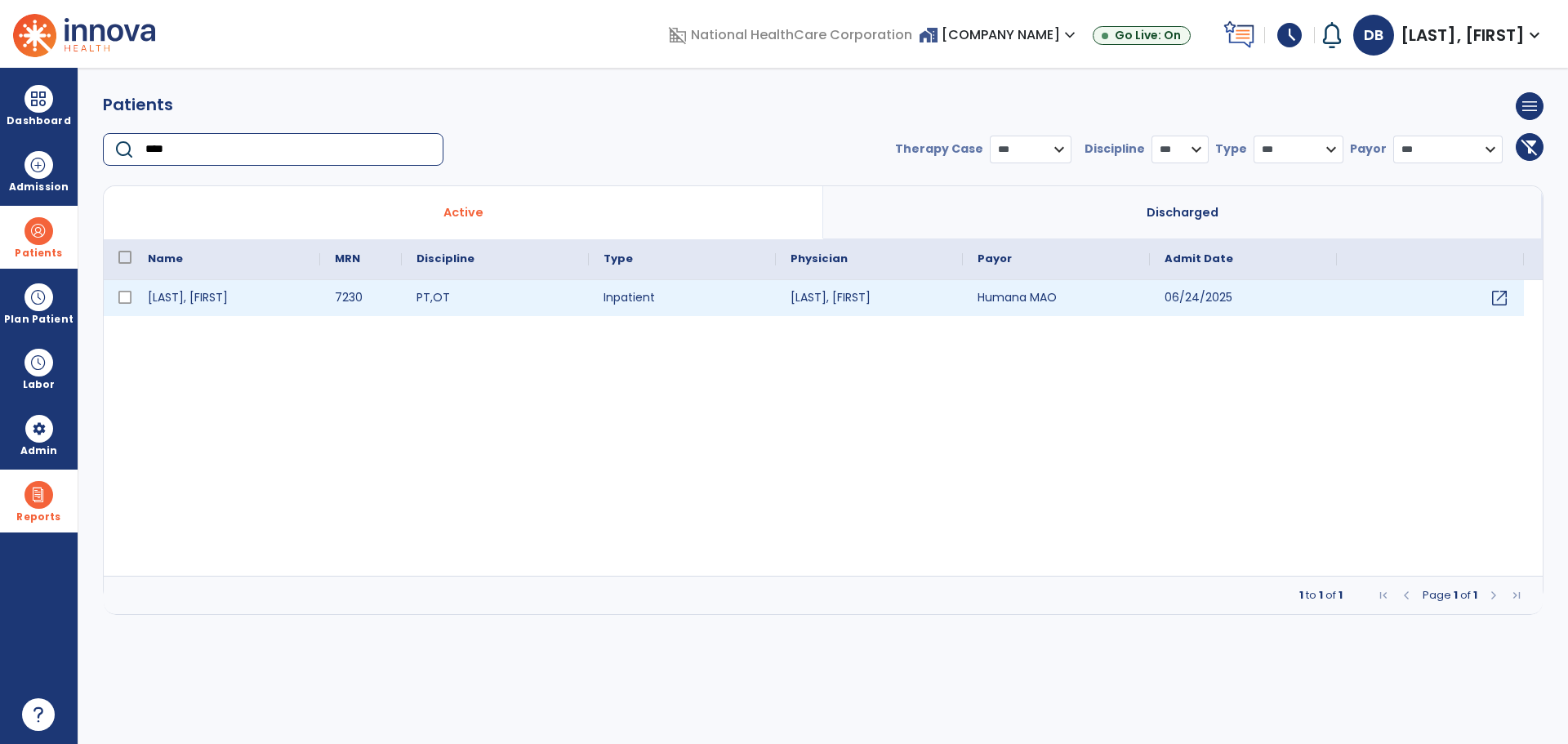 type on "****" 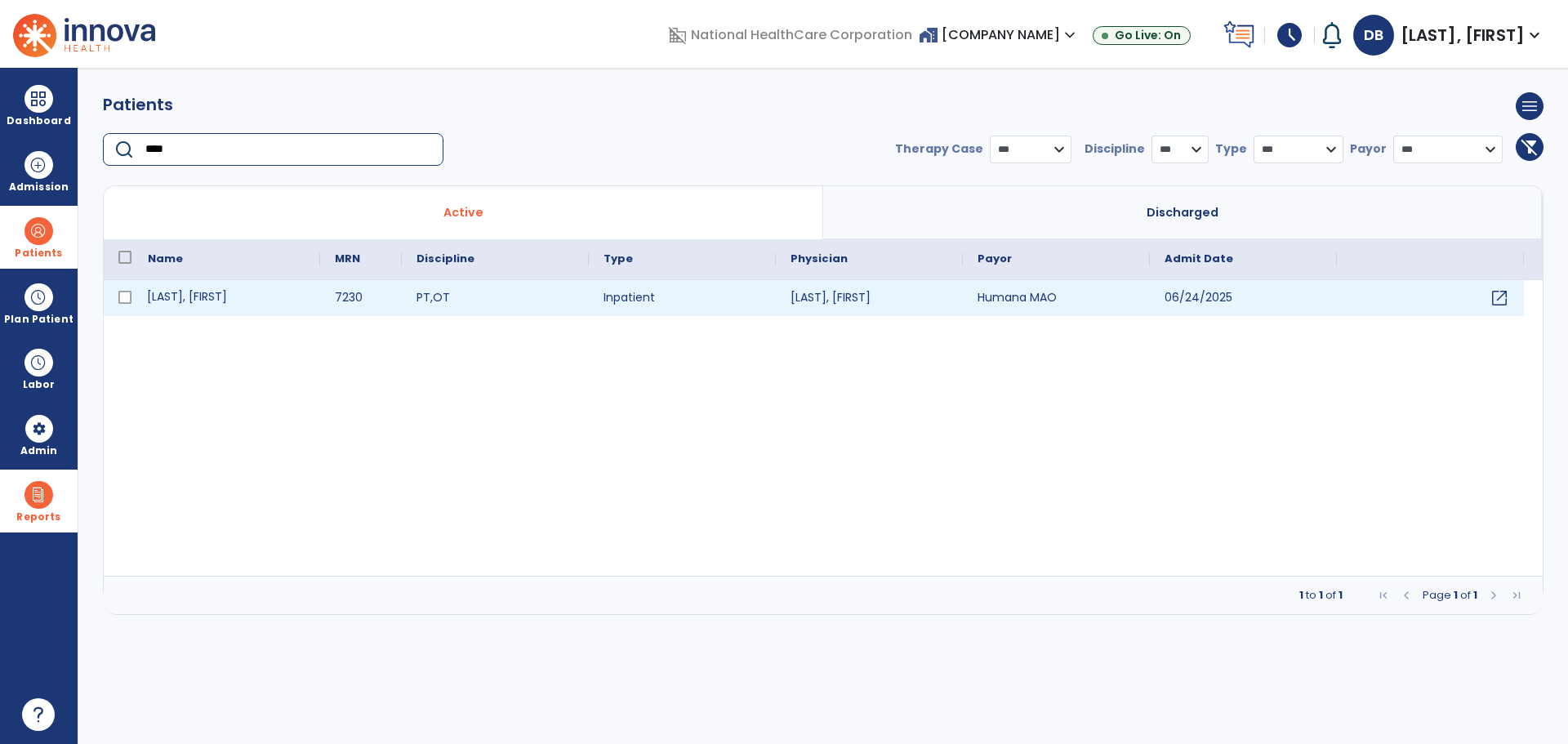 click on "[LAST], [FIRST]" at bounding box center [226, 298] 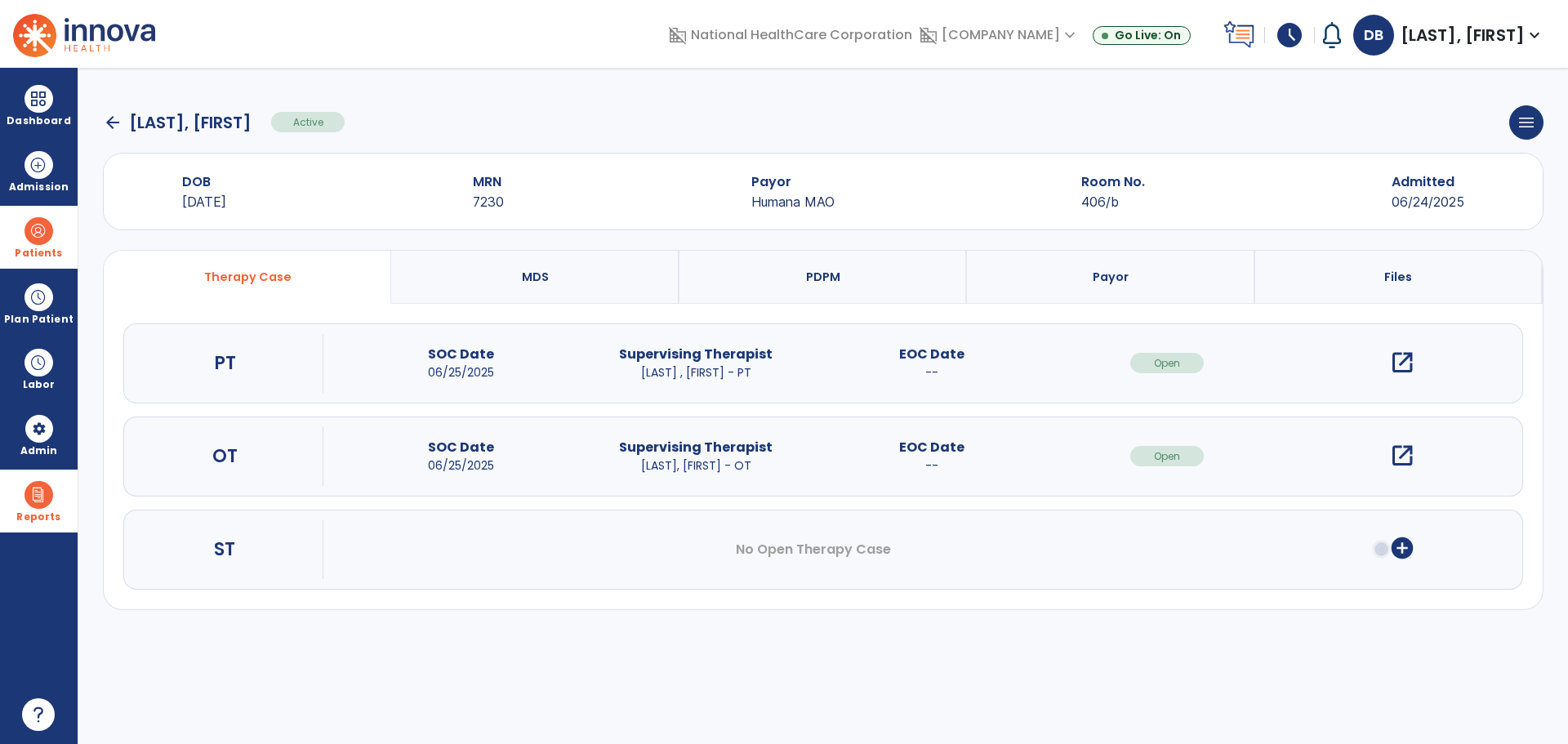 click on "open_in_new" at bounding box center [1402, 363] 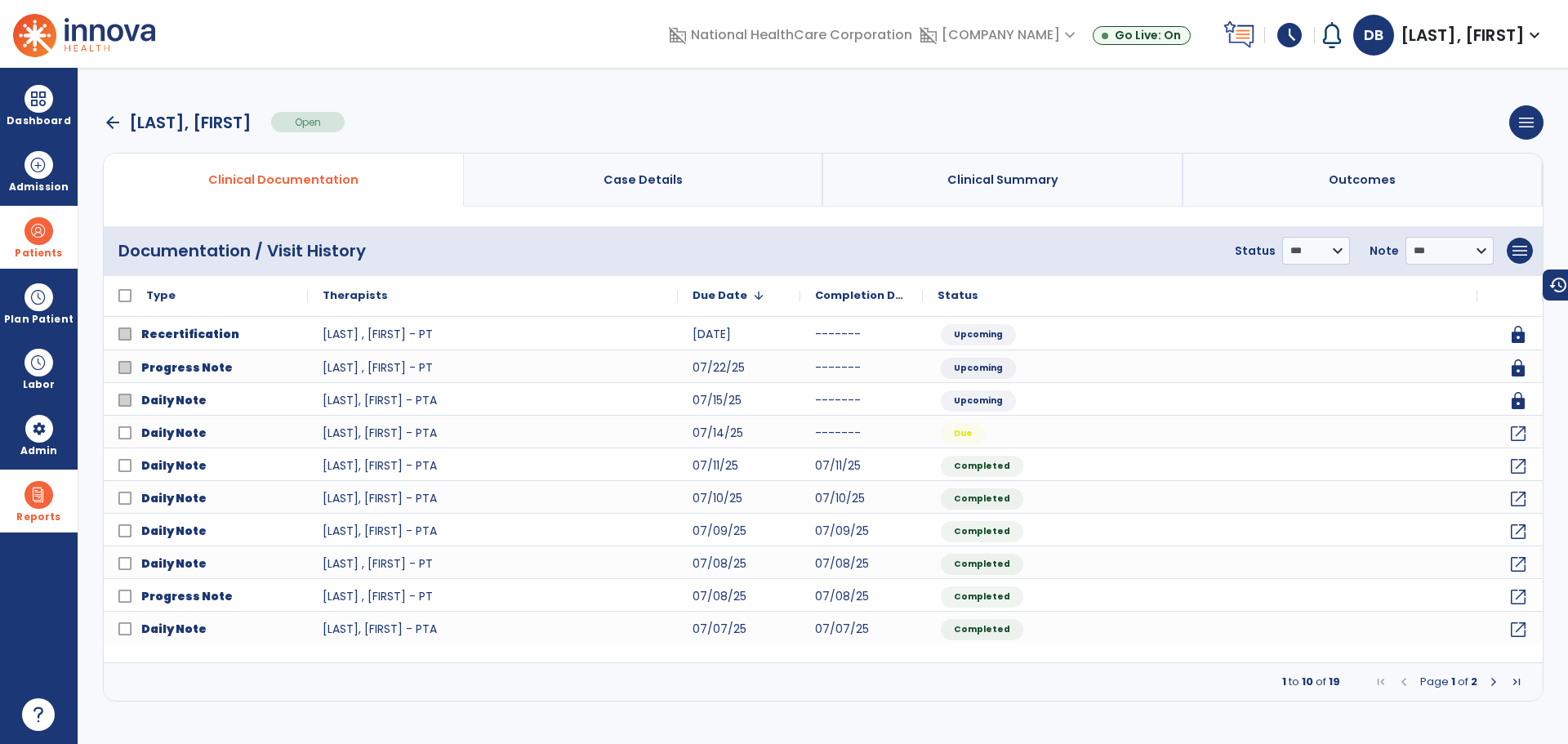 click on "Patients" at bounding box center [38, 237] 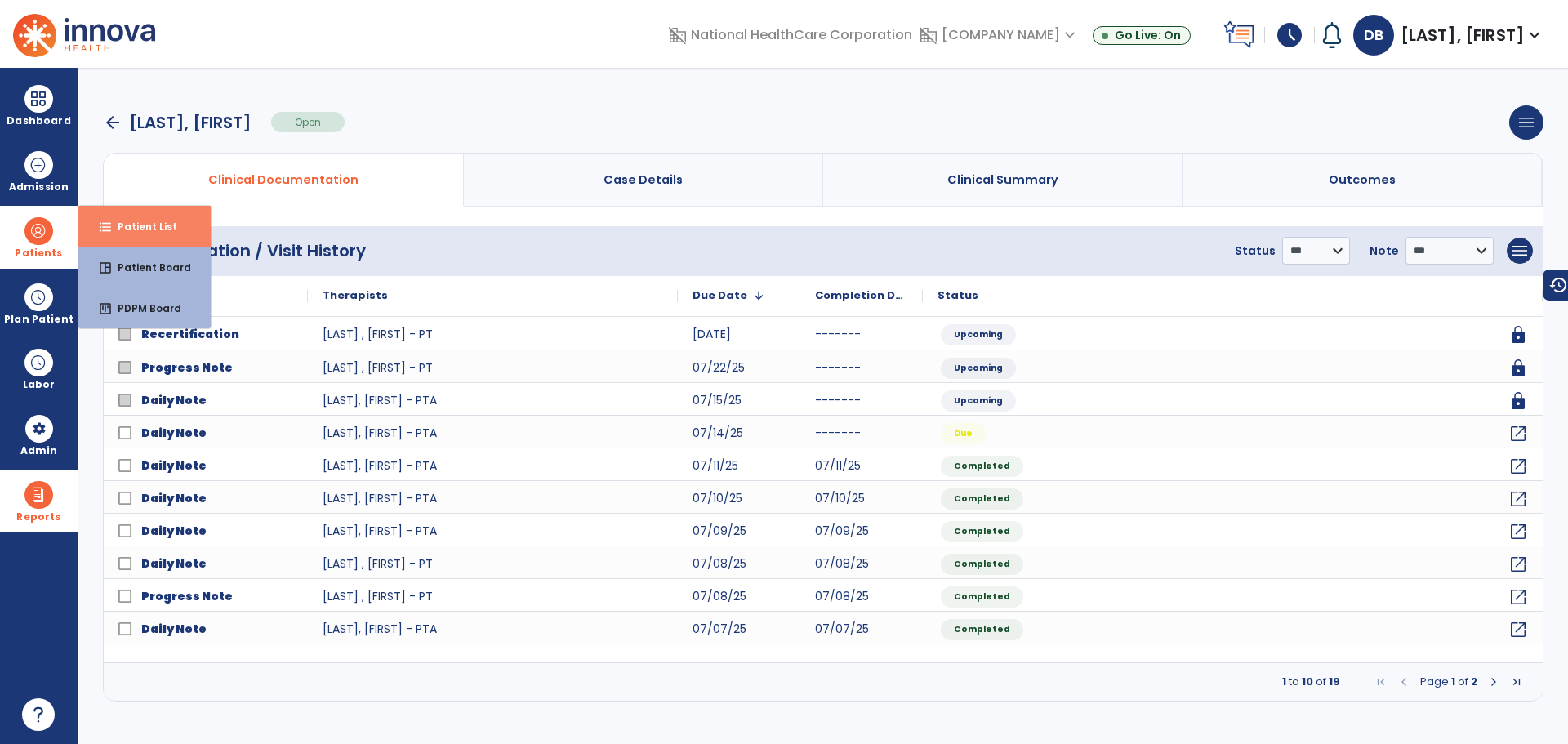 click on "format_list_bulleted  Patient List" at bounding box center [145, 226] 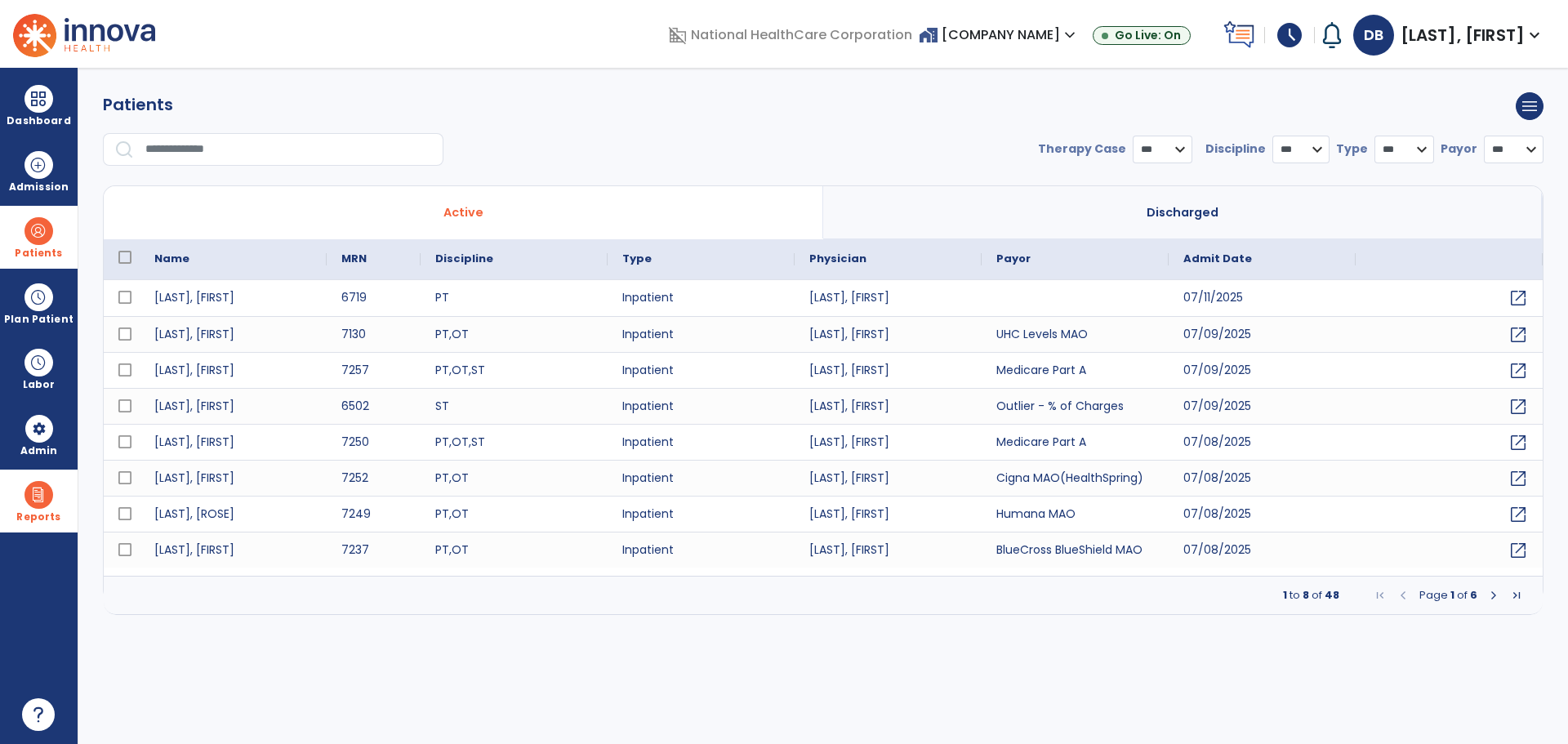 select on "***" 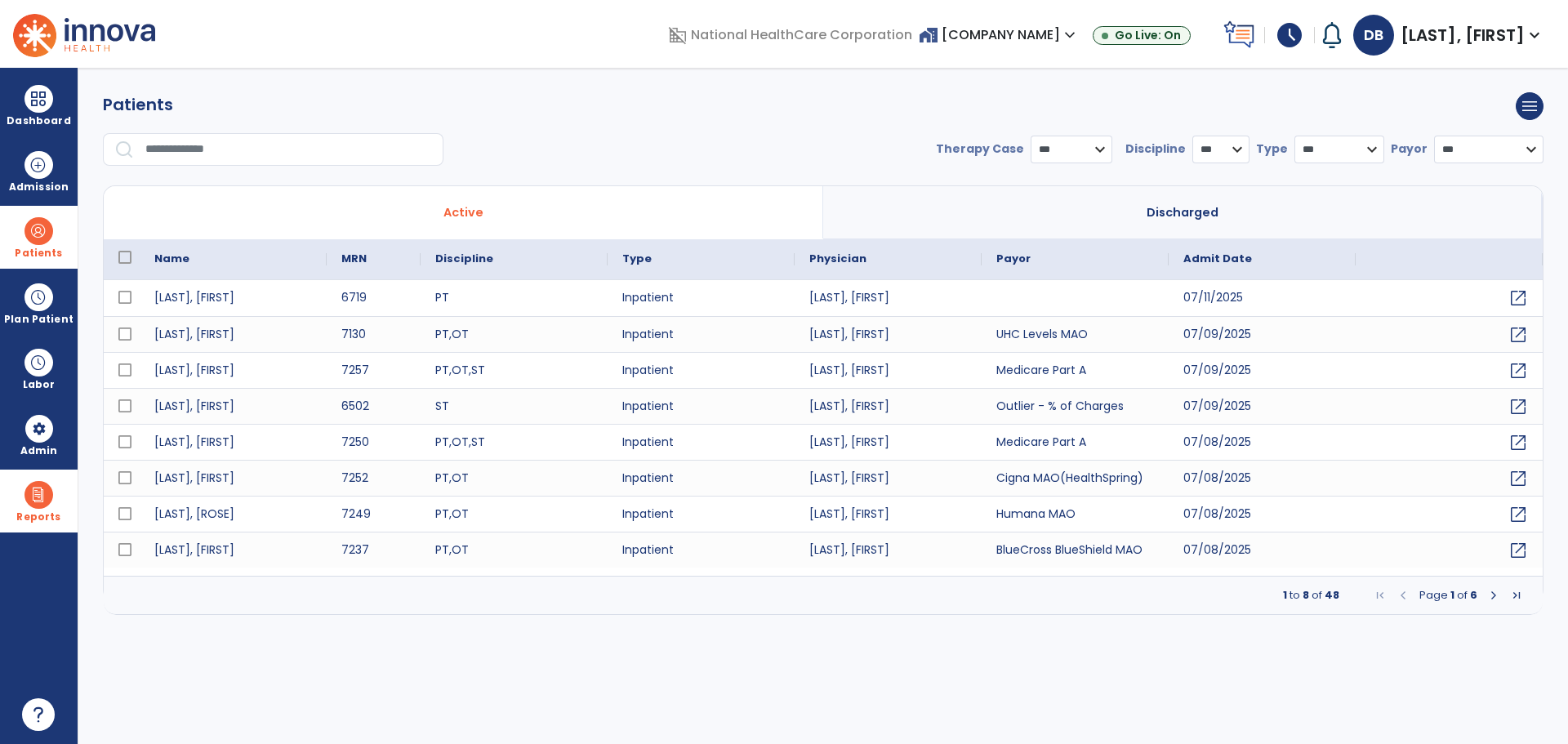 click at bounding box center (288, 149) 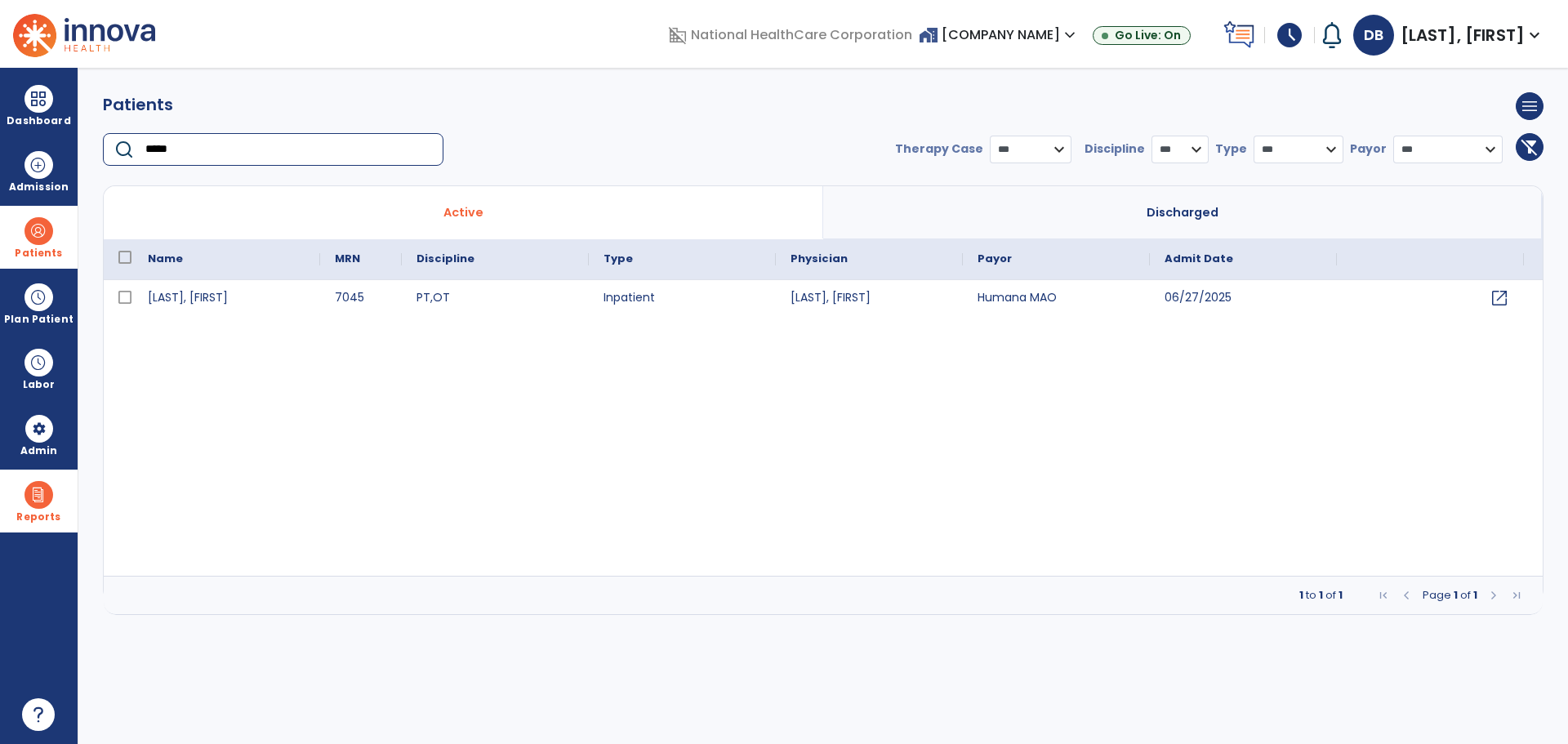 type on "*****" 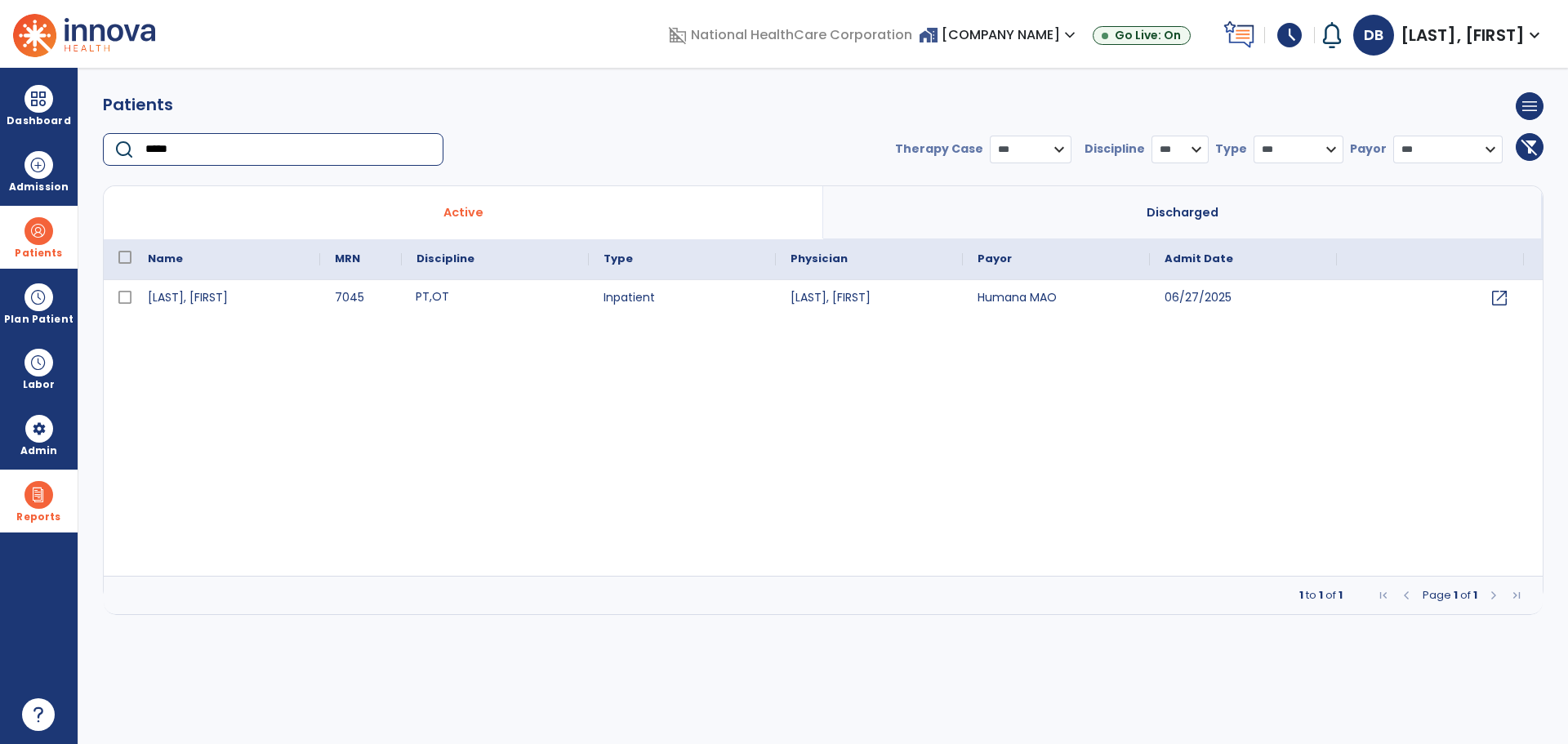 click on "PT , OT" at bounding box center [495, 298] 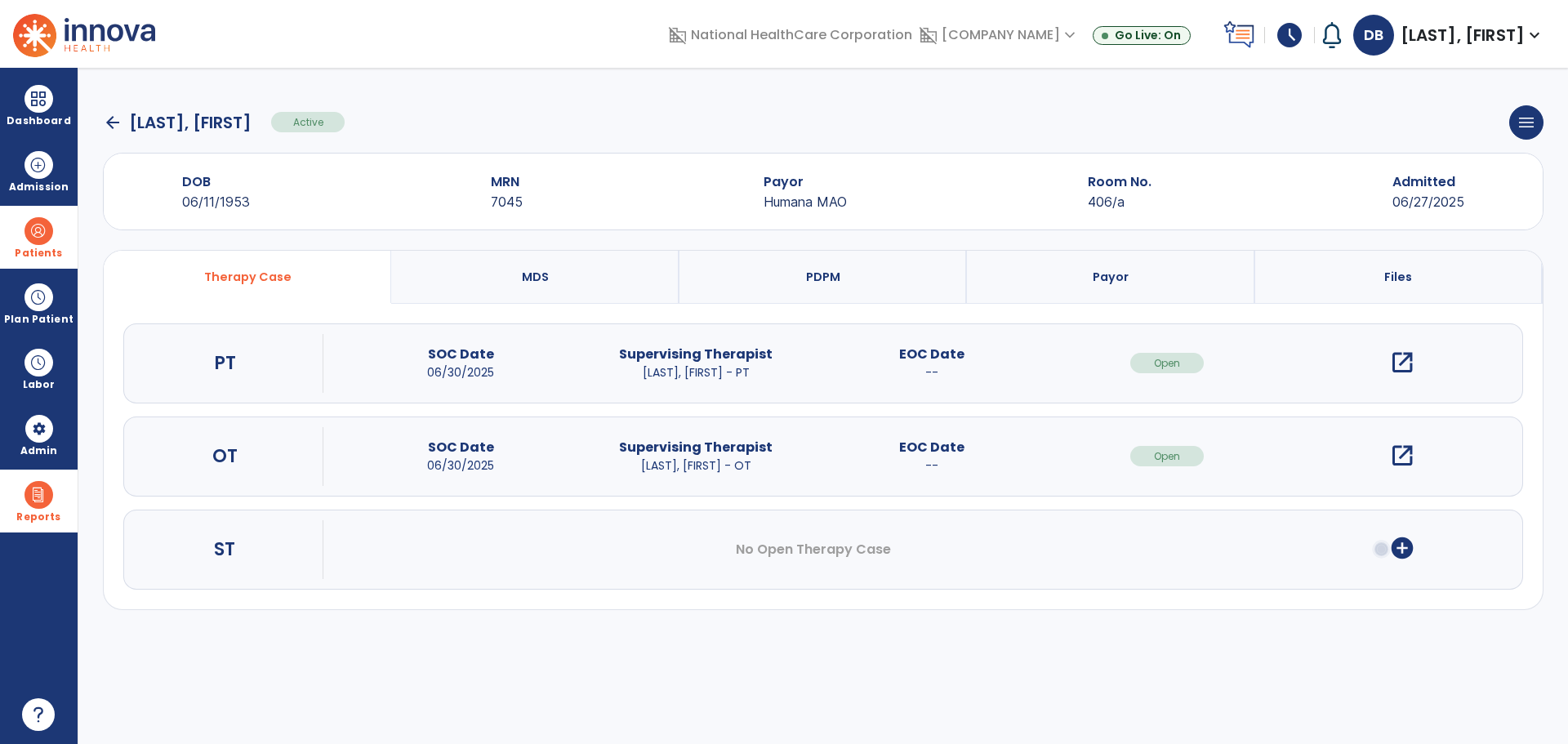 click on "open_in_new" at bounding box center (1402, 363) 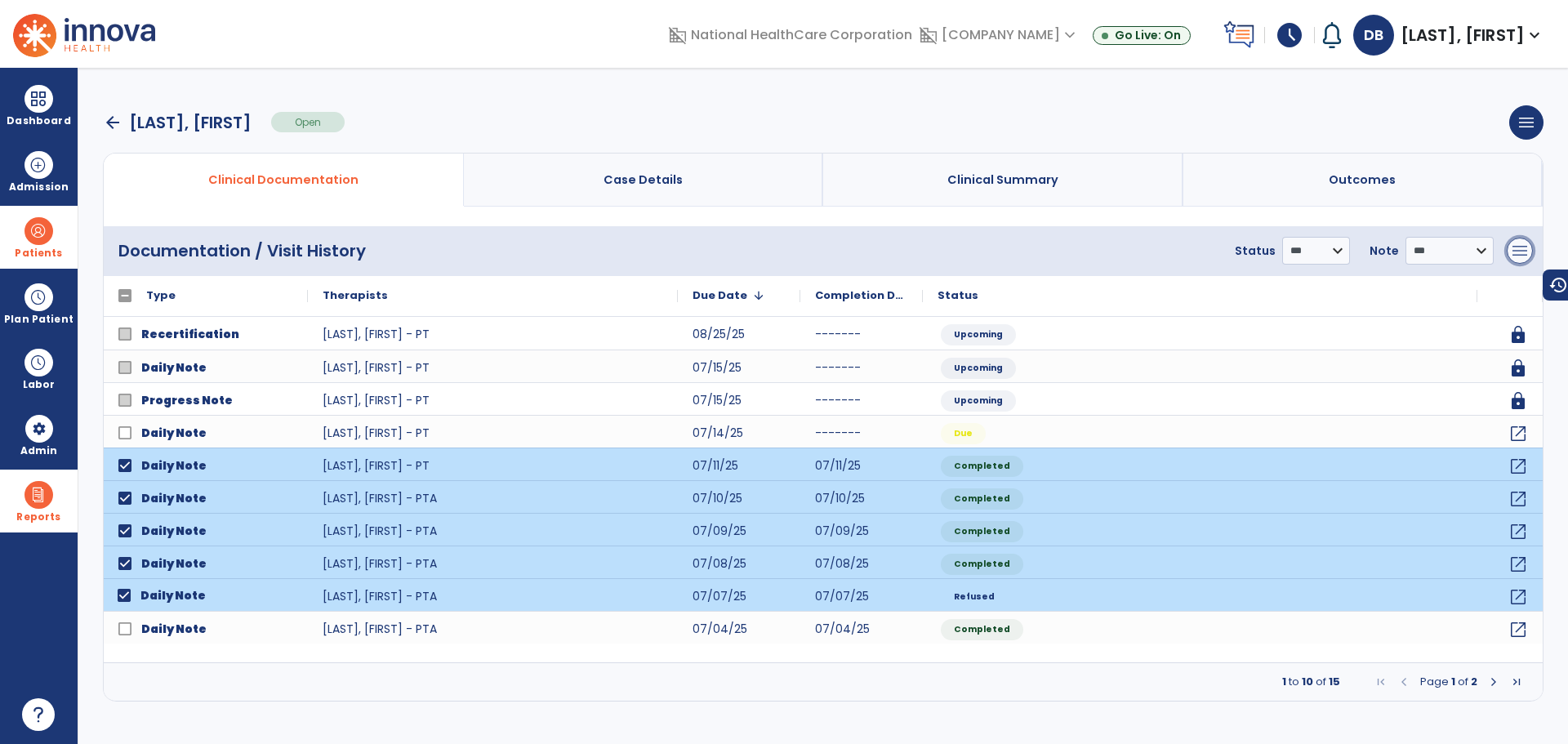 click on "menu" at bounding box center [1520, 251] 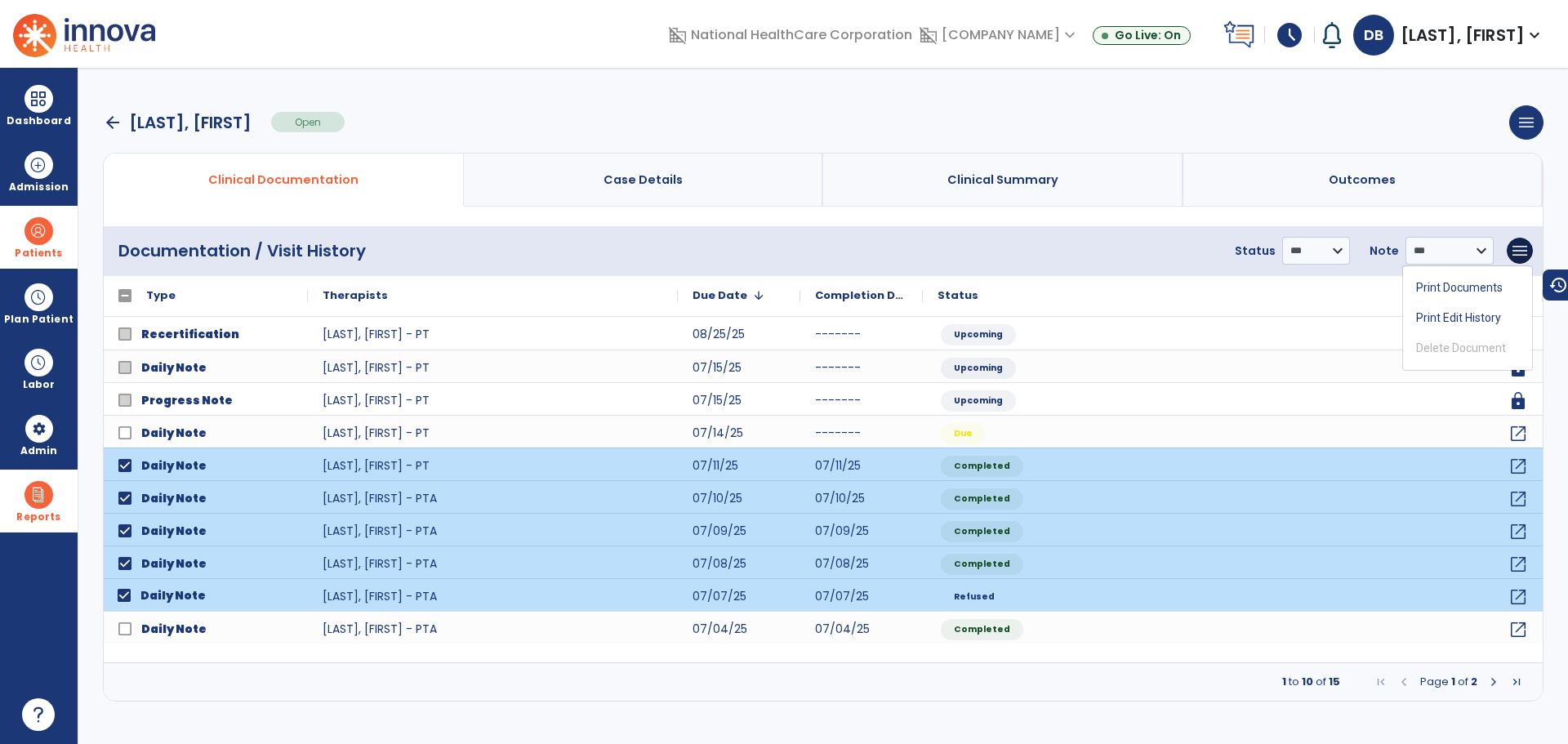 click on "Print Documents" at bounding box center [1468, 287] 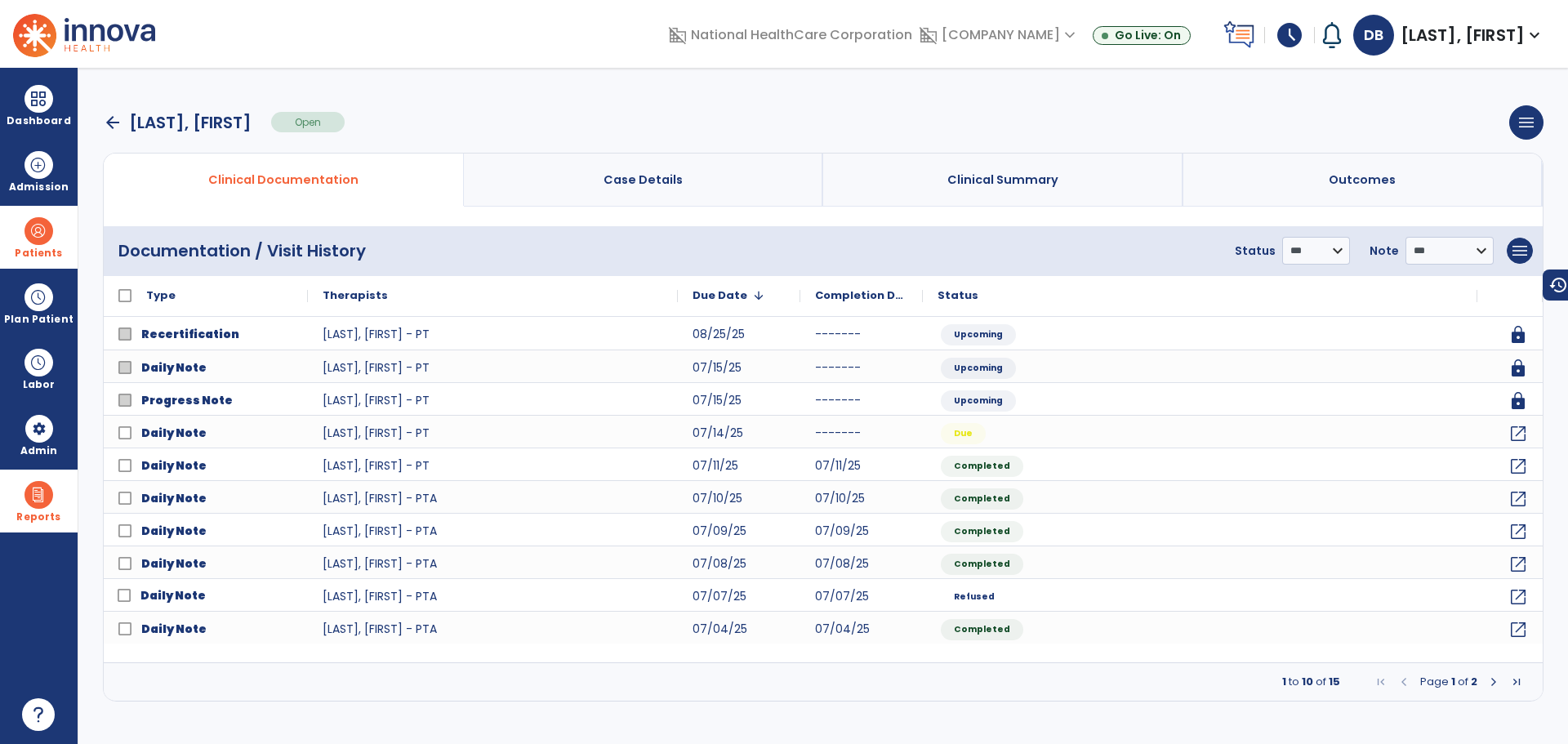 click on "arrow_back" at bounding box center (113, 123) 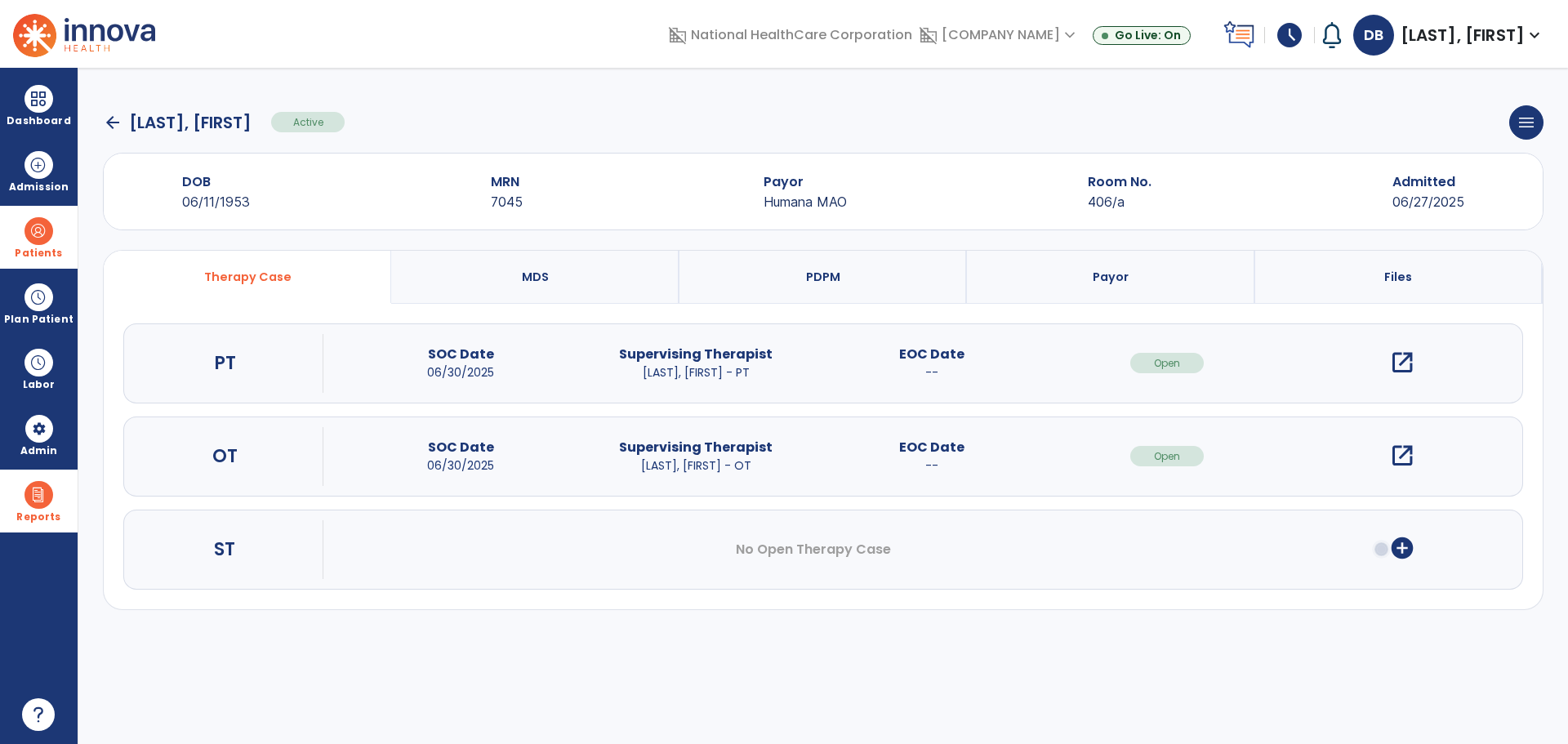 click on "open_in_new" at bounding box center (1402, 456) 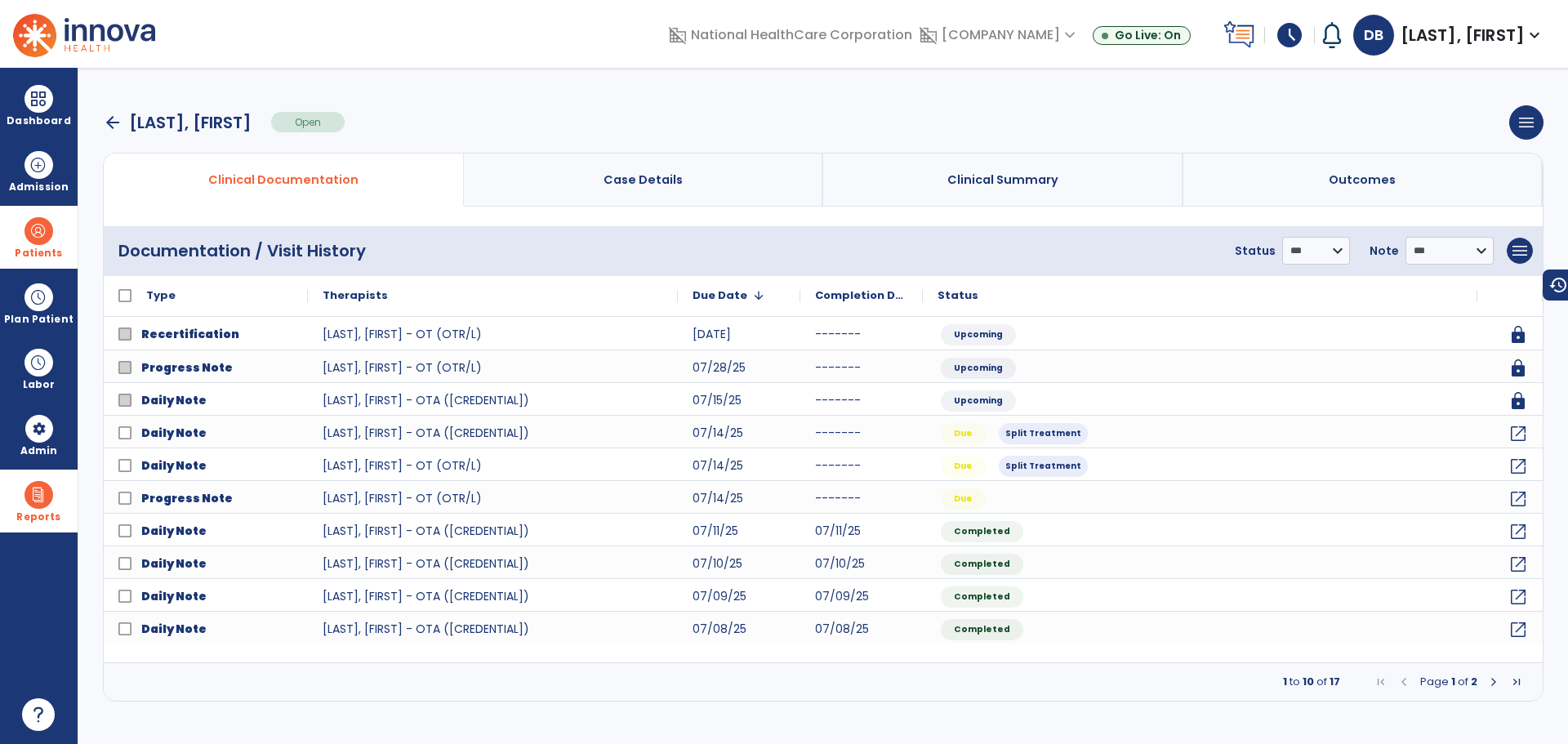 click at bounding box center [1494, 682] 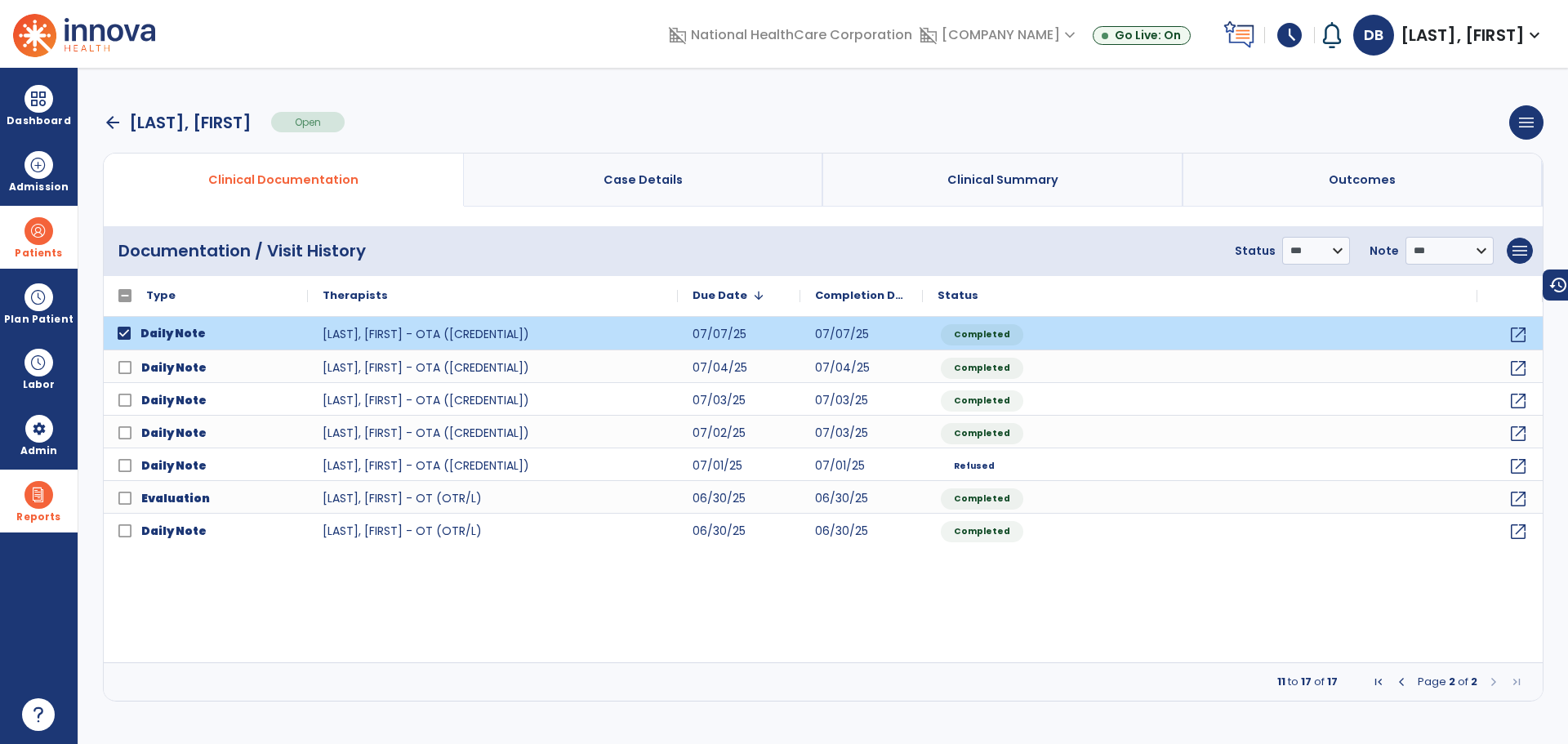 click at bounding box center [1401, 682] 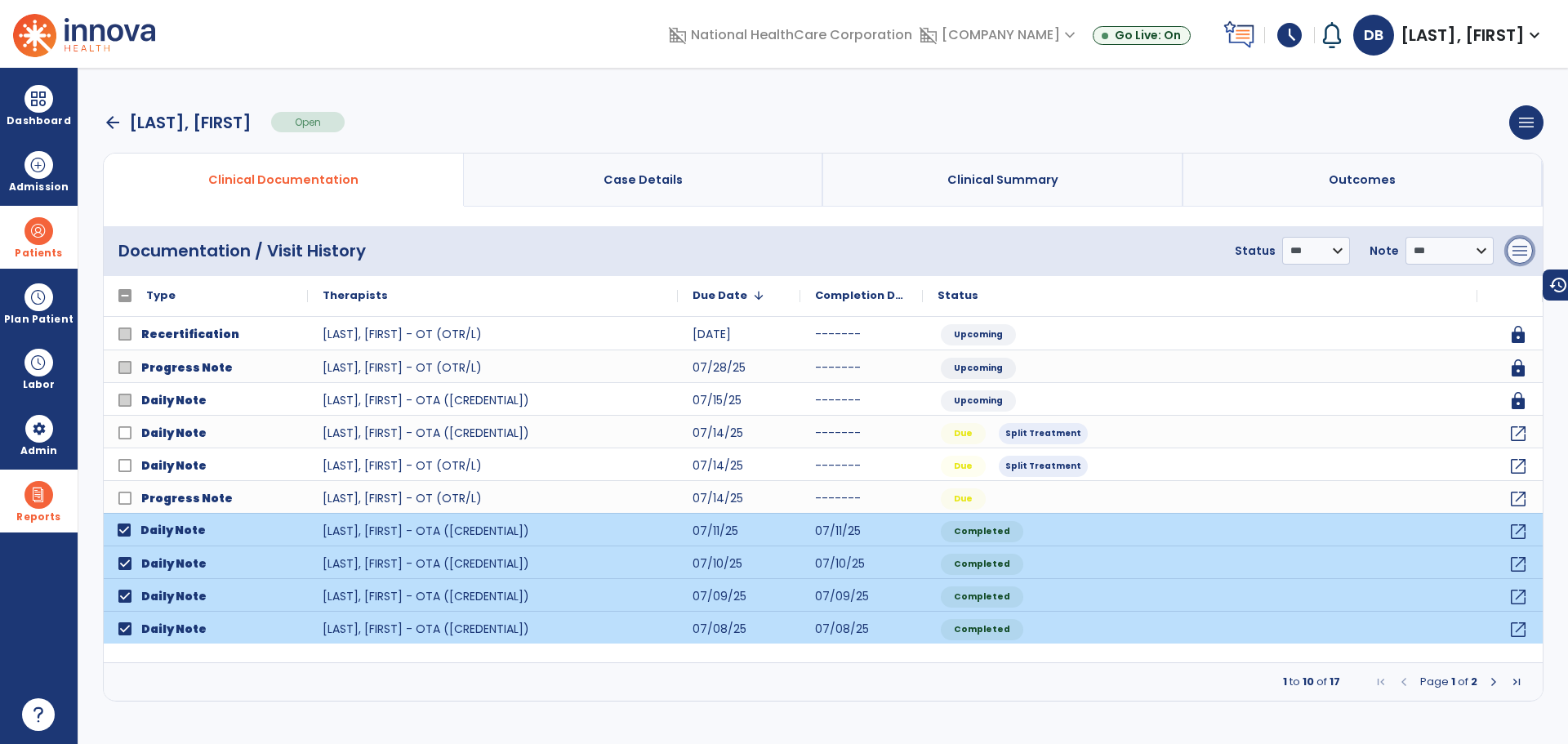 click on "menu" at bounding box center (1520, 251) 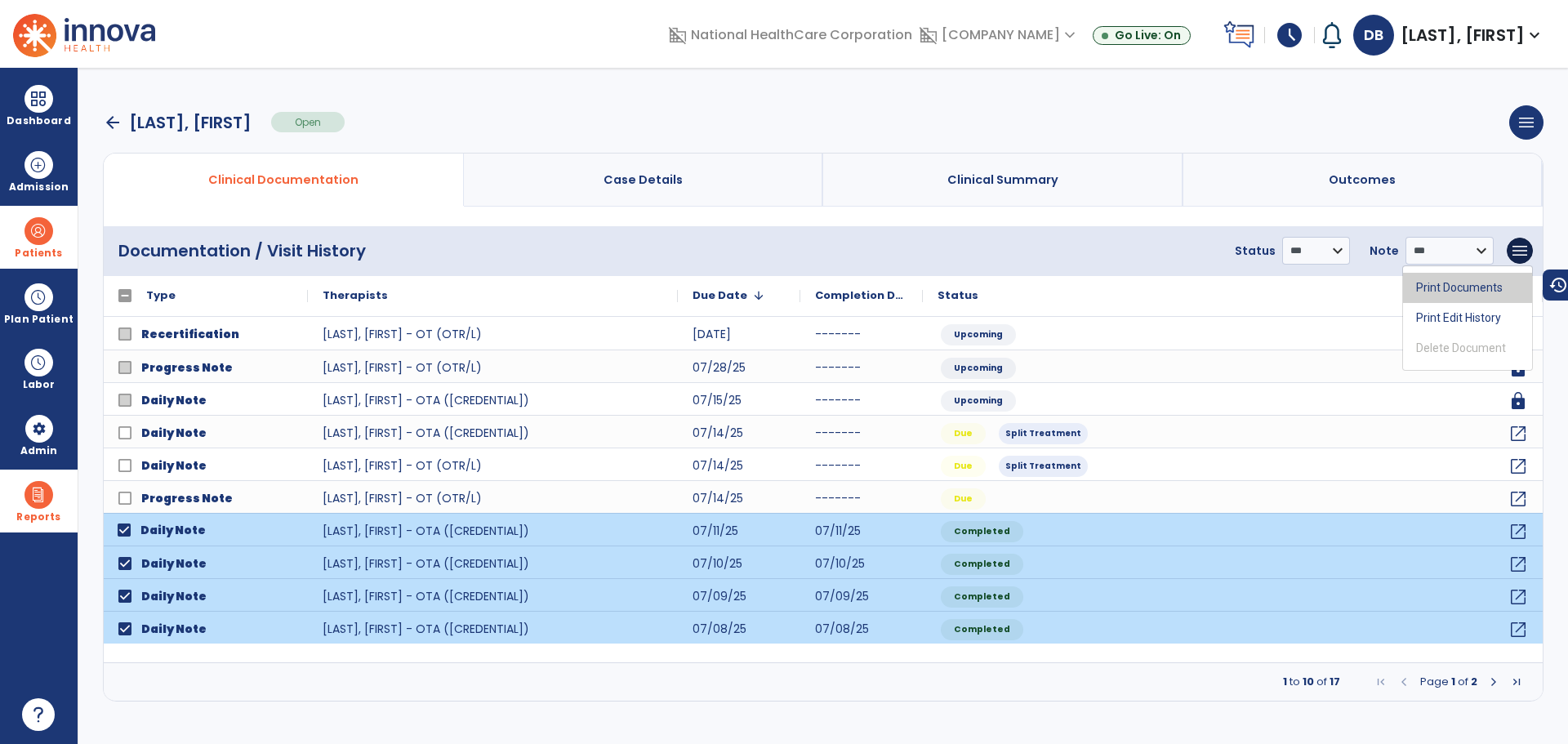 click on "Print Documents" at bounding box center [1468, 287] 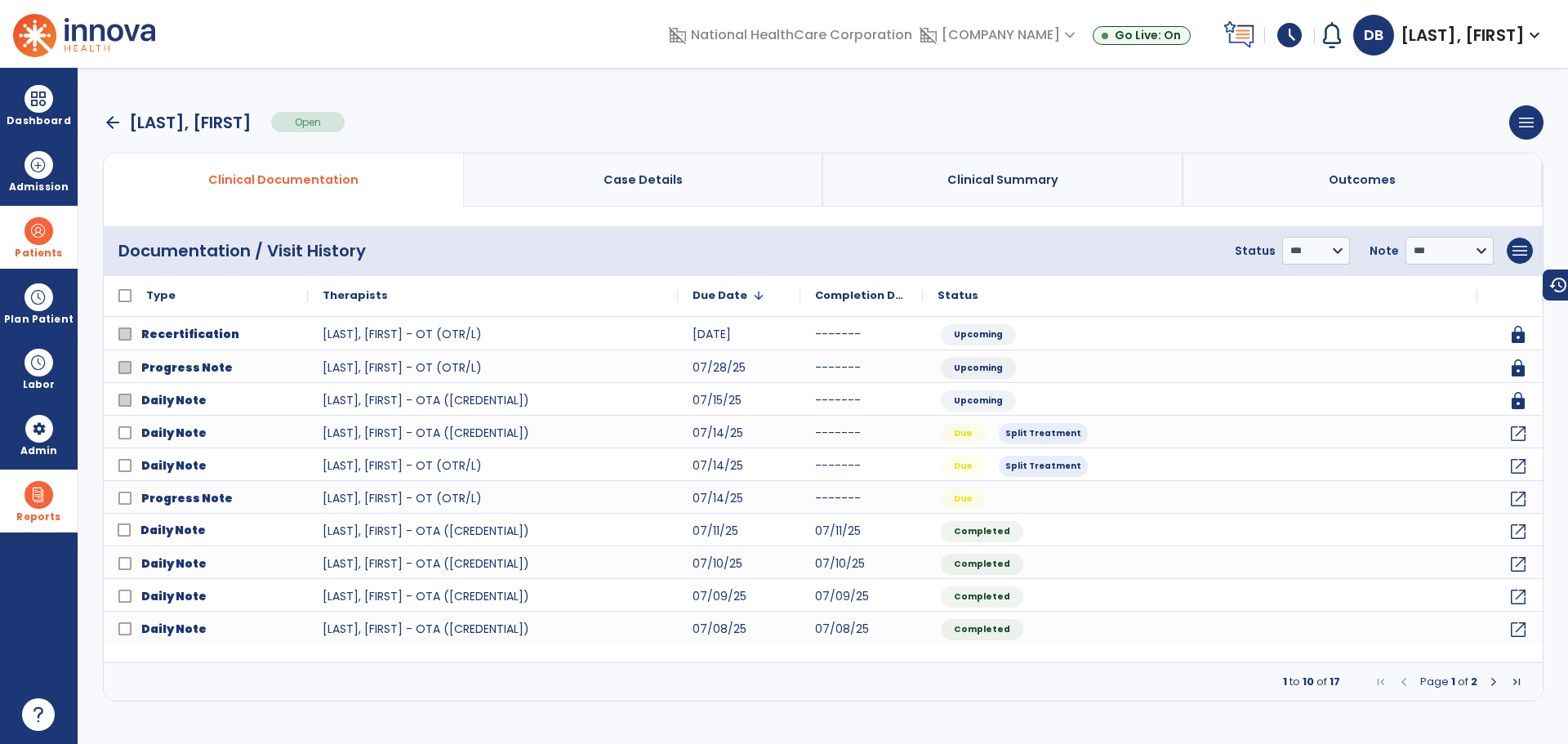 drag, startPoint x: 61, startPoint y: 514, endPoint x: 84, endPoint y: 563, distance: 54.129474 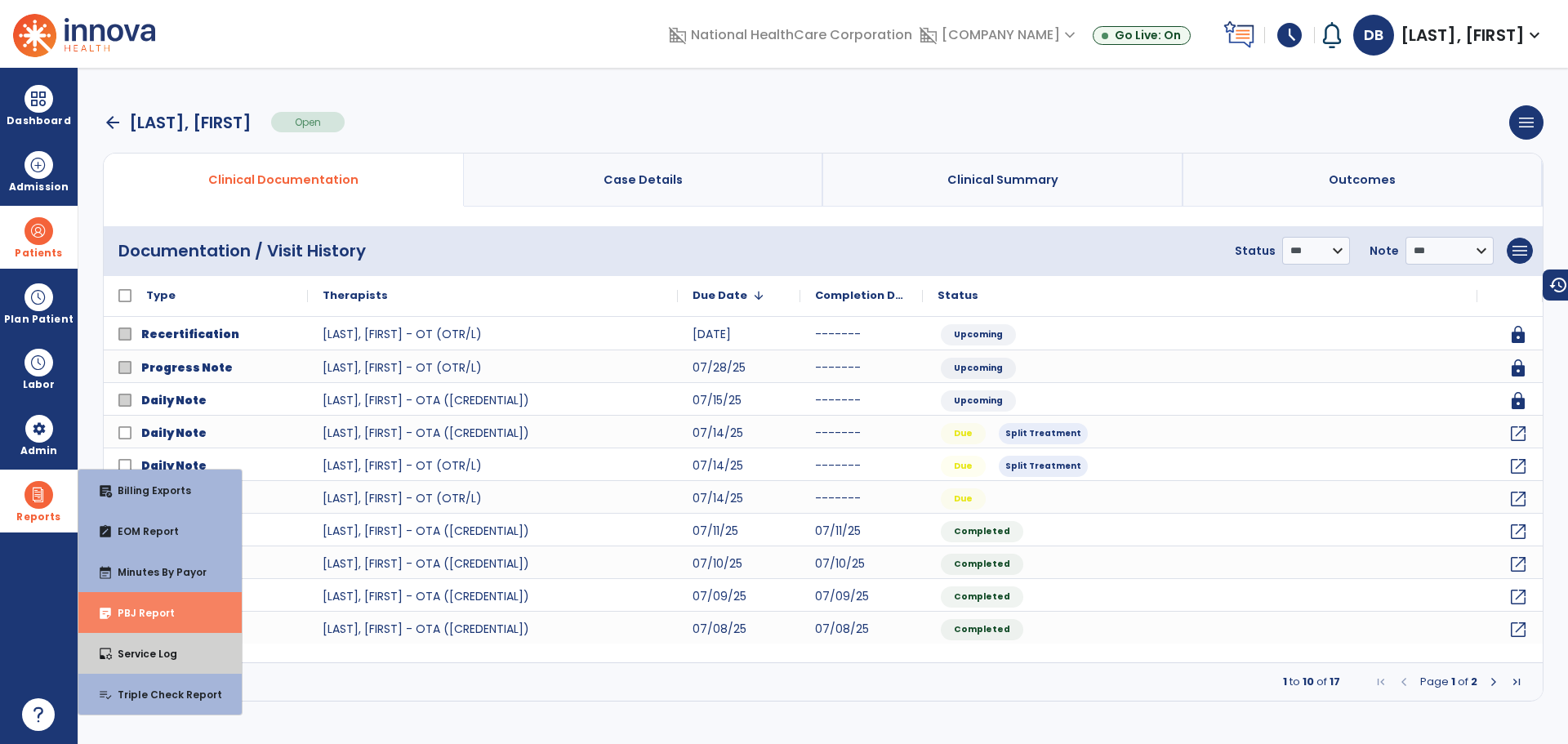 drag, startPoint x: 140, startPoint y: 635, endPoint x: 153, endPoint y: 620, distance: 19.849433 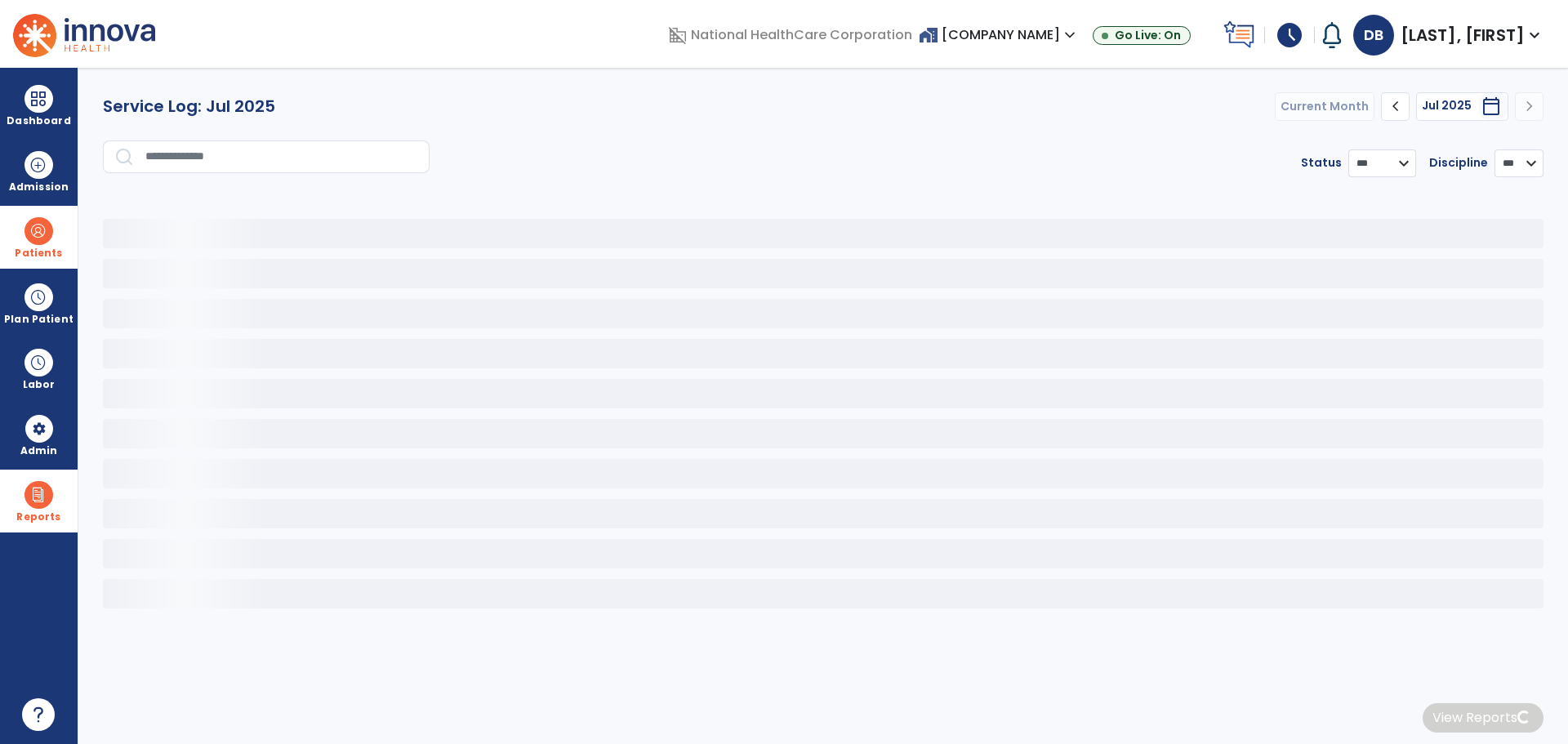 drag, startPoint x: 252, startPoint y: 127, endPoint x: 247, endPoint y: 139, distance: 13 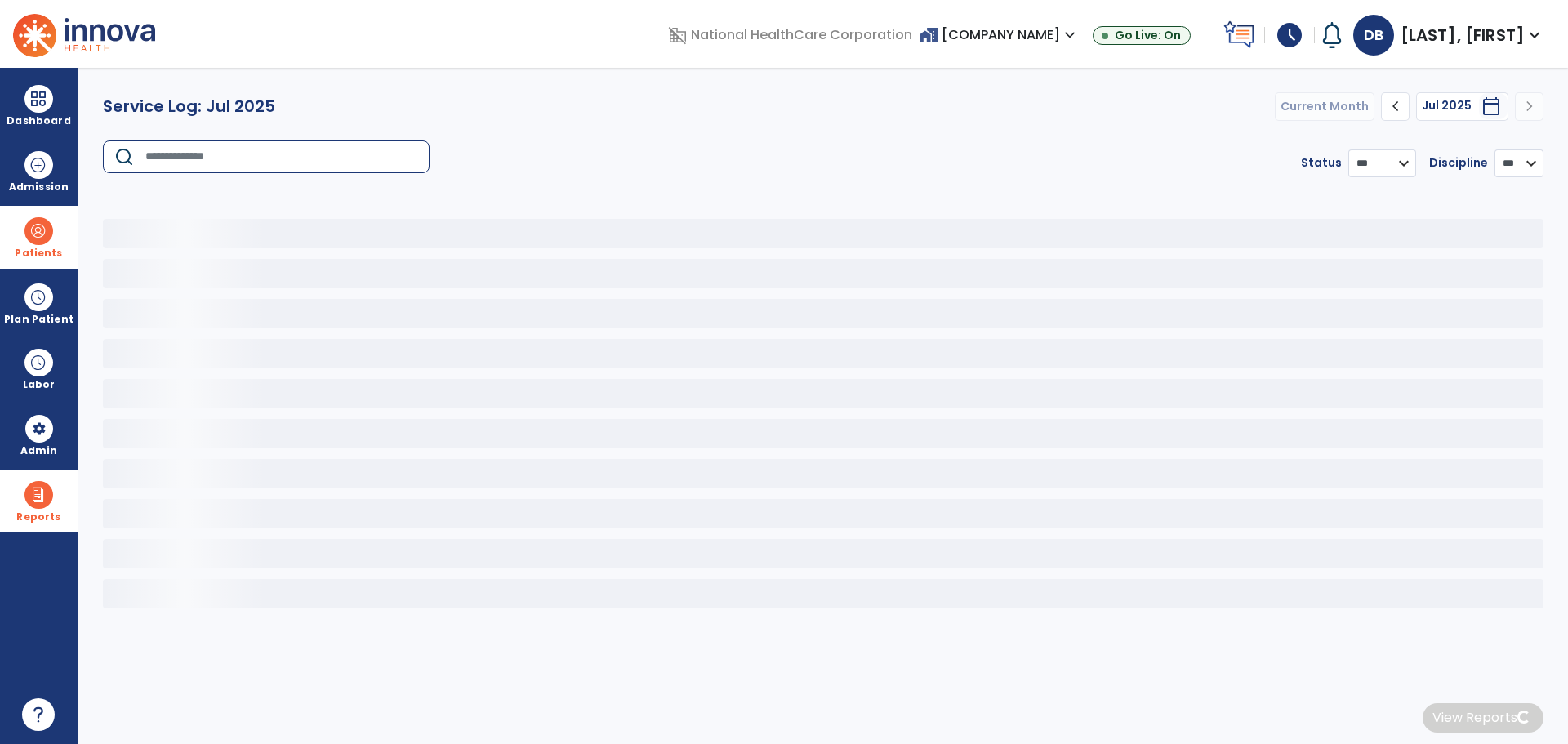 click at bounding box center [282, 157] 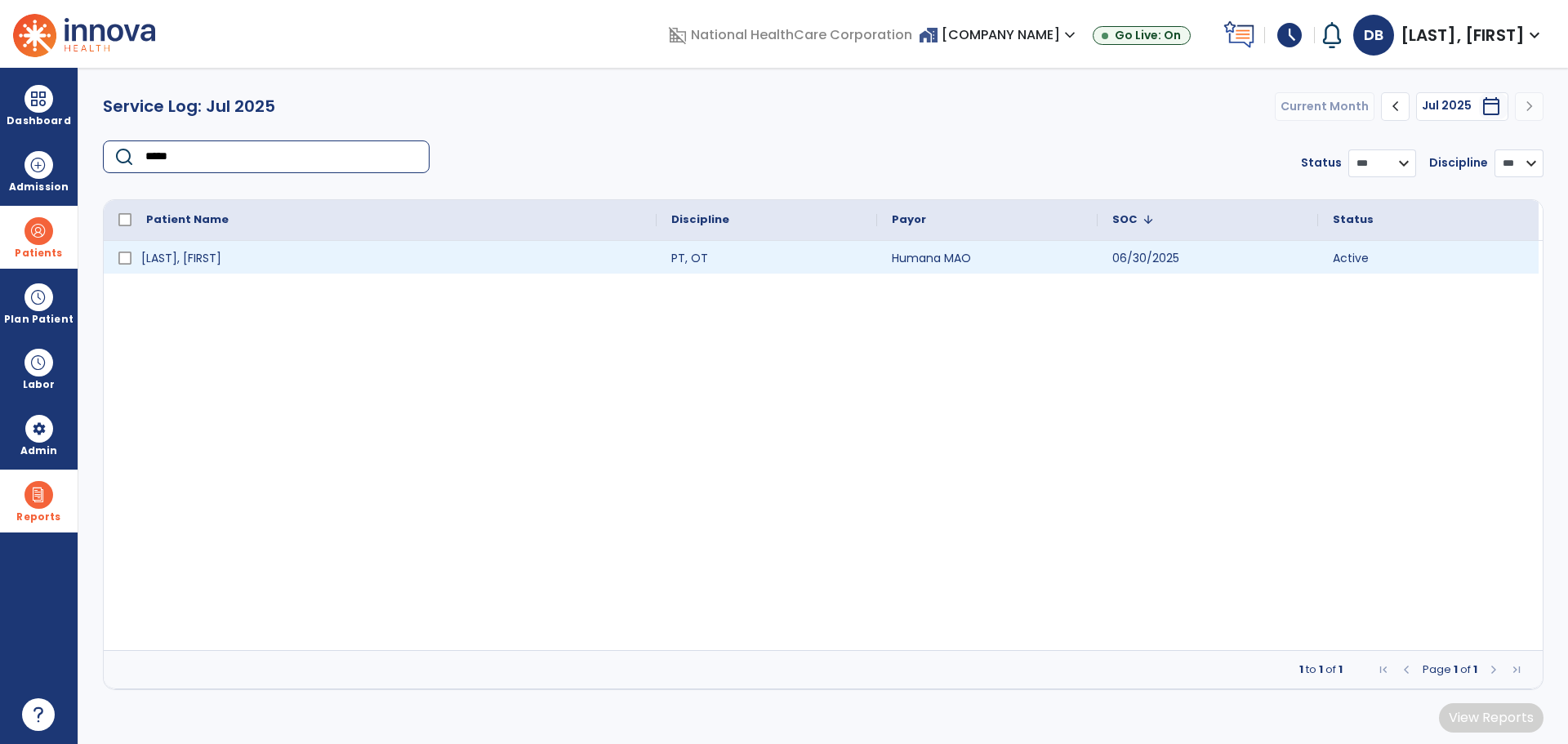 type on "*****" 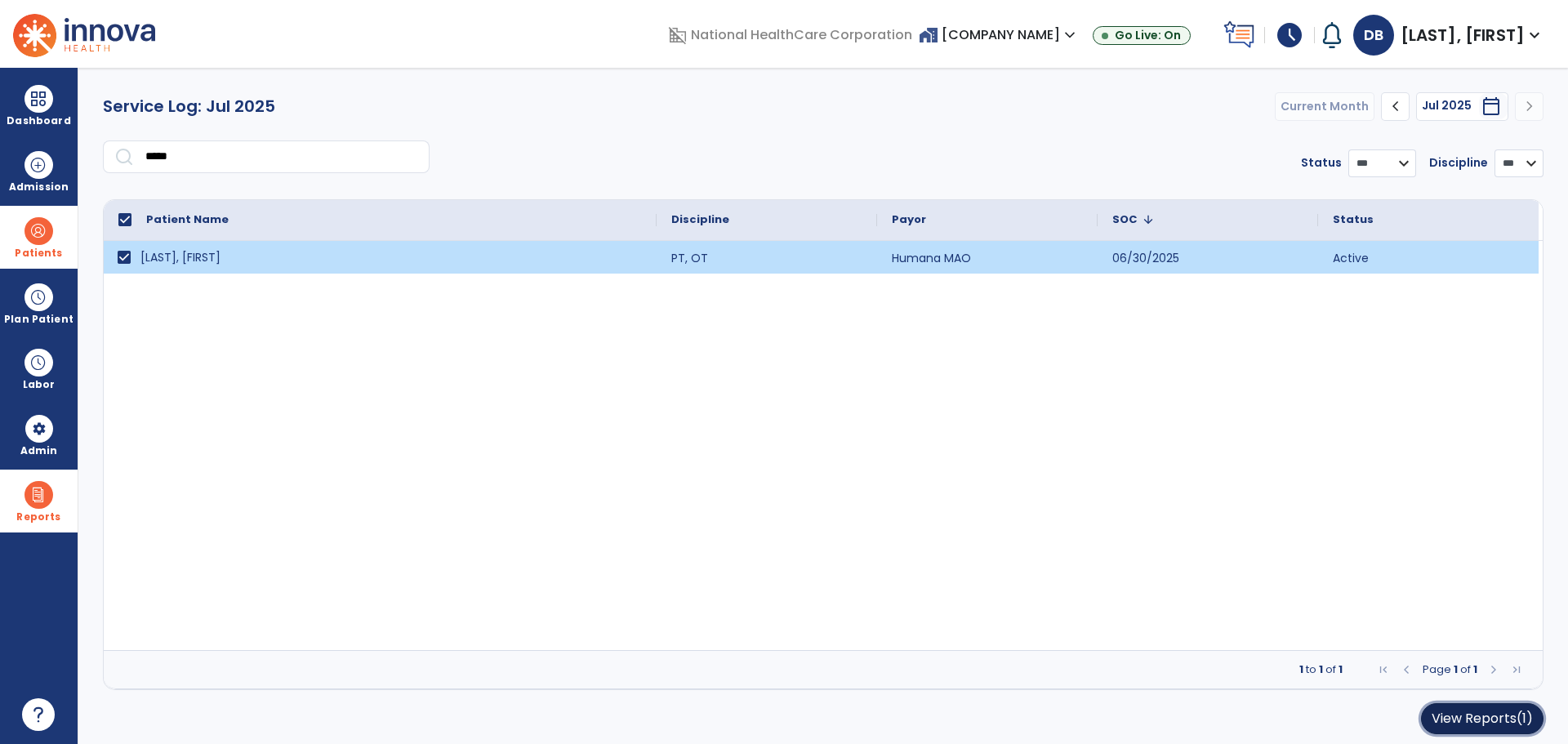 click on "(1)" 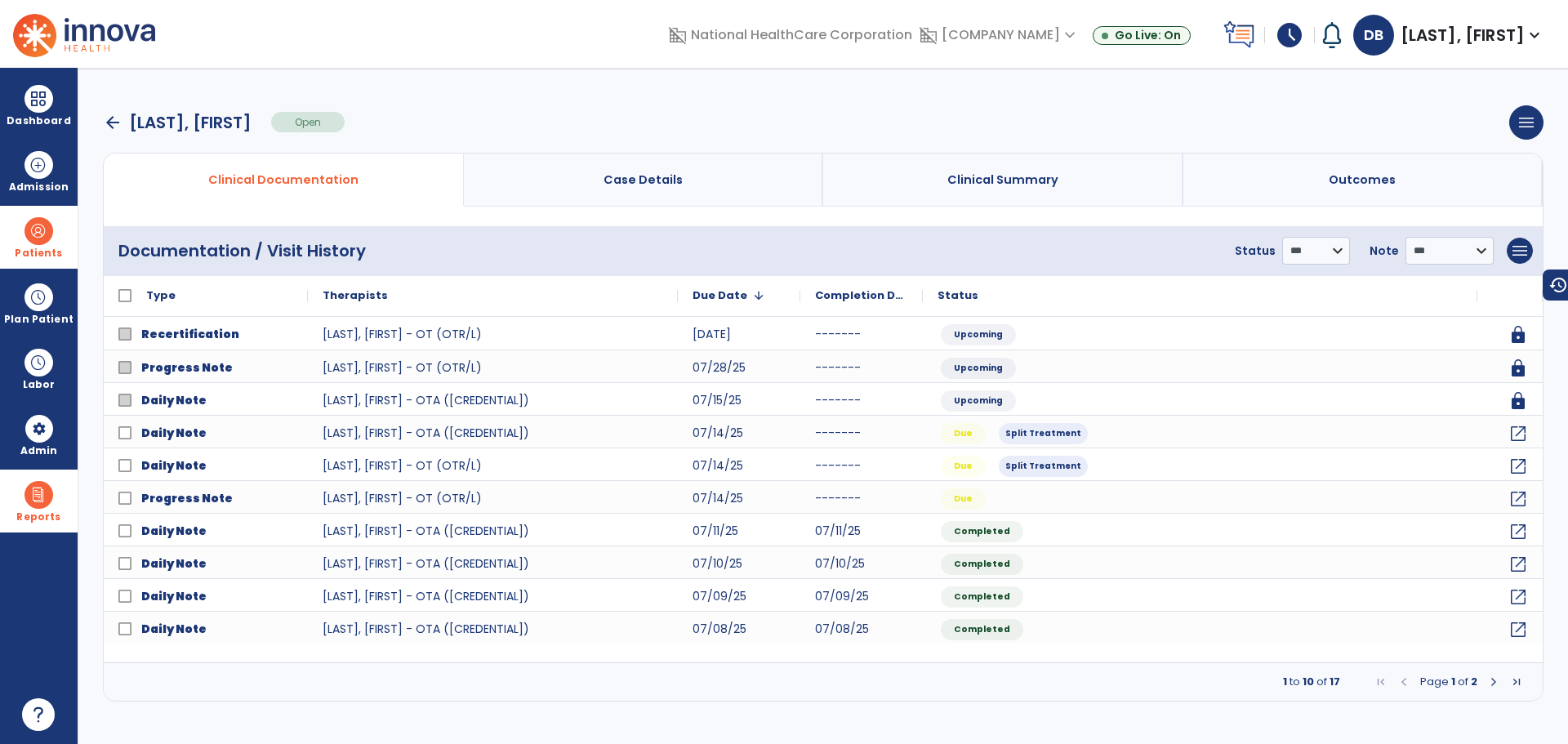 drag, startPoint x: 50, startPoint y: 236, endPoint x: 95, endPoint y: 234, distance: 45.04442 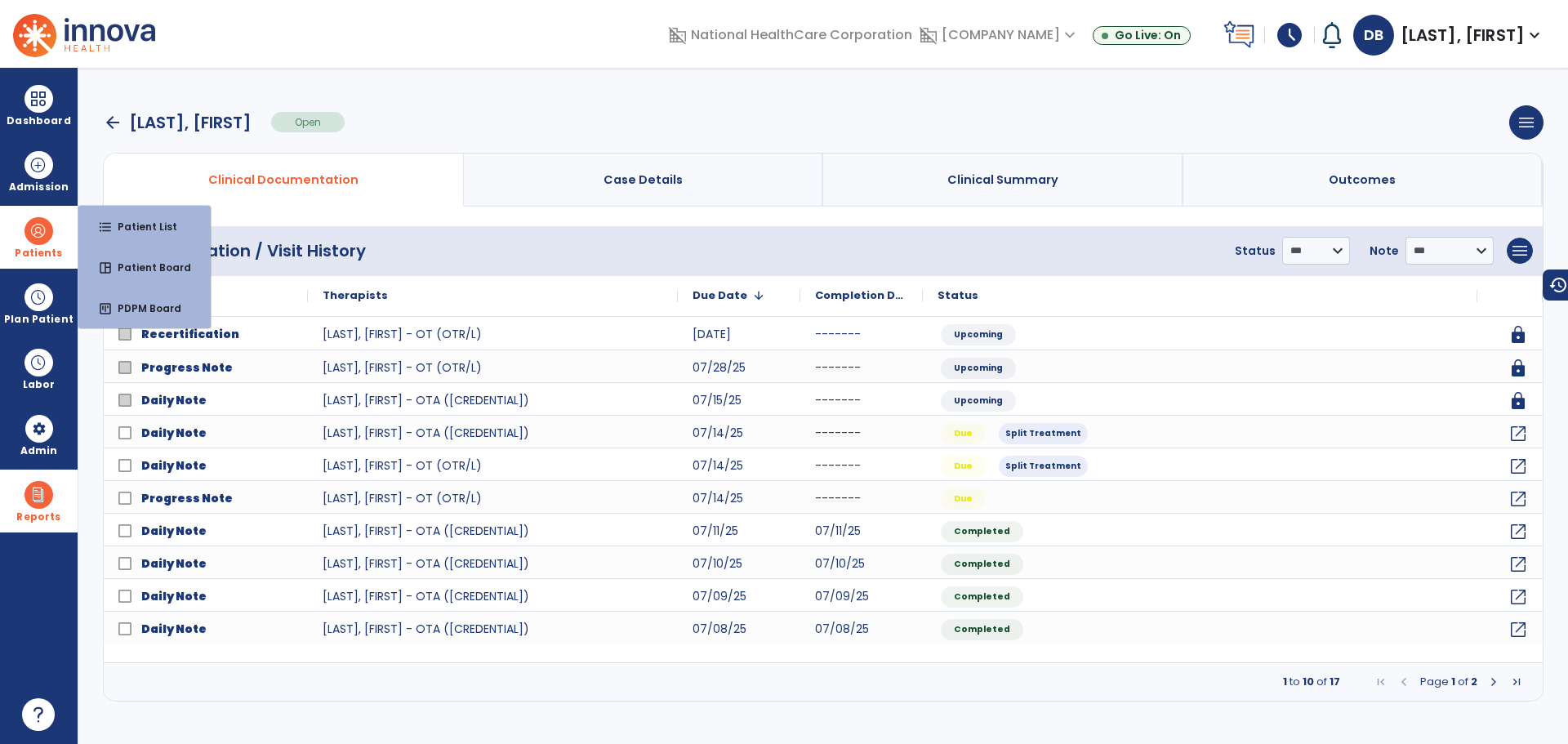 click on "format_list_bulleted" at bounding box center [105, 227] 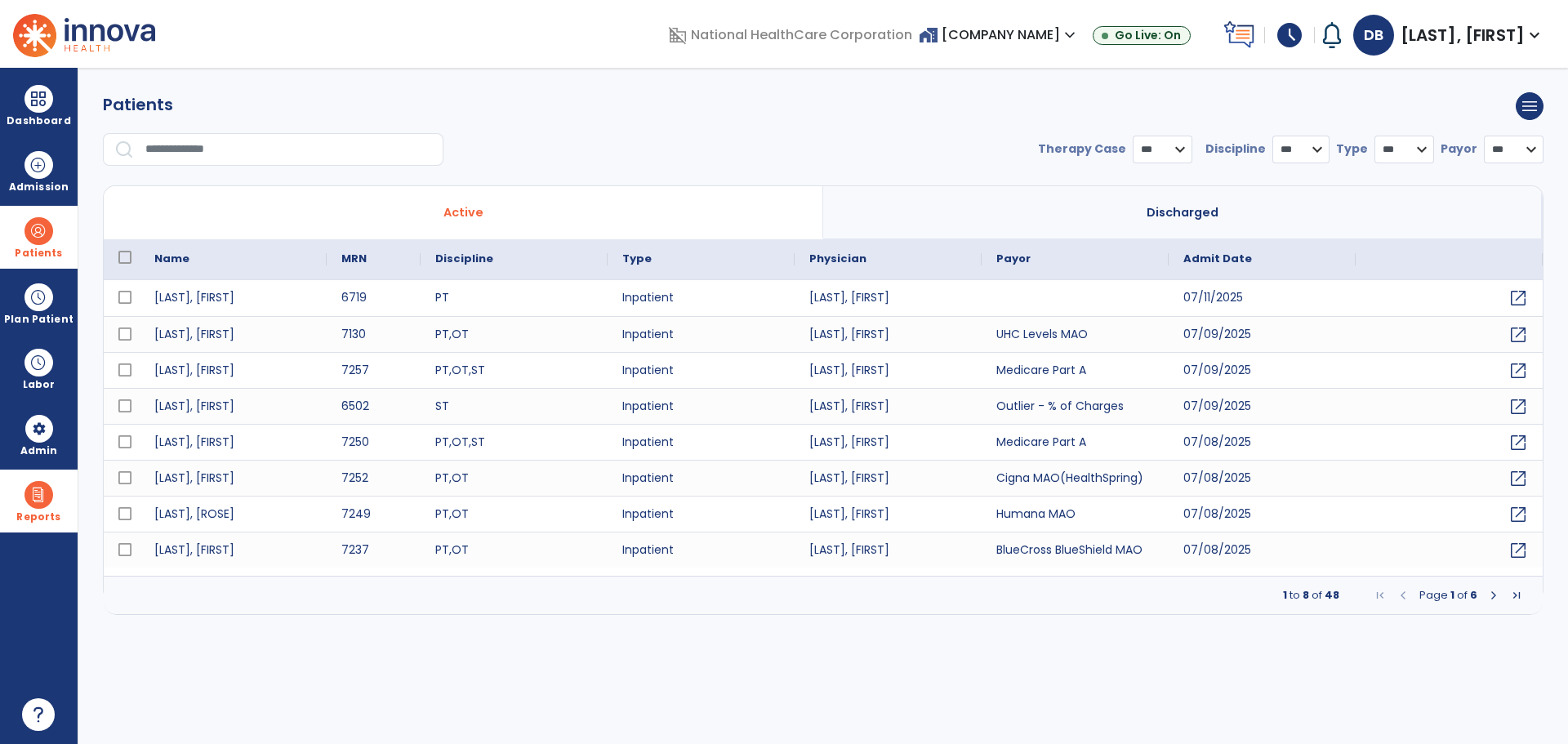 select on "***" 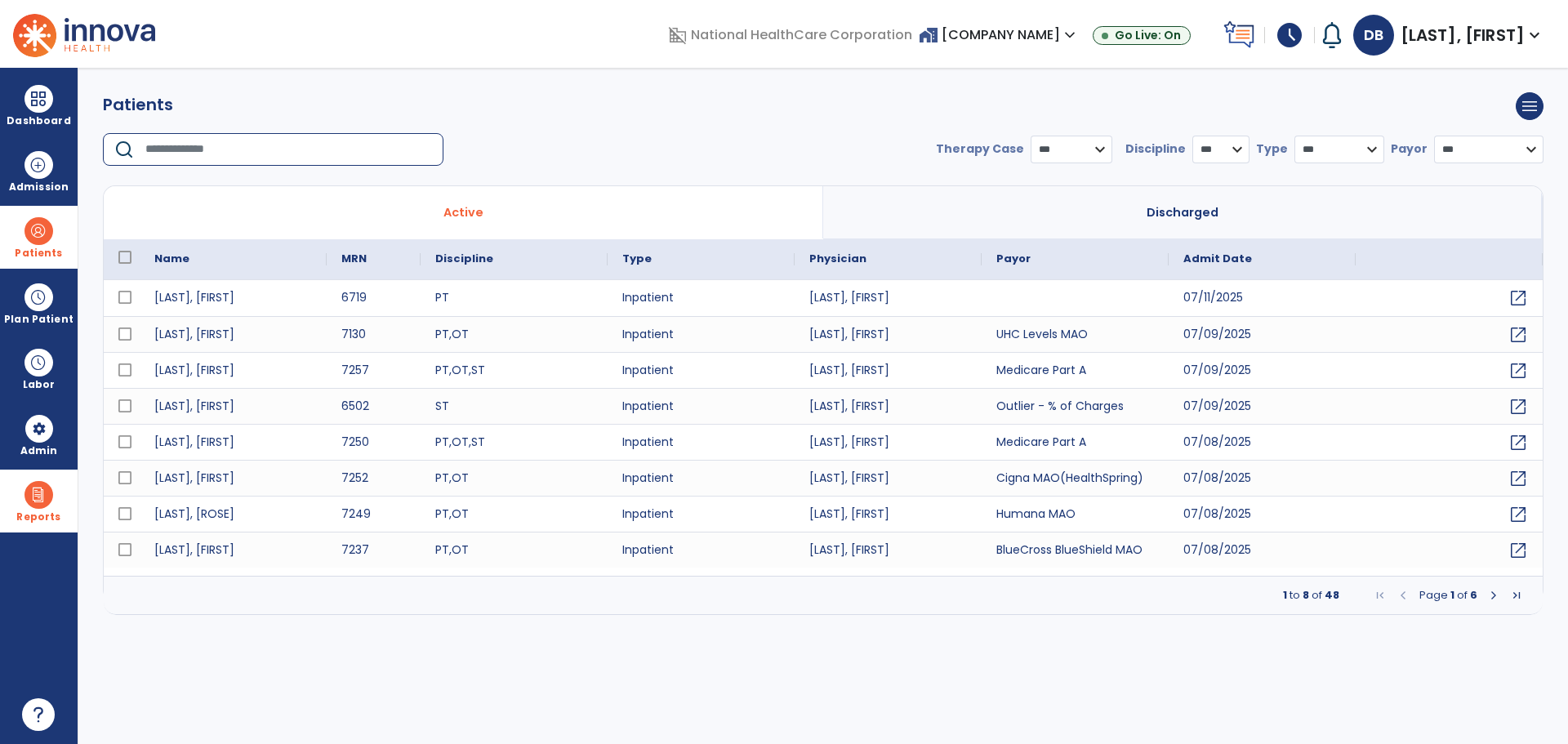 click at bounding box center (288, 149) 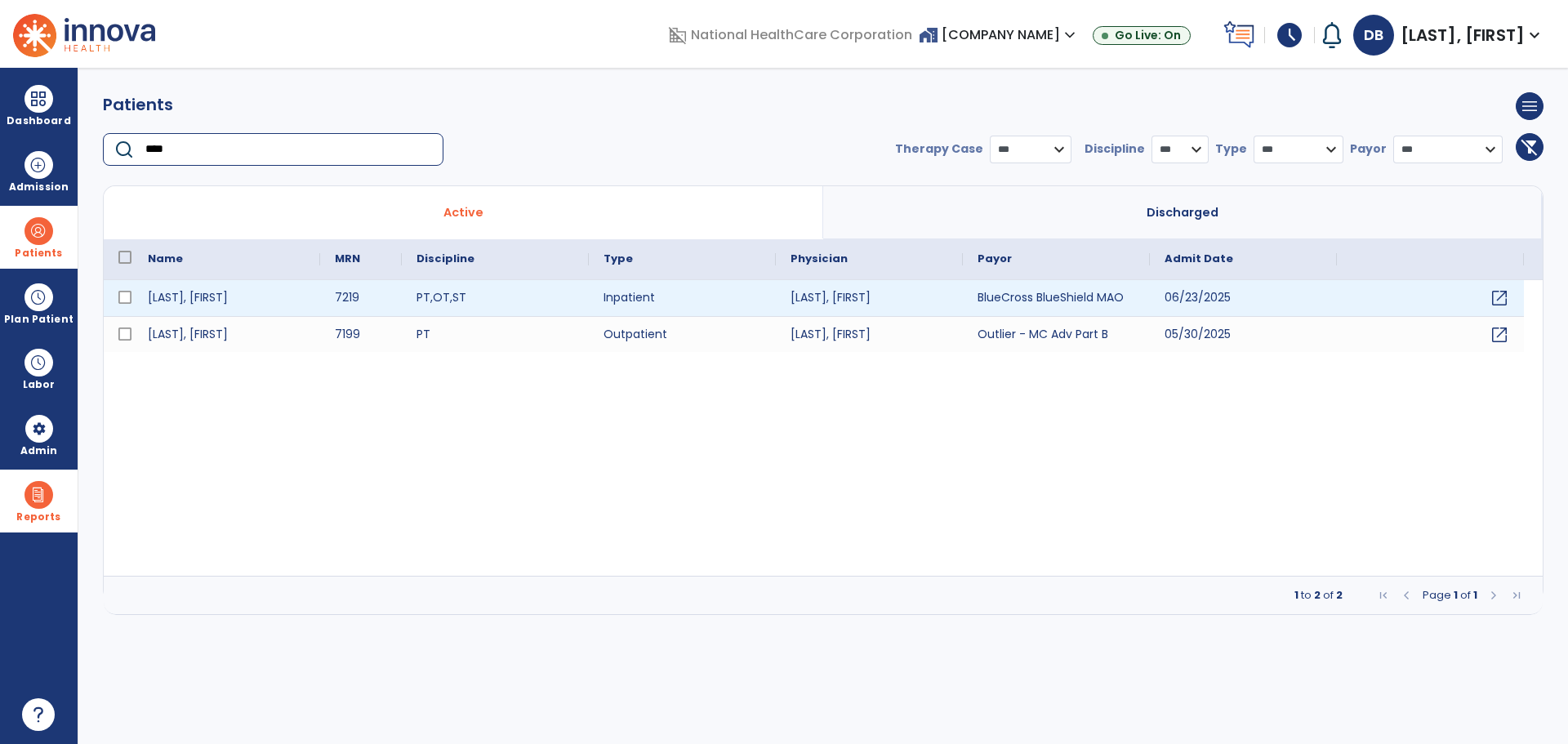 type on "****" 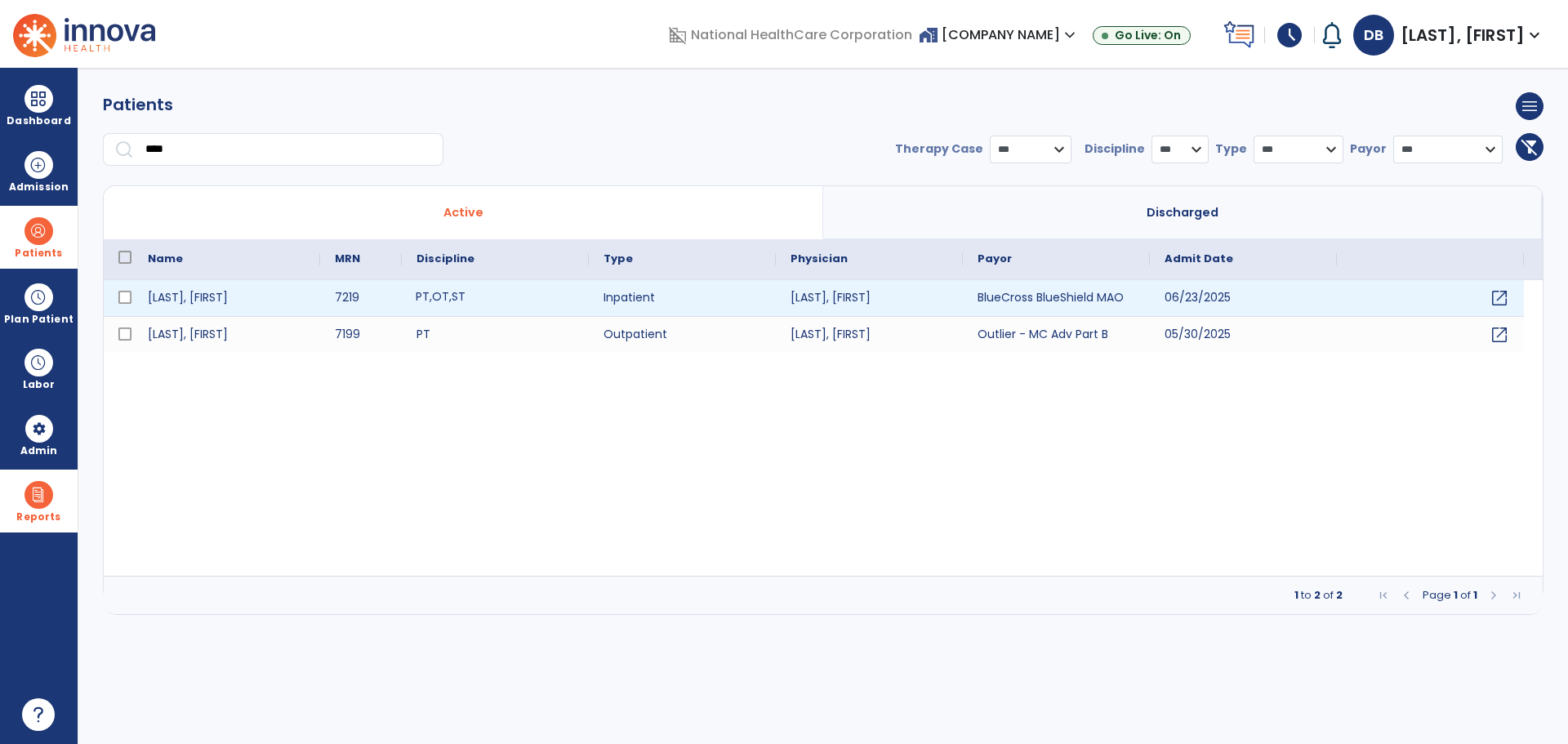click on "PT , OT , ST" at bounding box center [495, 298] 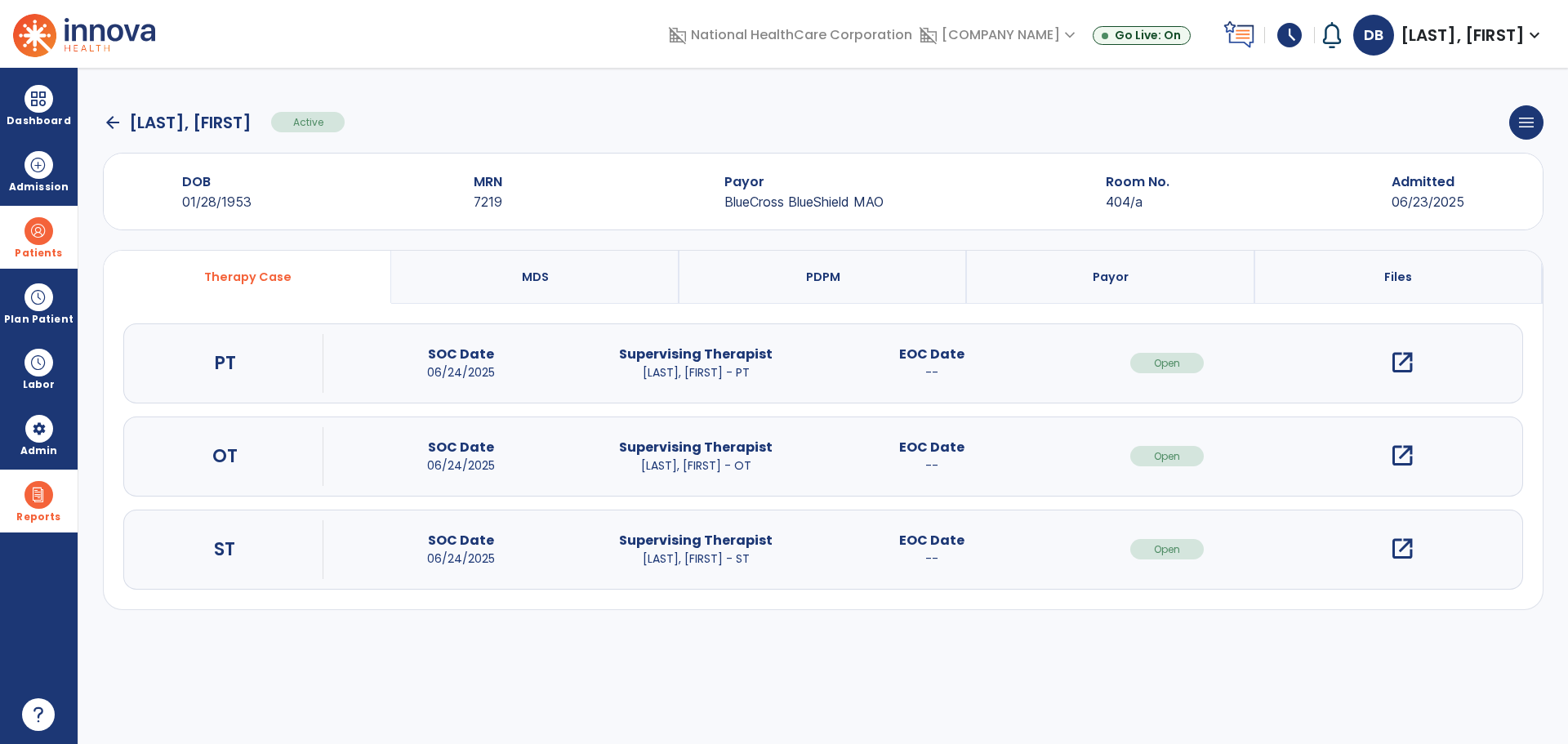 click on "open_in_new" at bounding box center (1402, 363) 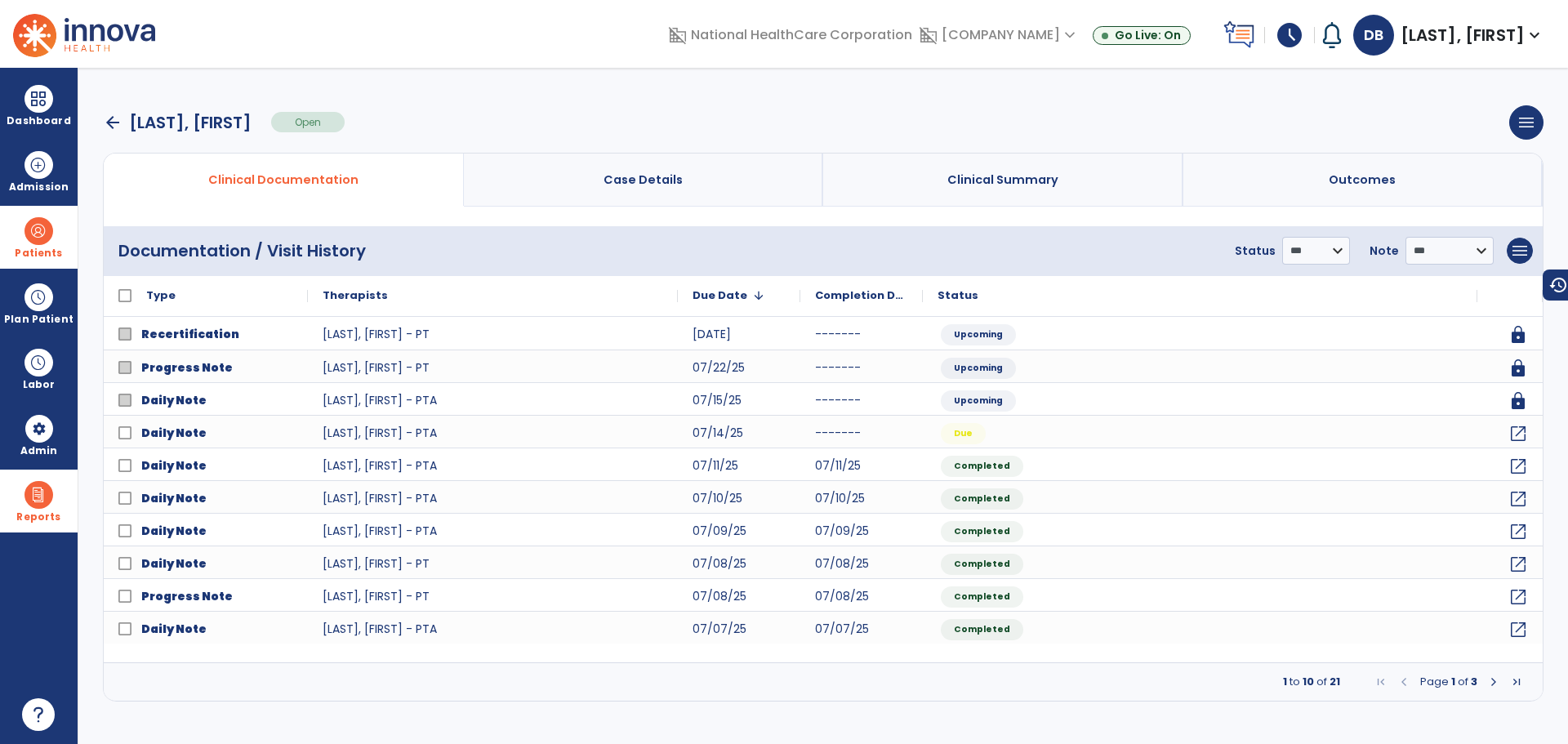 click at bounding box center (1494, 682) 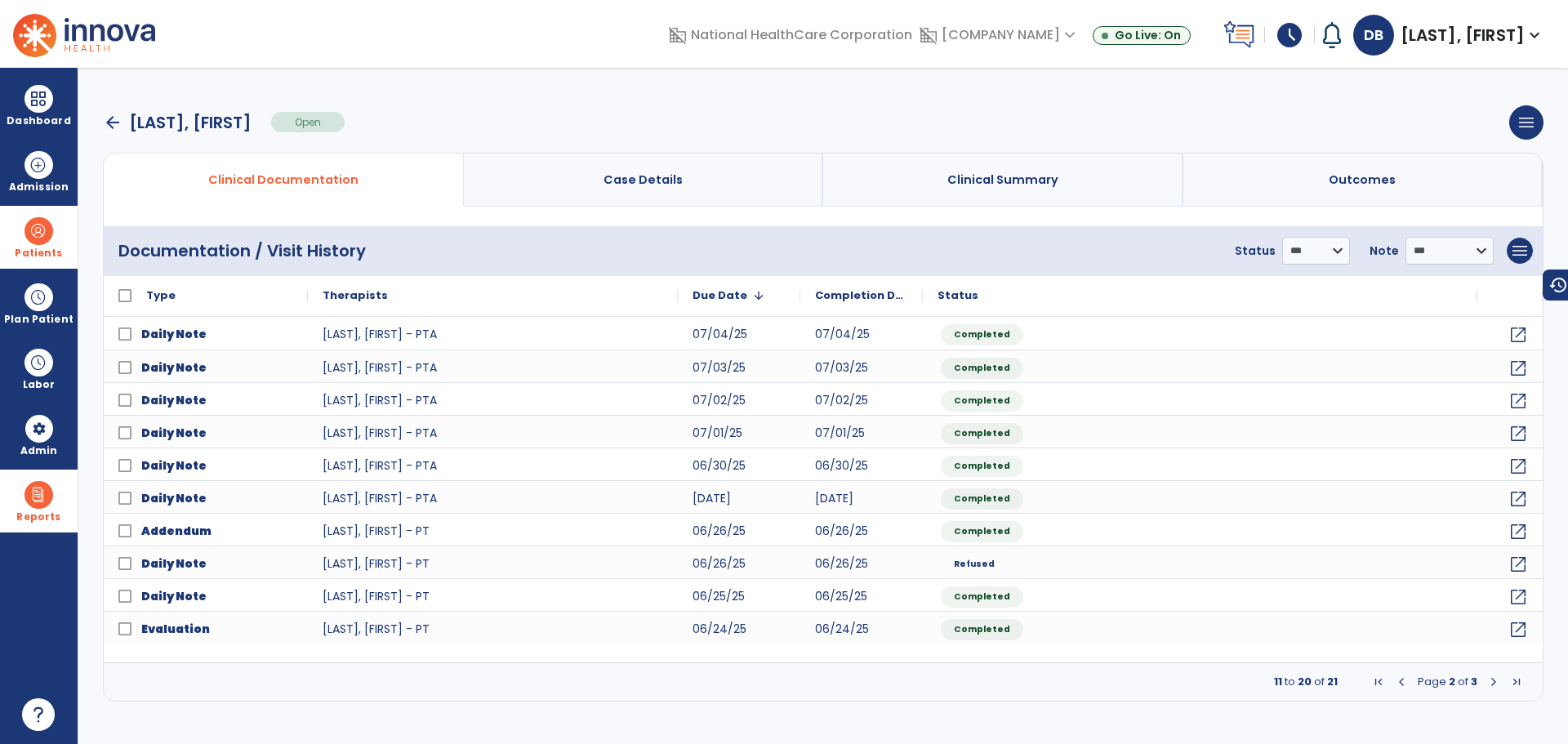 click at bounding box center (1494, 682) 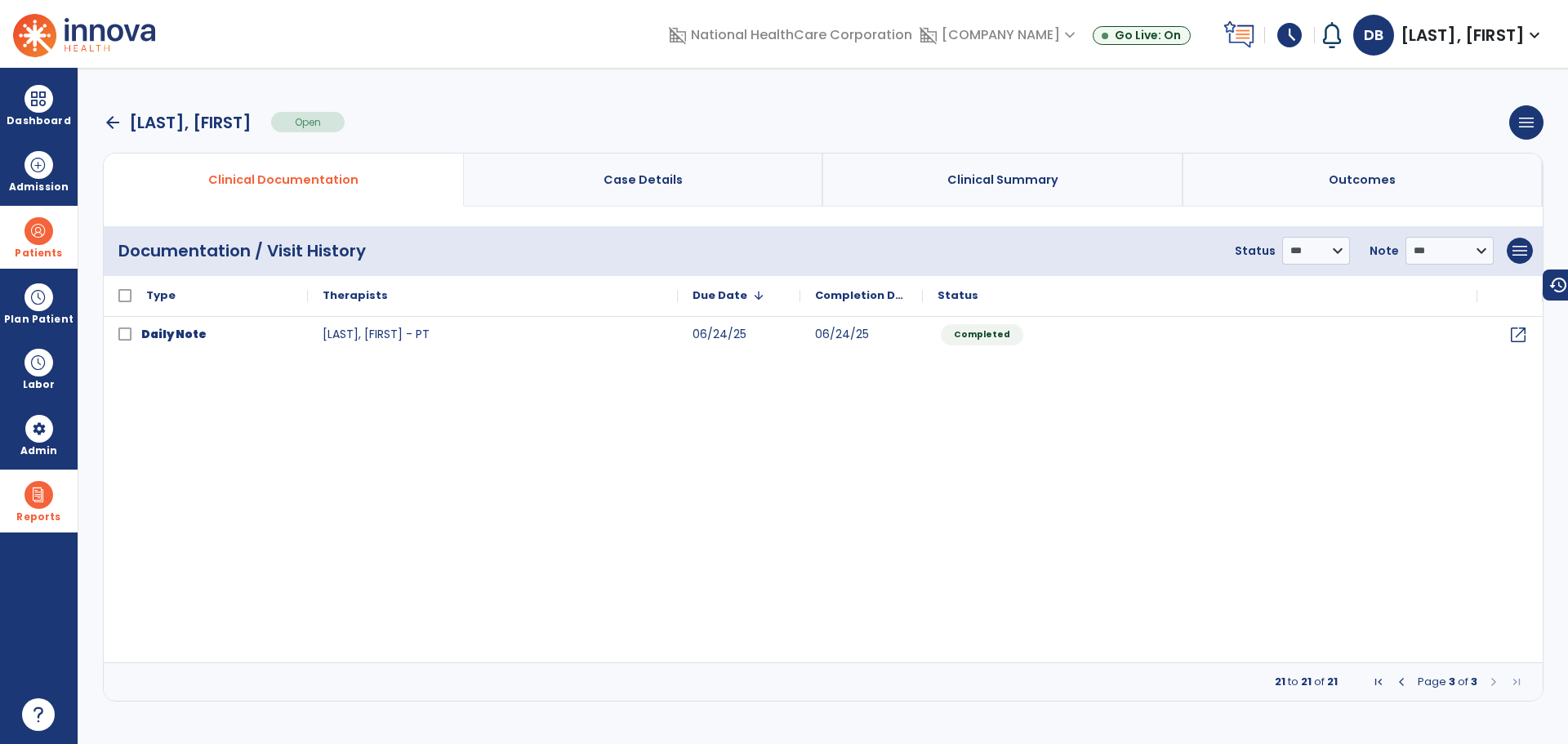 click at bounding box center [1401, 682] 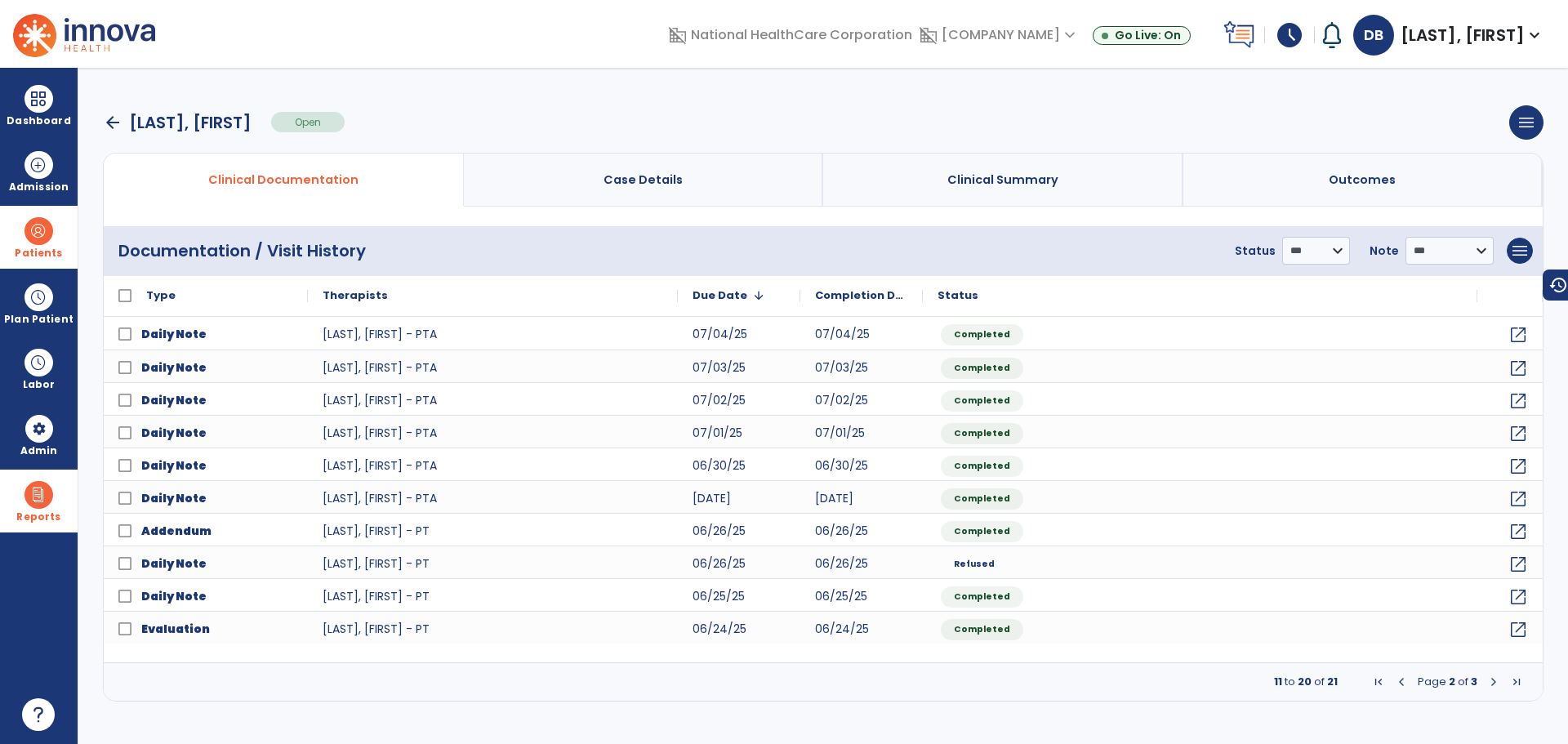 click at bounding box center [1401, 682] 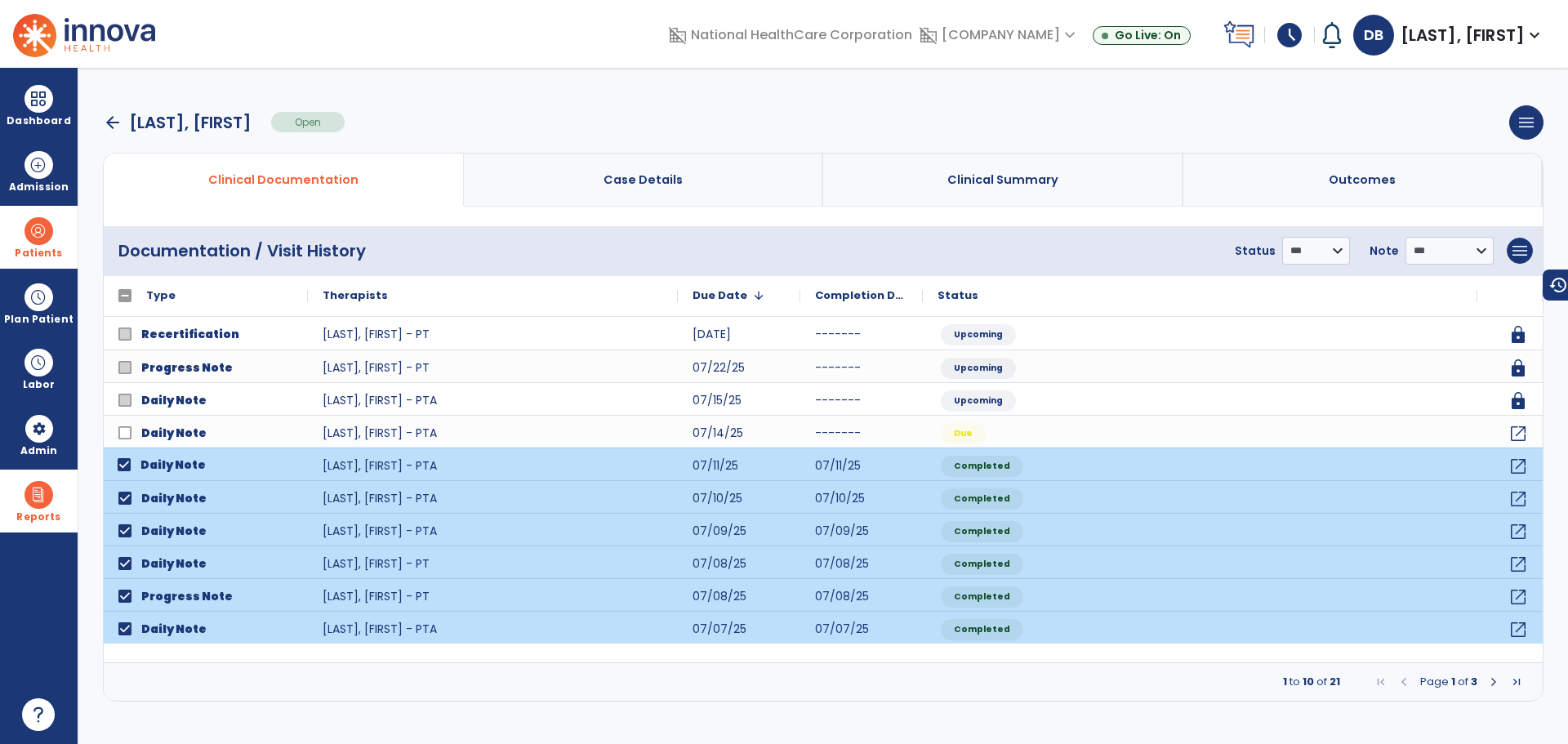 click on "**********" at bounding box center (1380, 251) 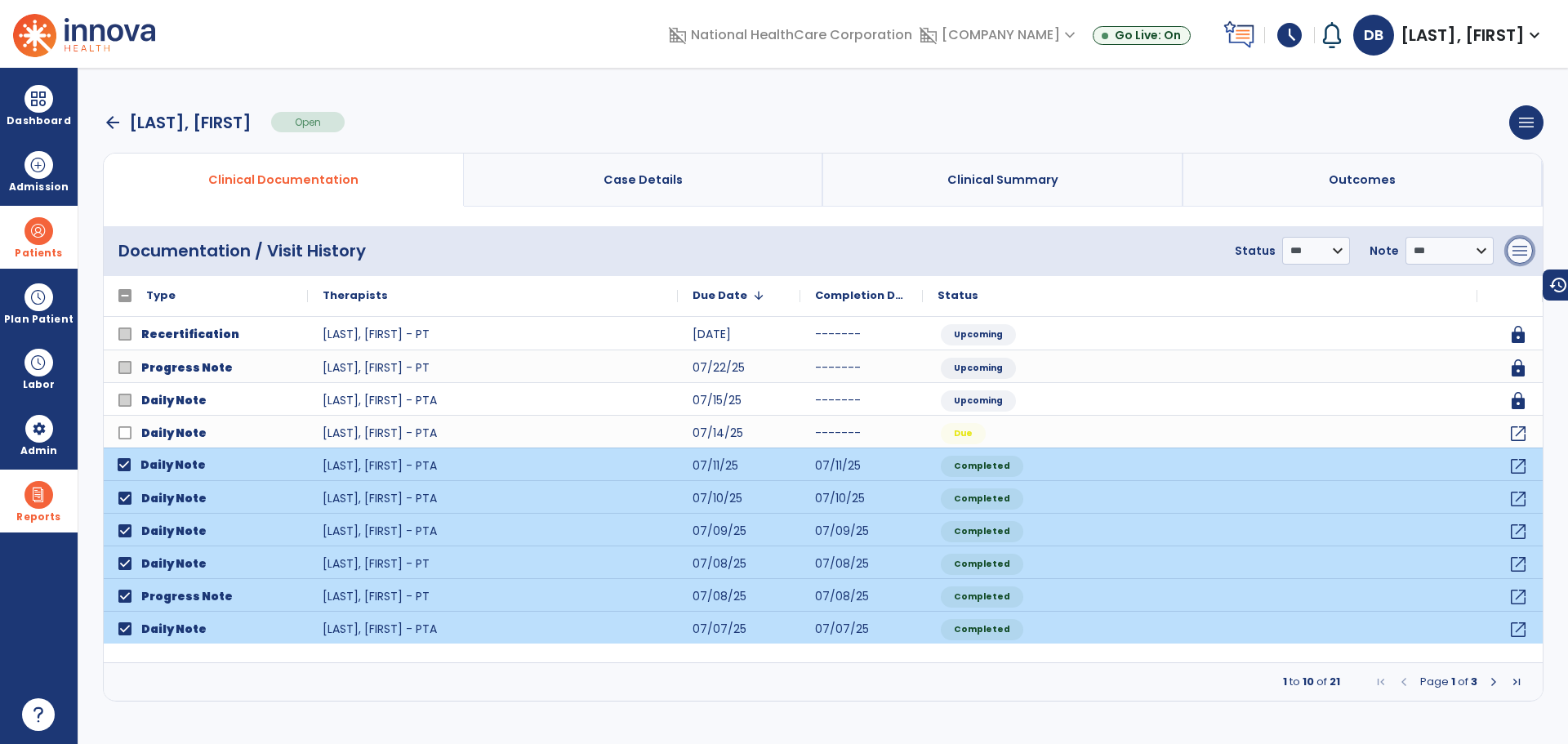 click on "menu" at bounding box center [1520, 251] 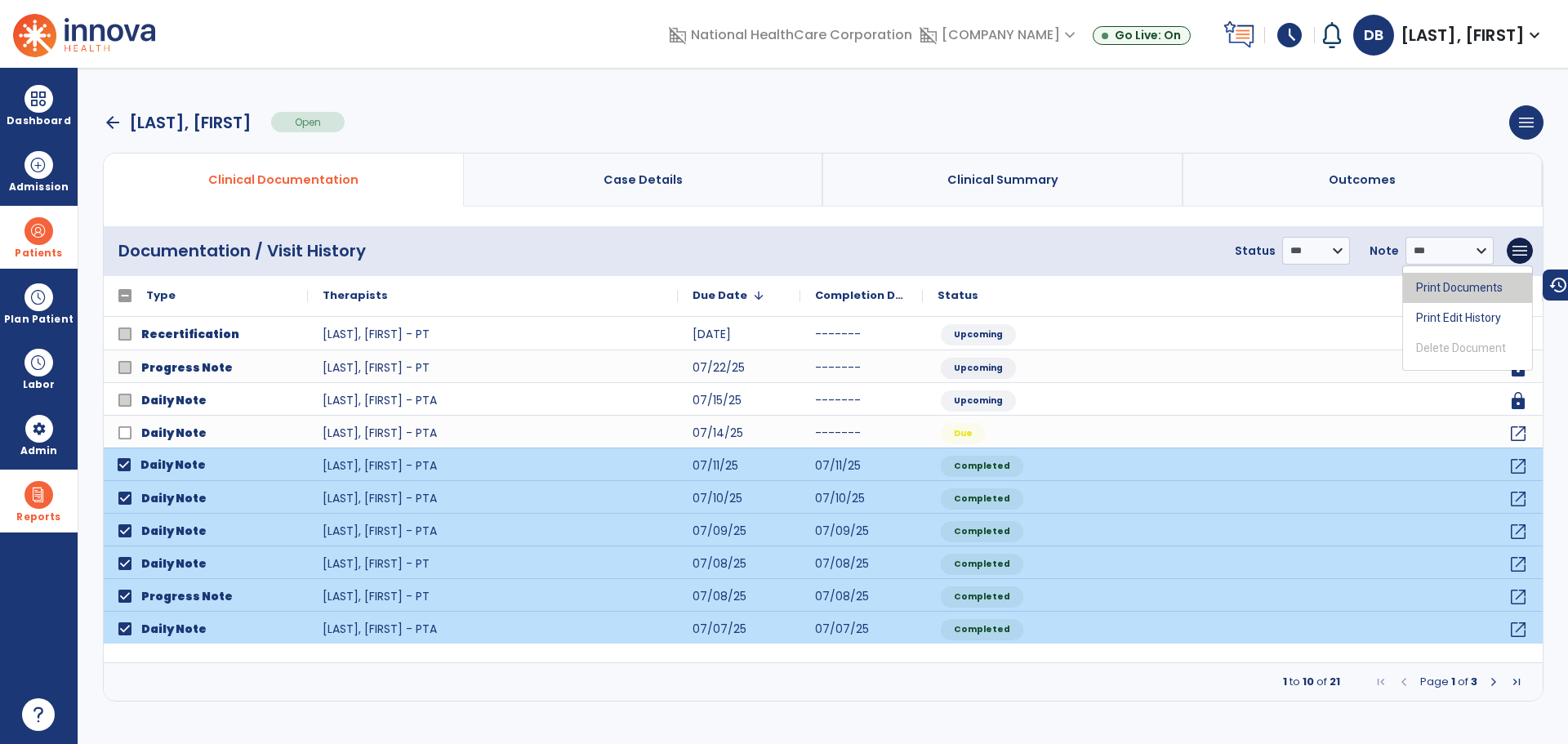 click on "Print Documents" at bounding box center (1468, 287) 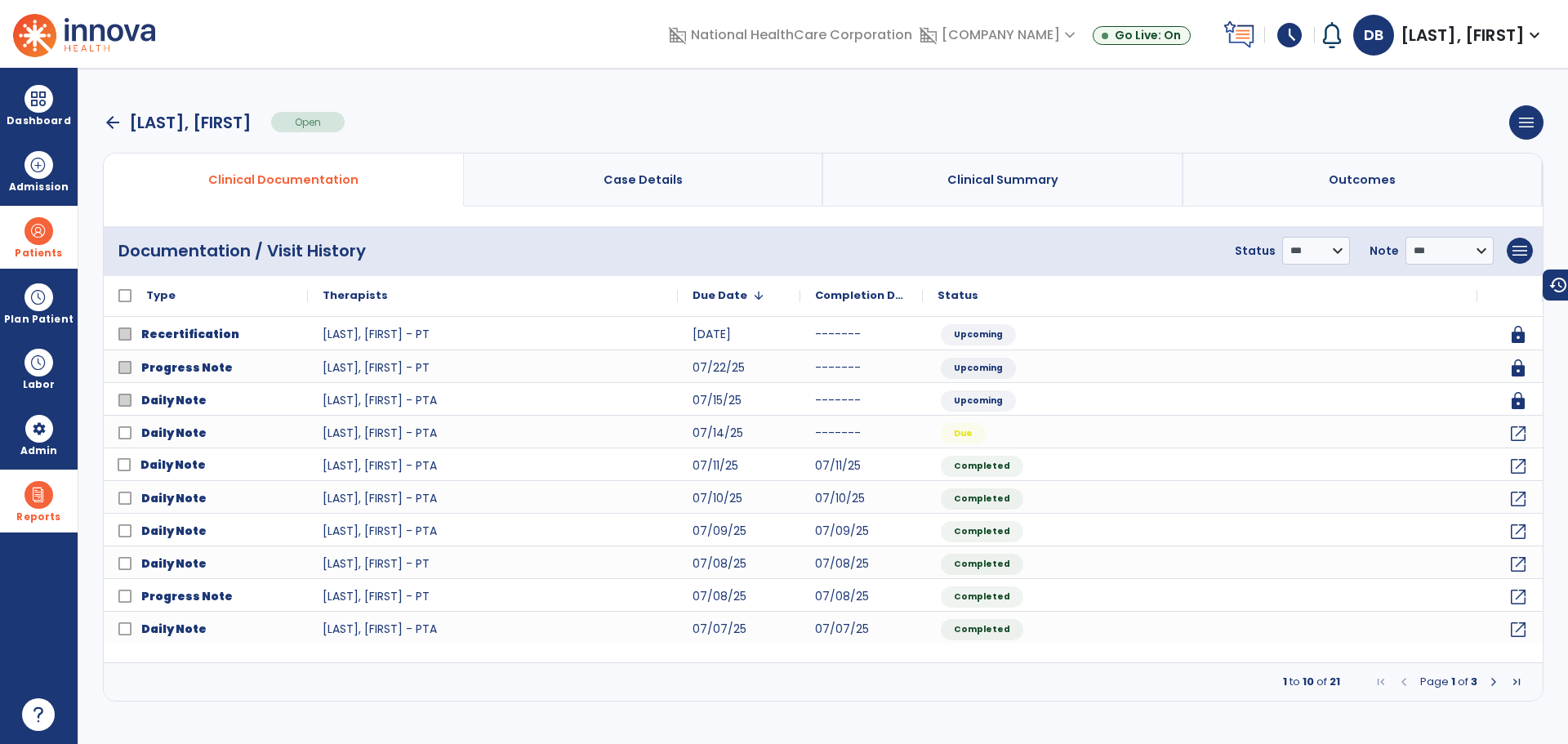 click on "arrow_back" at bounding box center [113, 123] 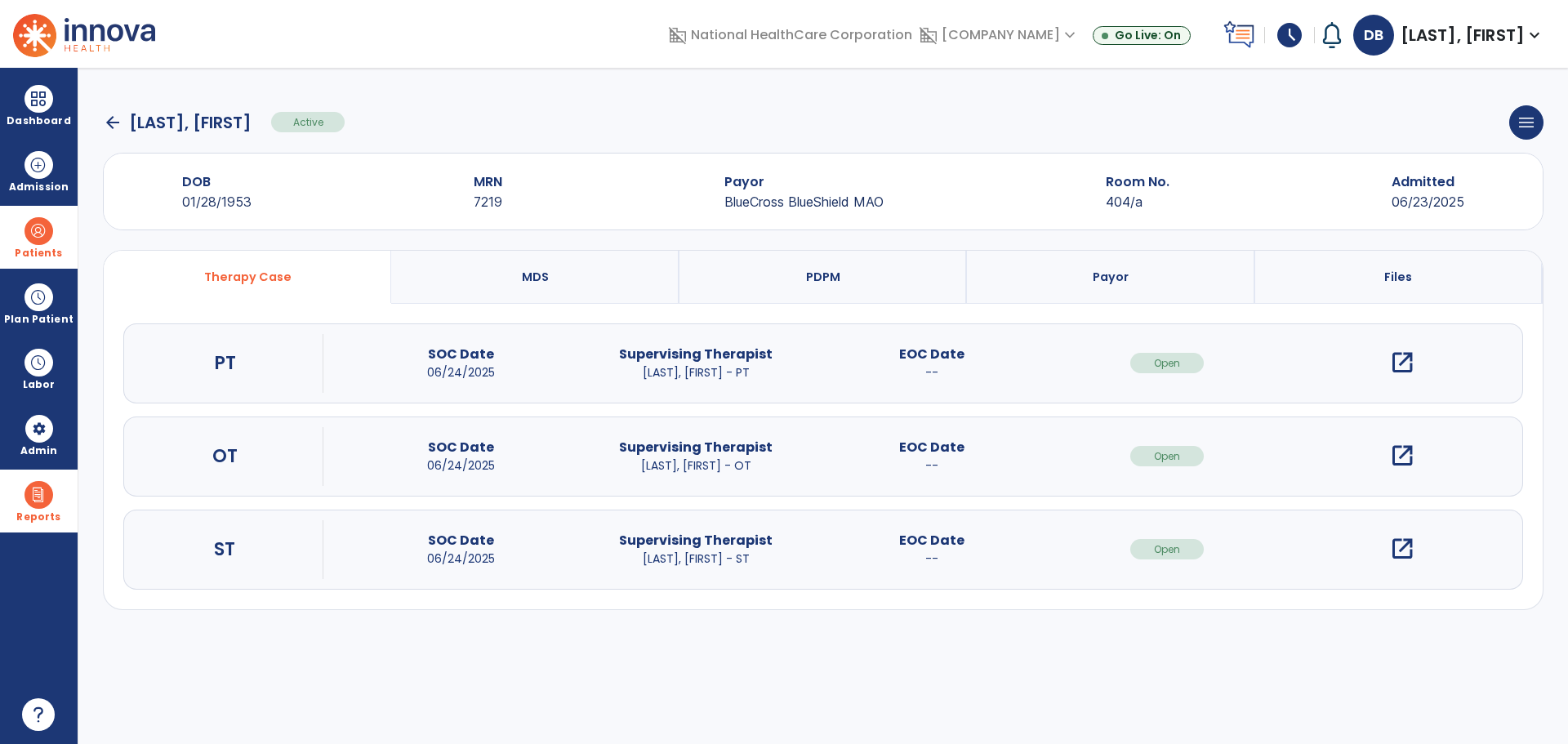 click on "open_in_new" at bounding box center [1402, 456] 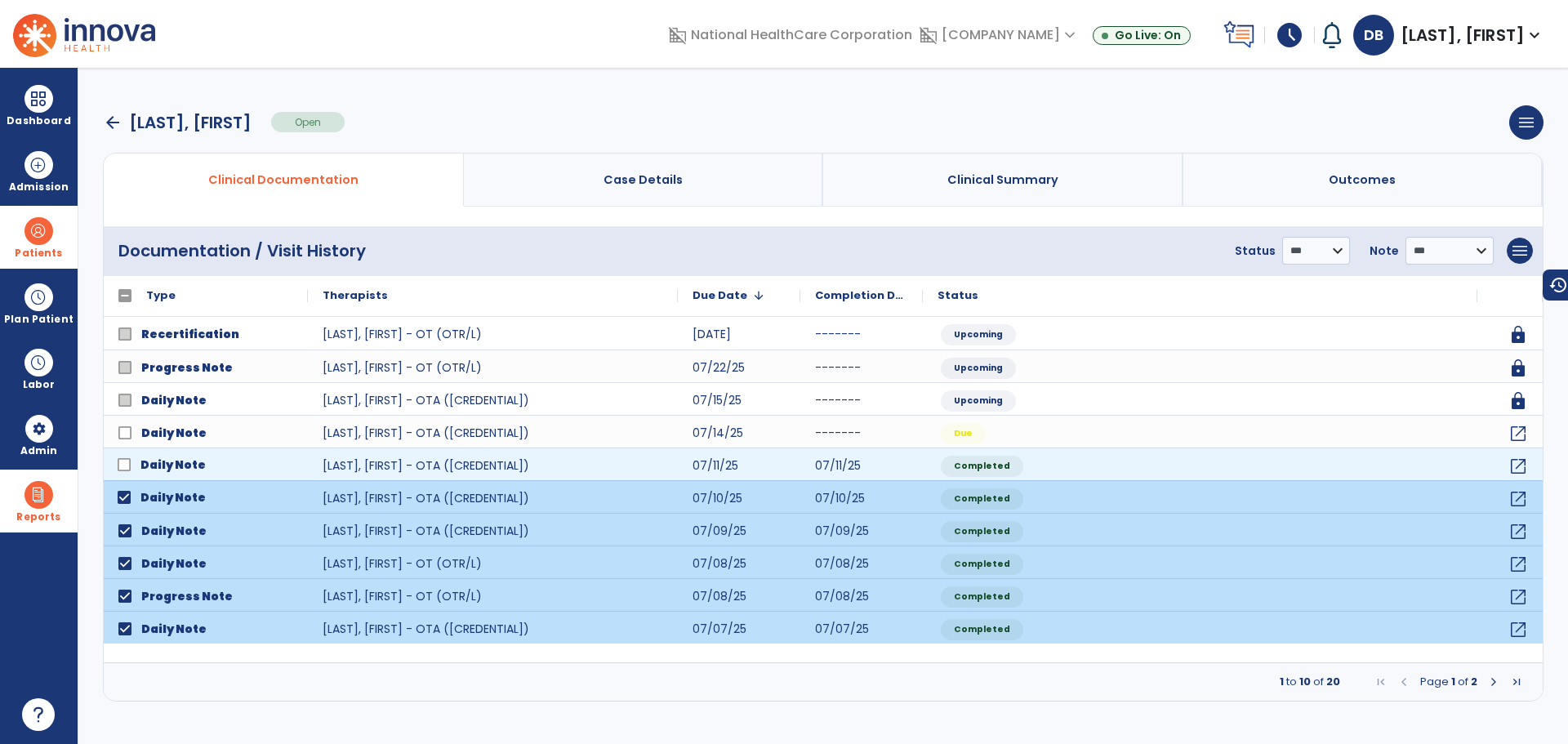 click 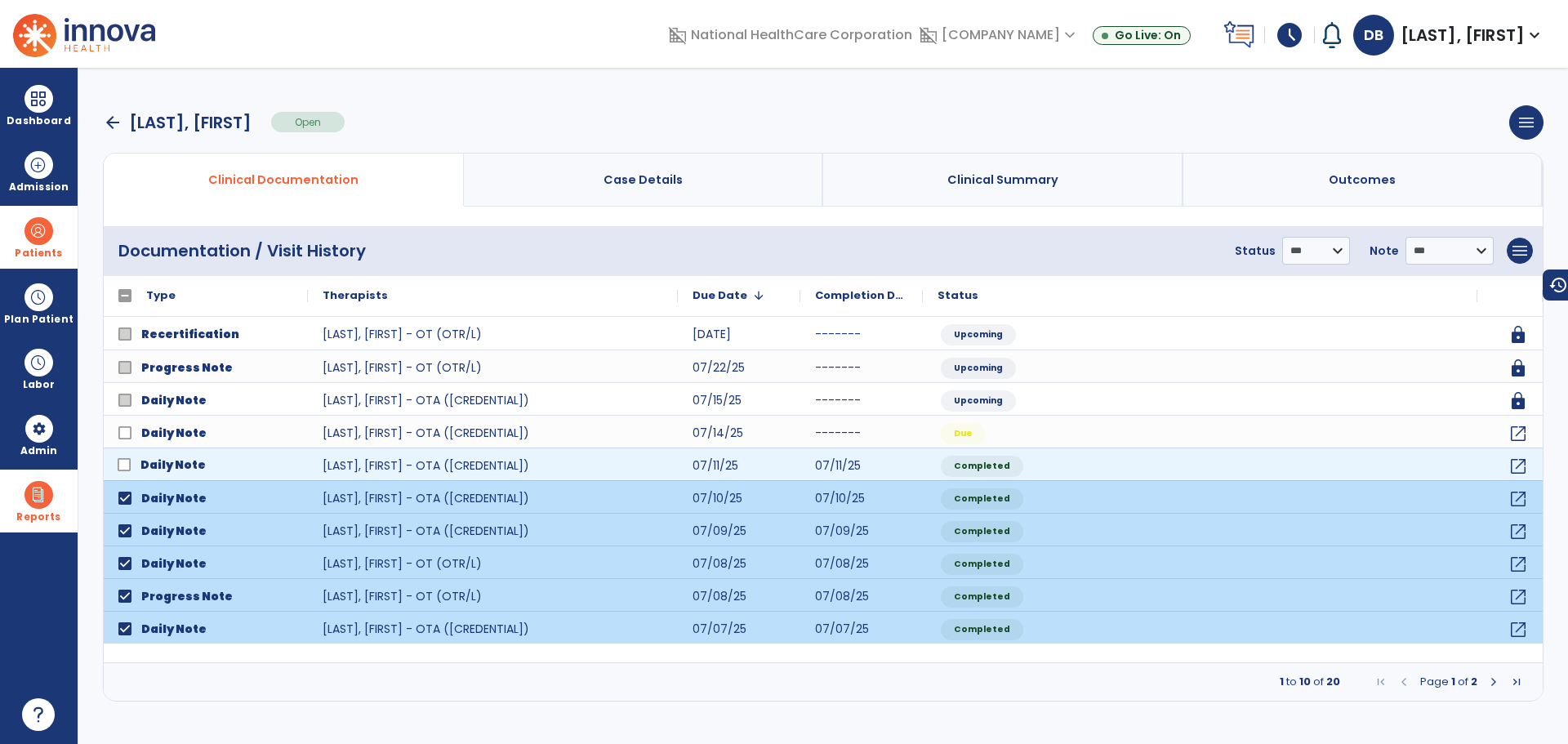 click on "Daily Note" 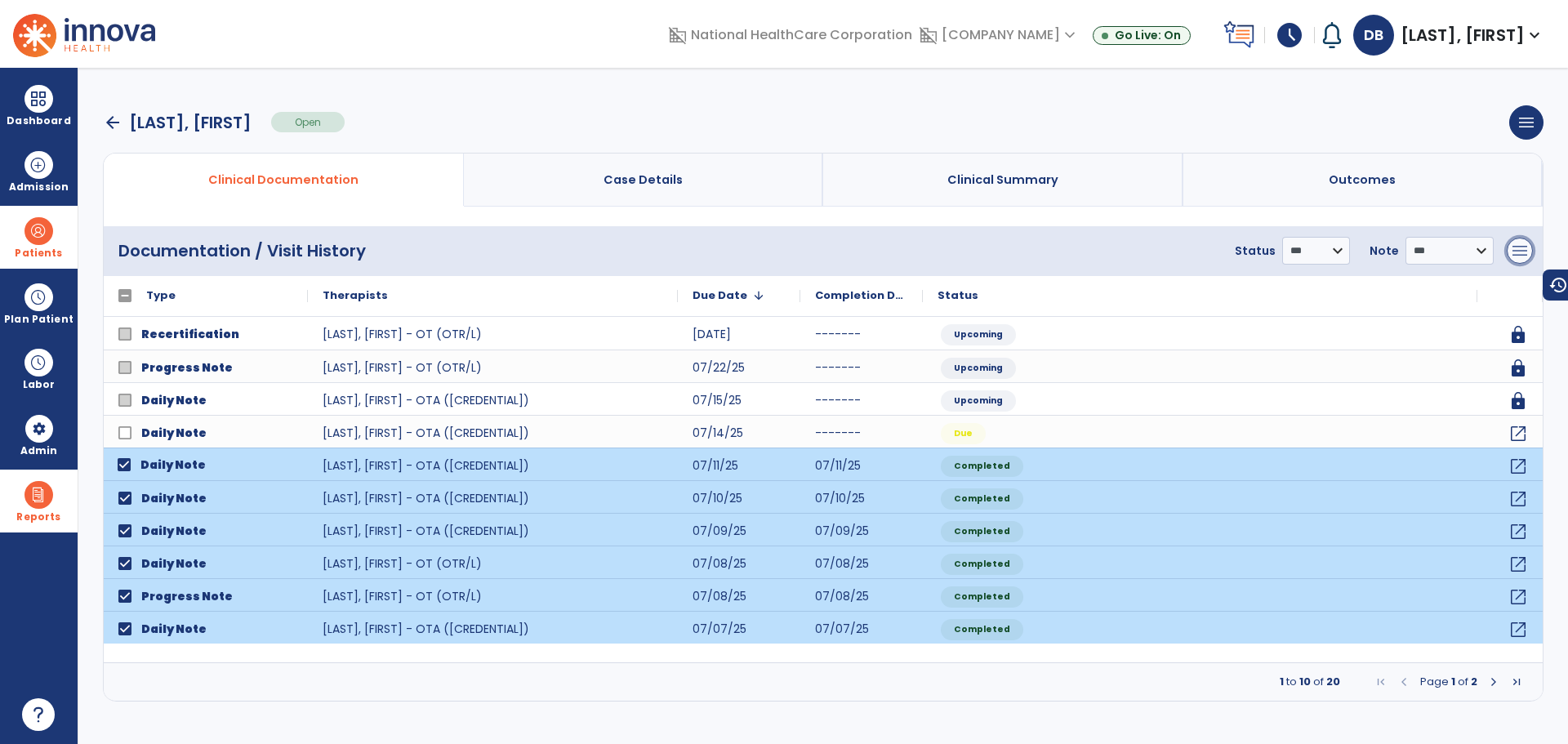 click on "menu" at bounding box center (1520, 251) 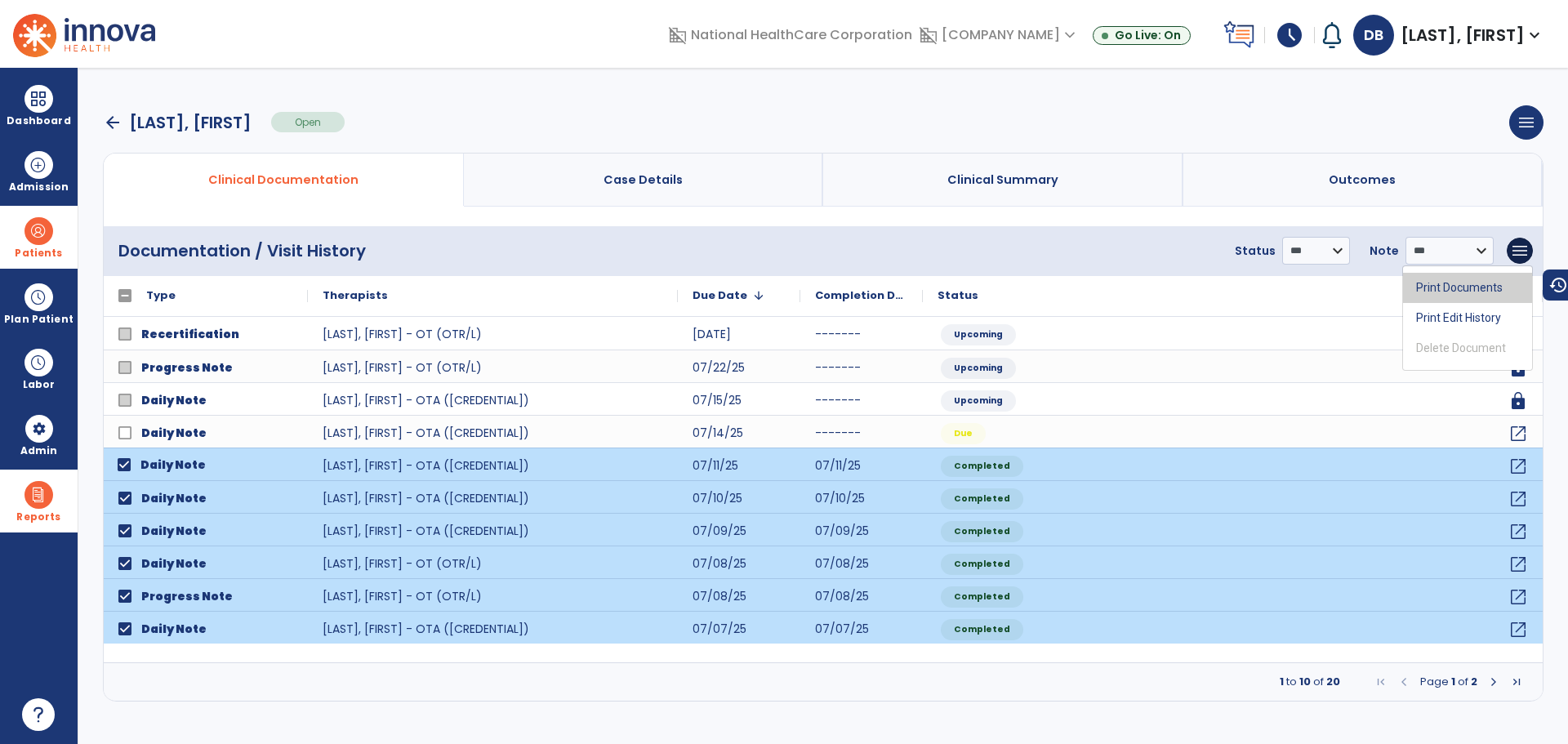 click on "Print Documents" at bounding box center [1468, 287] 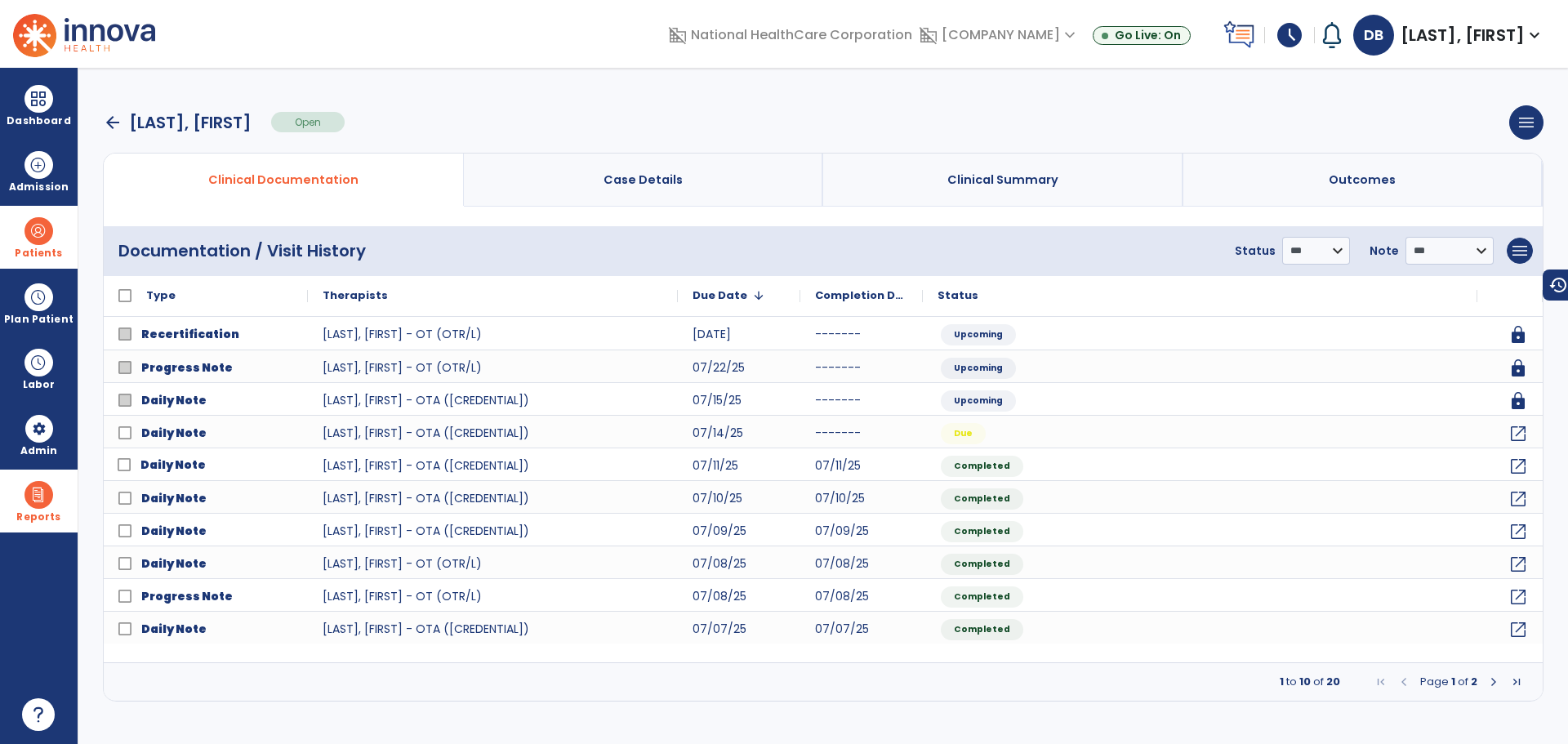 click on "arrow_back" at bounding box center [113, 123] 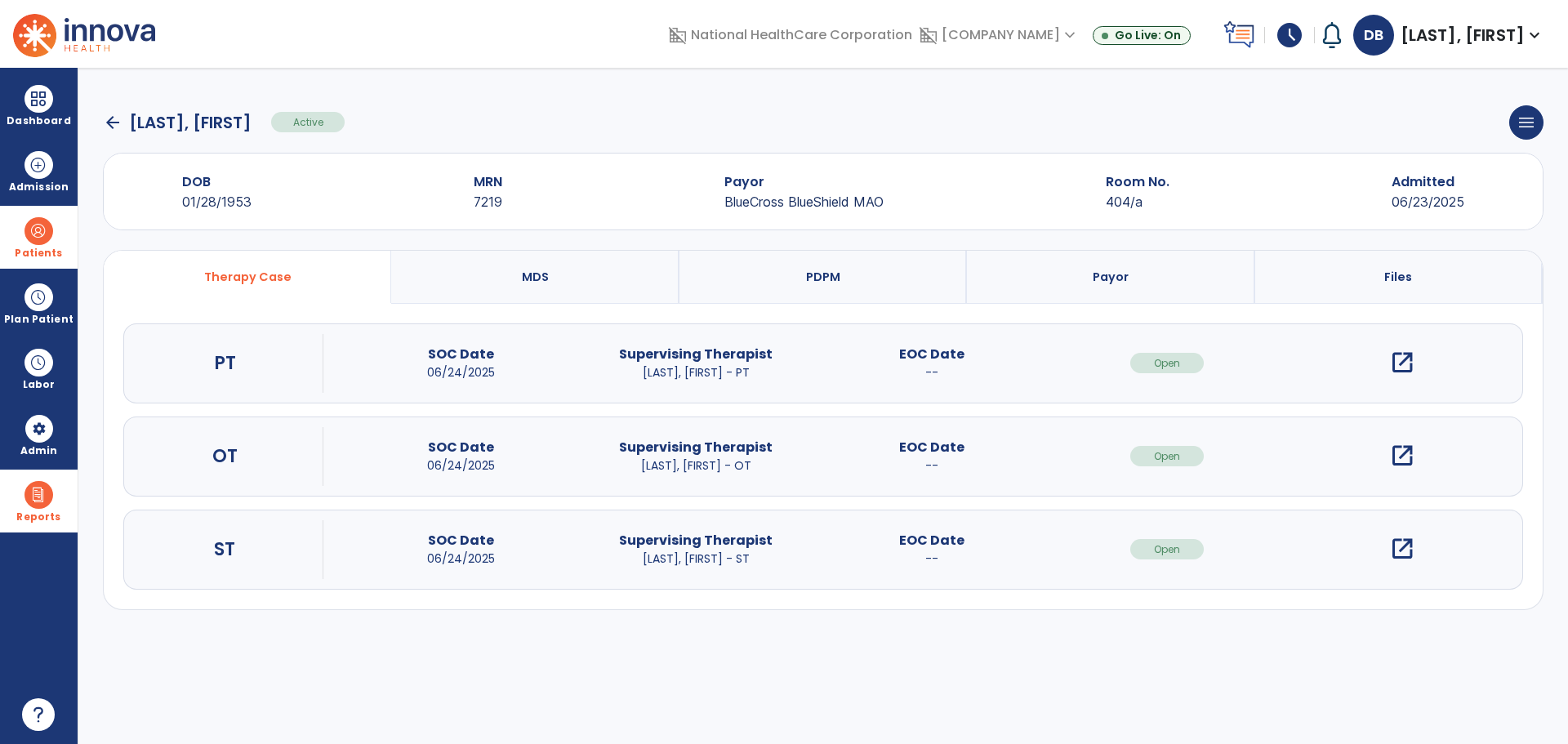 click on "open_in_new" at bounding box center (1402, 549) 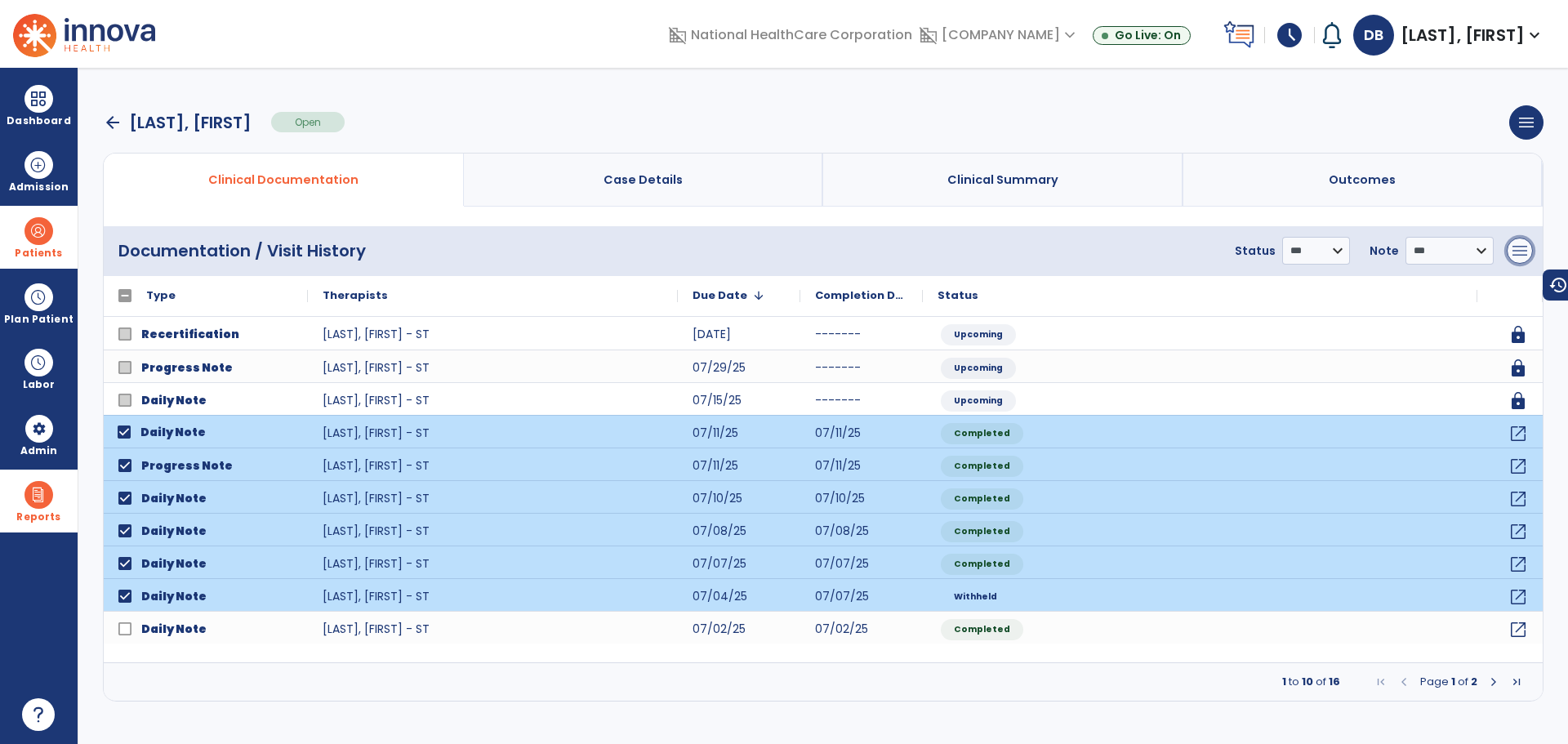 click on "menu" at bounding box center (1520, 251) 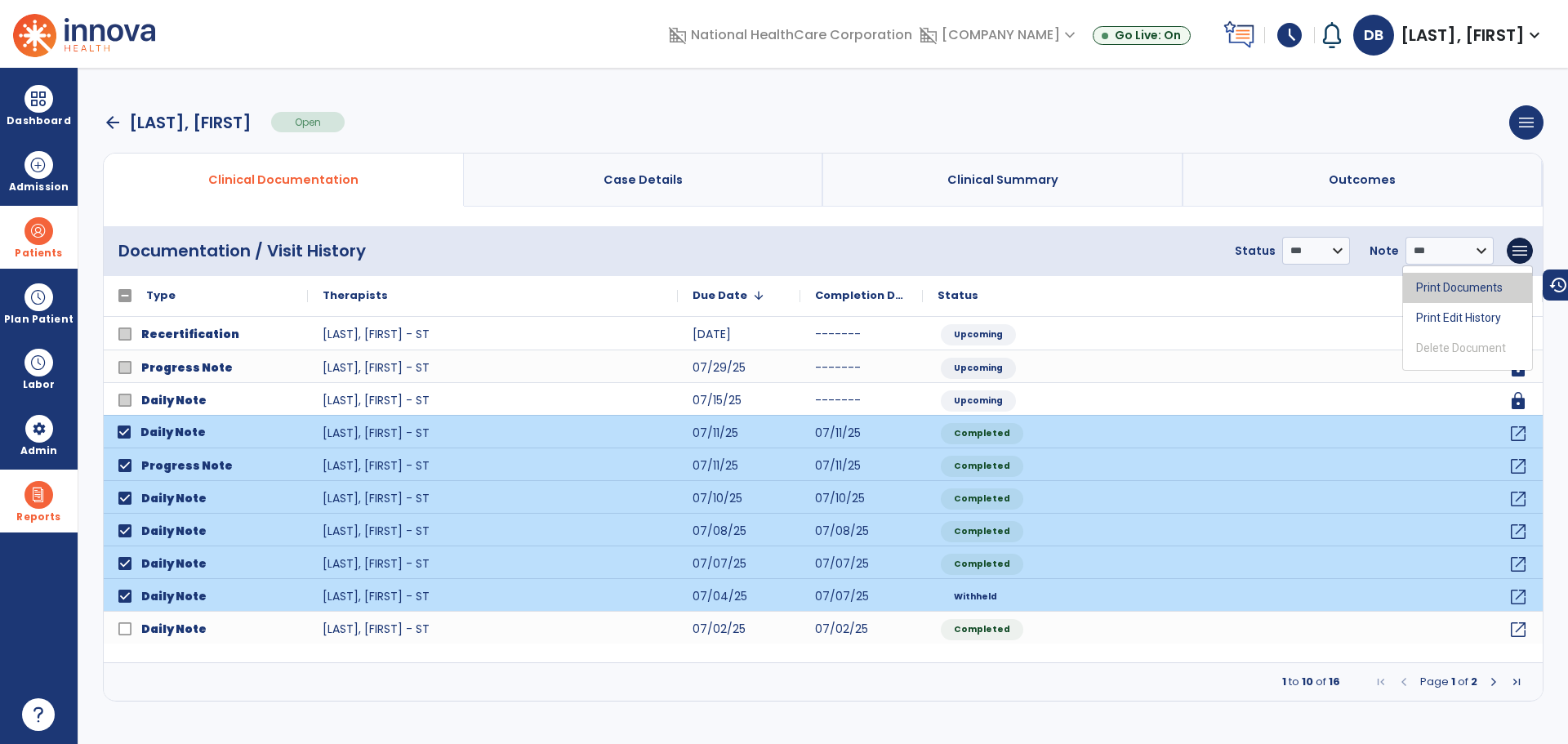 click on "Print Documents" at bounding box center [1468, 287] 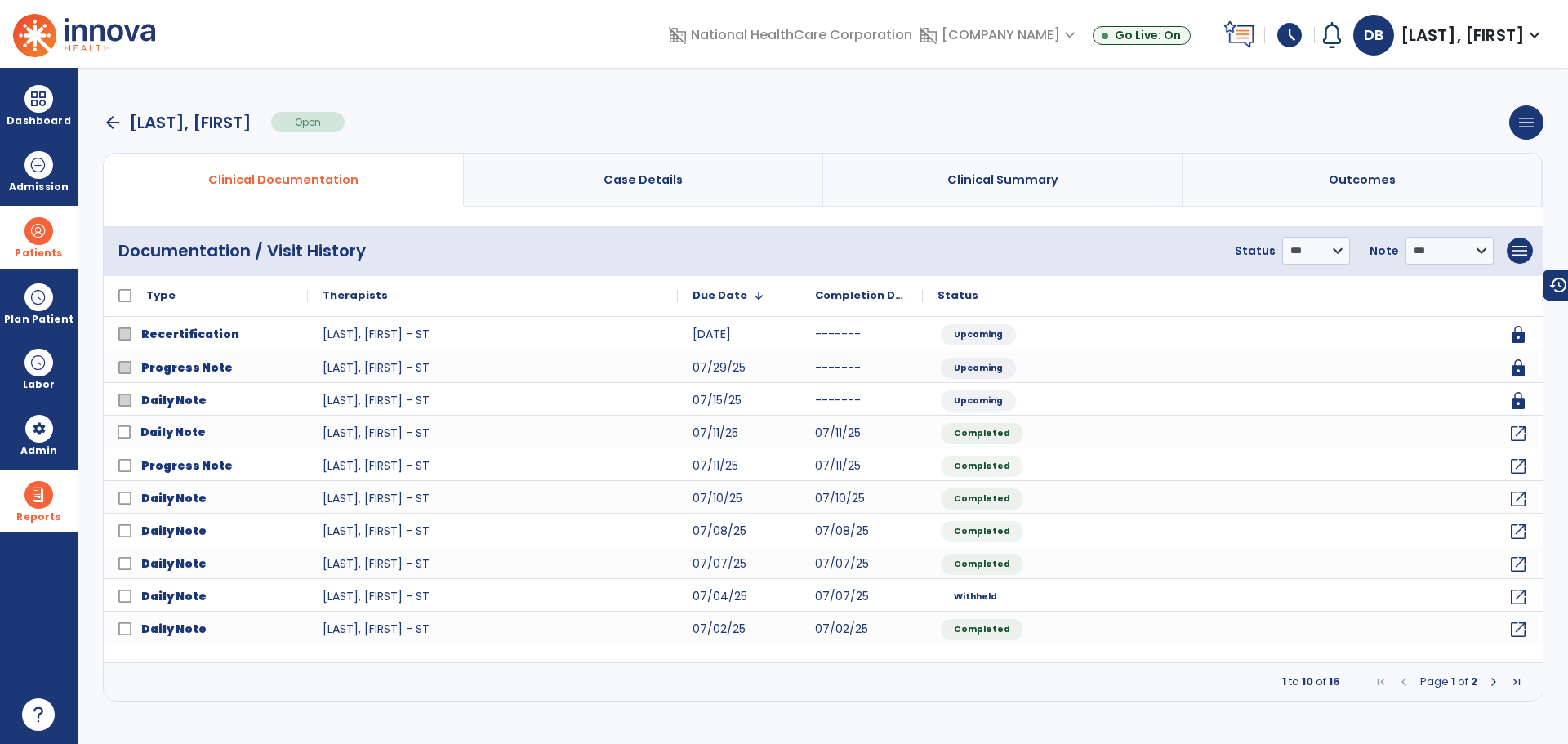 click at bounding box center [38, 495] 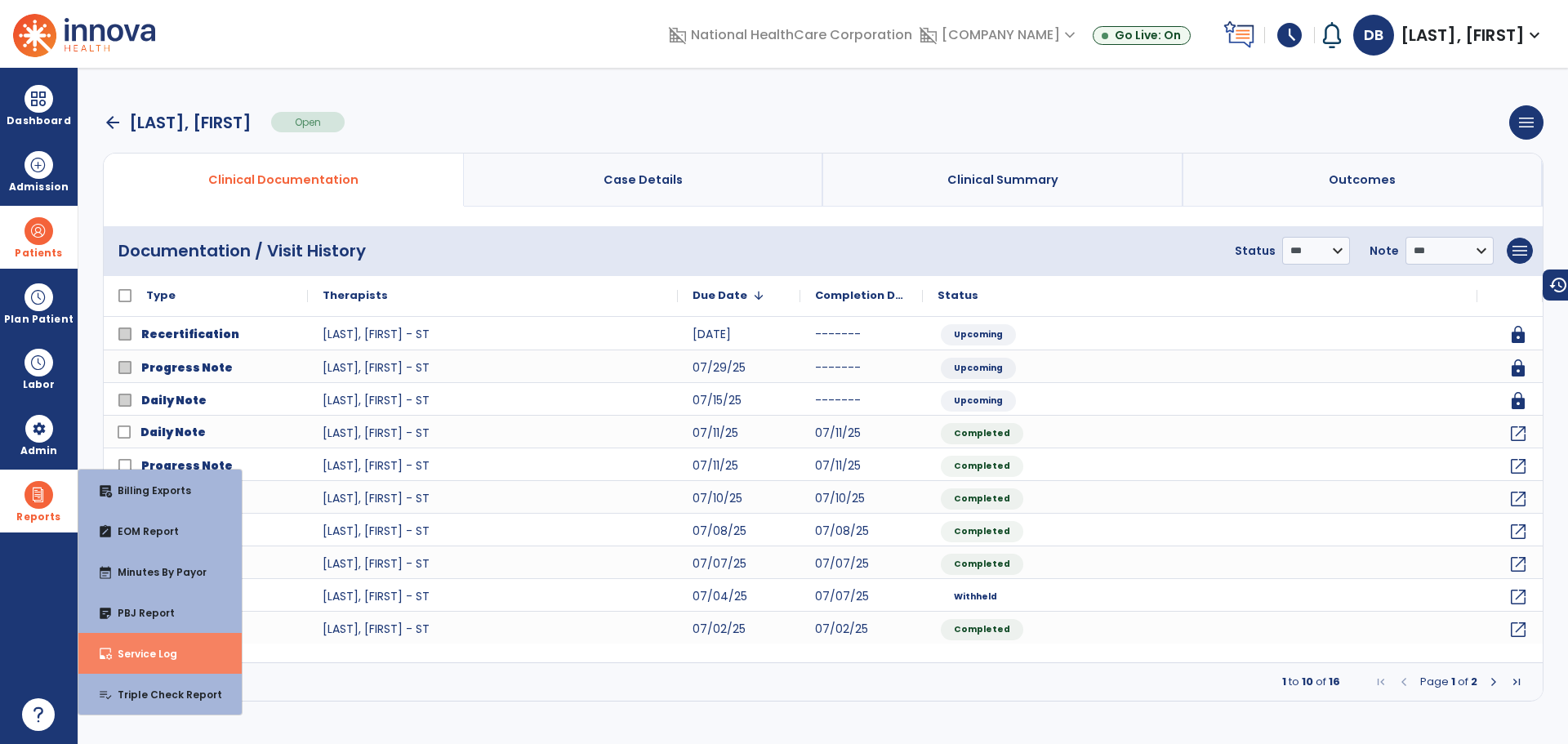 click on "inbox_customize  Service Log" at bounding box center (160, 653) 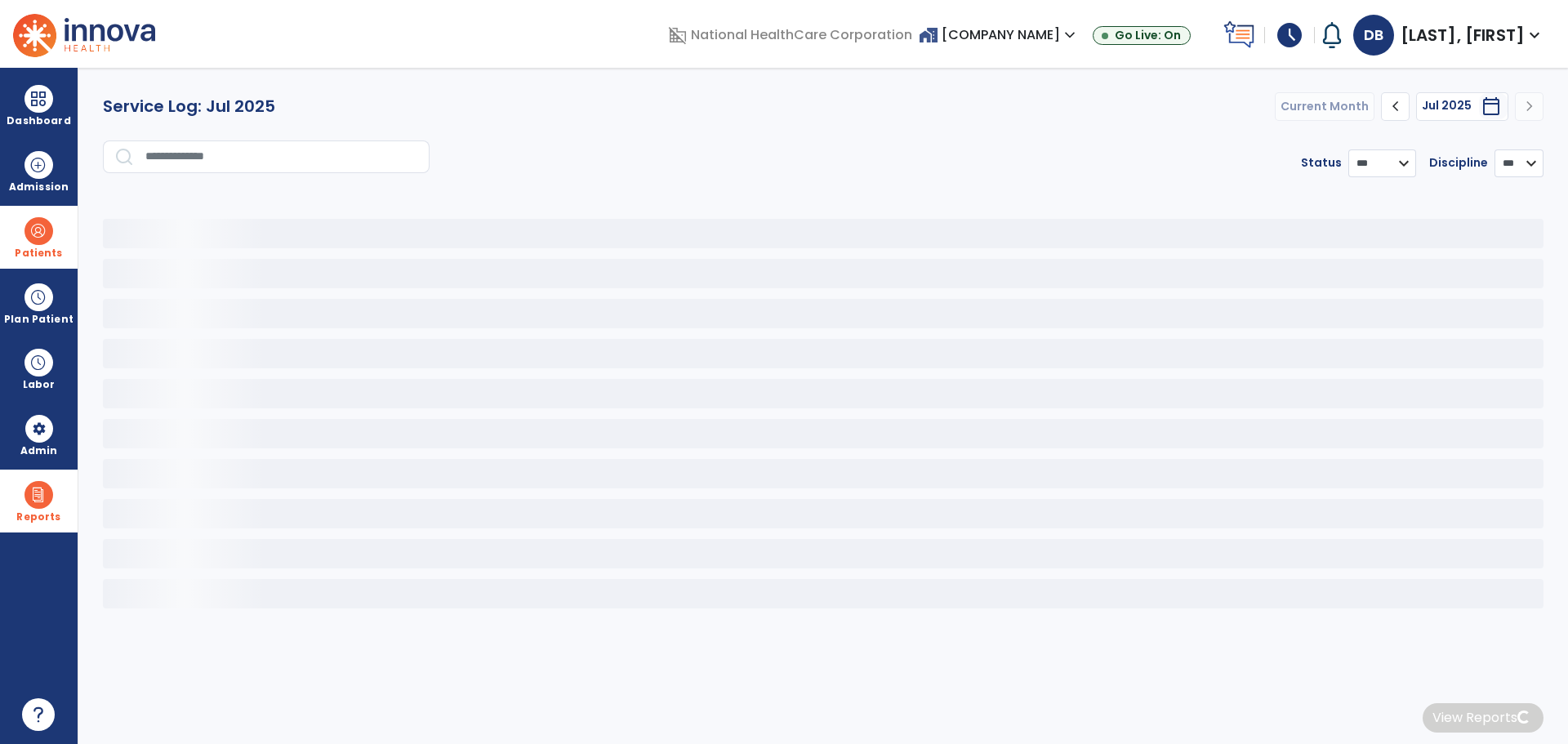 click at bounding box center [282, 157] 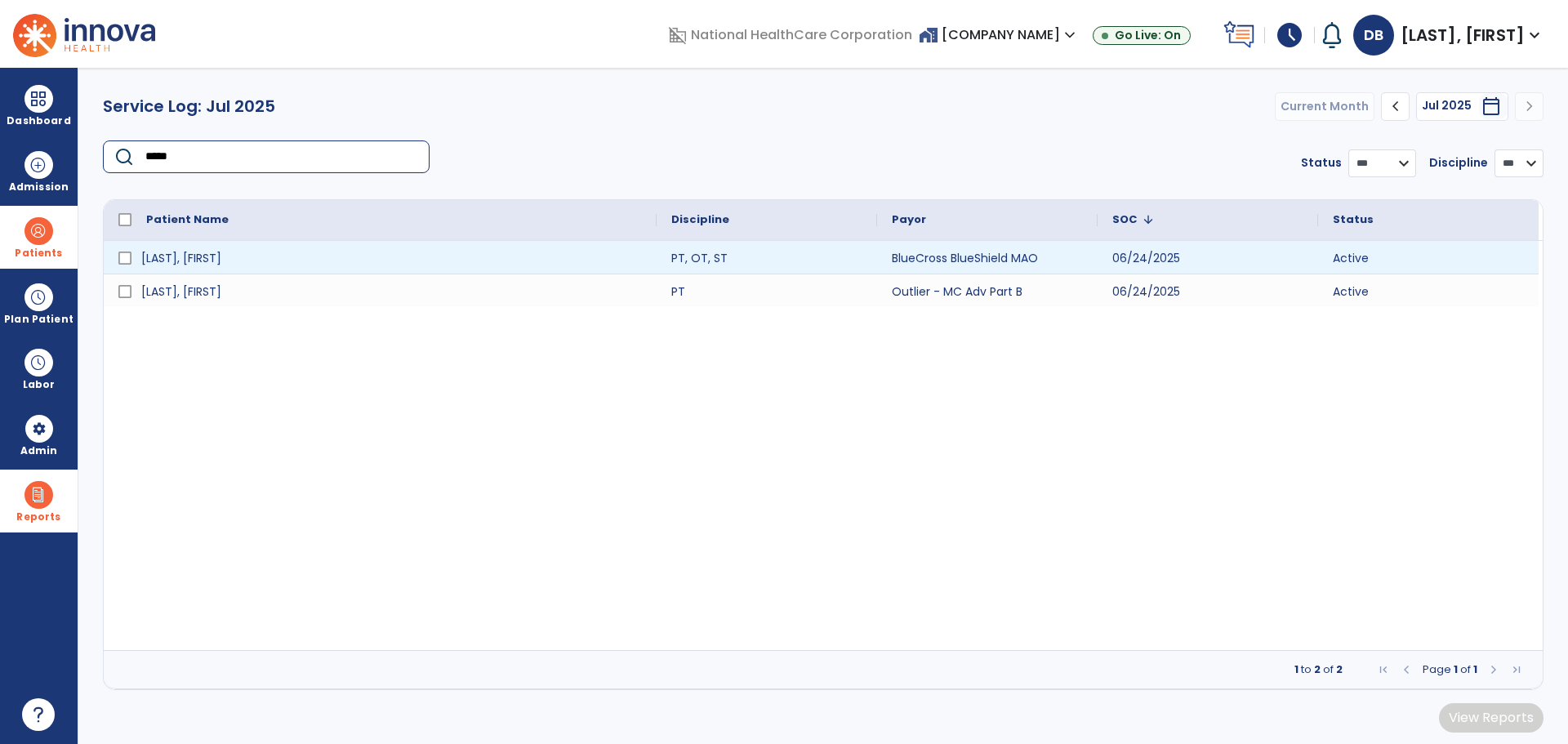 type on "*****" 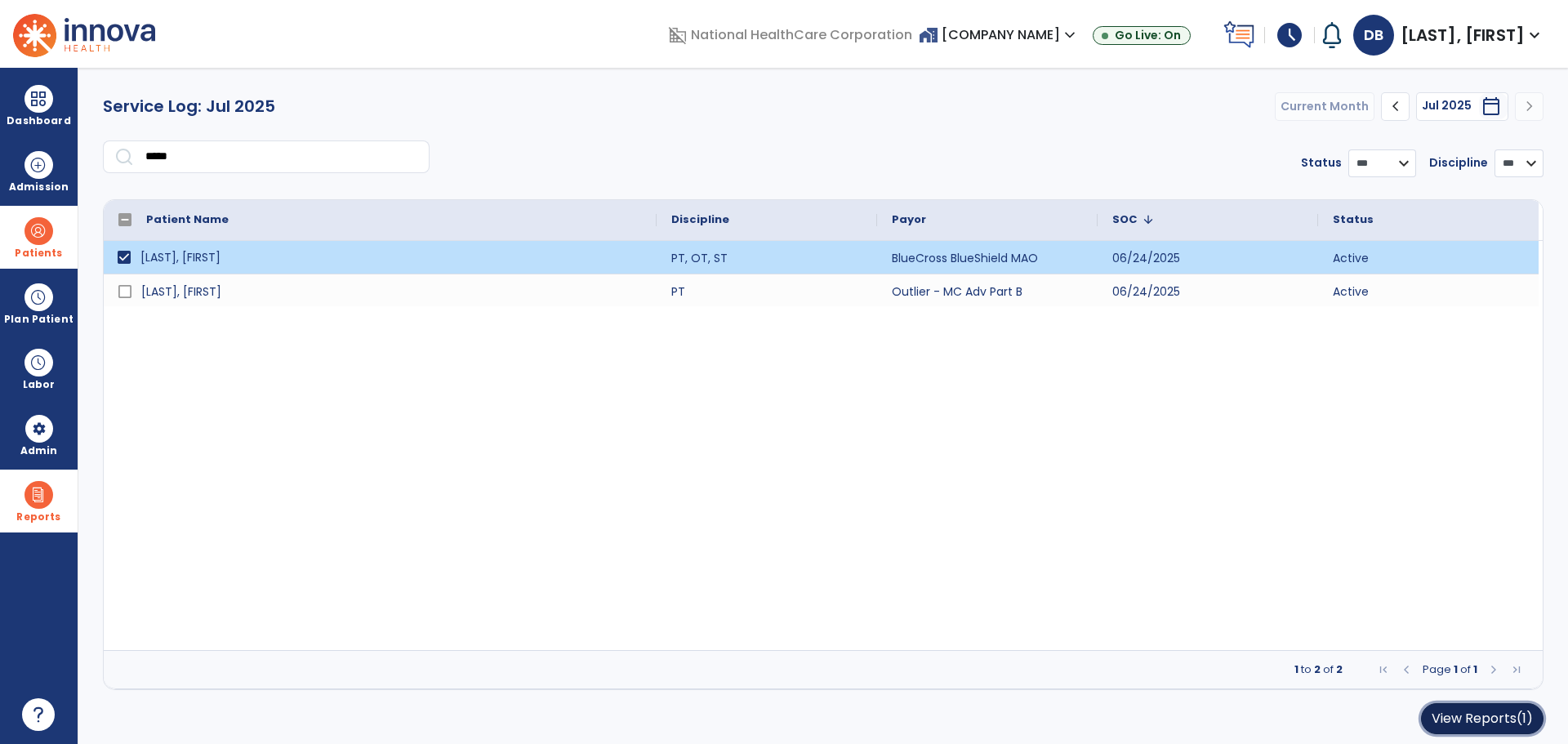 click on "View Reports   (1)" 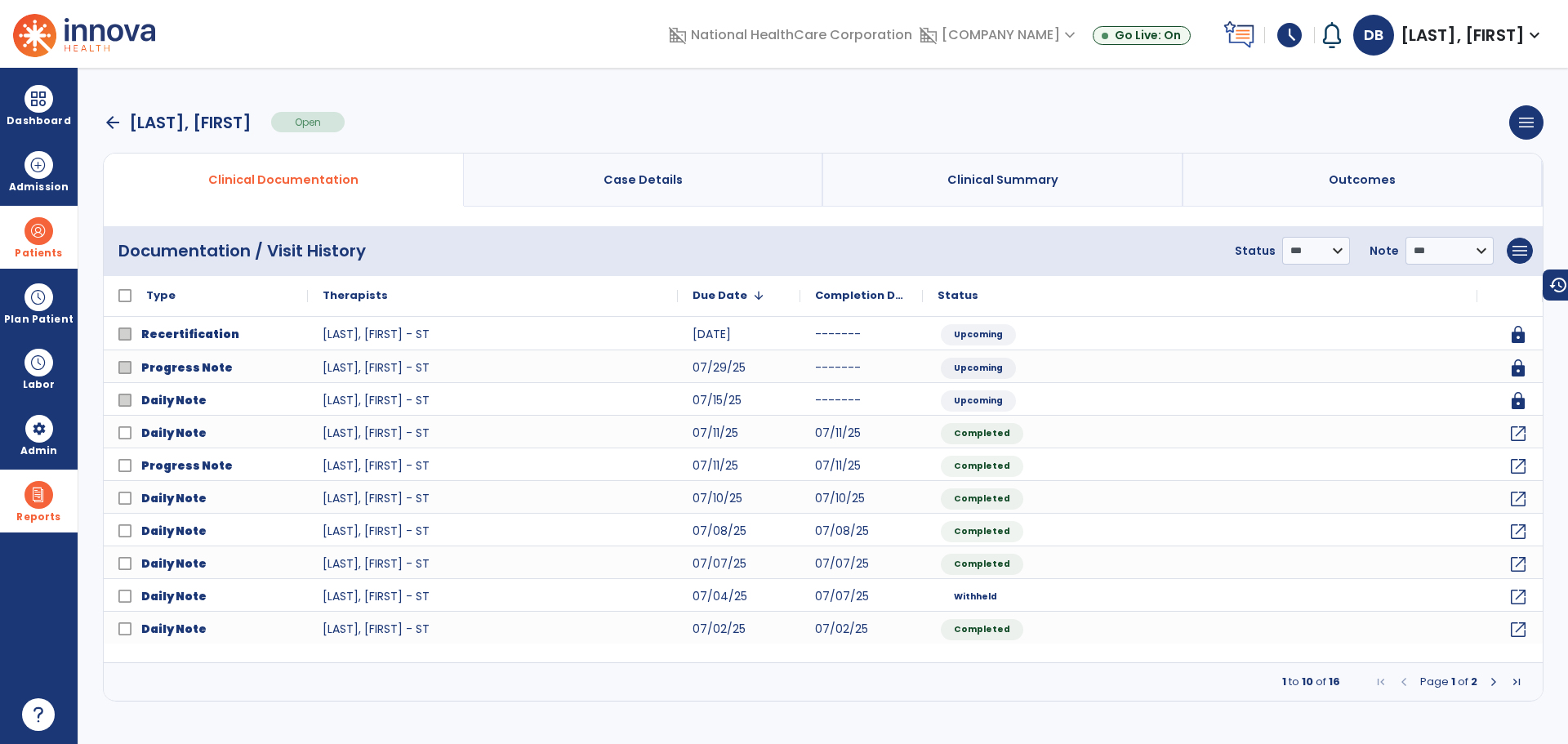 click at bounding box center [38, 231] 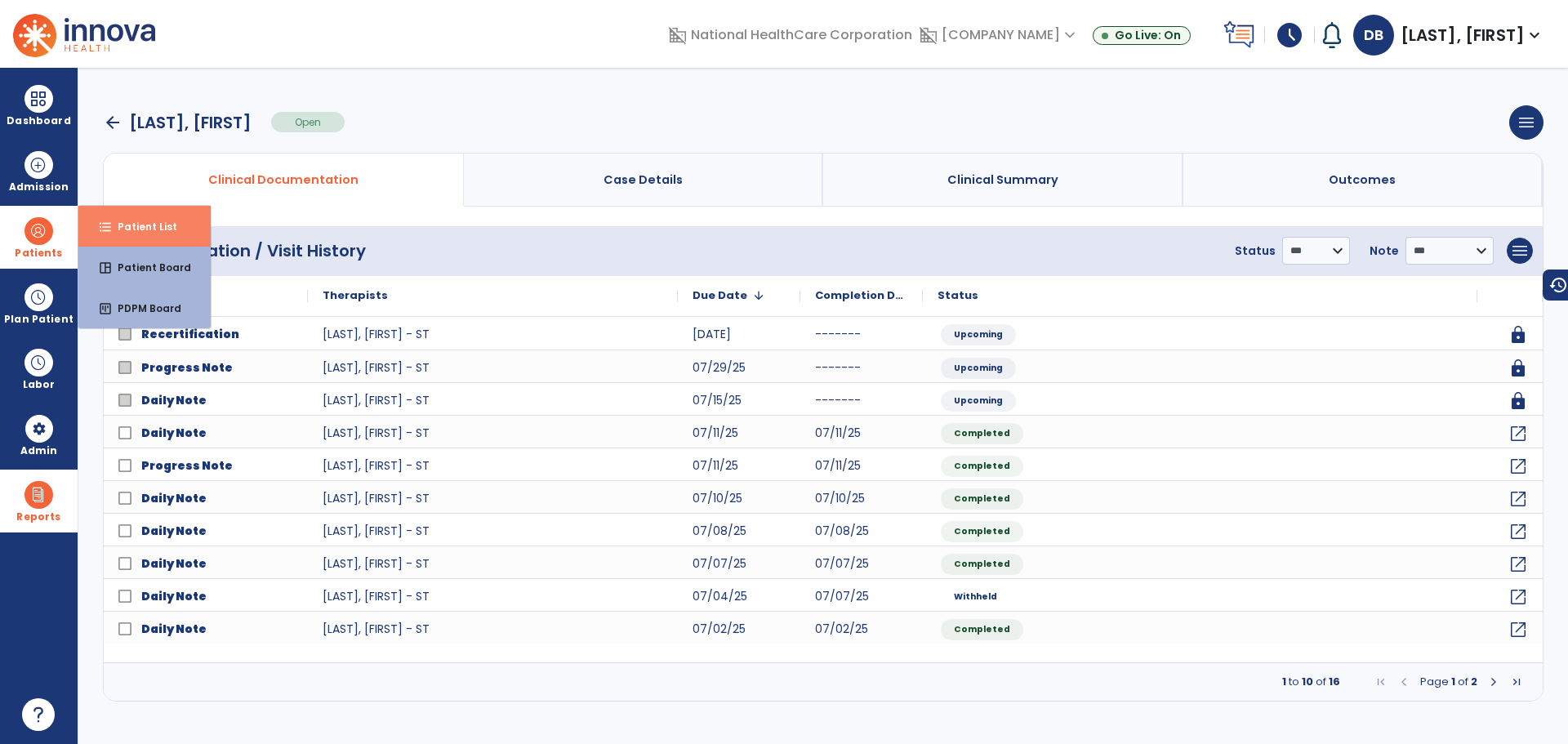click on "format_list_bulleted  Patient List" at bounding box center [145, 226] 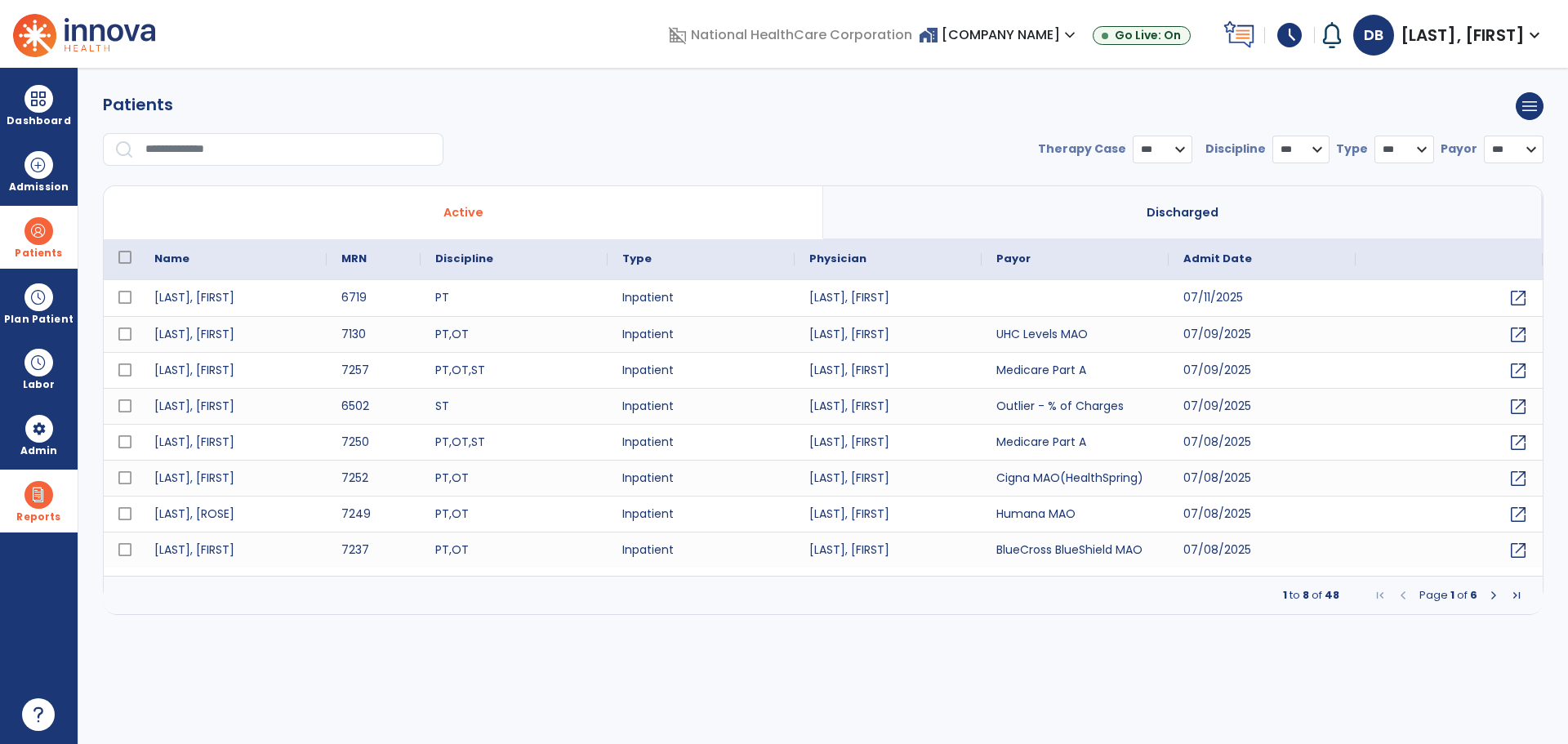 select on "***" 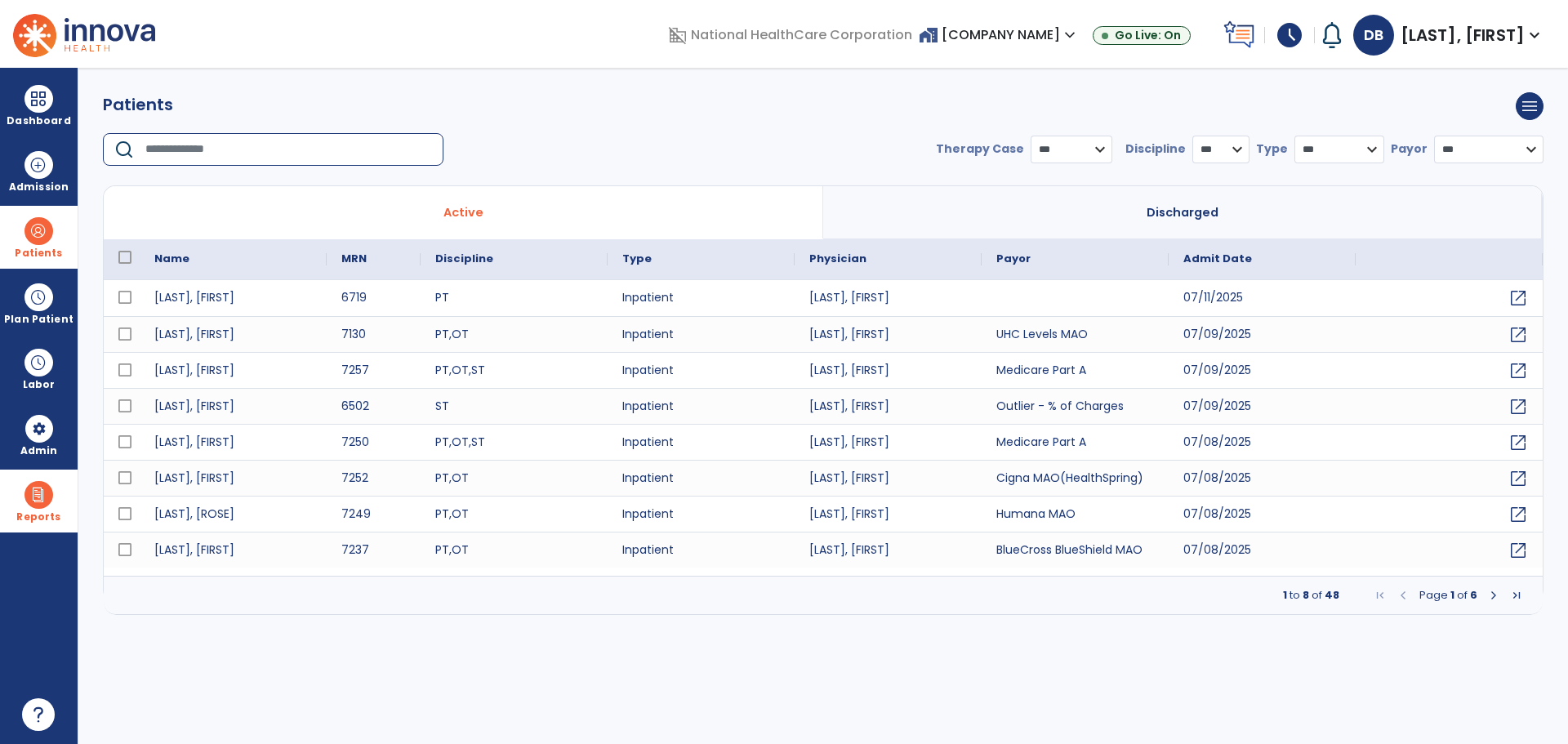 click at bounding box center [288, 149] 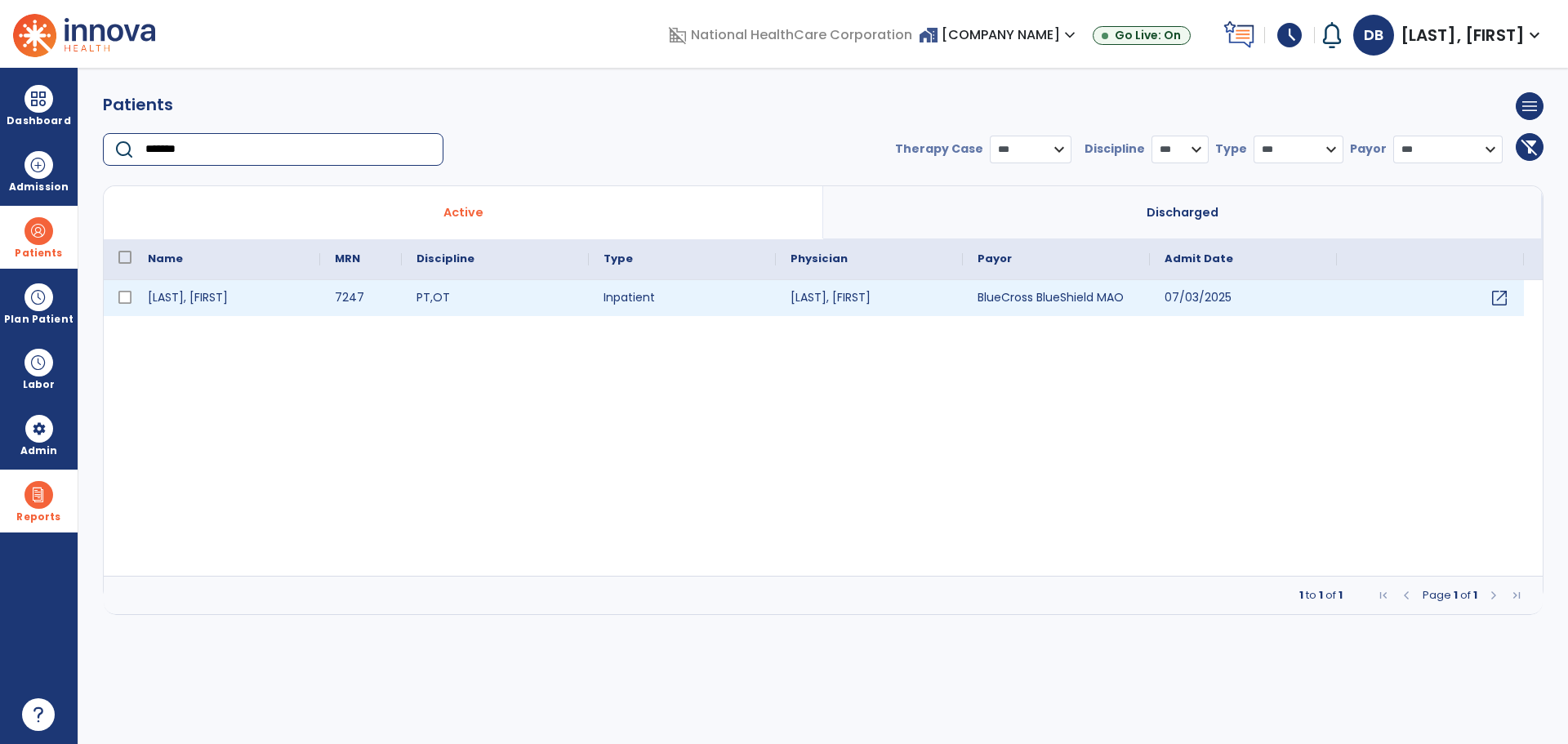 type on "*******" 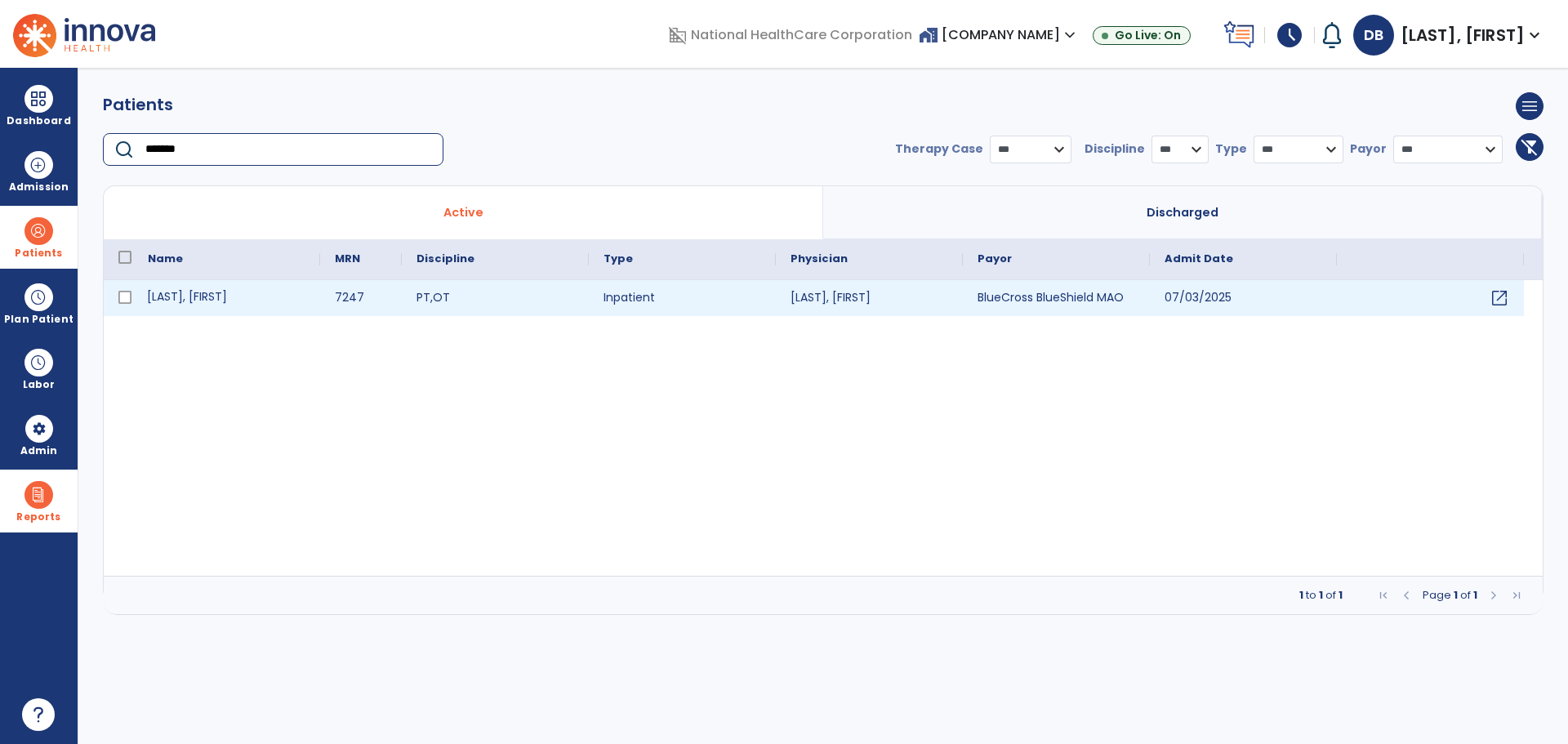 click on "[LAST], [FIRST]" at bounding box center (226, 298) 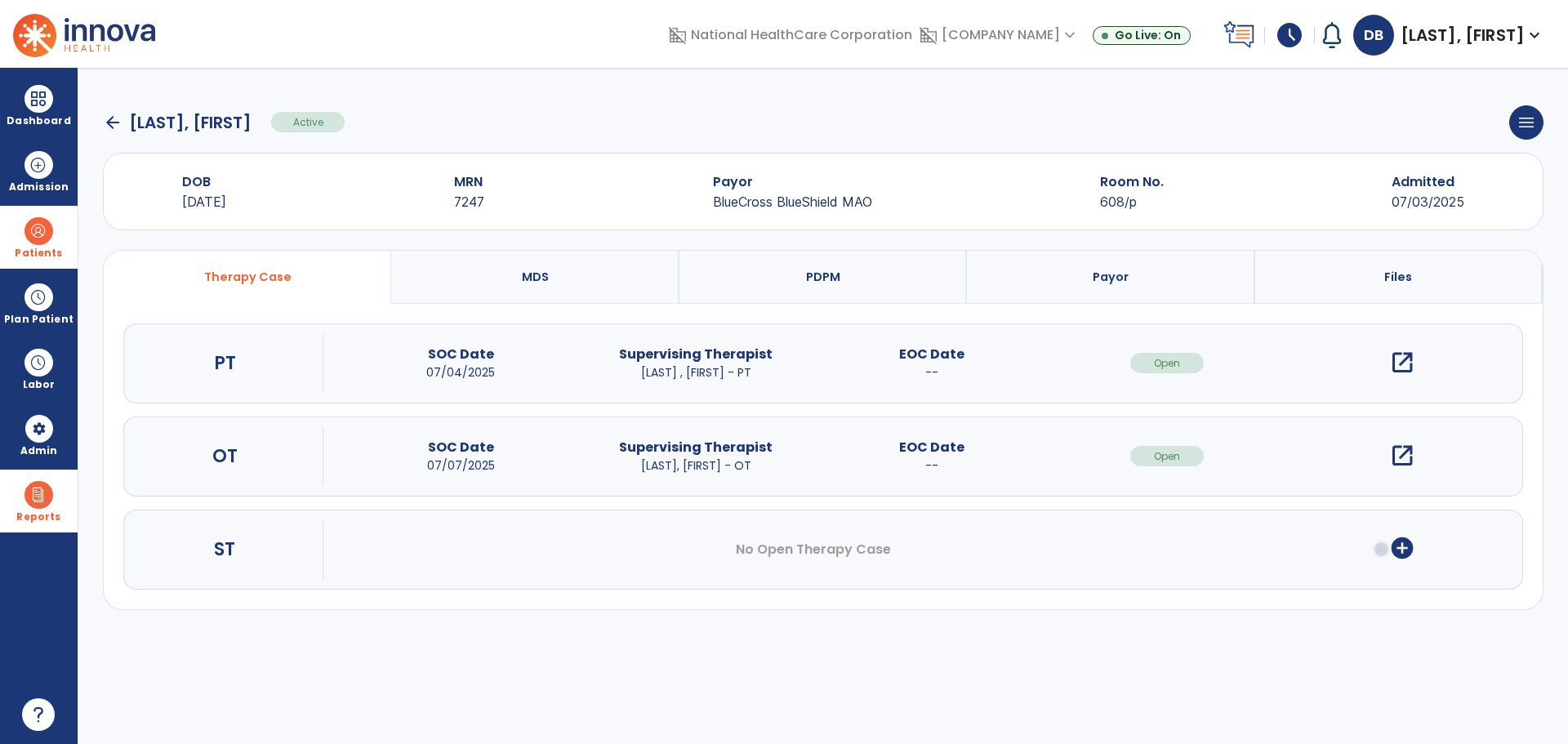 click on "open_in_new" at bounding box center [1402, 363] 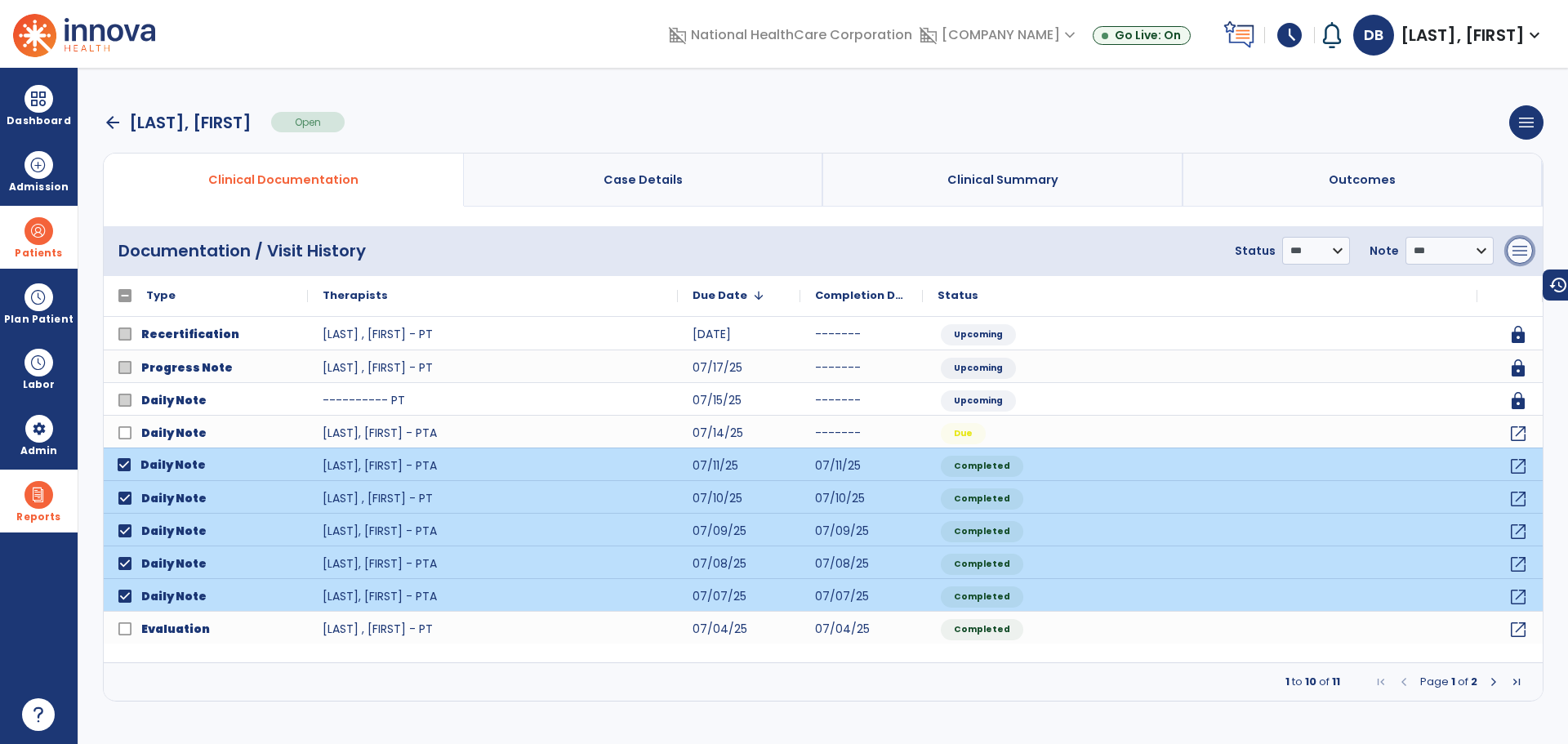 click on "menu" at bounding box center [1520, 251] 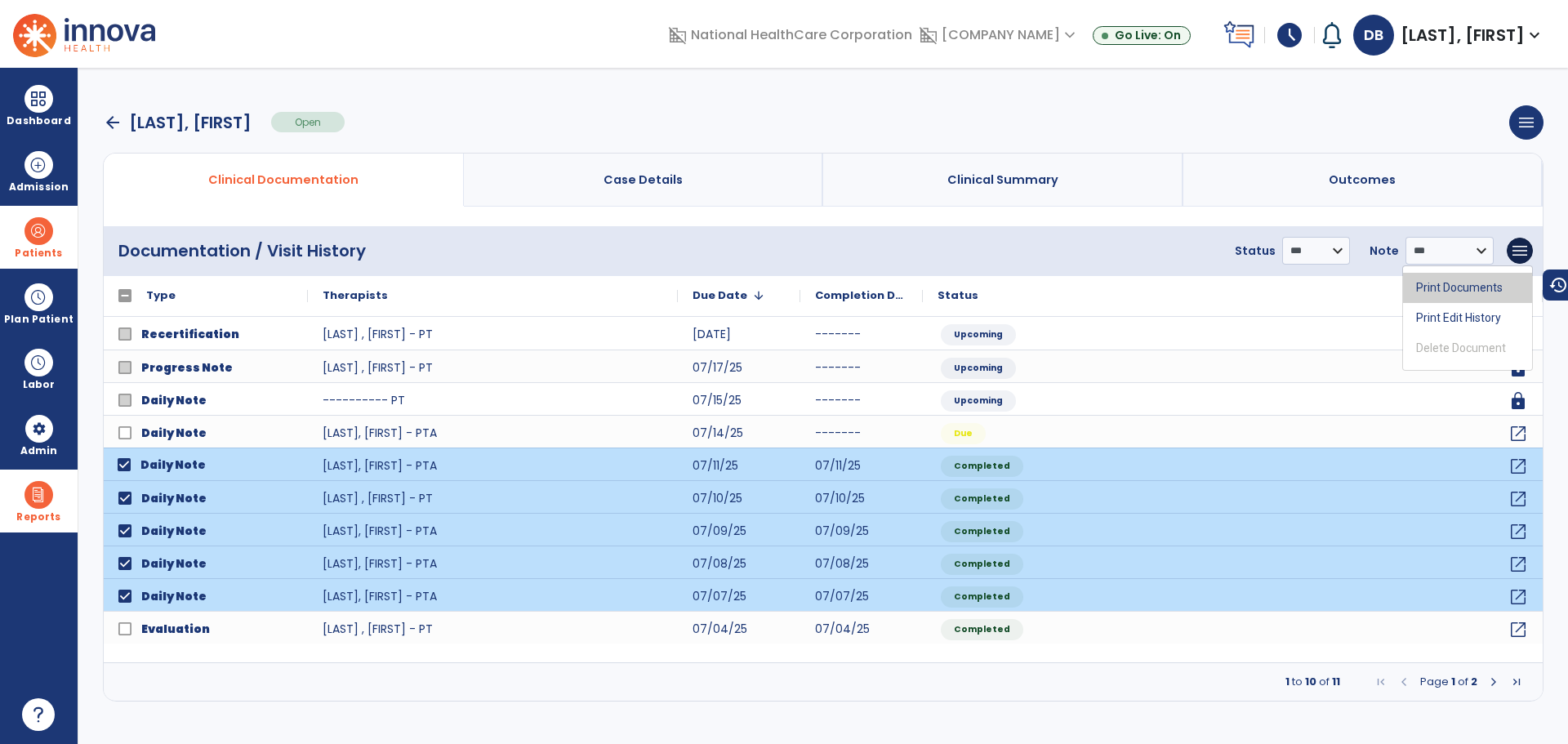 click on "Print Documents" at bounding box center [1468, 287] 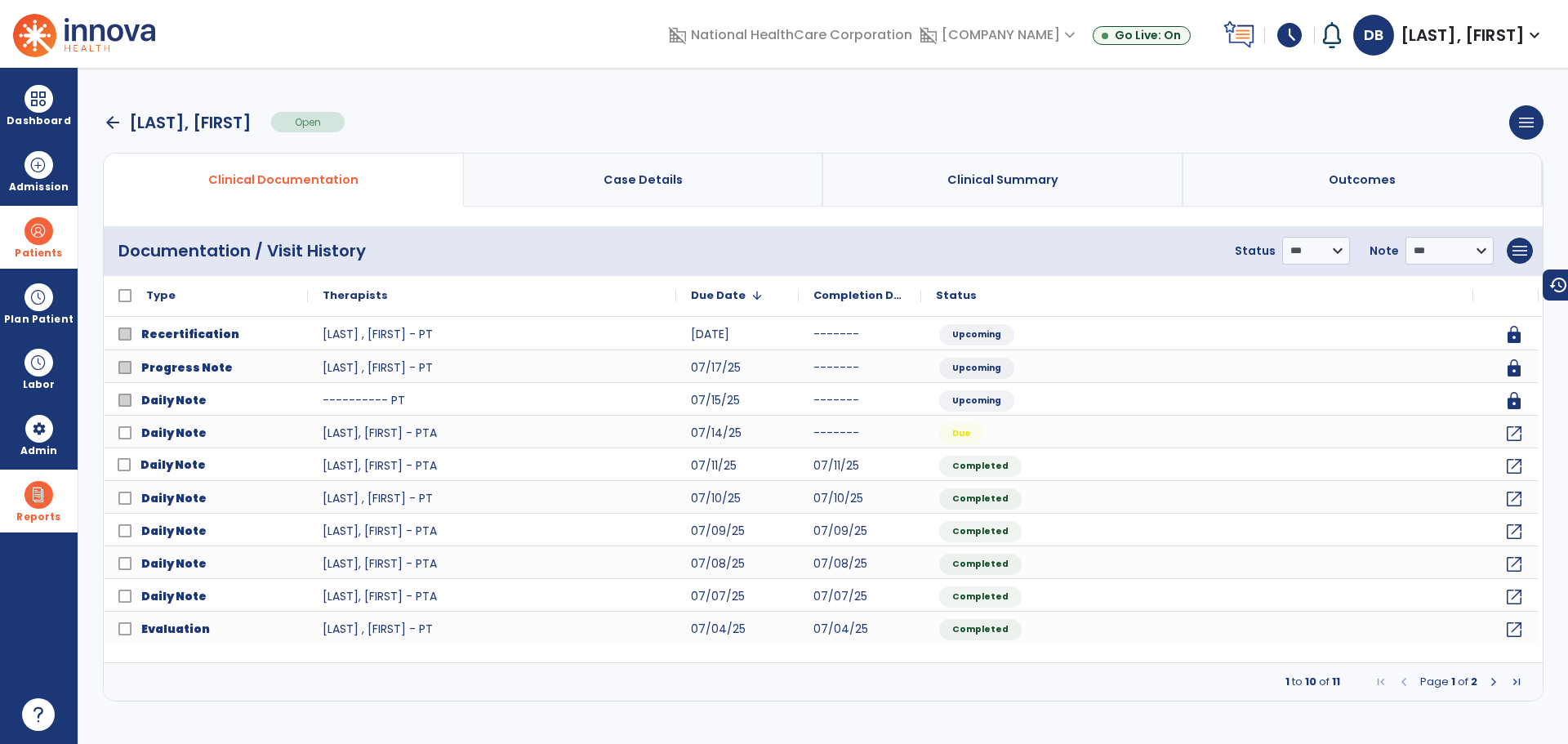 click on "arrow_back" at bounding box center (113, 123) 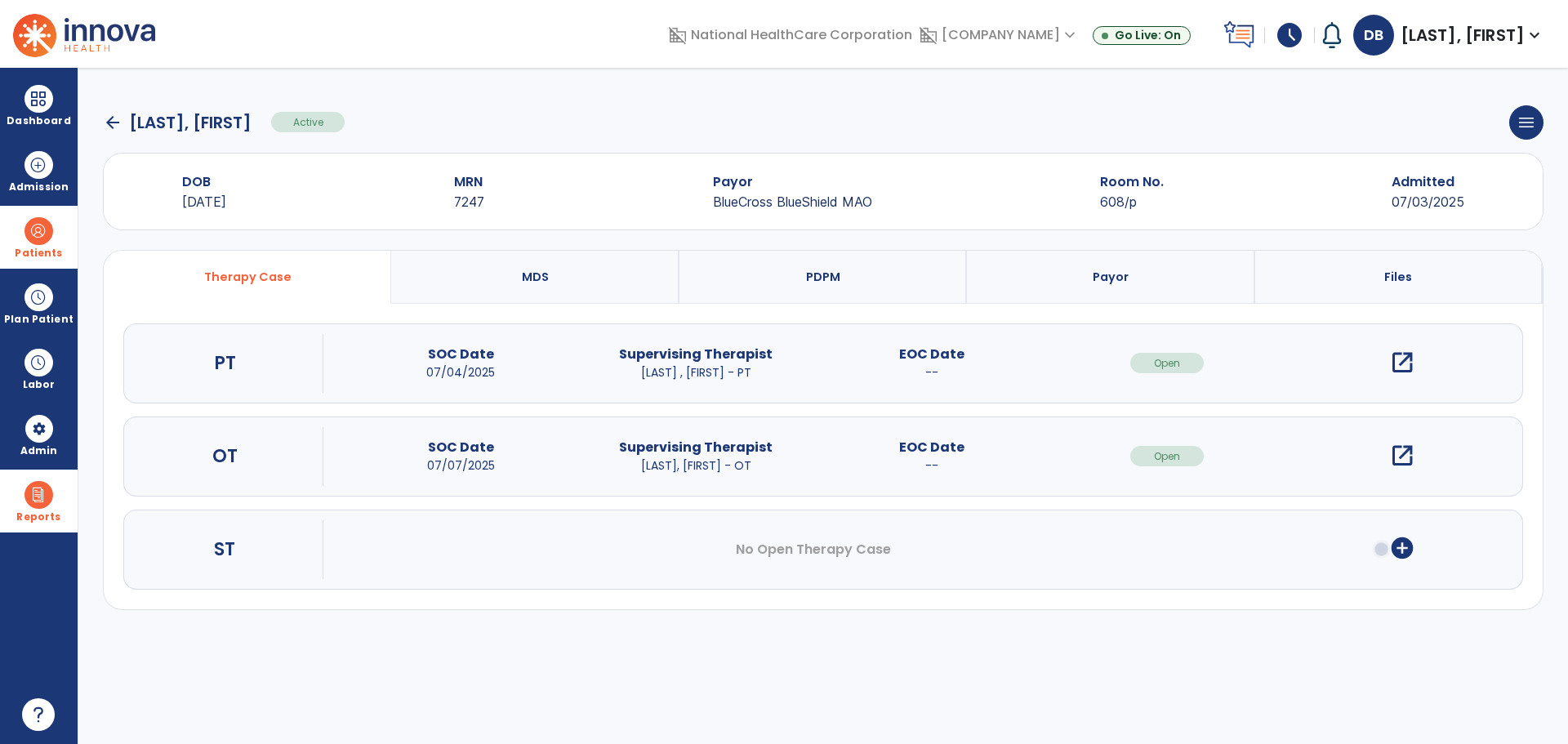 click on "open_in_new" at bounding box center [1402, 456] 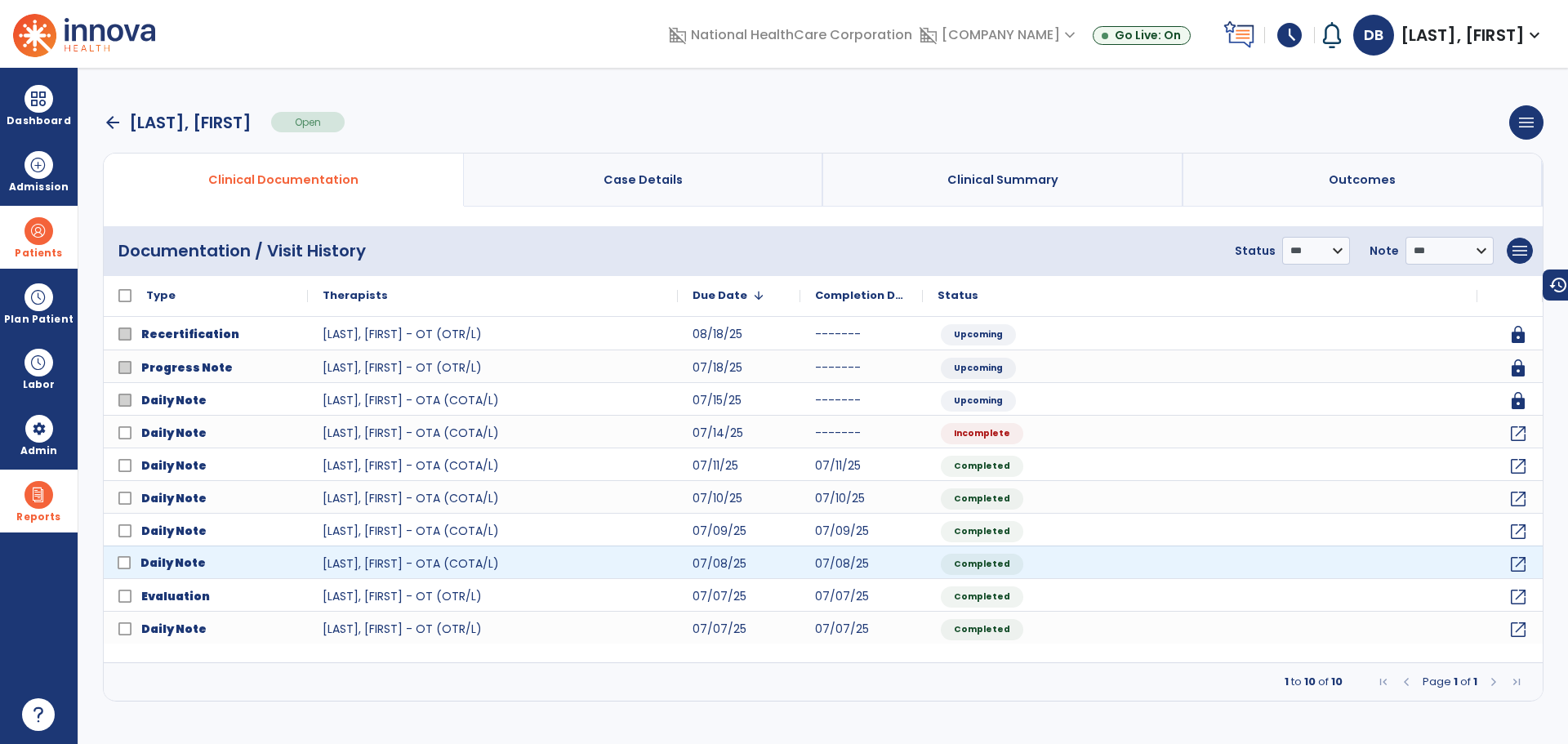 click 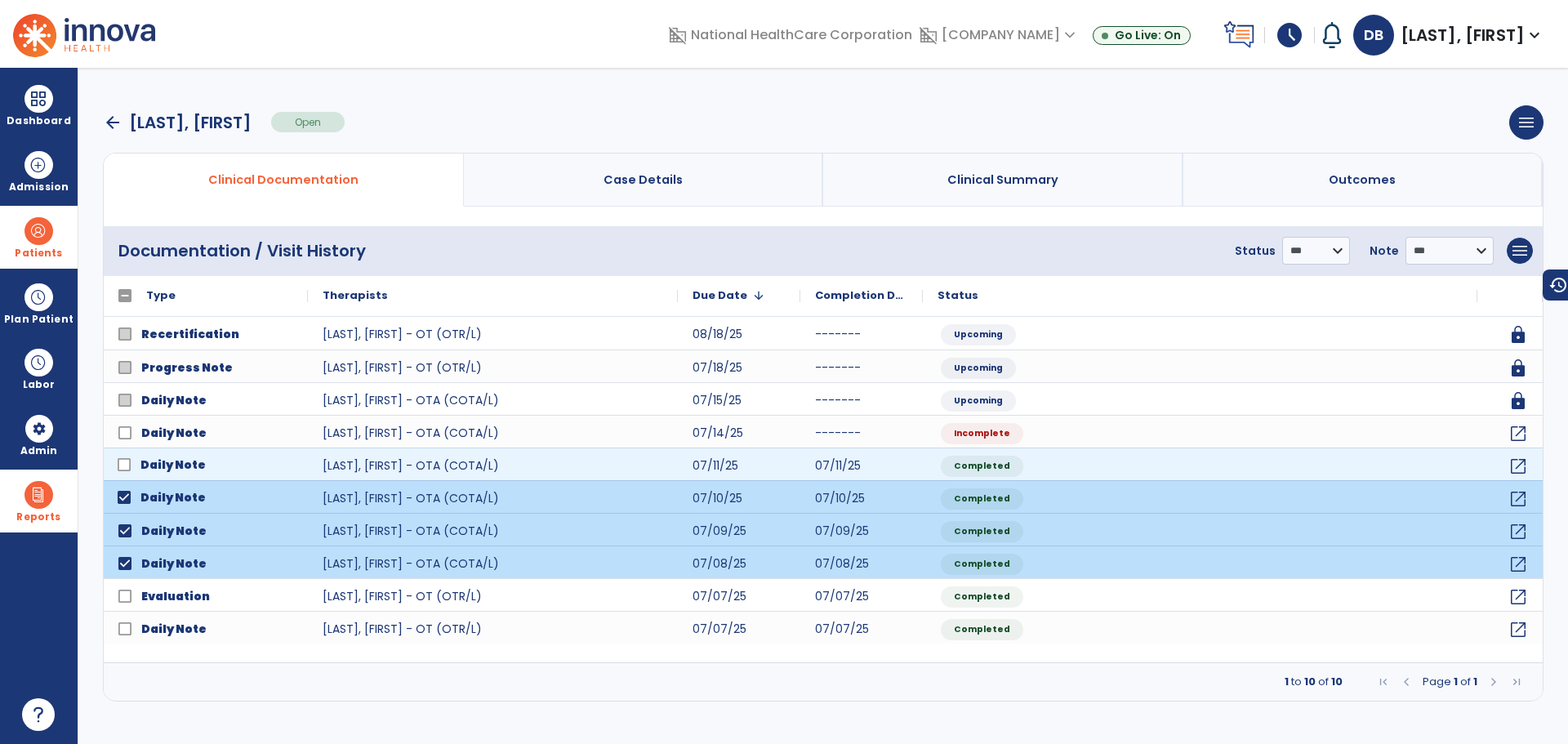 click 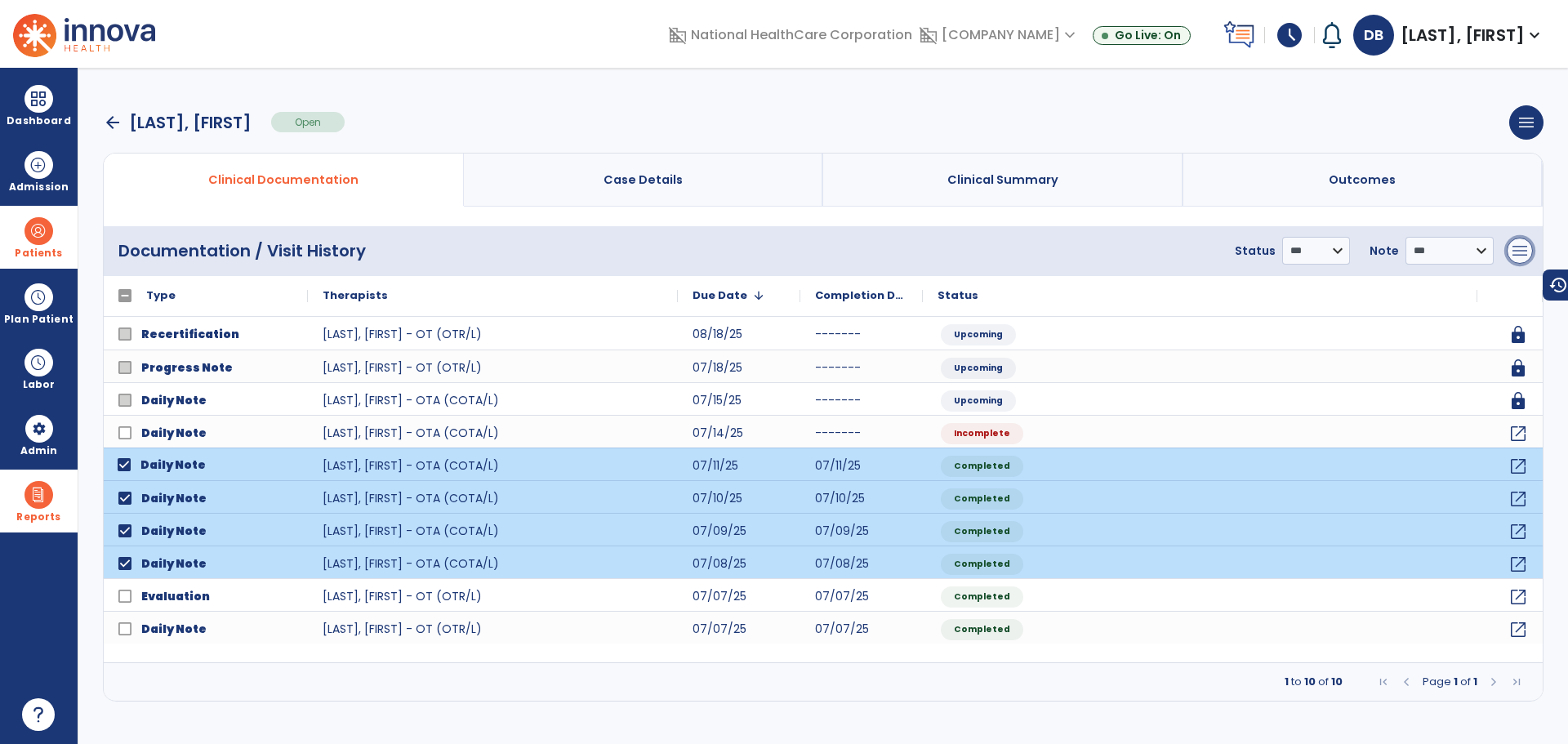 click on "menu" at bounding box center (1520, 251) 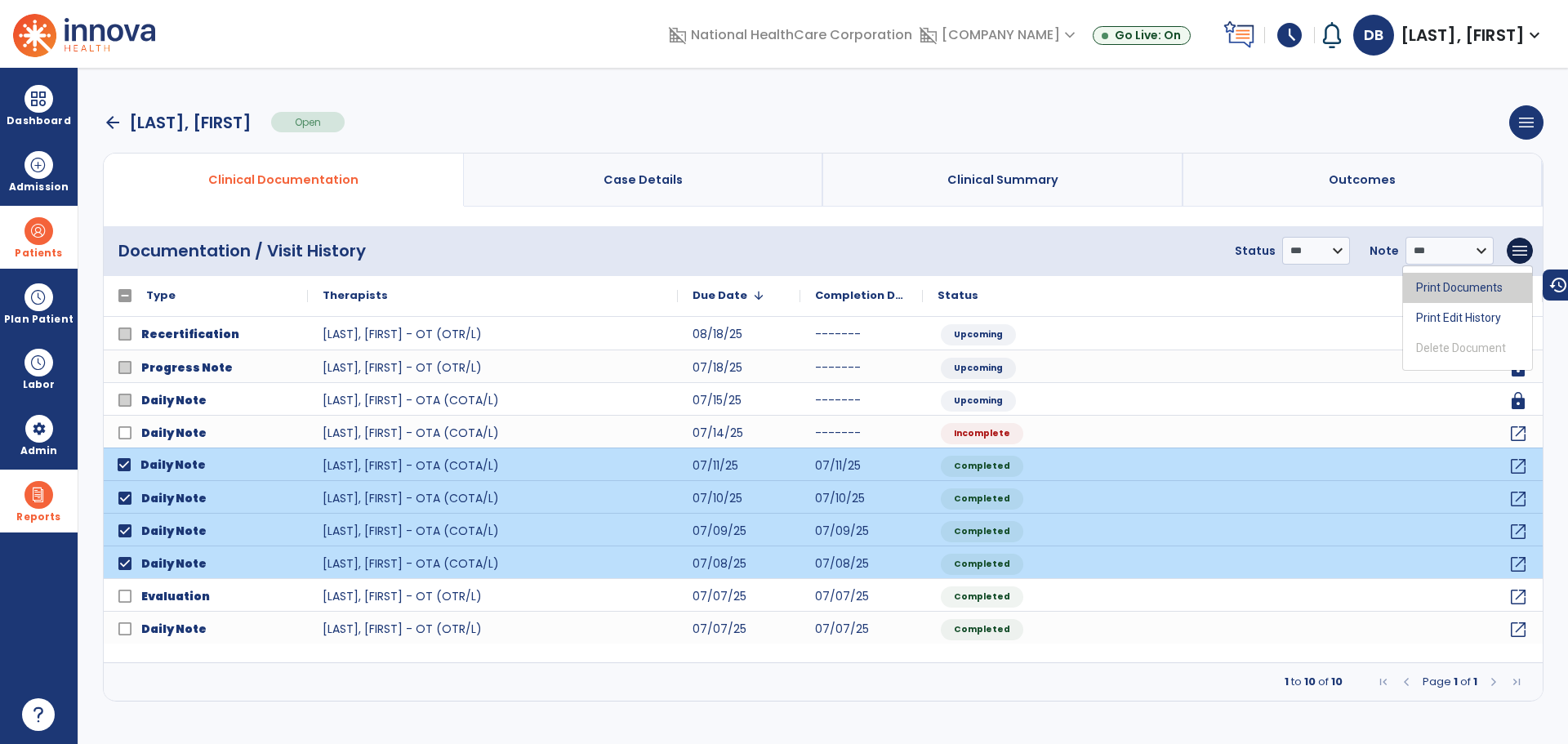 click on "Print Documents" at bounding box center (1468, 287) 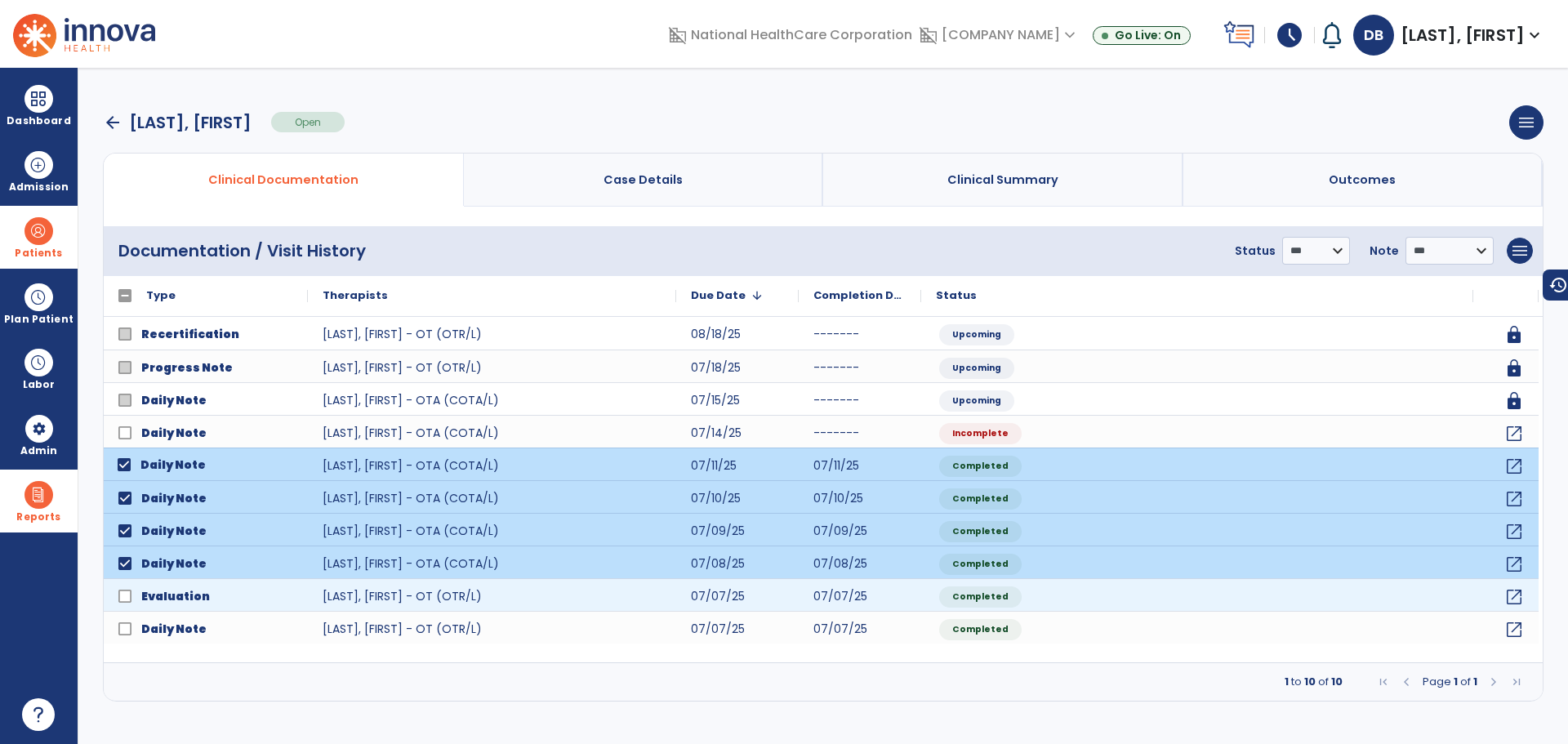 click at bounding box center [38, 495] 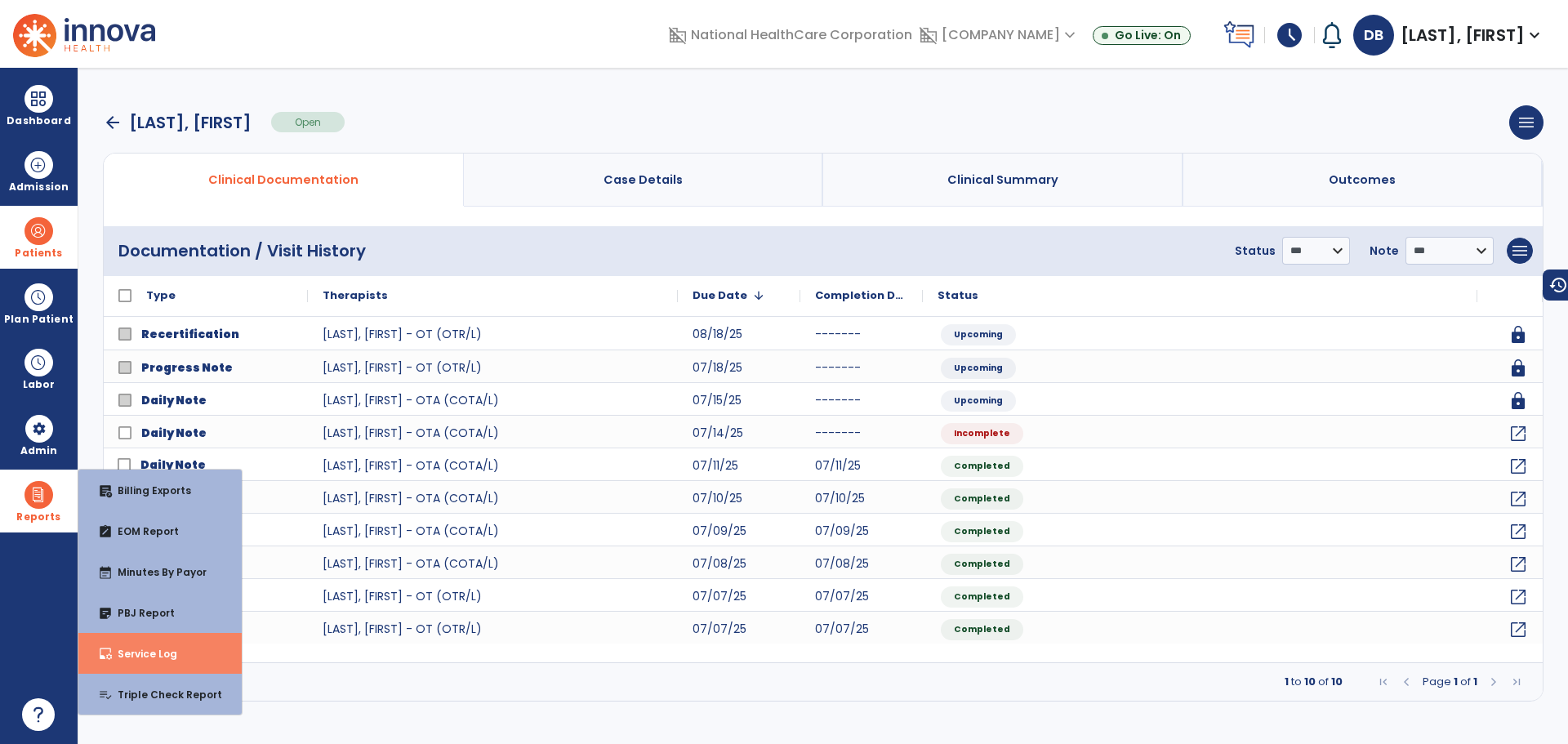 click on "inbox_customize  Service Log" at bounding box center [160, 653] 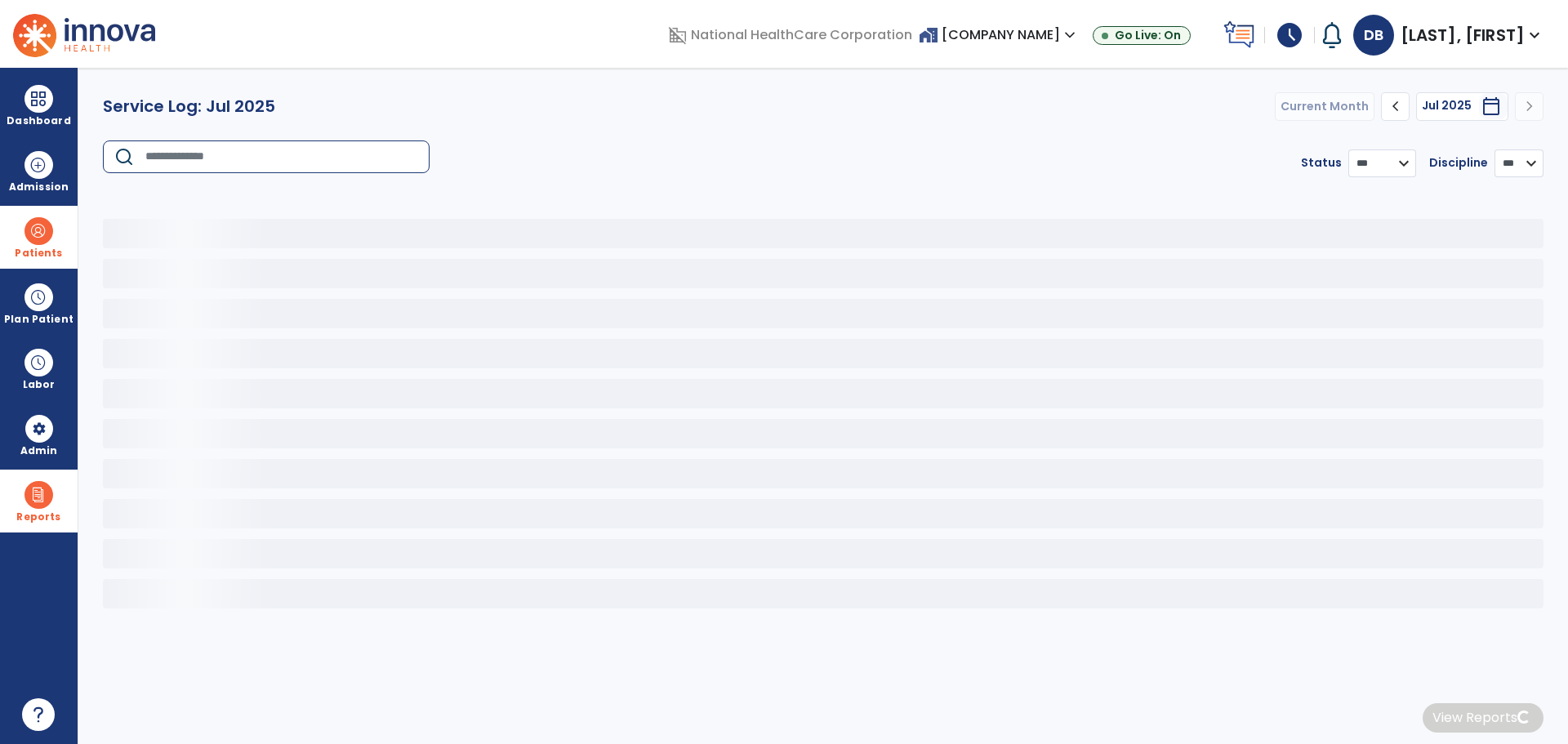 click at bounding box center [282, 157] 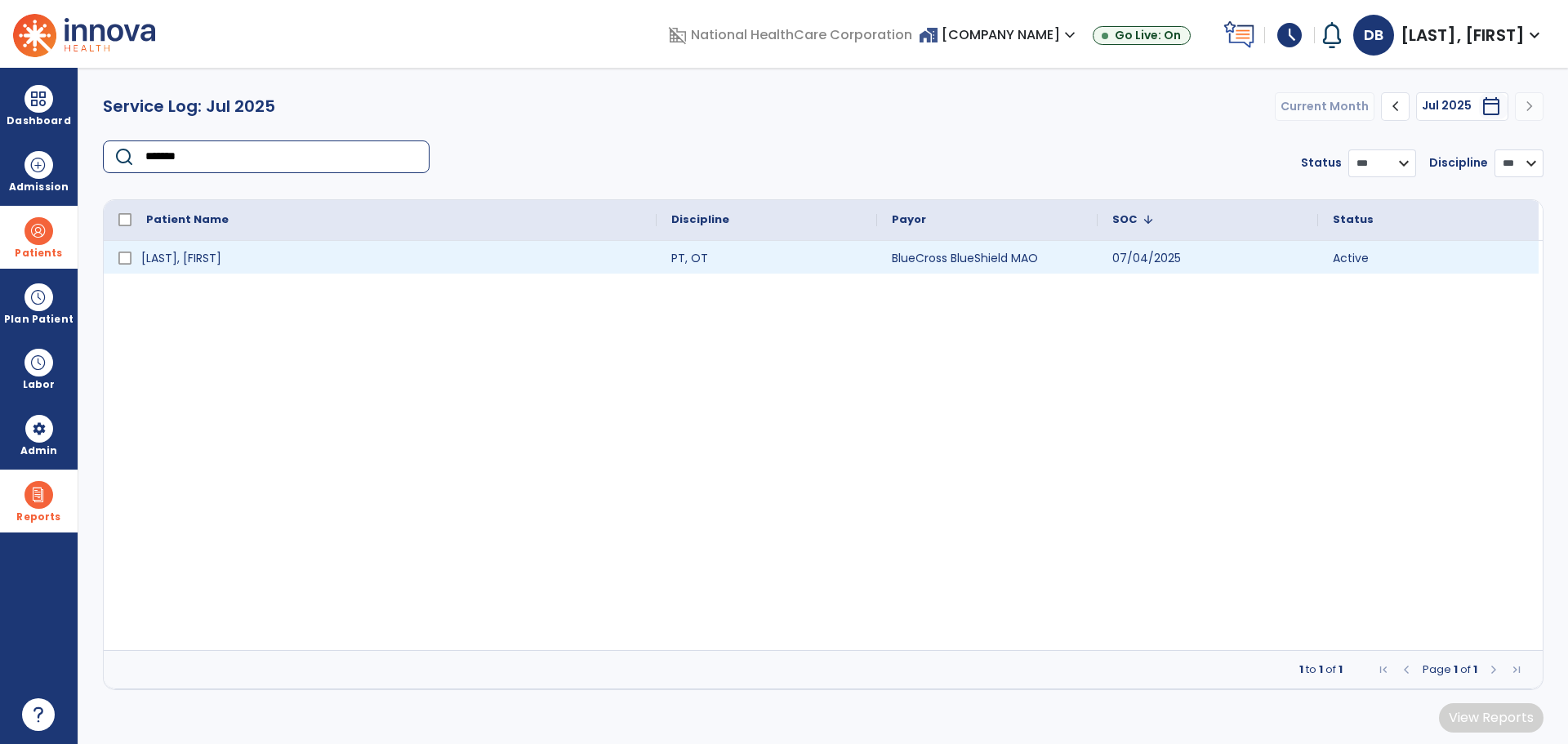 type on "*******" 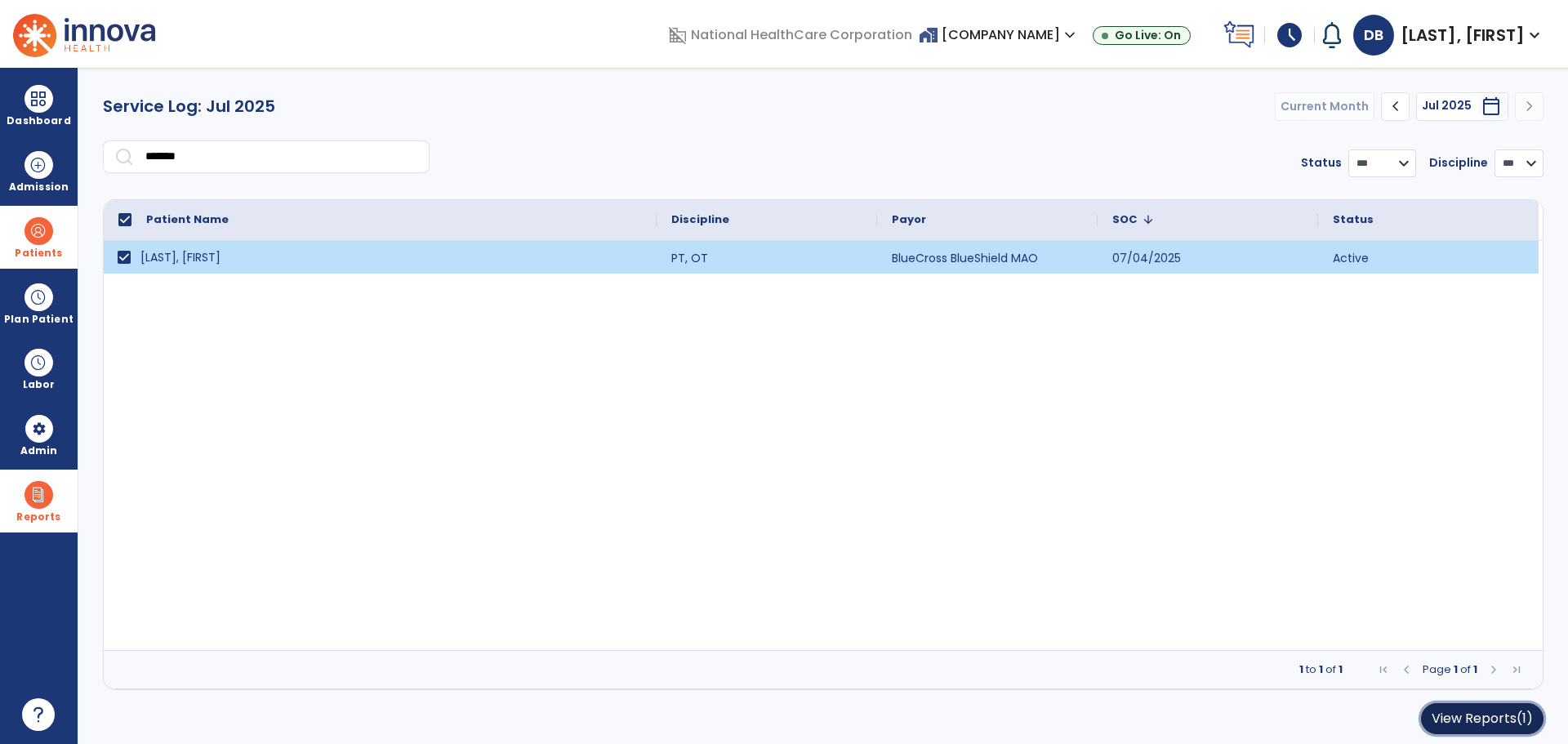 click on "View Reports   (1)" 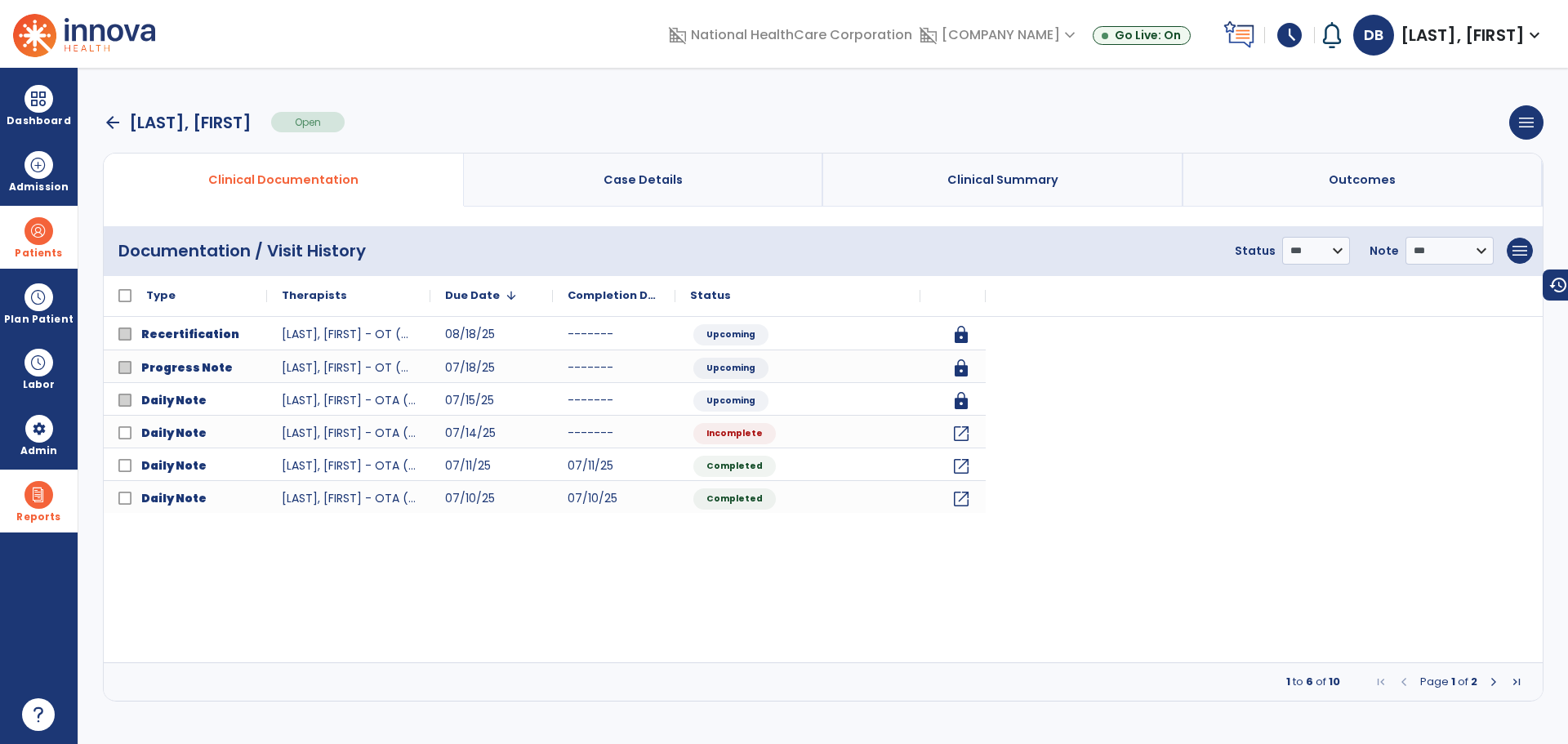 click at bounding box center [38, 231] 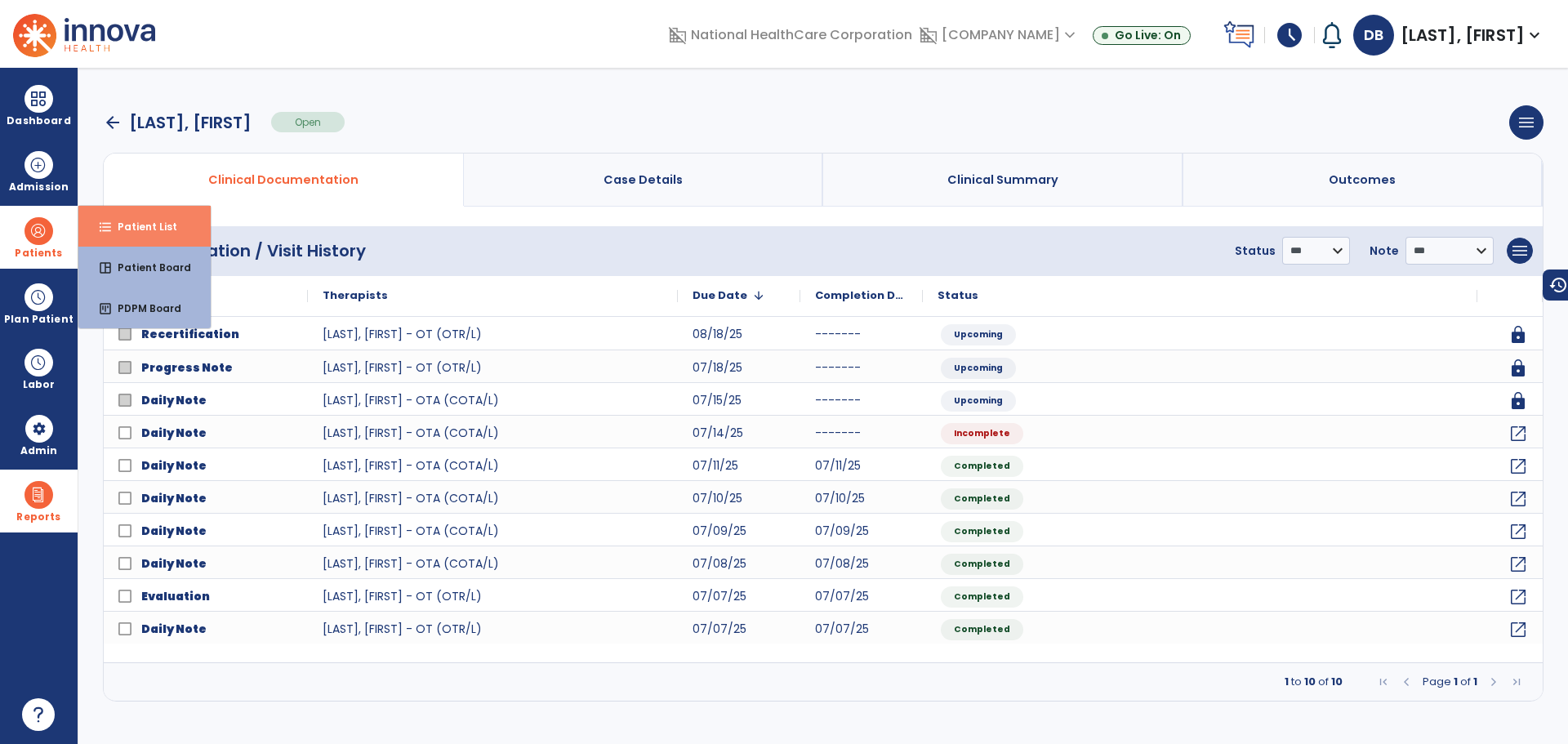 click on "format_list_bulleted  Patient List" at bounding box center (145, 226) 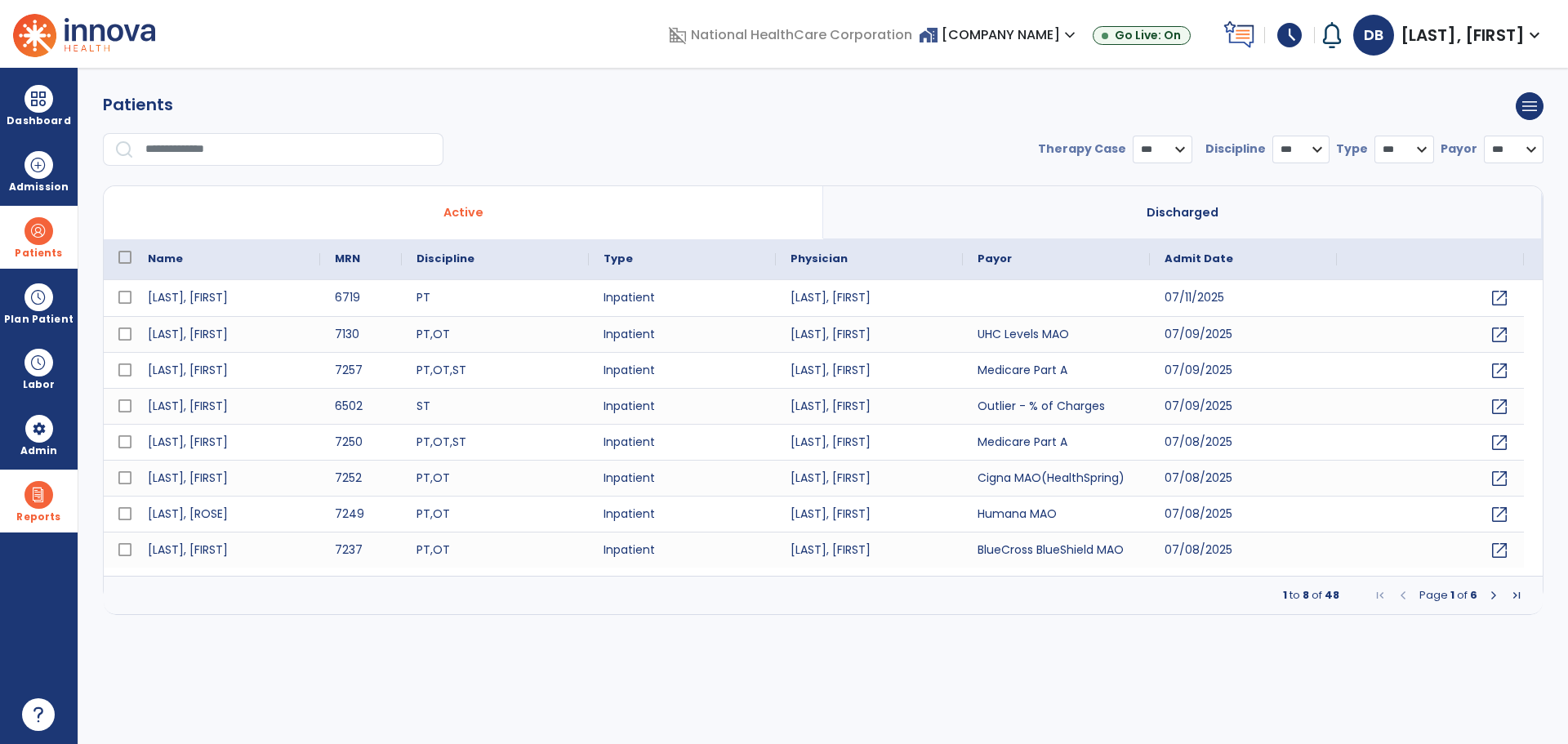 select on "***" 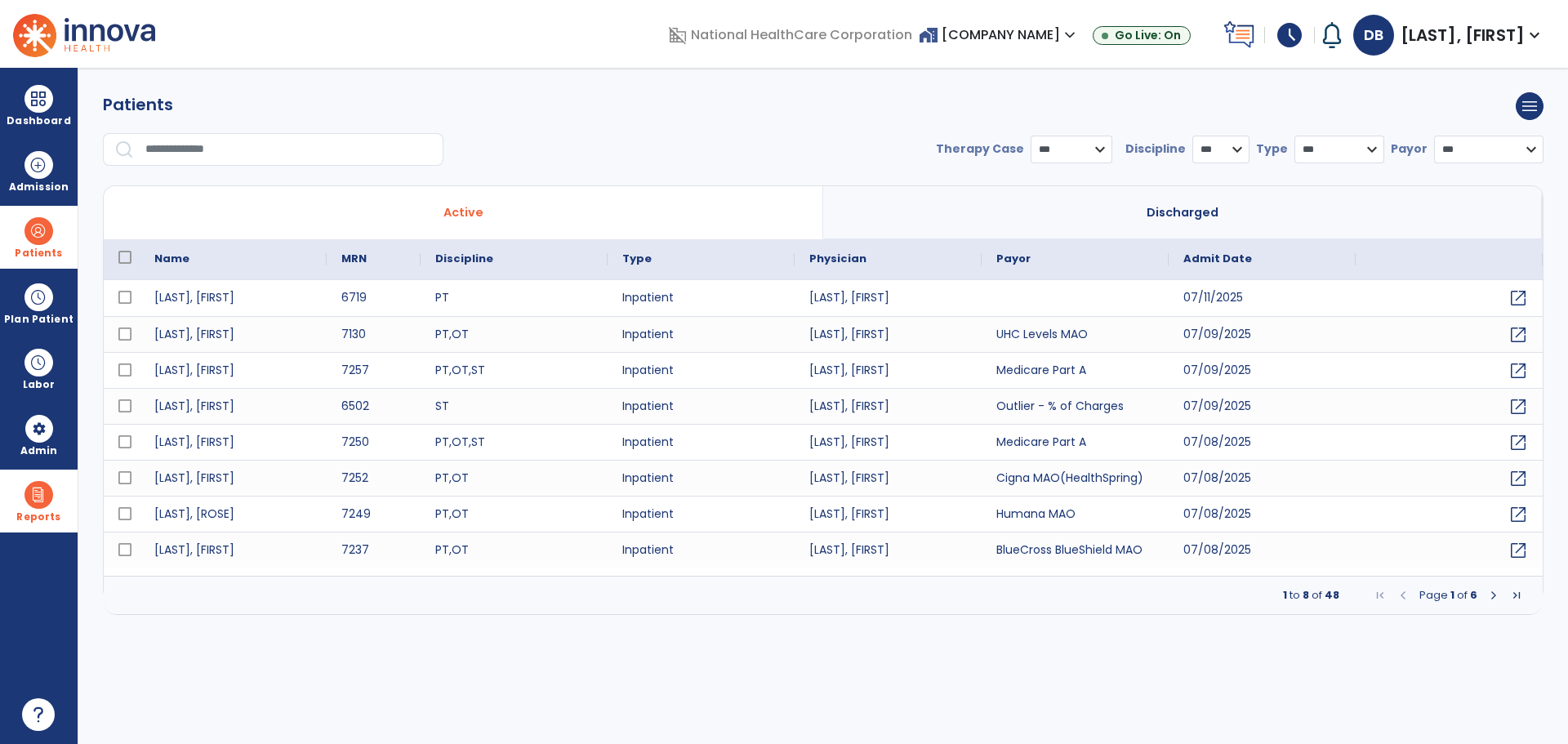 click at bounding box center (288, 149) 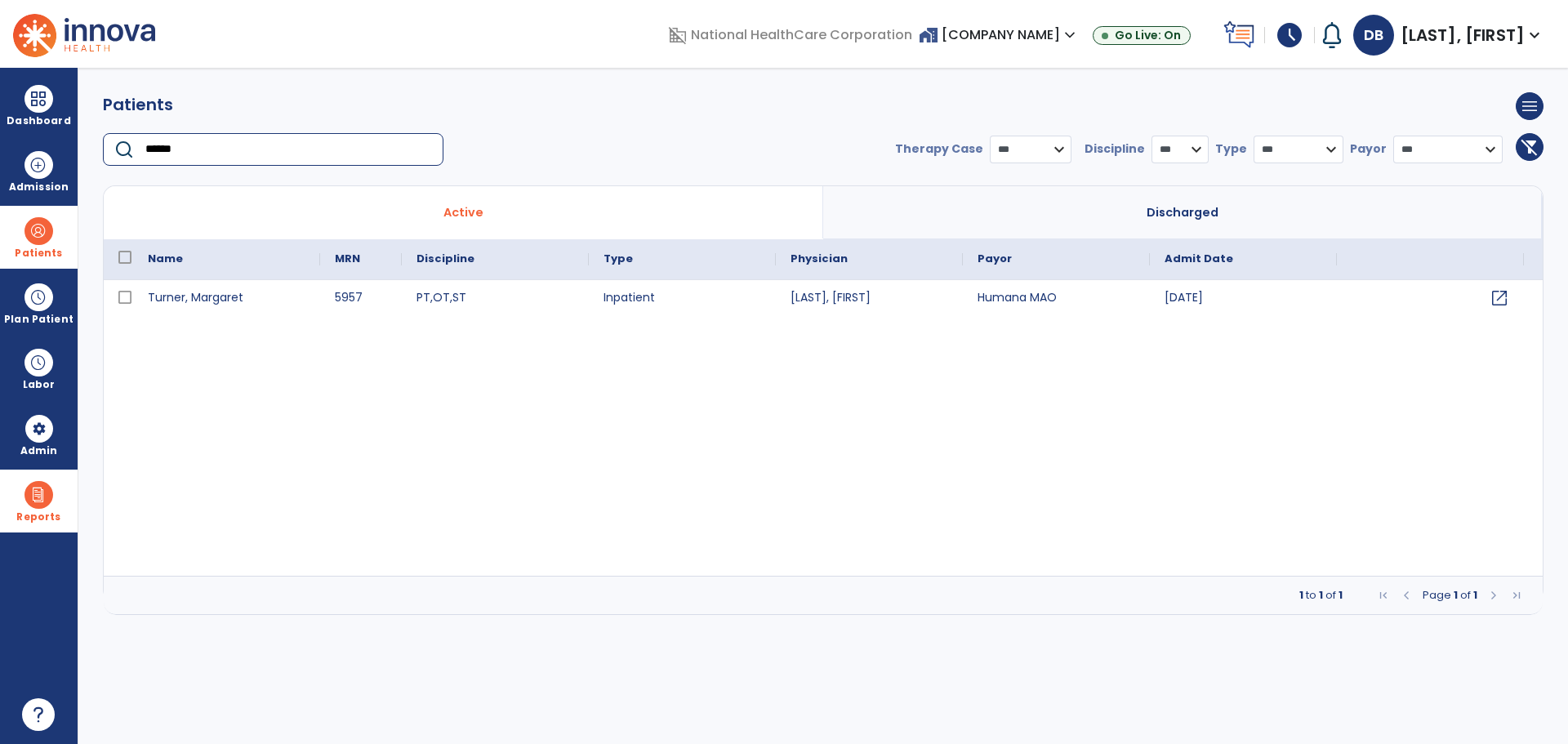 type on "******" 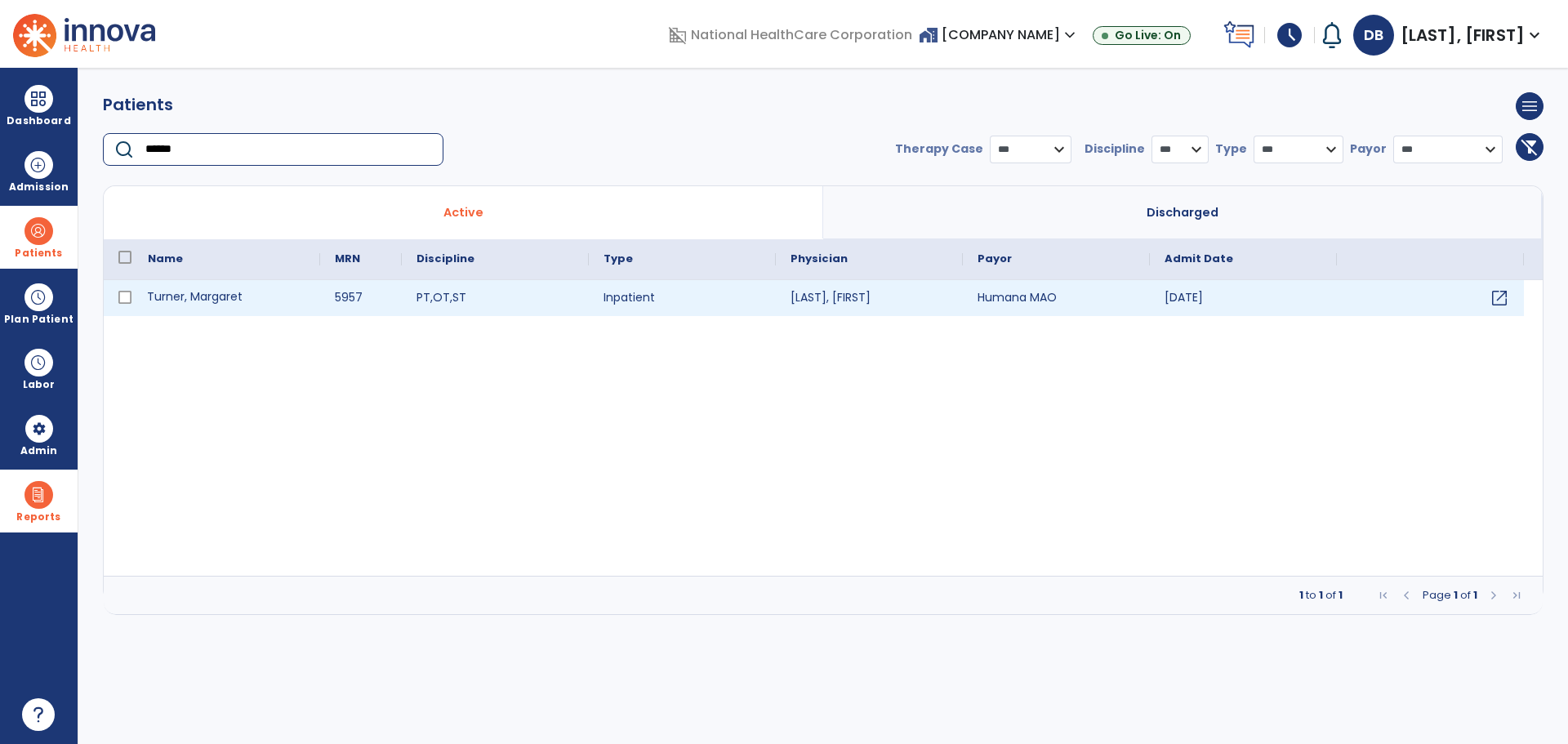 click on "Turner, Margaret" at bounding box center [226, 298] 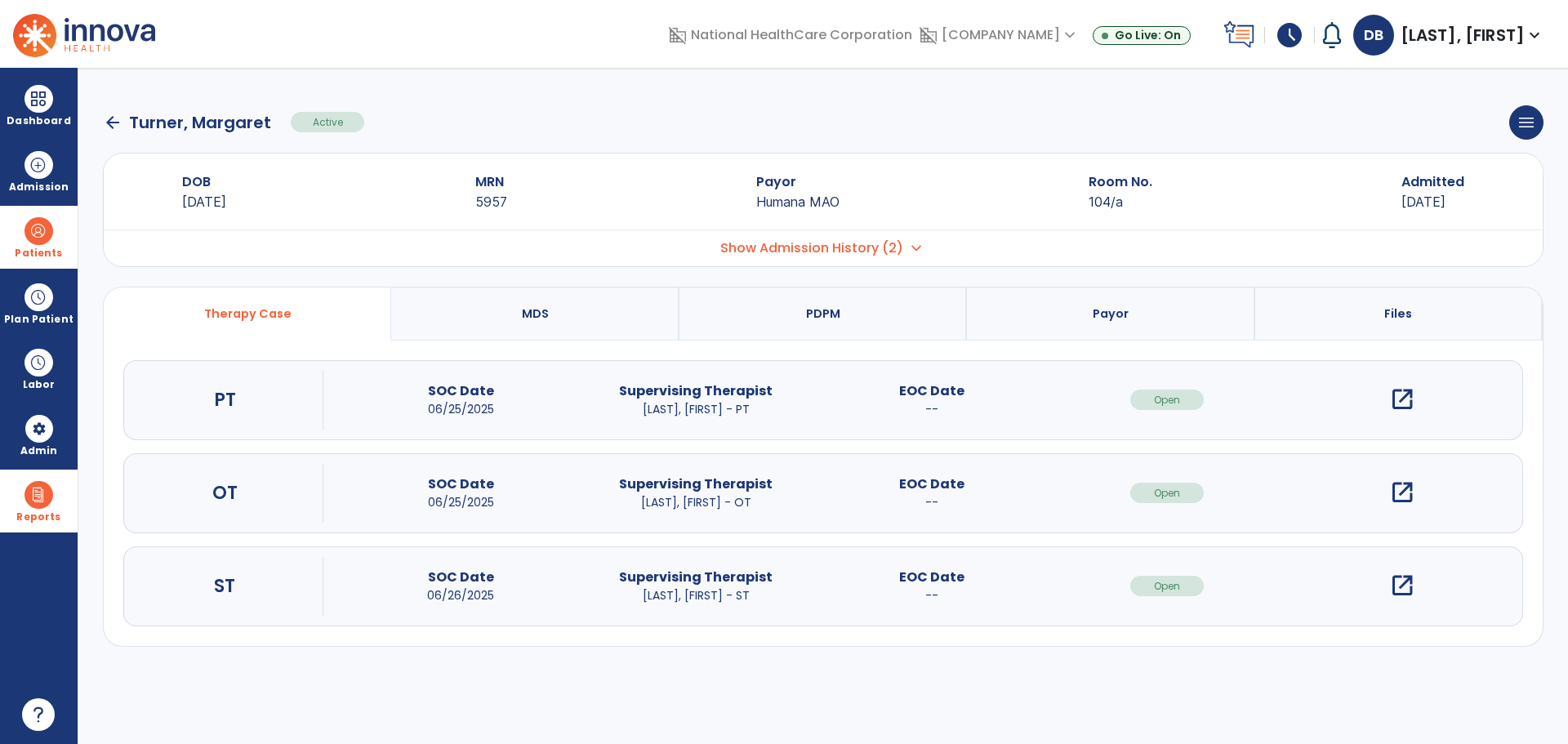 click on "open_in_new" at bounding box center [1402, 399] 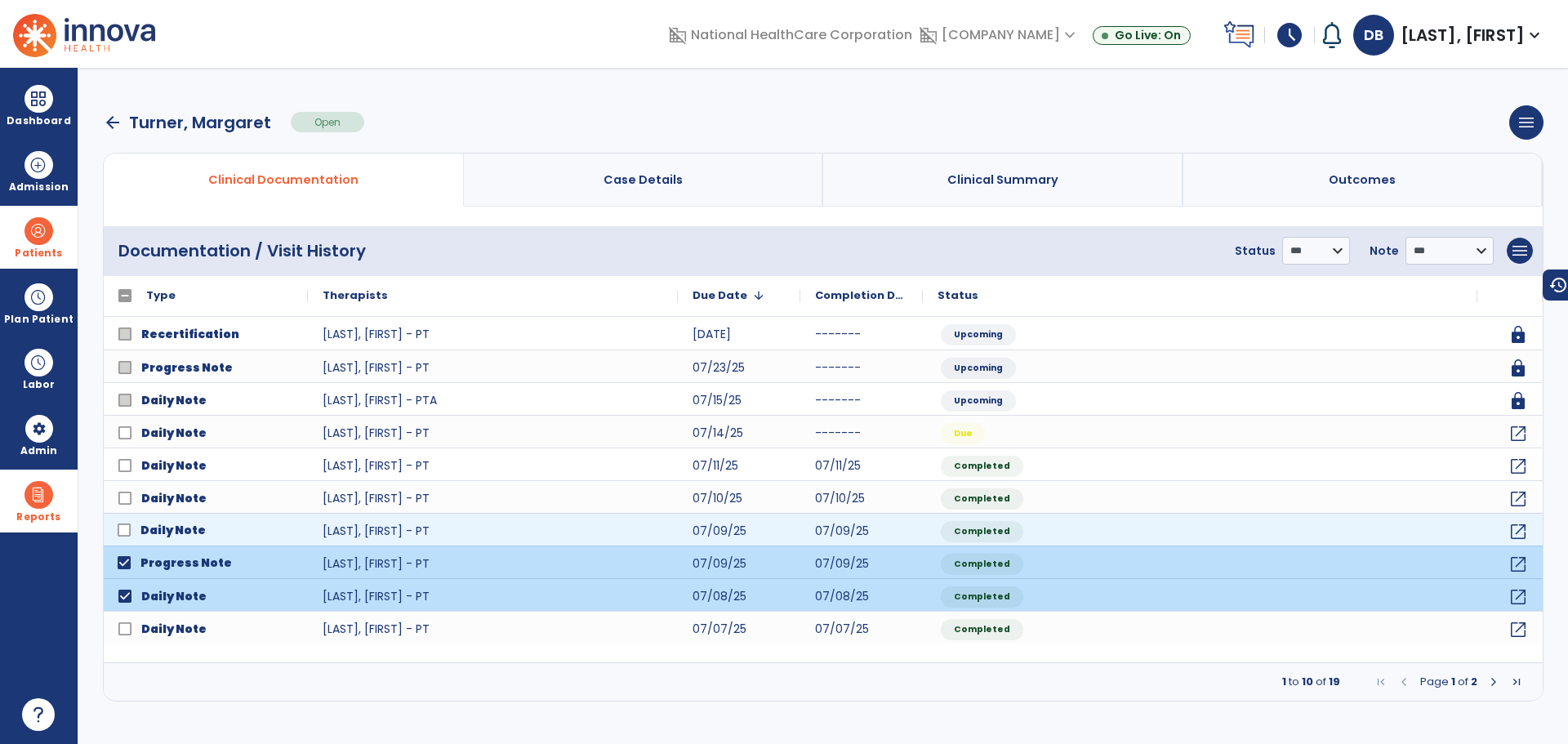 click 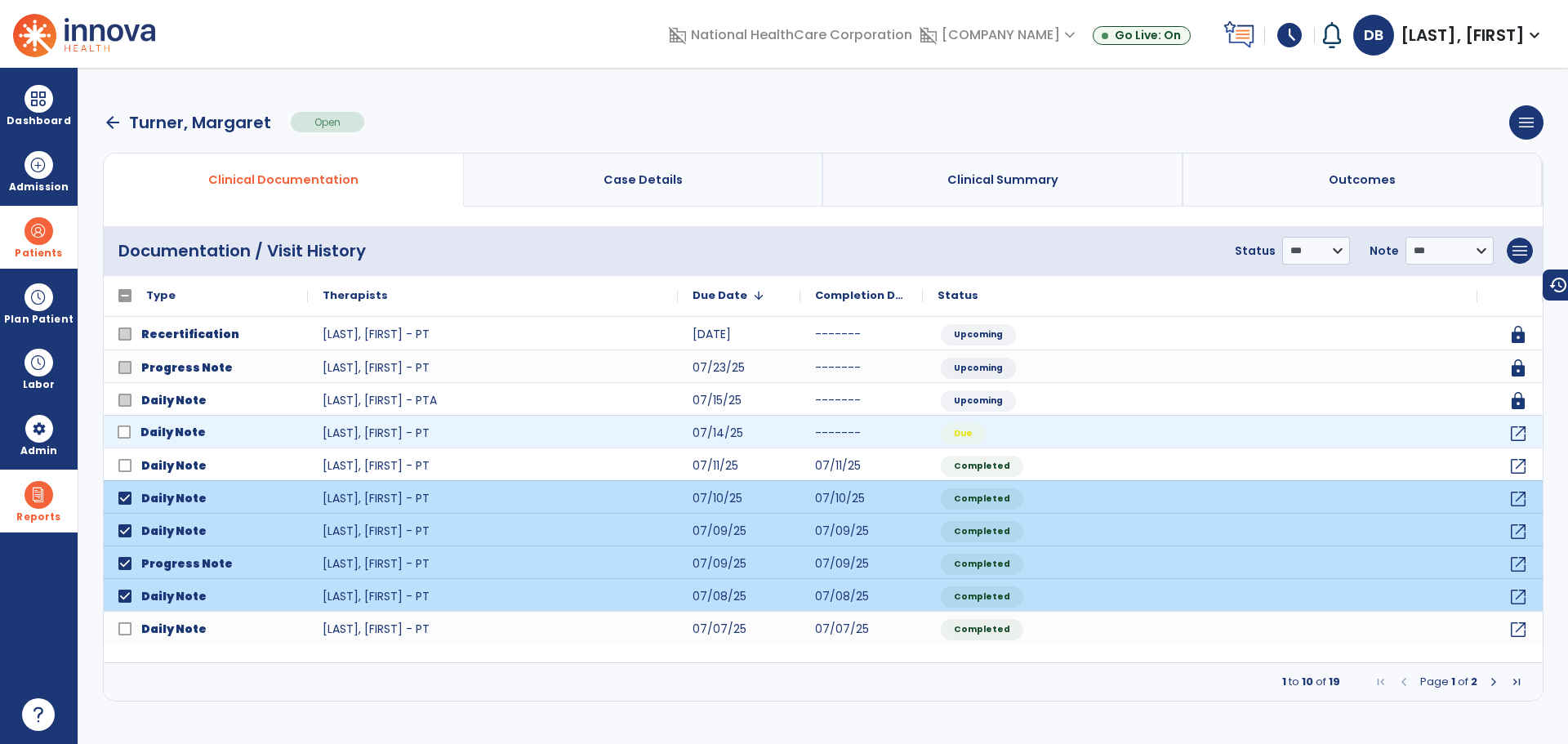 click on "Daily Note" 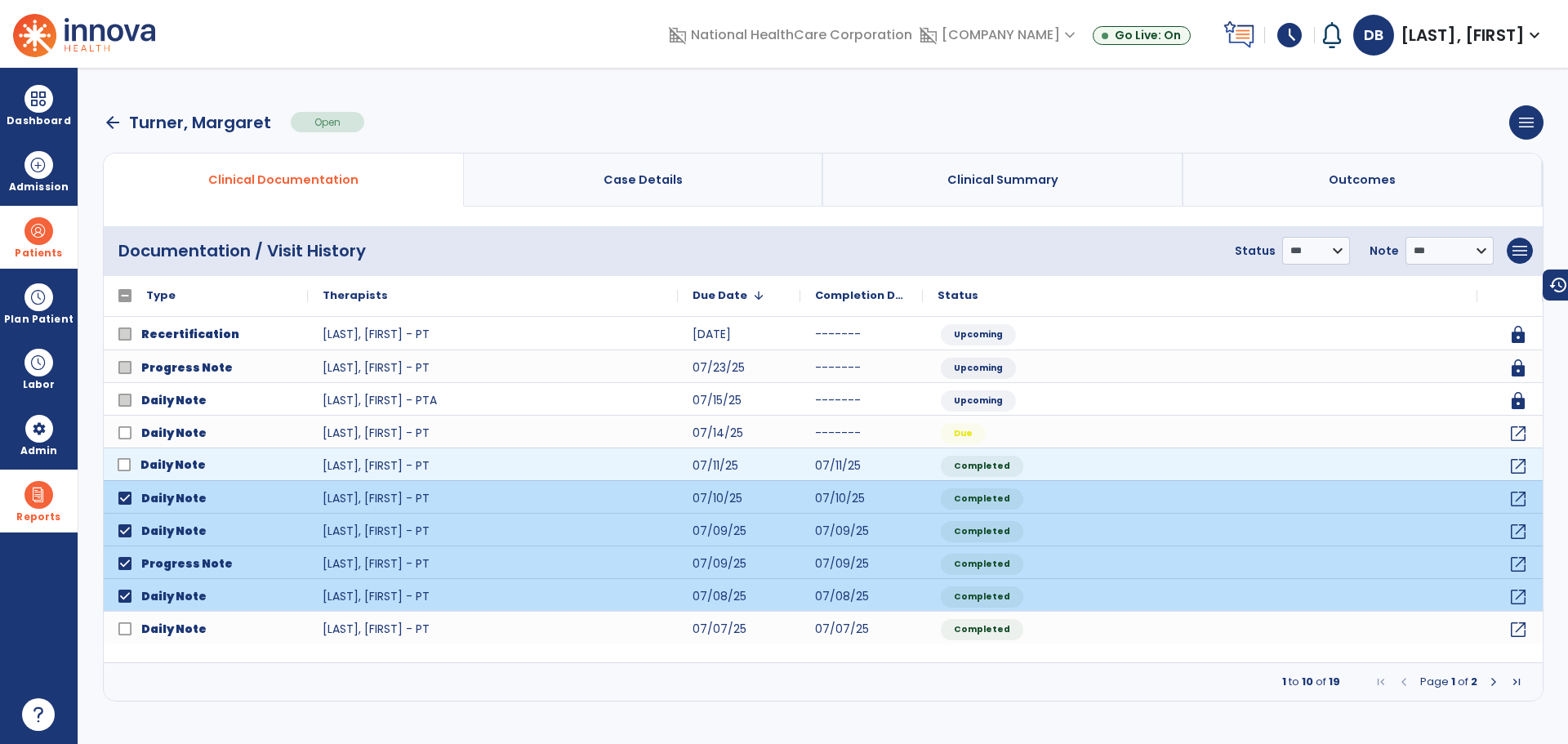 click 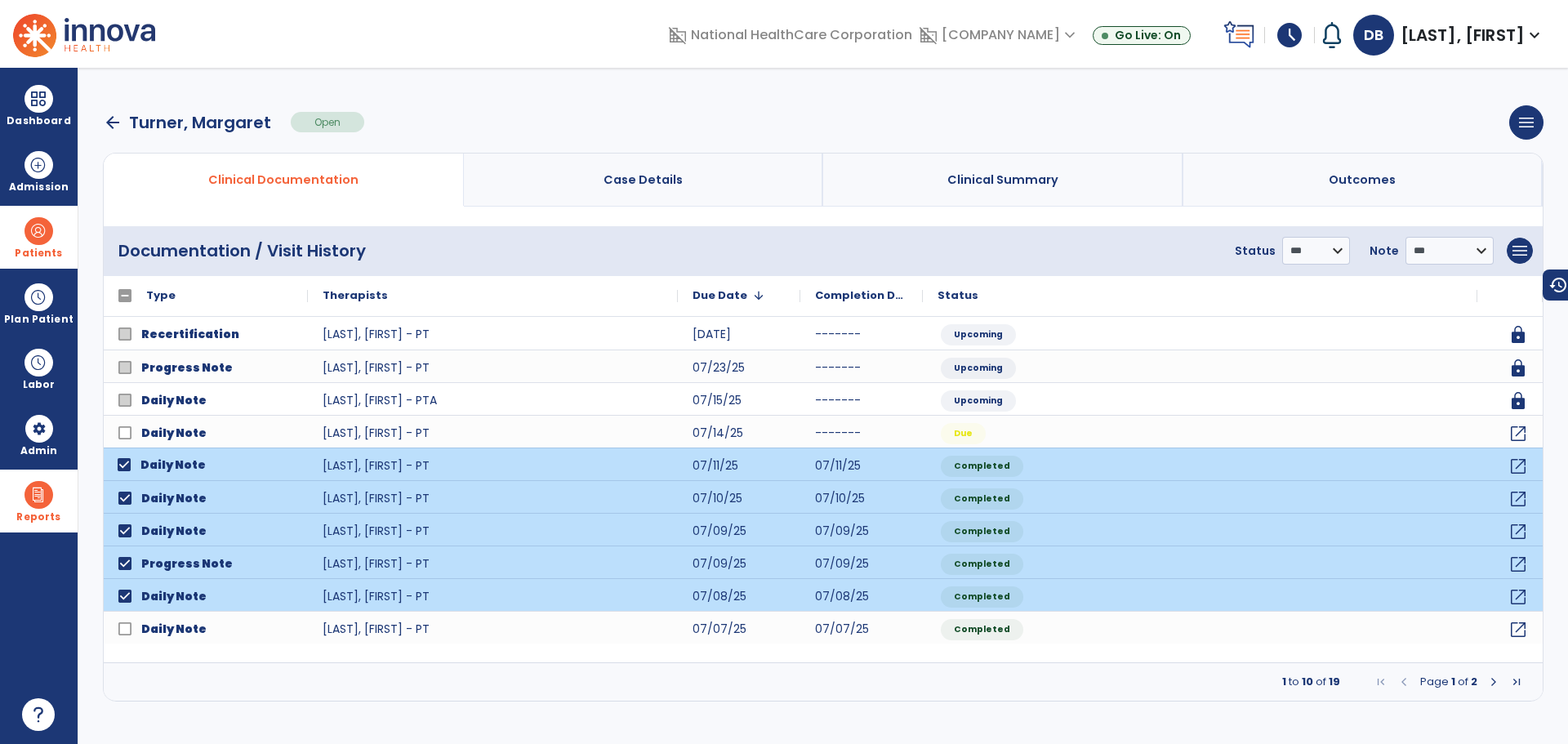click on "**********" at bounding box center [1380, 251] 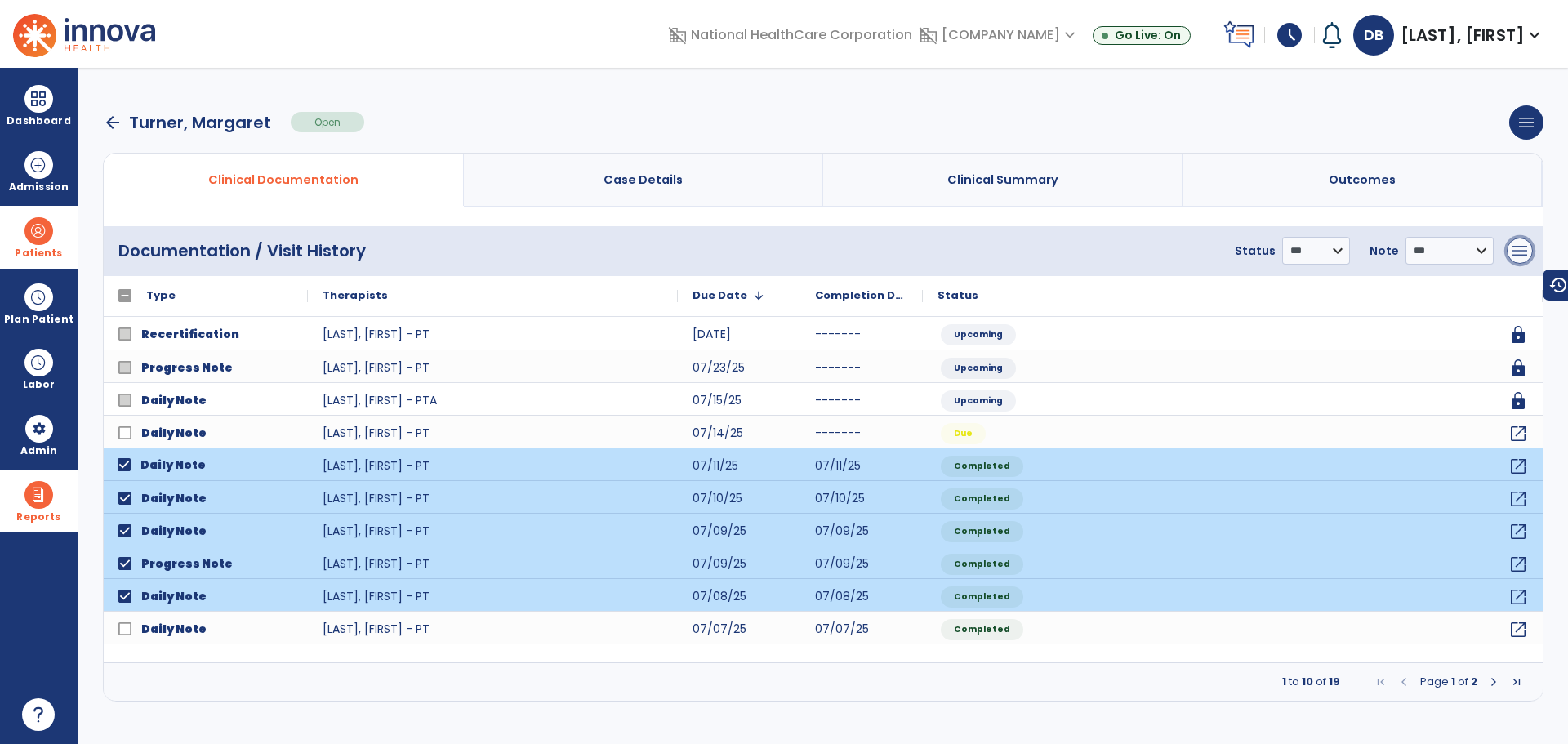 click on "menu" at bounding box center [1520, 251] 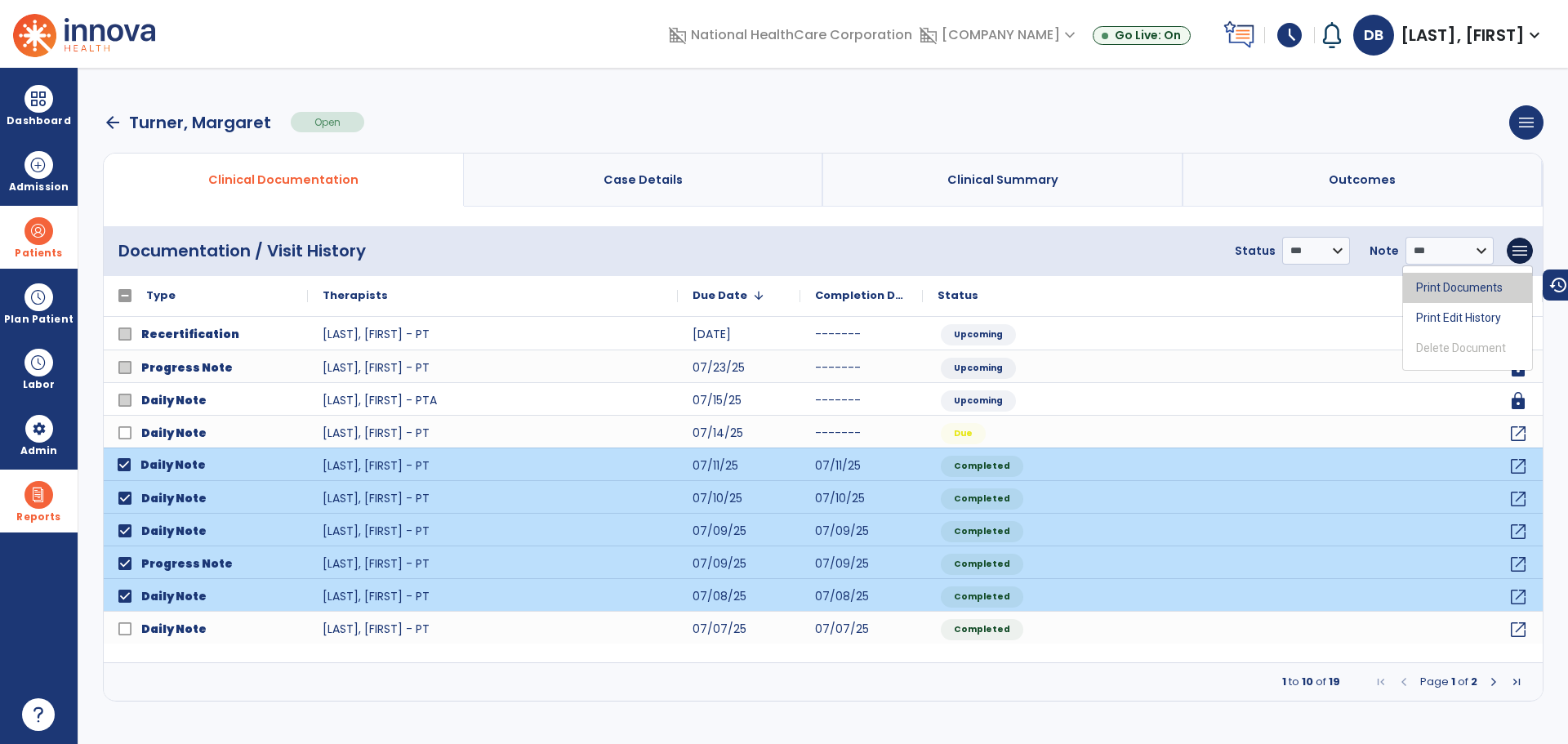 click on "Print Documents" at bounding box center (1468, 287) 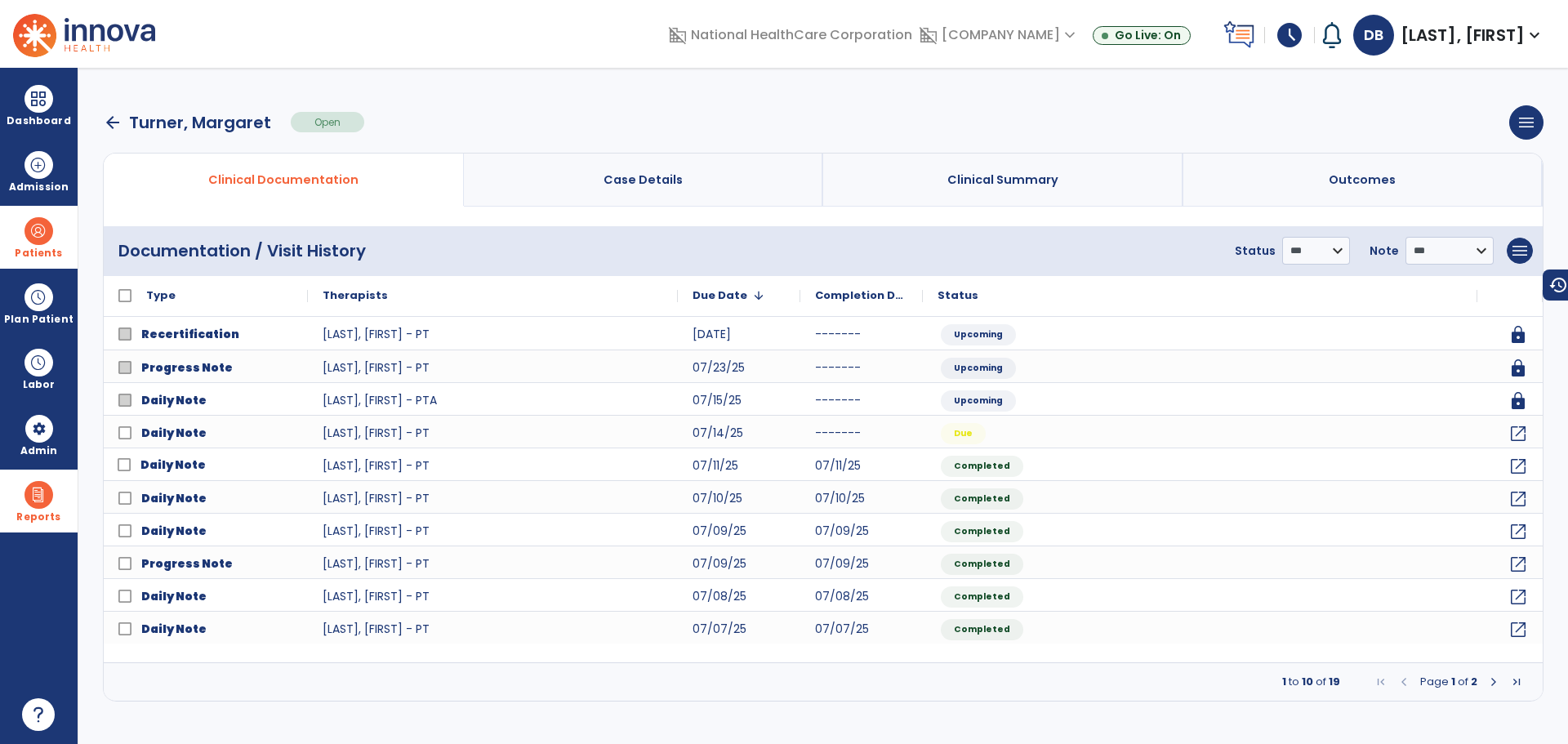 click on "arrow_back" at bounding box center (113, 123) 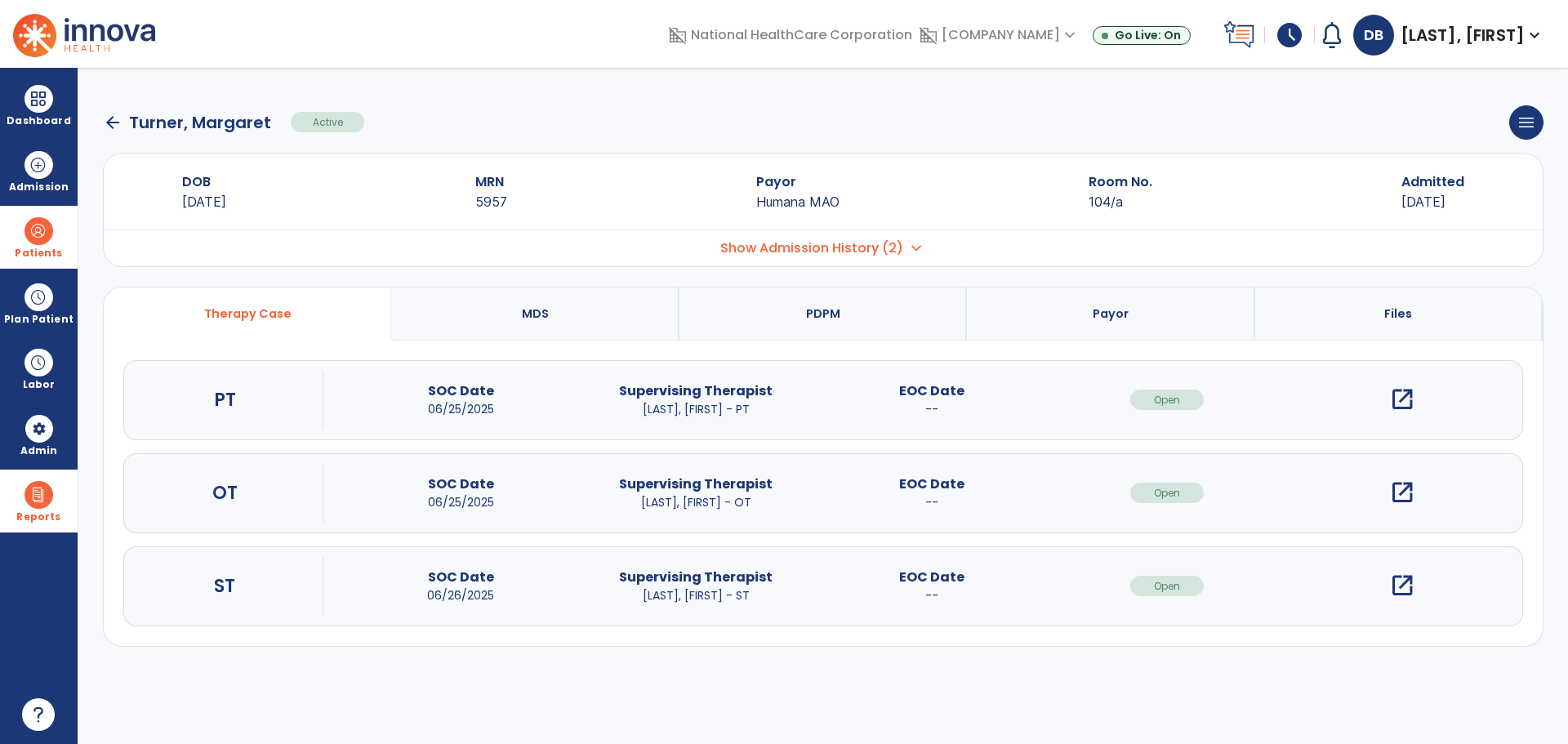 click on "open_in_new" at bounding box center (1402, 492) 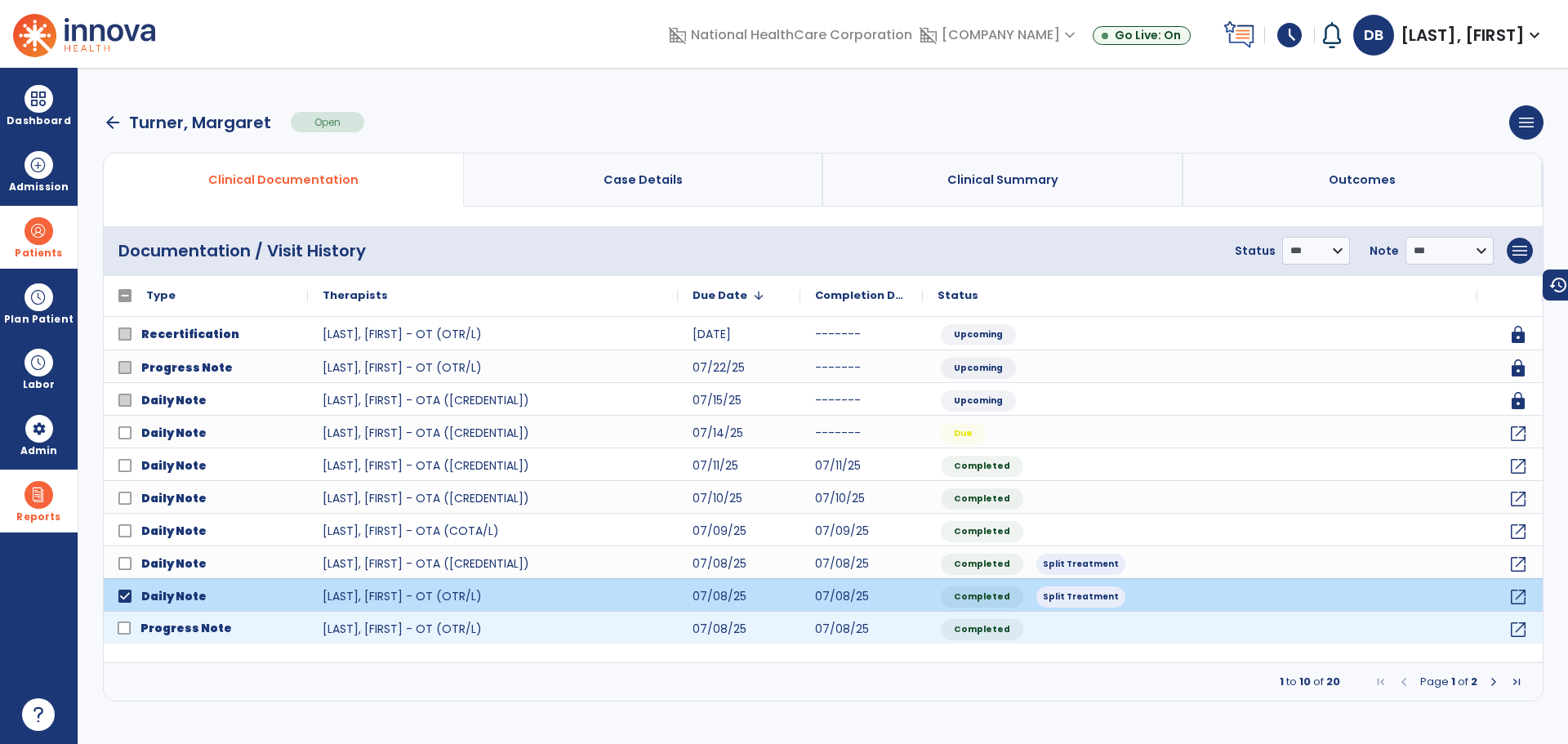 click 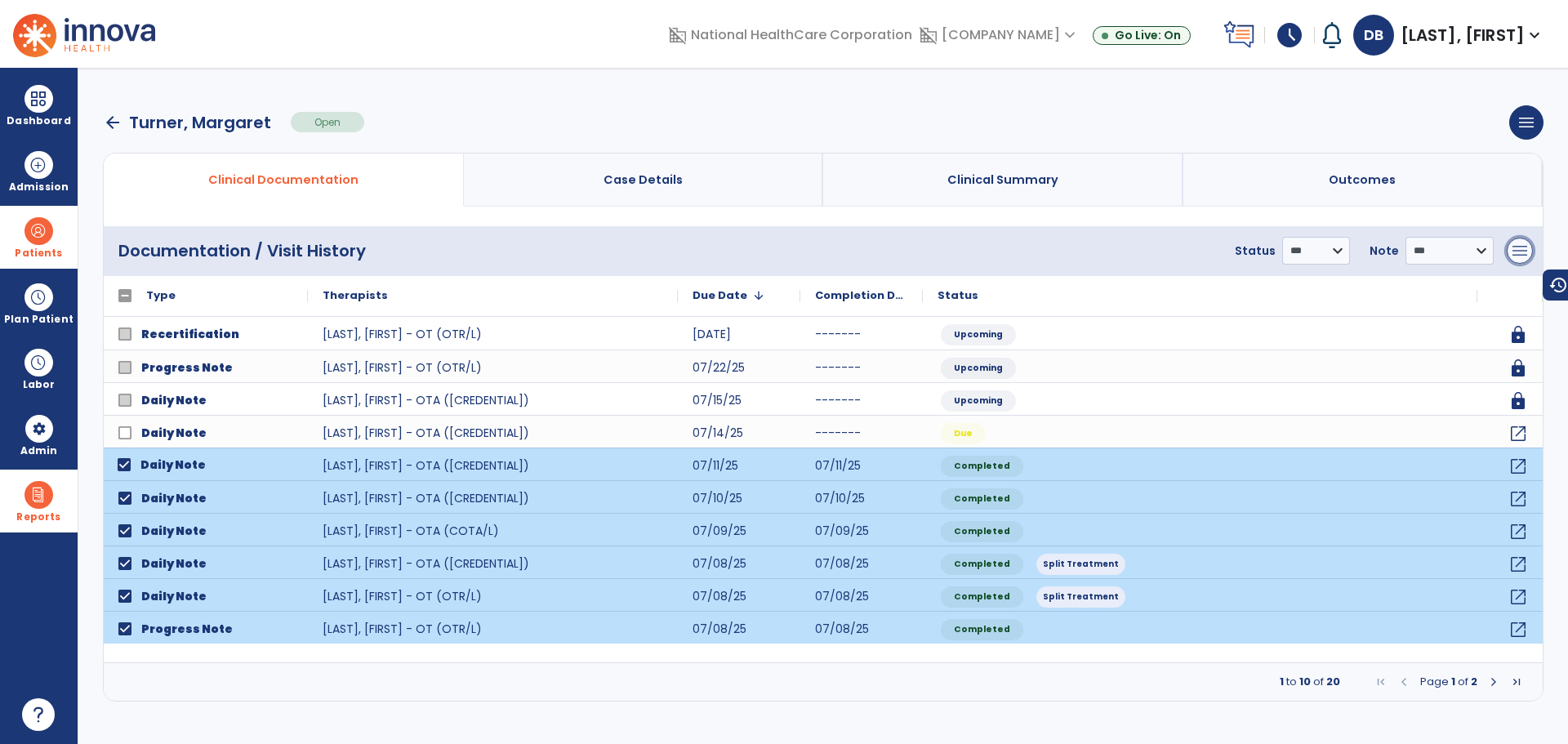 click on "menu" at bounding box center [1520, 251] 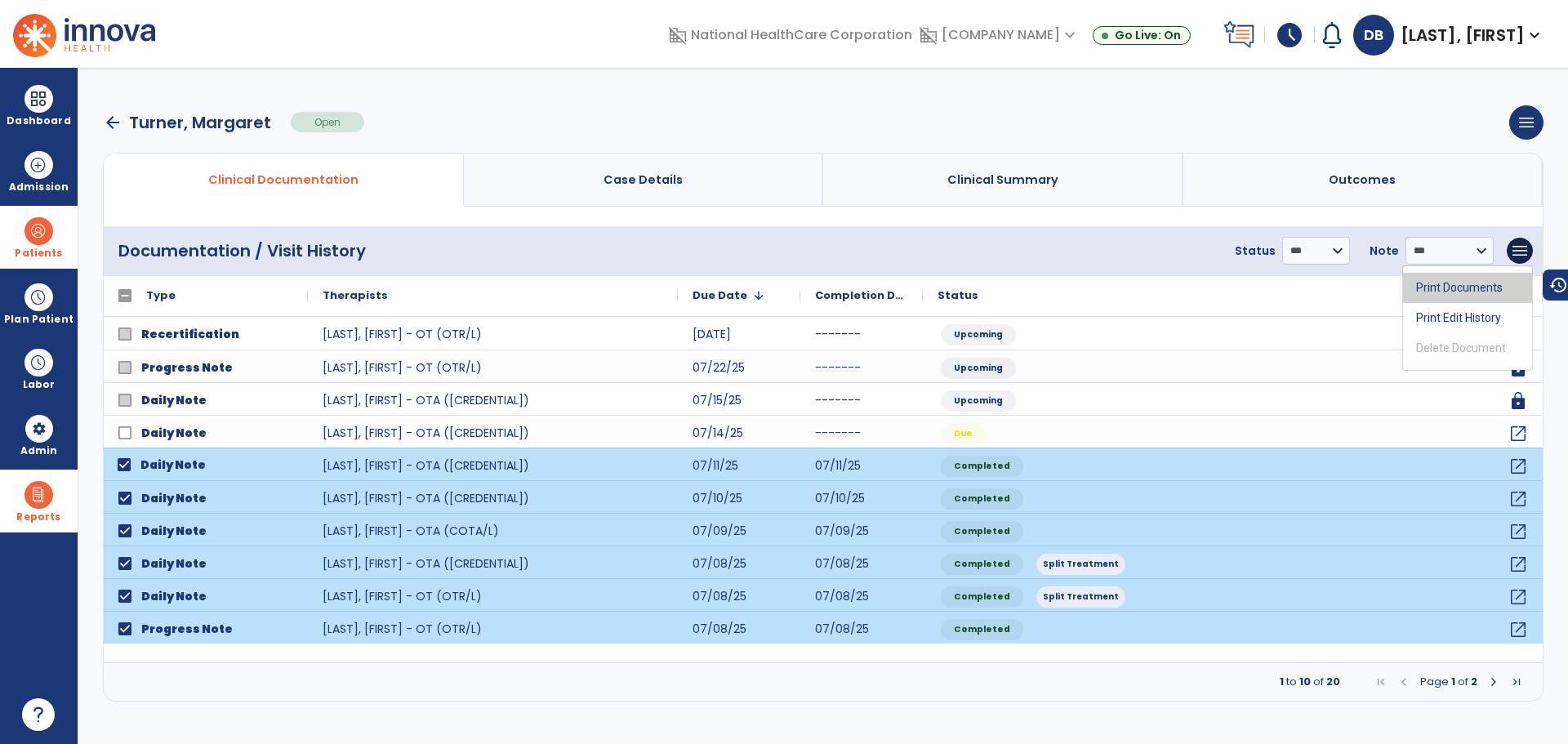 click on "Print Documents" at bounding box center (1468, 287) 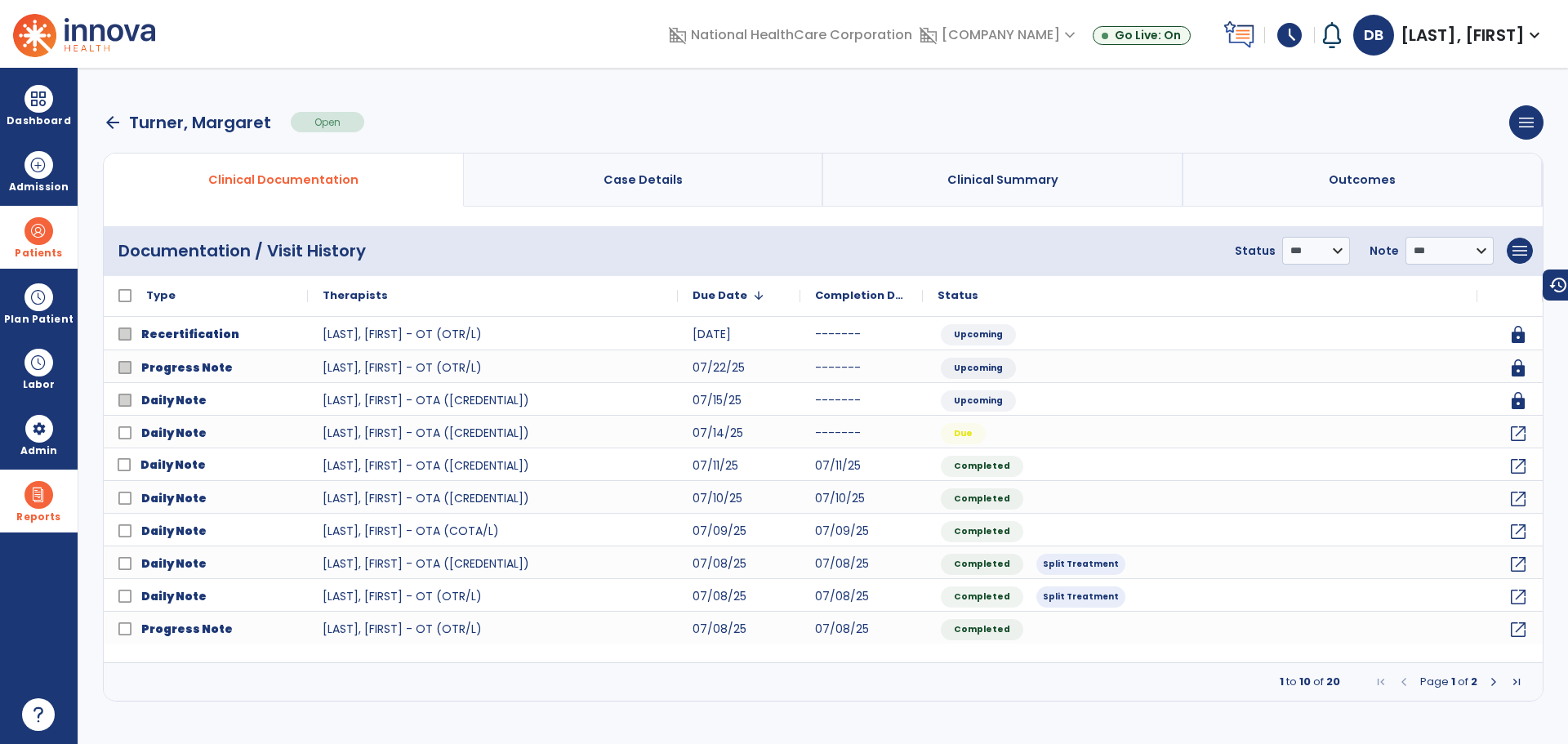 drag, startPoint x: 115, startPoint y: 122, endPoint x: 153, endPoint y: 145, distance: 44.418465 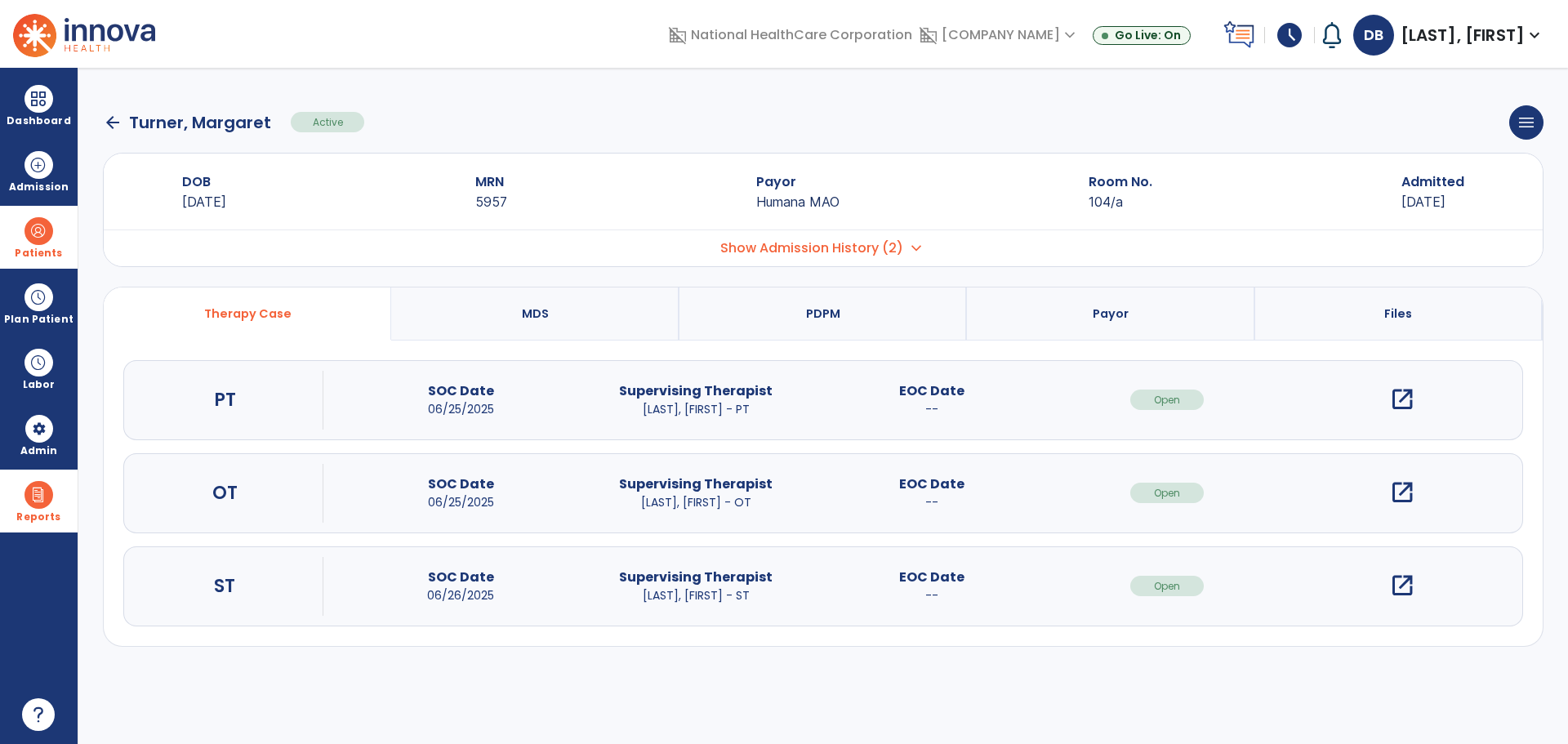click on "open_in_new" at bounding box center (1402, 586) 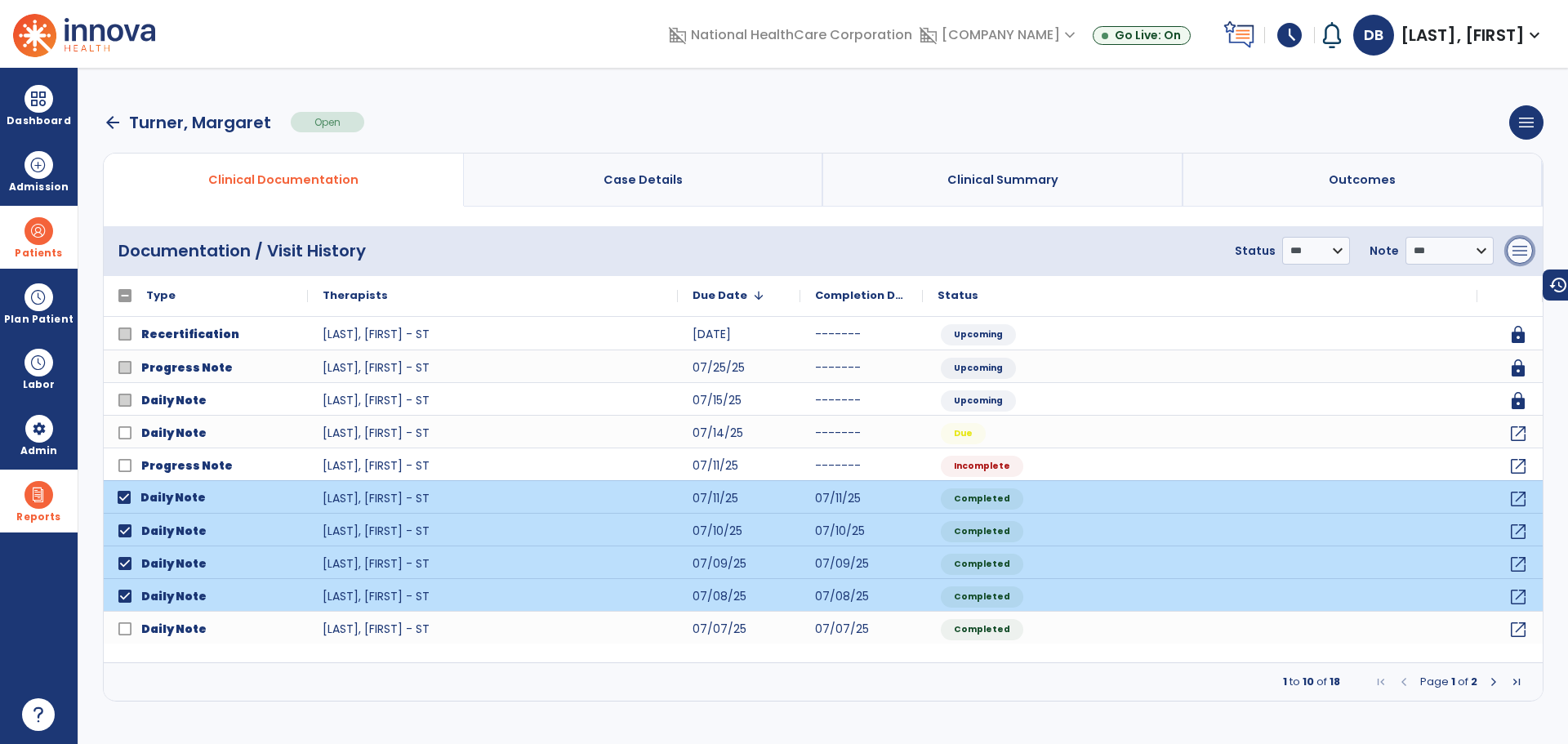 click on "menu" at bounding box center (1520, 251) 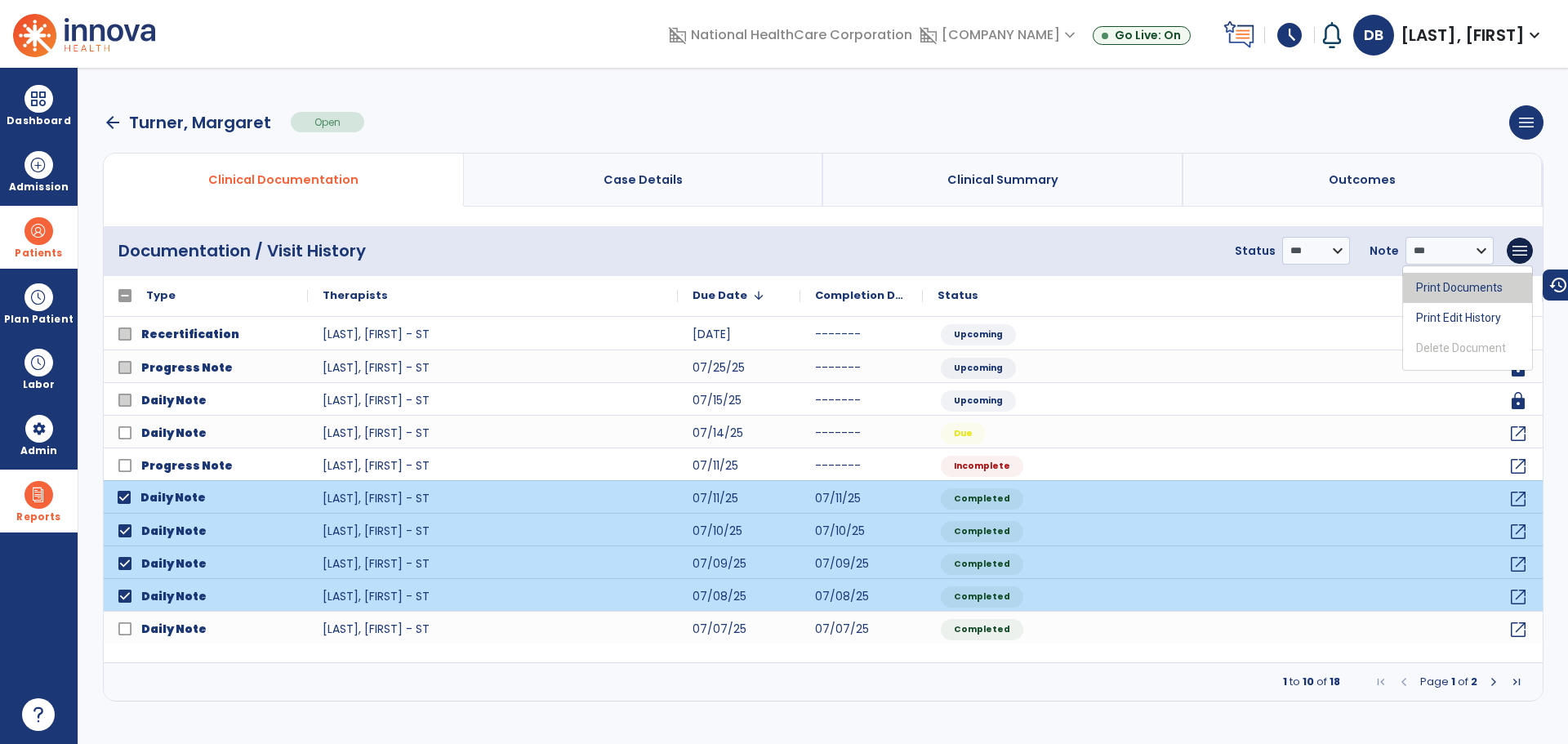 click on "Print Documents" at bounding box center [1468, 287] 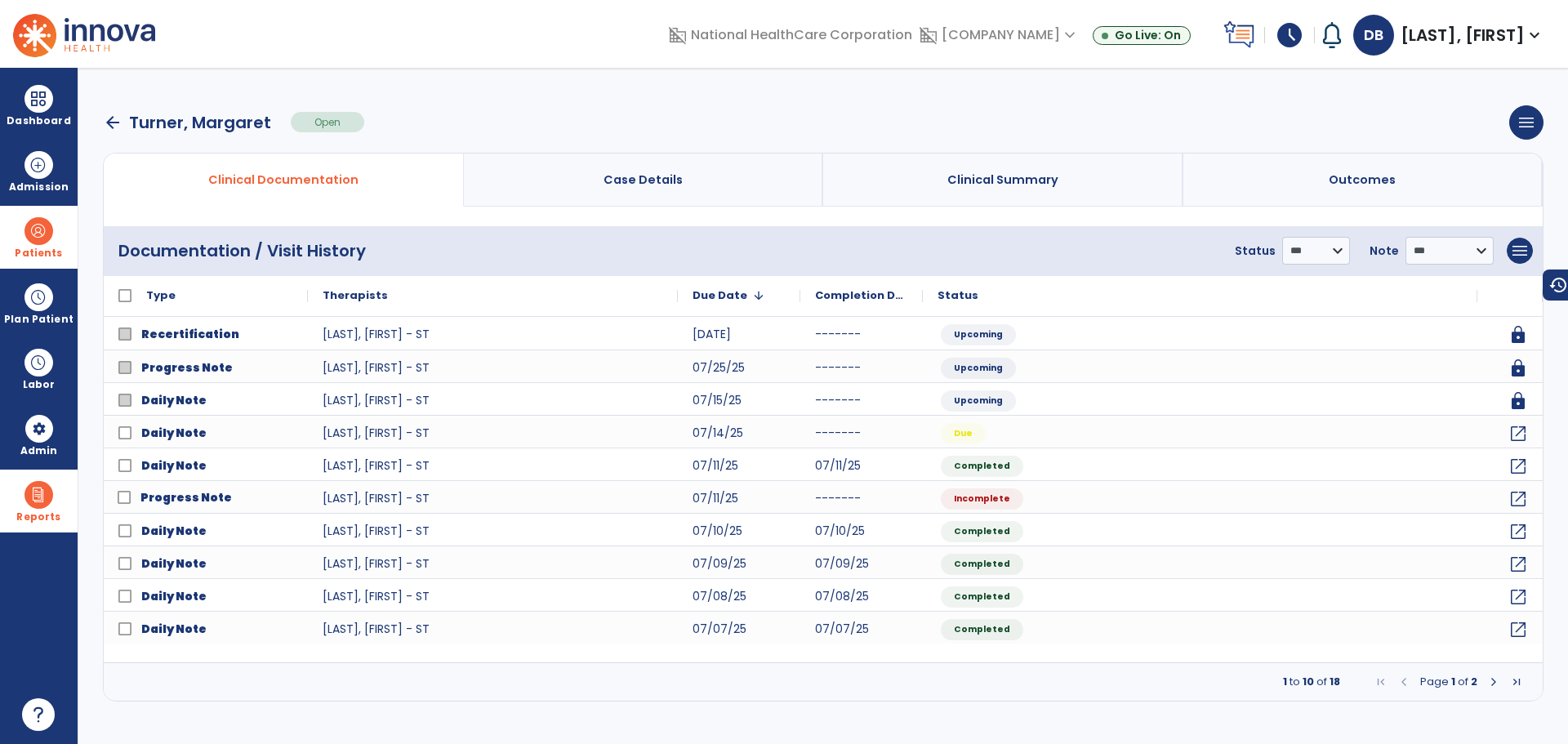 drag, startPoint x: 1386, startPoint y: 415, endPoint x: 69, endPoint y: 527, distance: 1321.7538 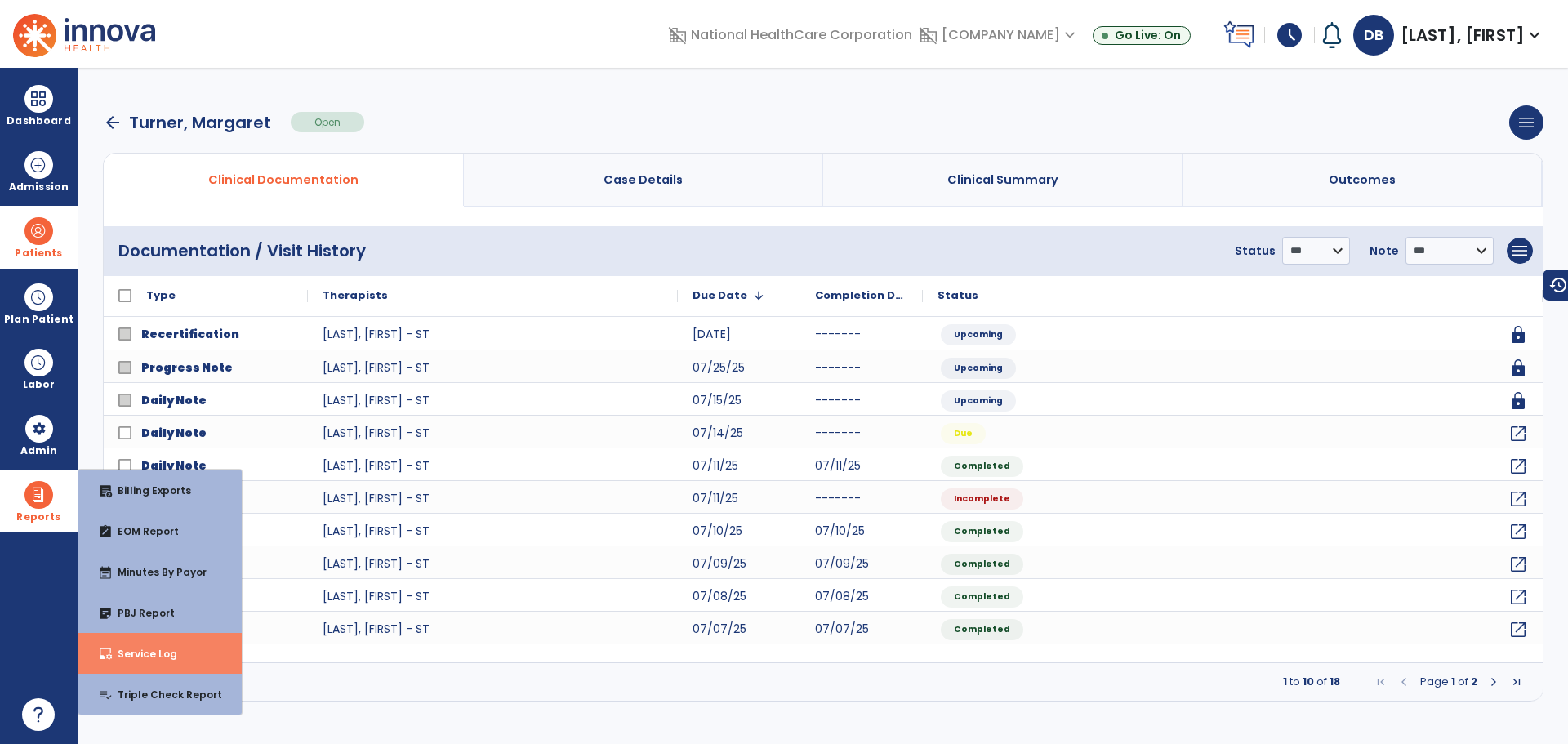 click on "Service Log" at bounding box center (140, 653) 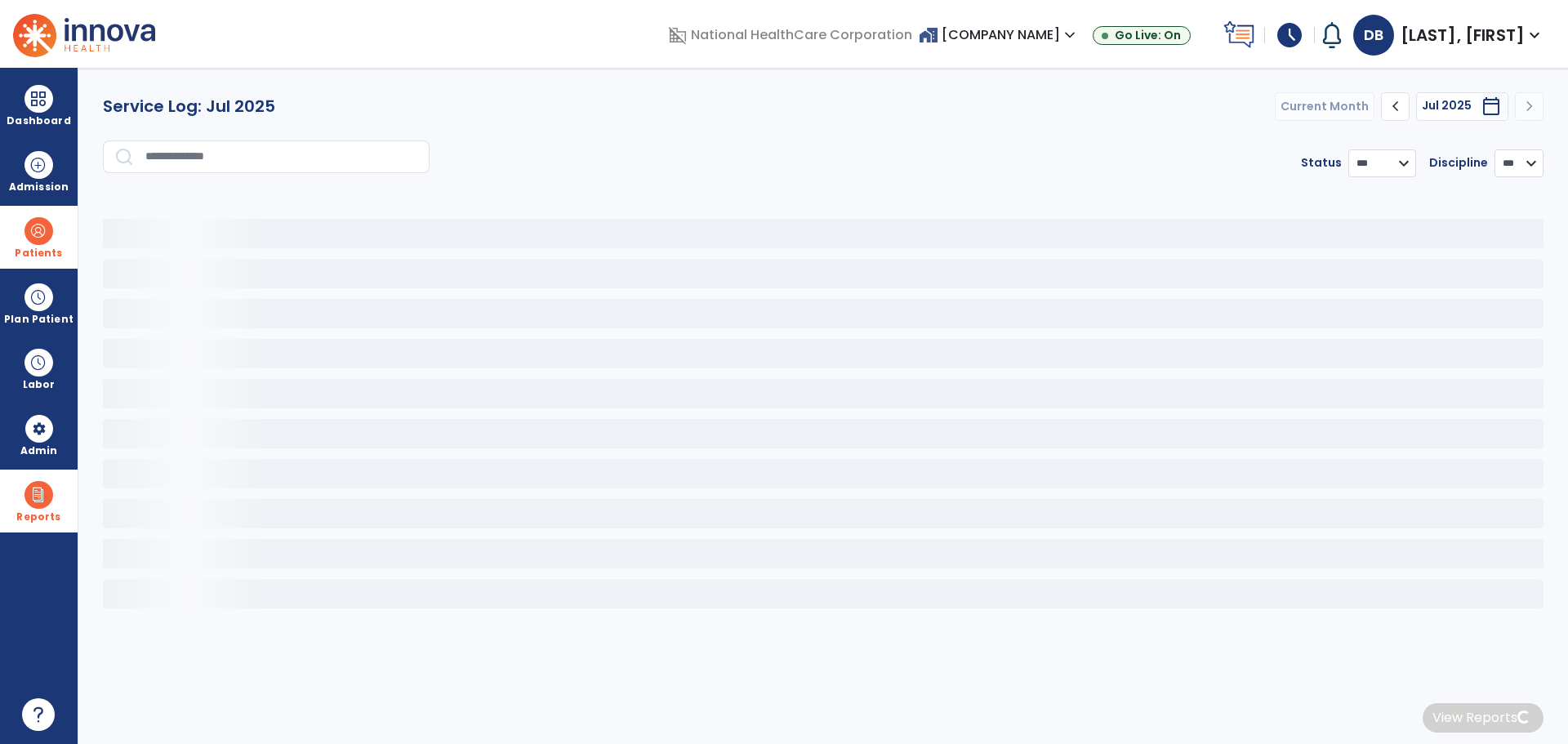 click at bounding box center (282, 157) 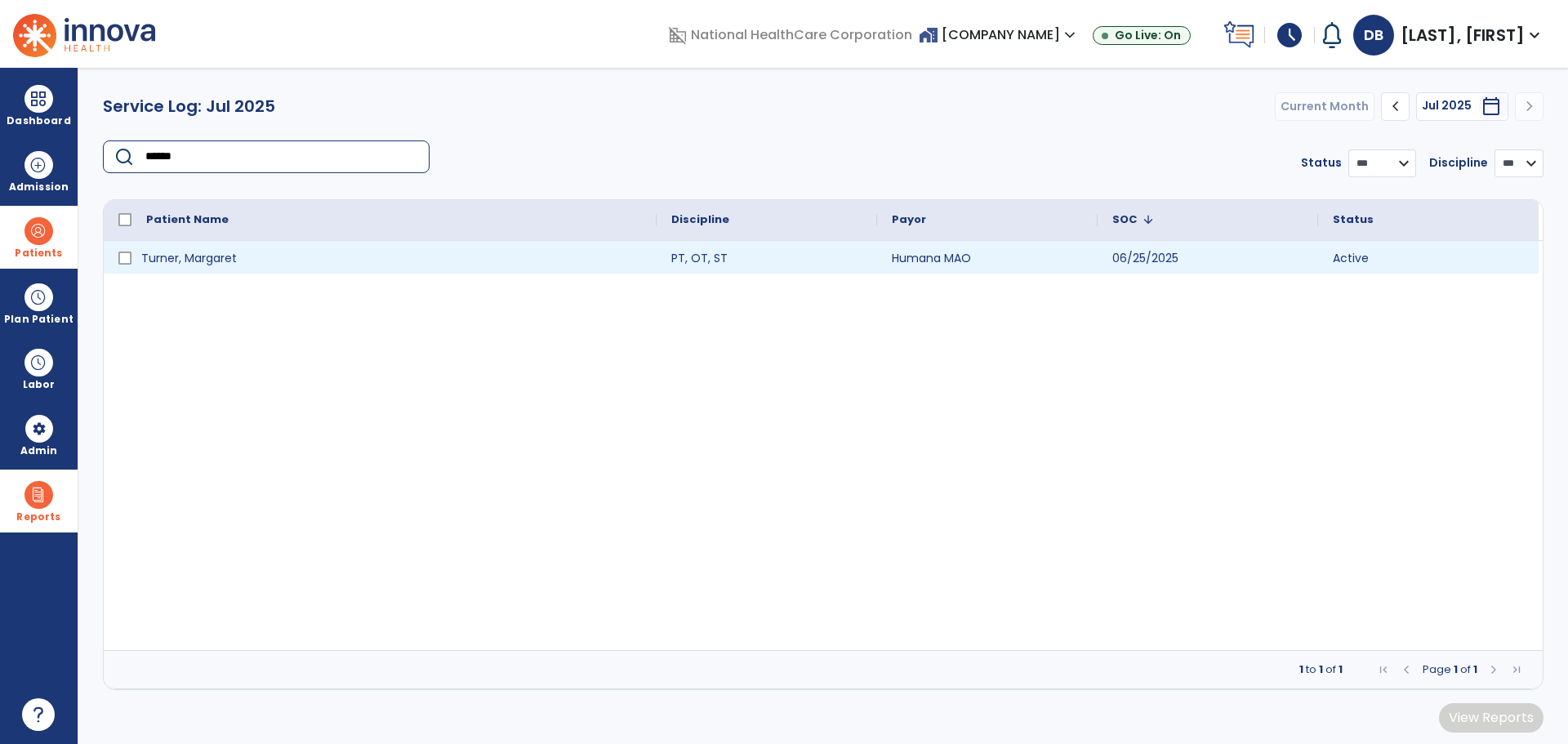 type on "******" 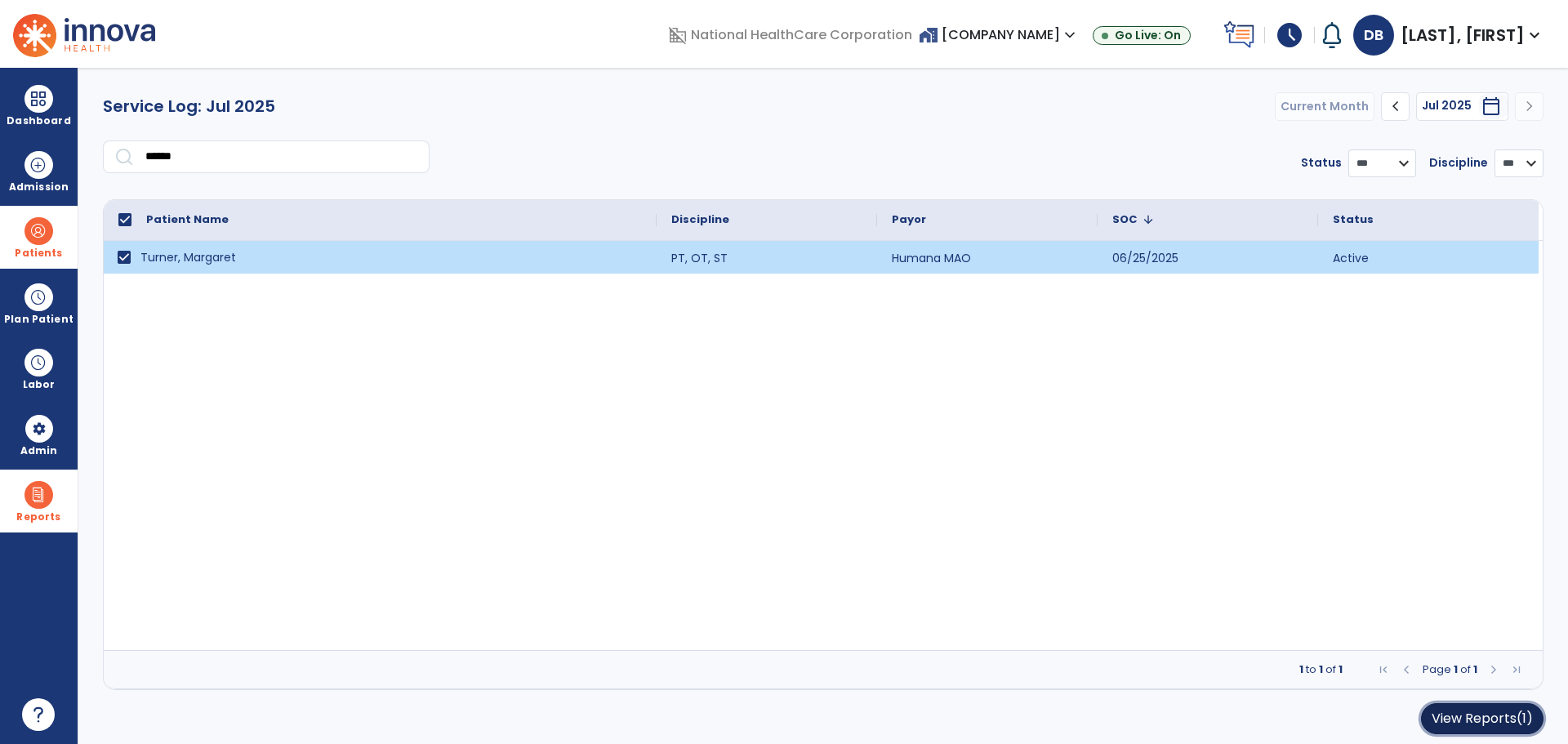 click on "View Reports   (1)" 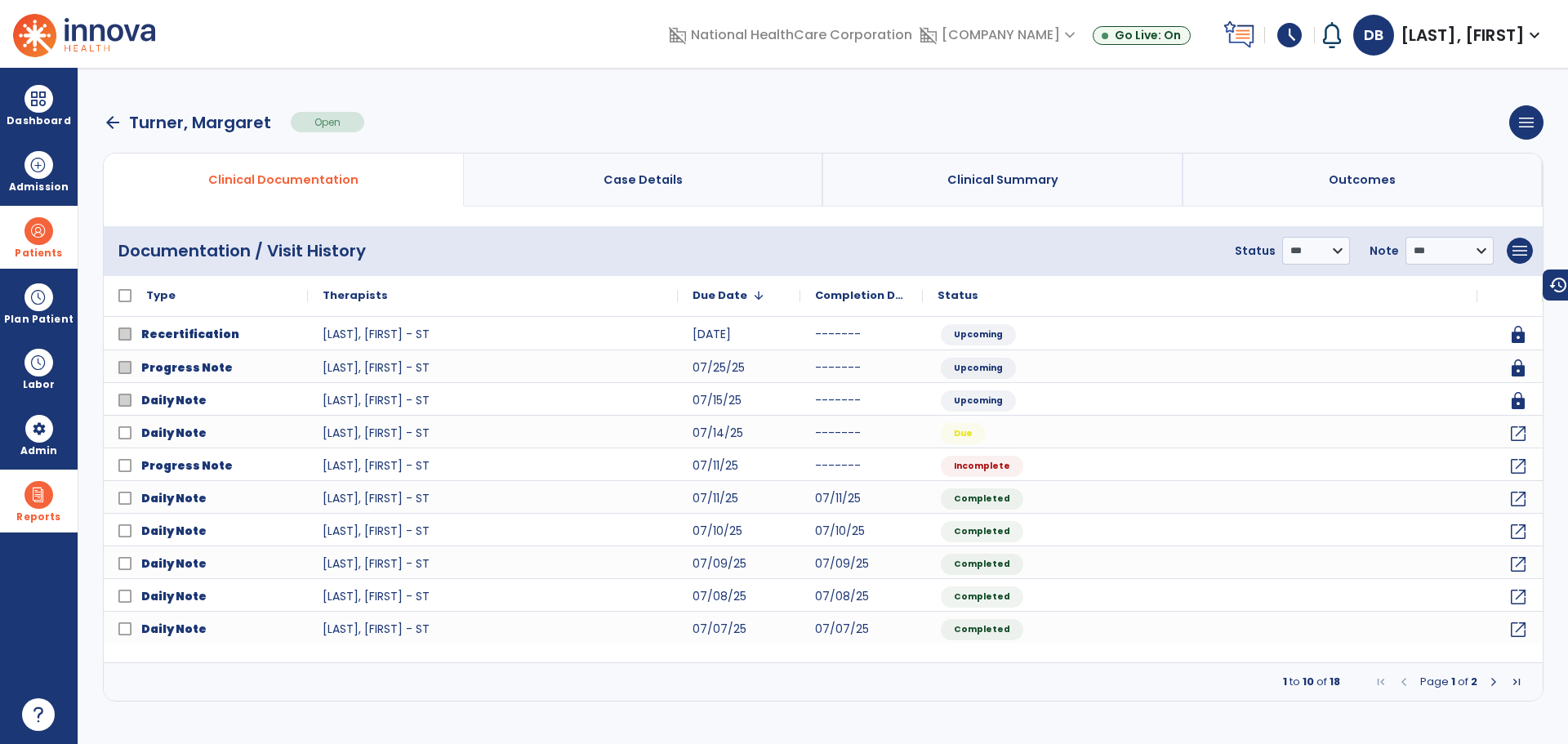 drag, startPoint x: 51, startPoint y: 243, endPoint x: 118, endPoint y: 208, distance: 75.591 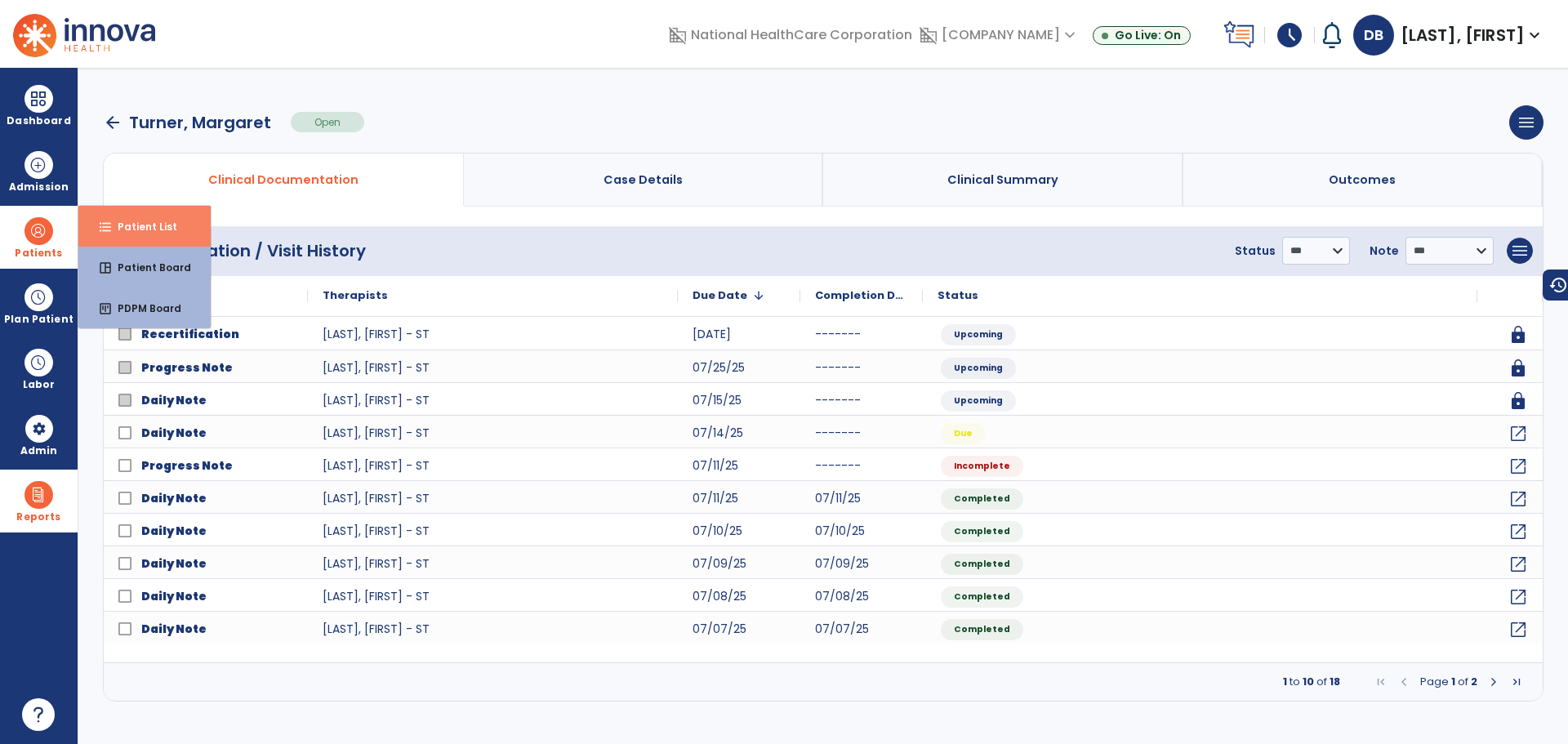click on "format_list_bulleted  Patient List" at bounding box center [145, 226] 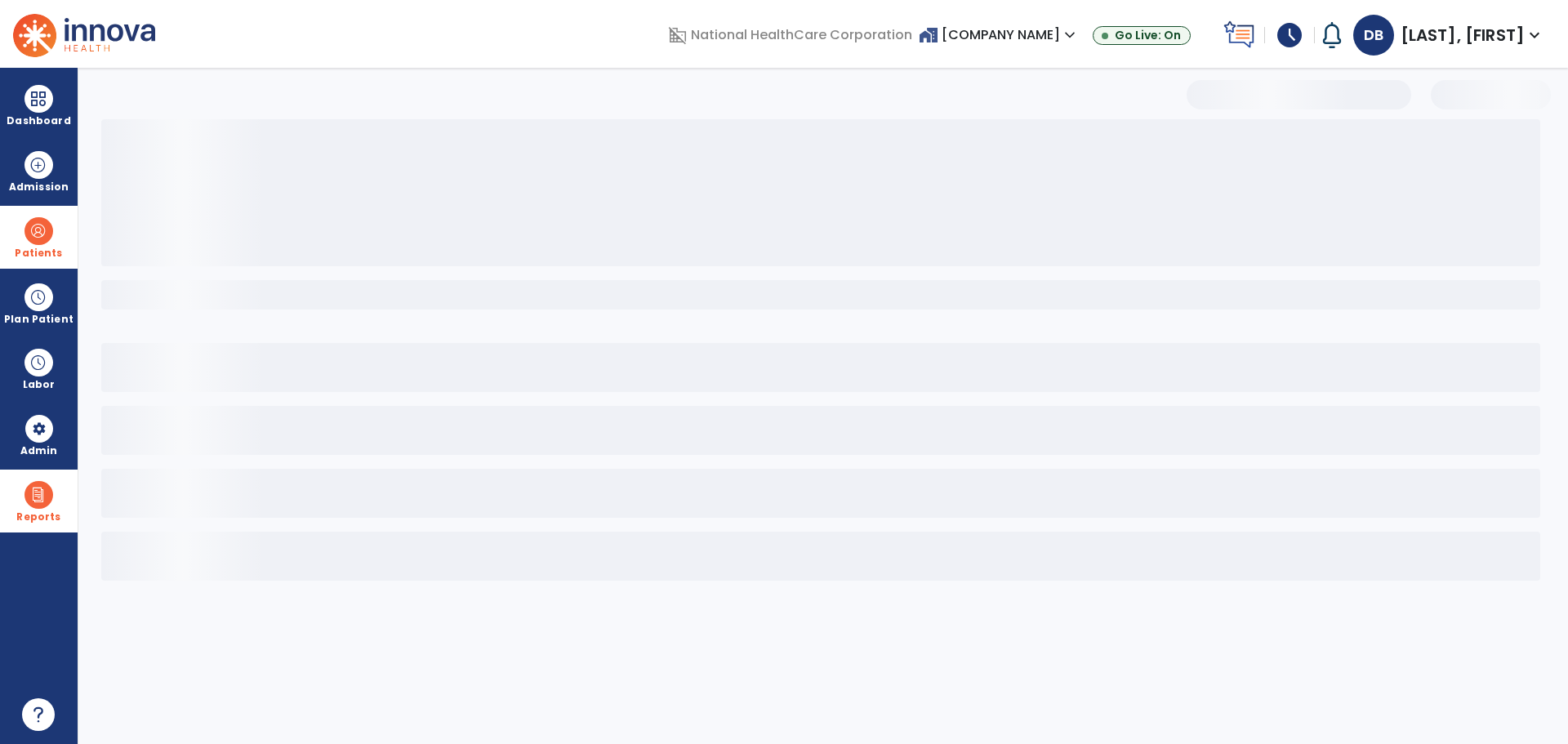 select on "***" 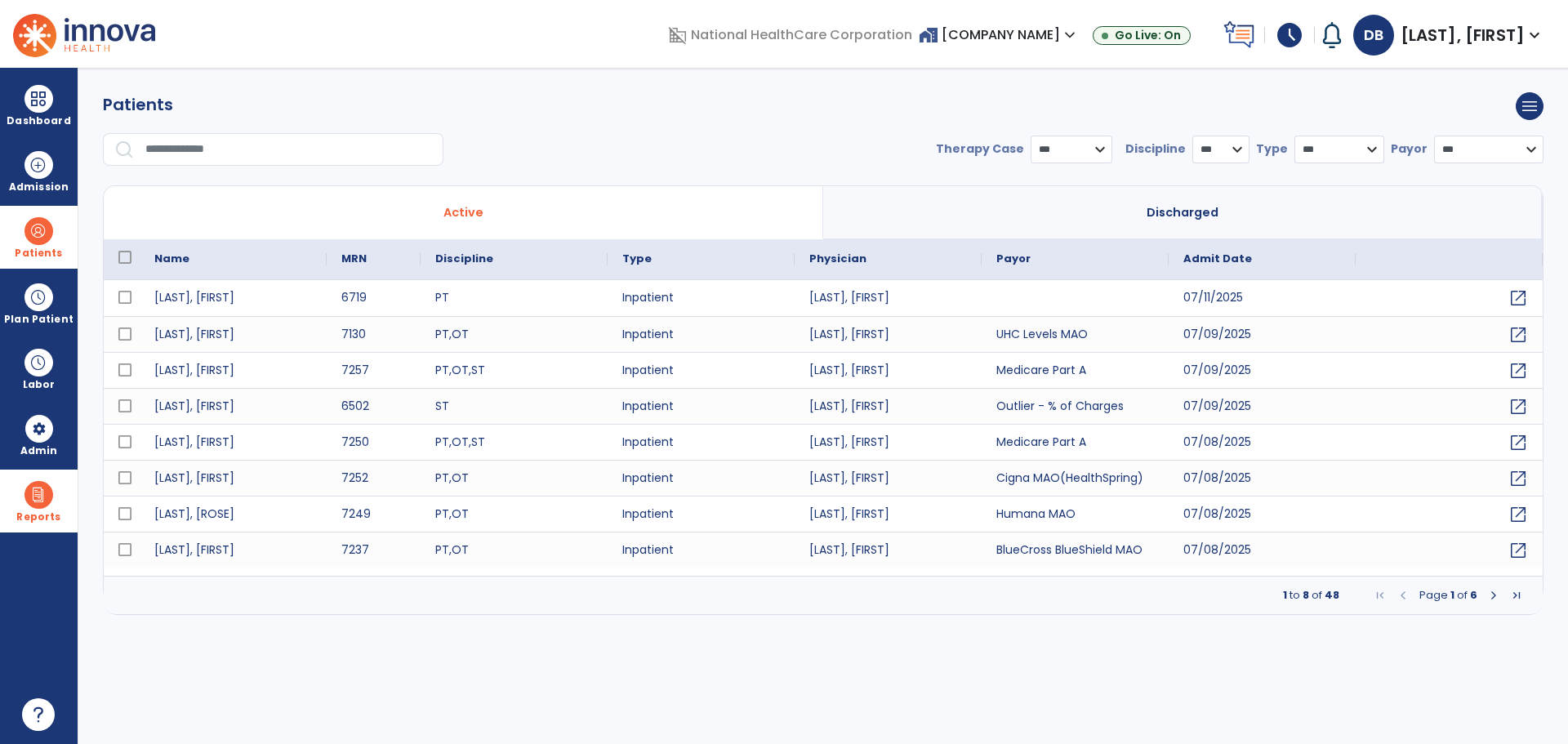 click on "**********" at bounding box center (823, 136) 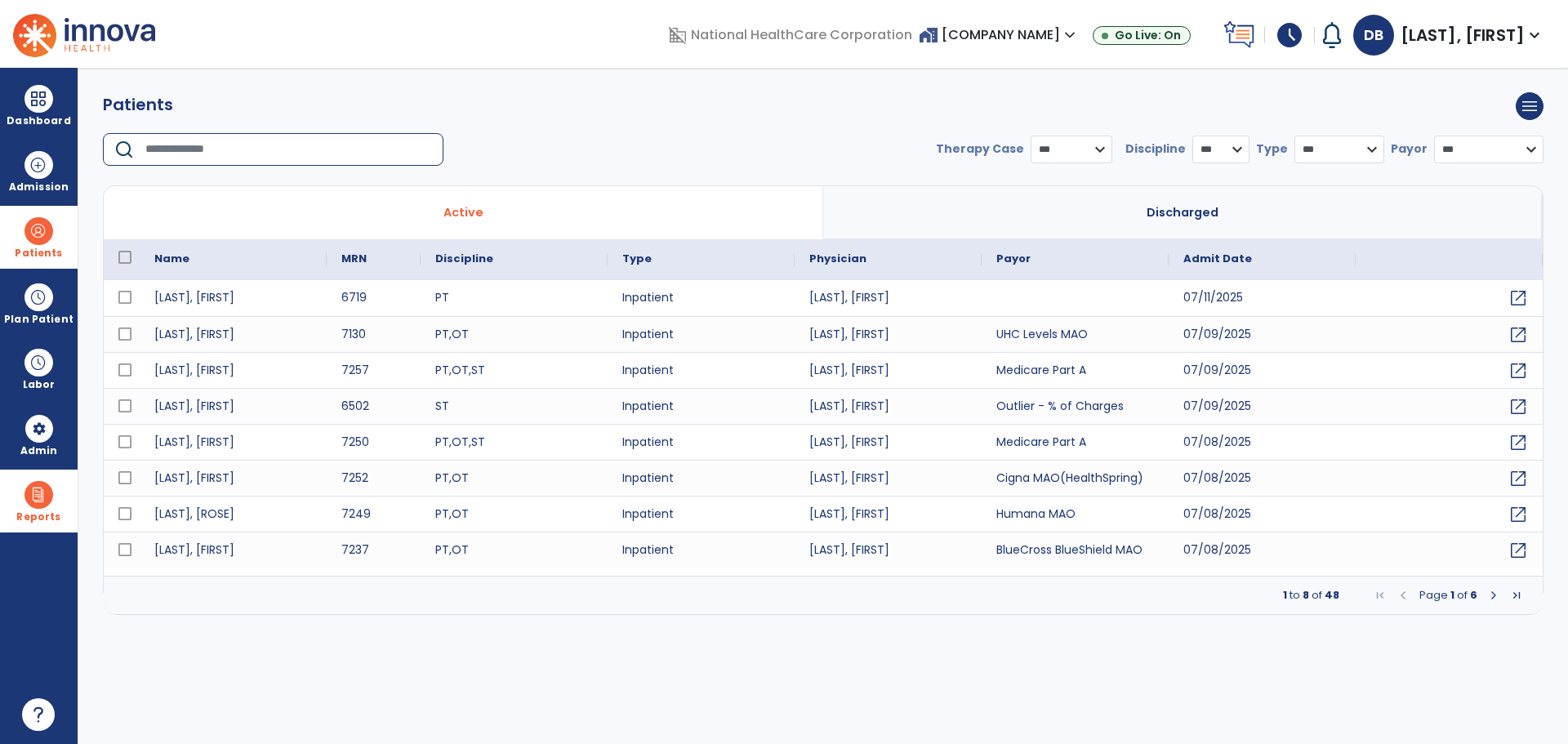 click at bounding box center [288, 149] 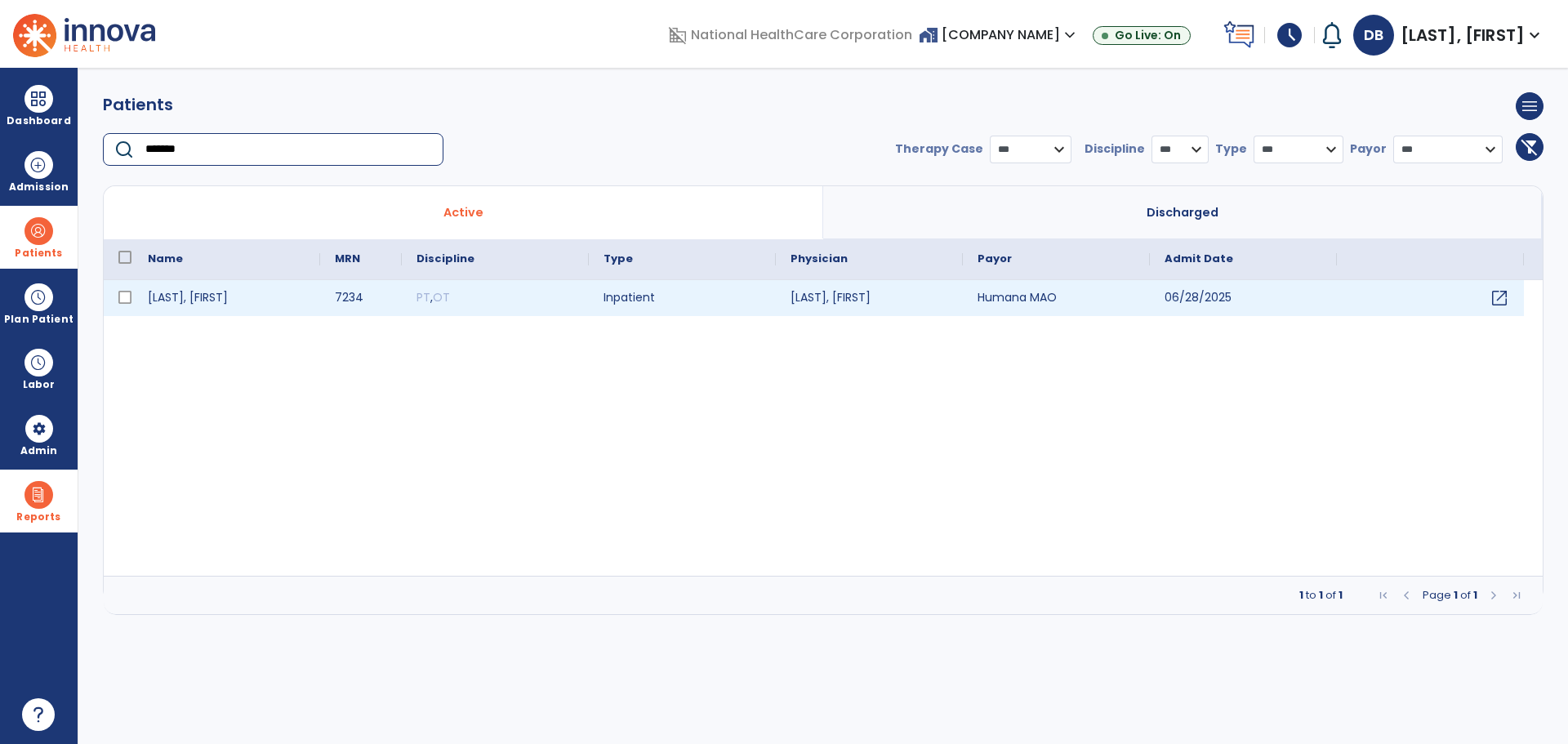 type on "*******" 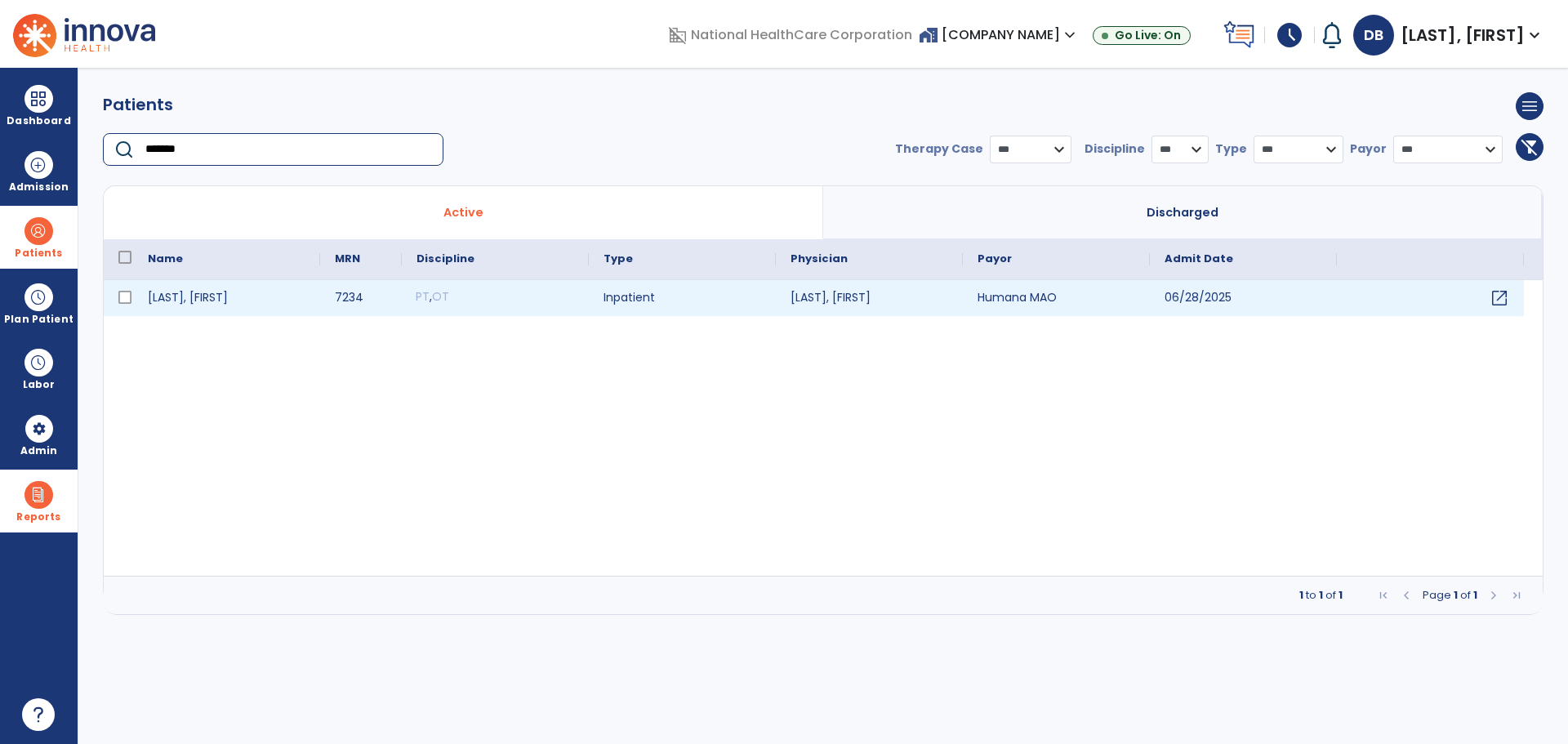 click on "PT , OT" at bounding box center [495, 298] 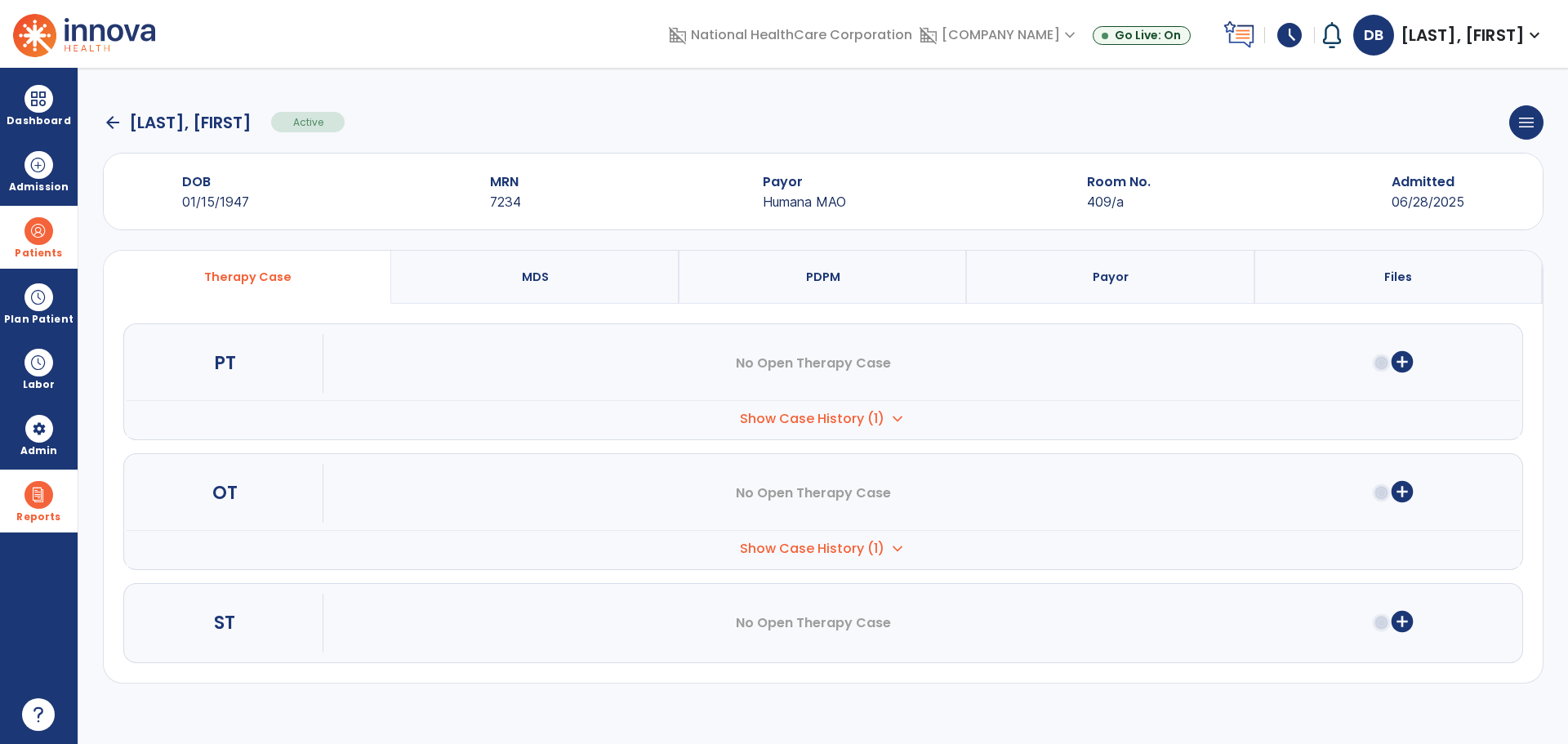 click on "Show Case History (1)" at bounding box center [812, 419] 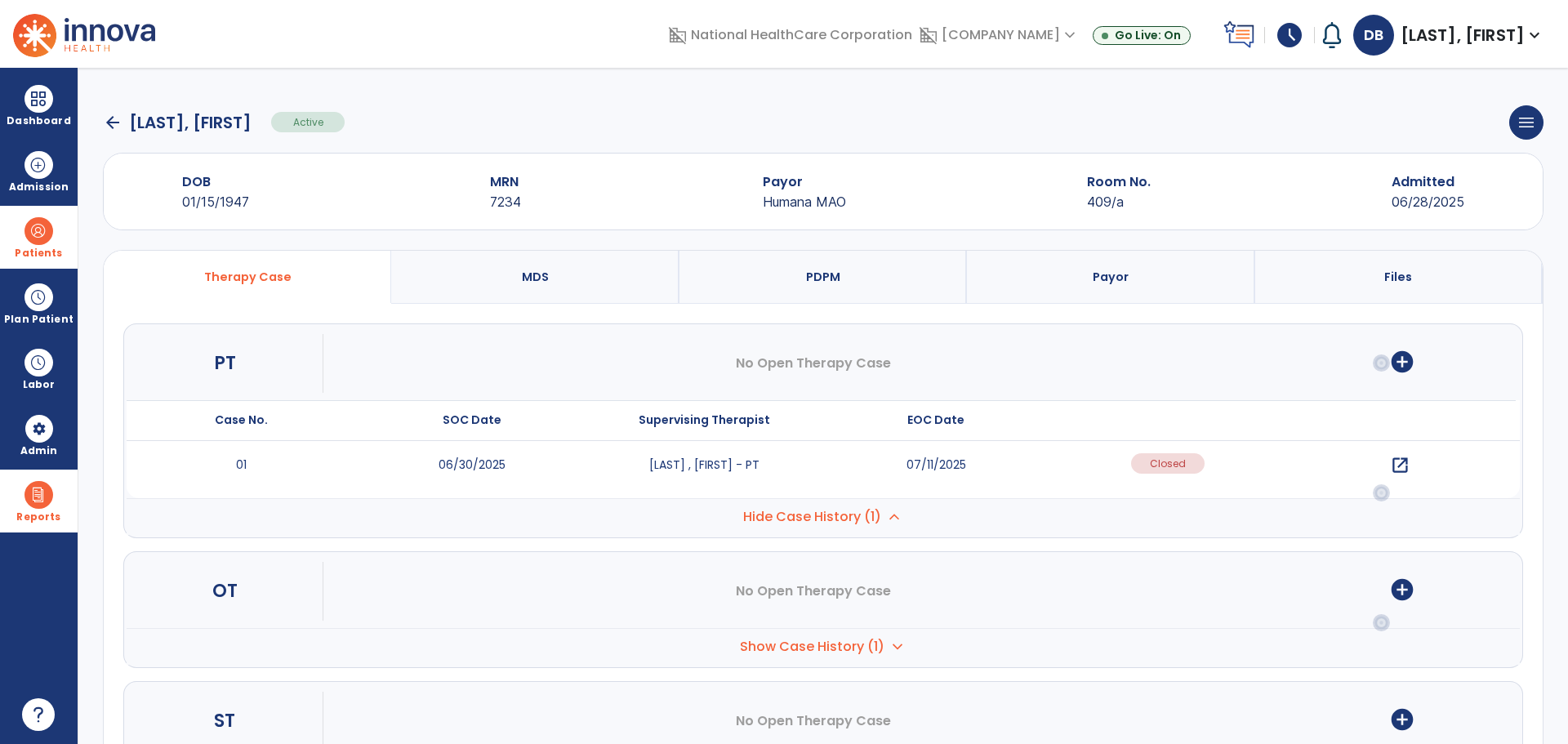 click on "open_in_new" at bounding box center [1400, 466] 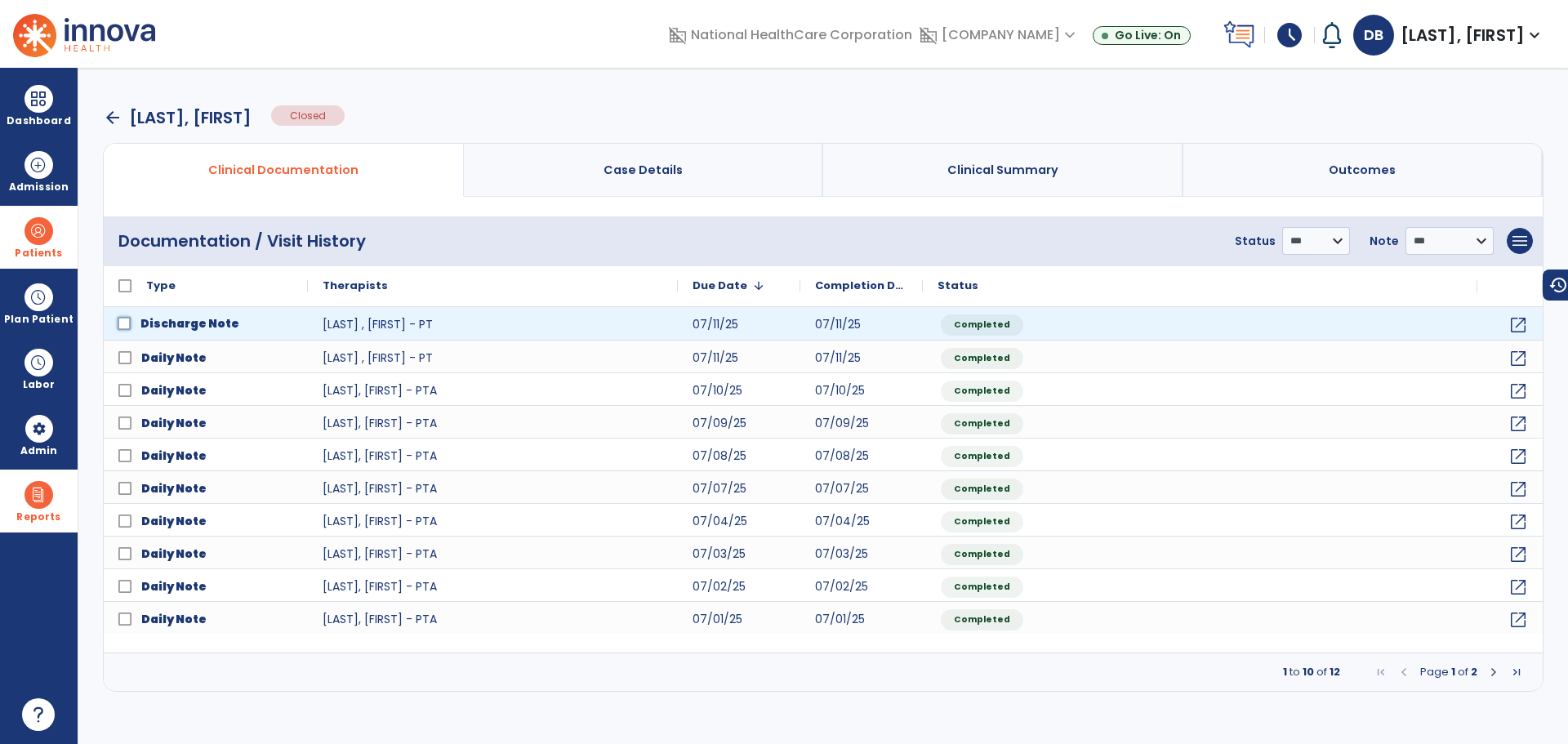 click on "Discharge Note" 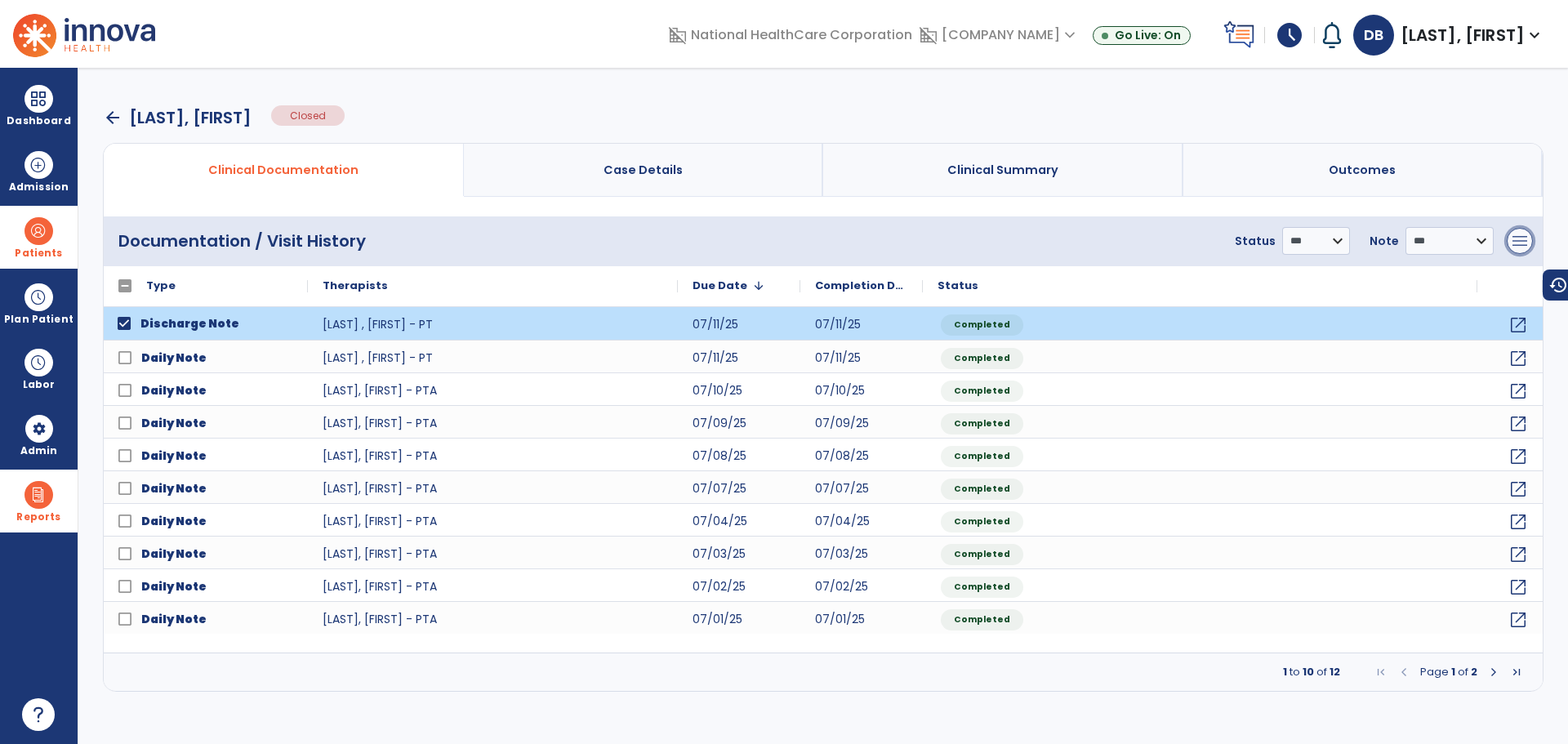 click on "menu" at bounding box center [1520, 241] 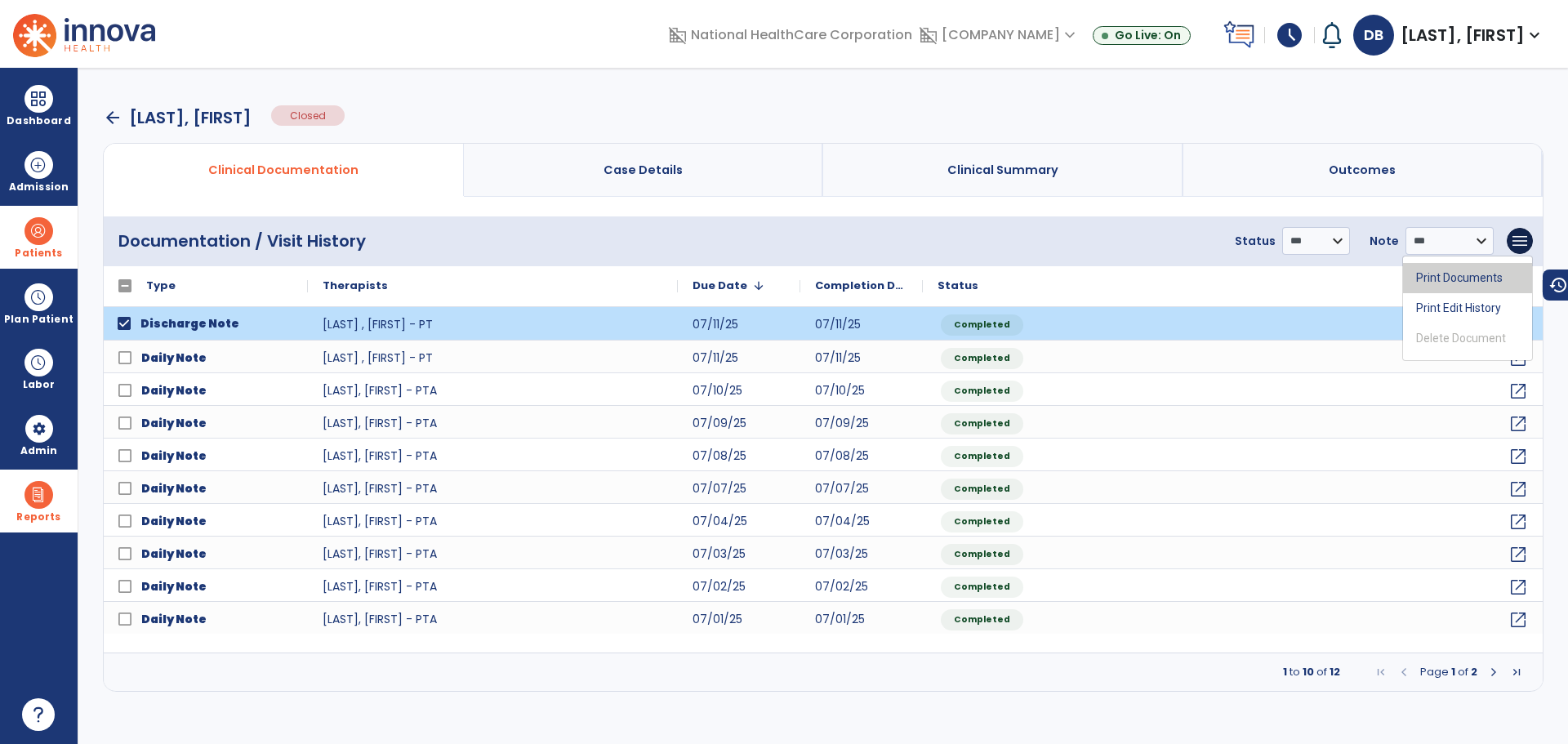 click on "Print Documents" at bounding box center [1468, 278] 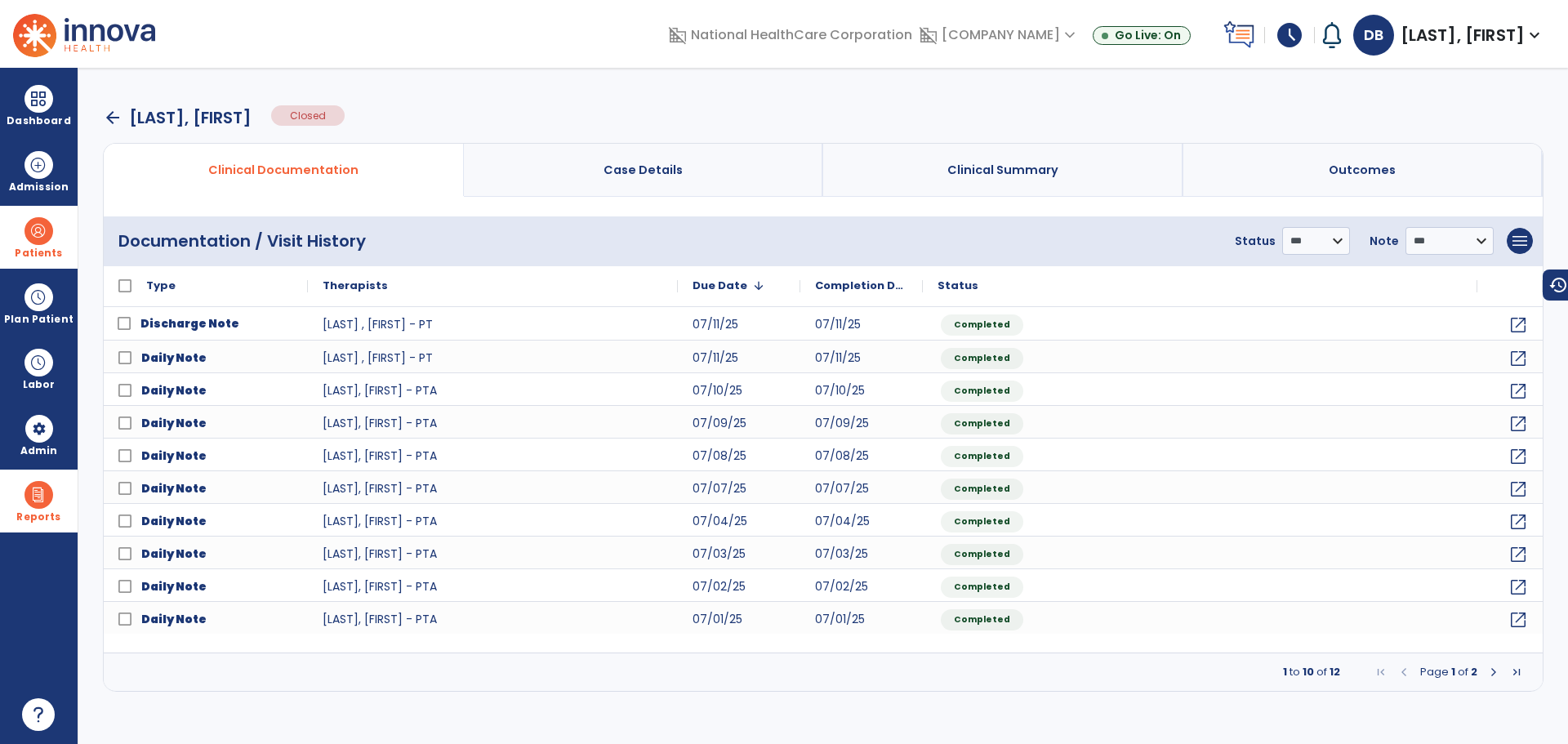 click at bounding box center [1494, 672] 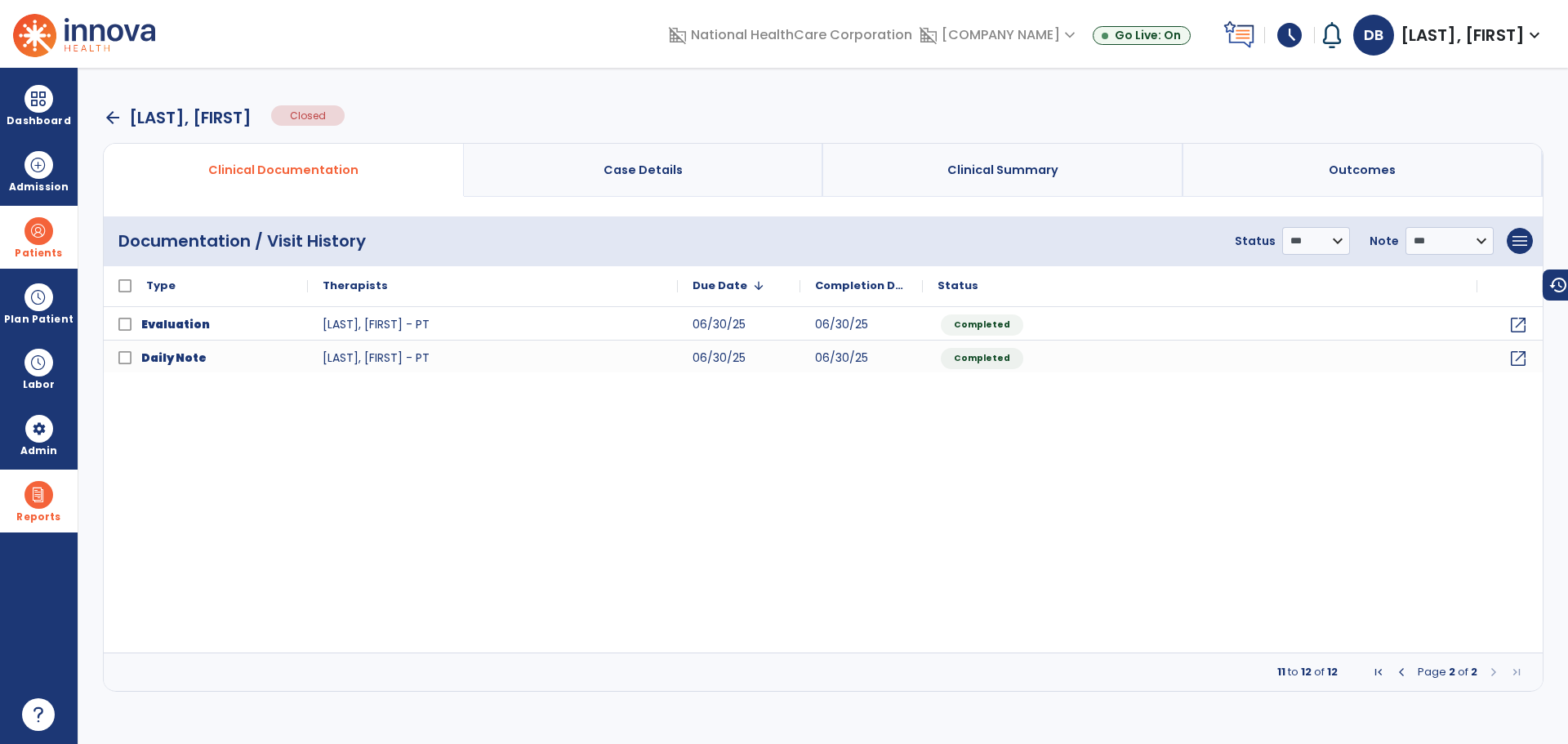 click on "arrow_back" at bounding box center [113, 118] 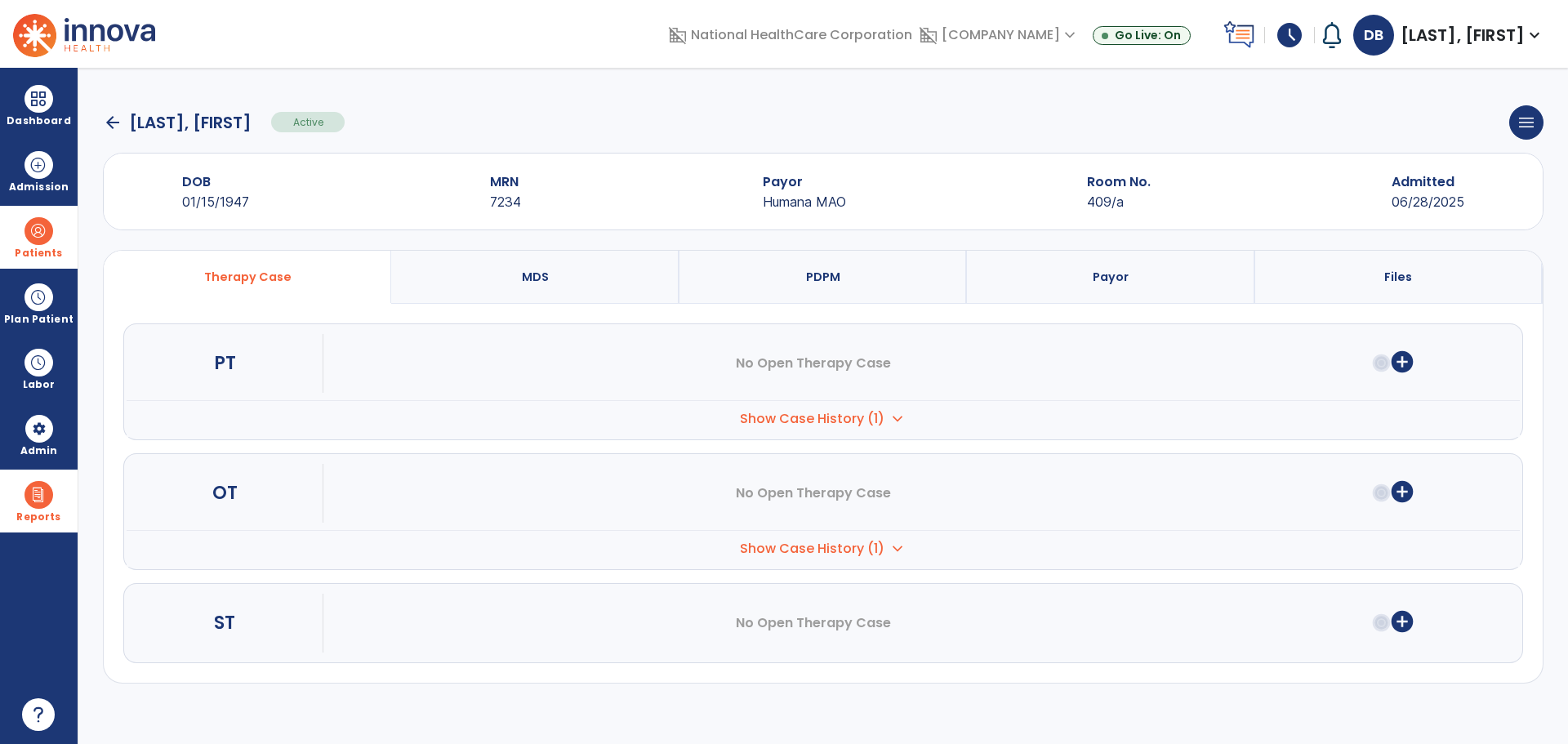 drag, startPoint x: 903, startPoint y: 552, endPoint x: 929, endPoint y: 550, distance: 26.07681 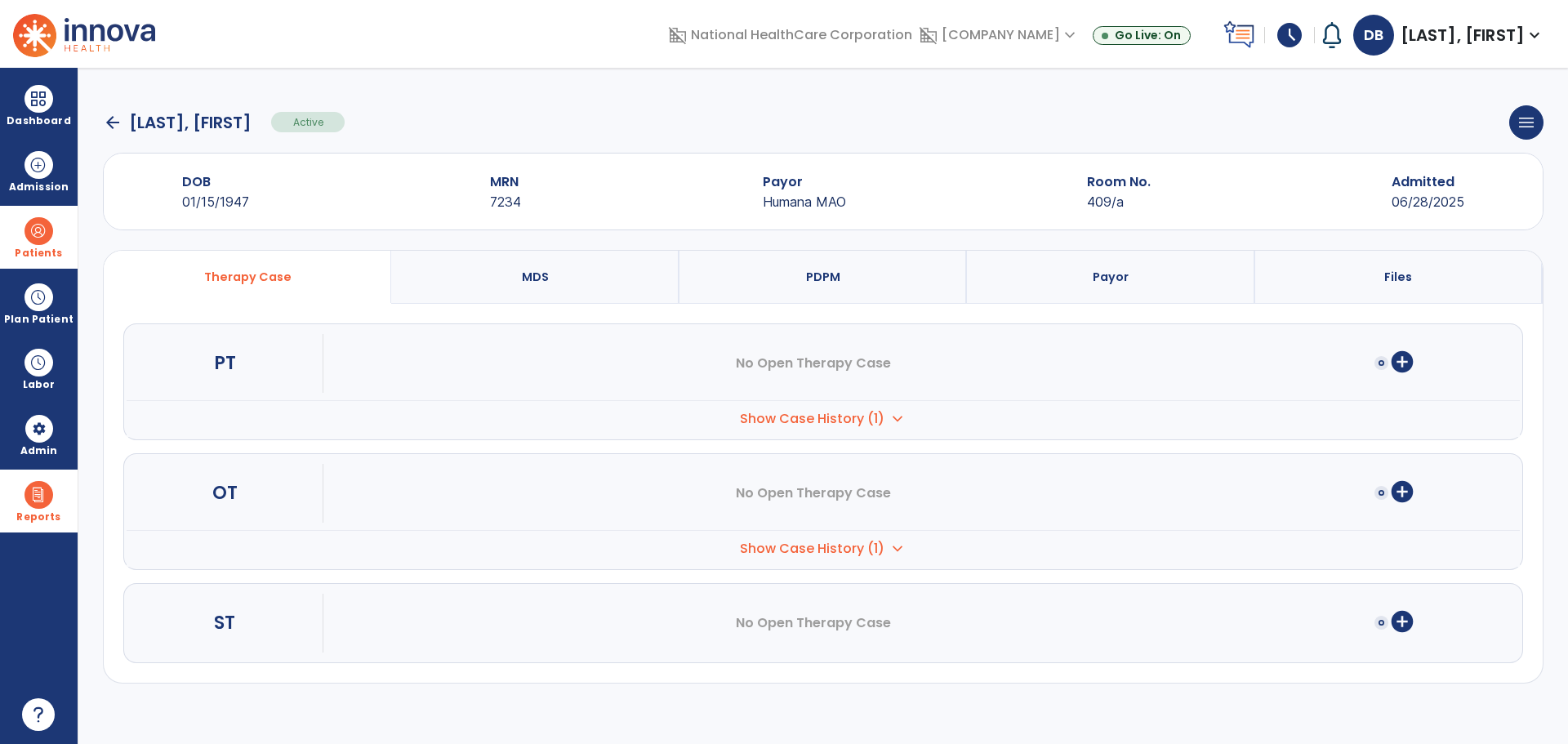 click on "expand_more" at bounding box center [898, 419] 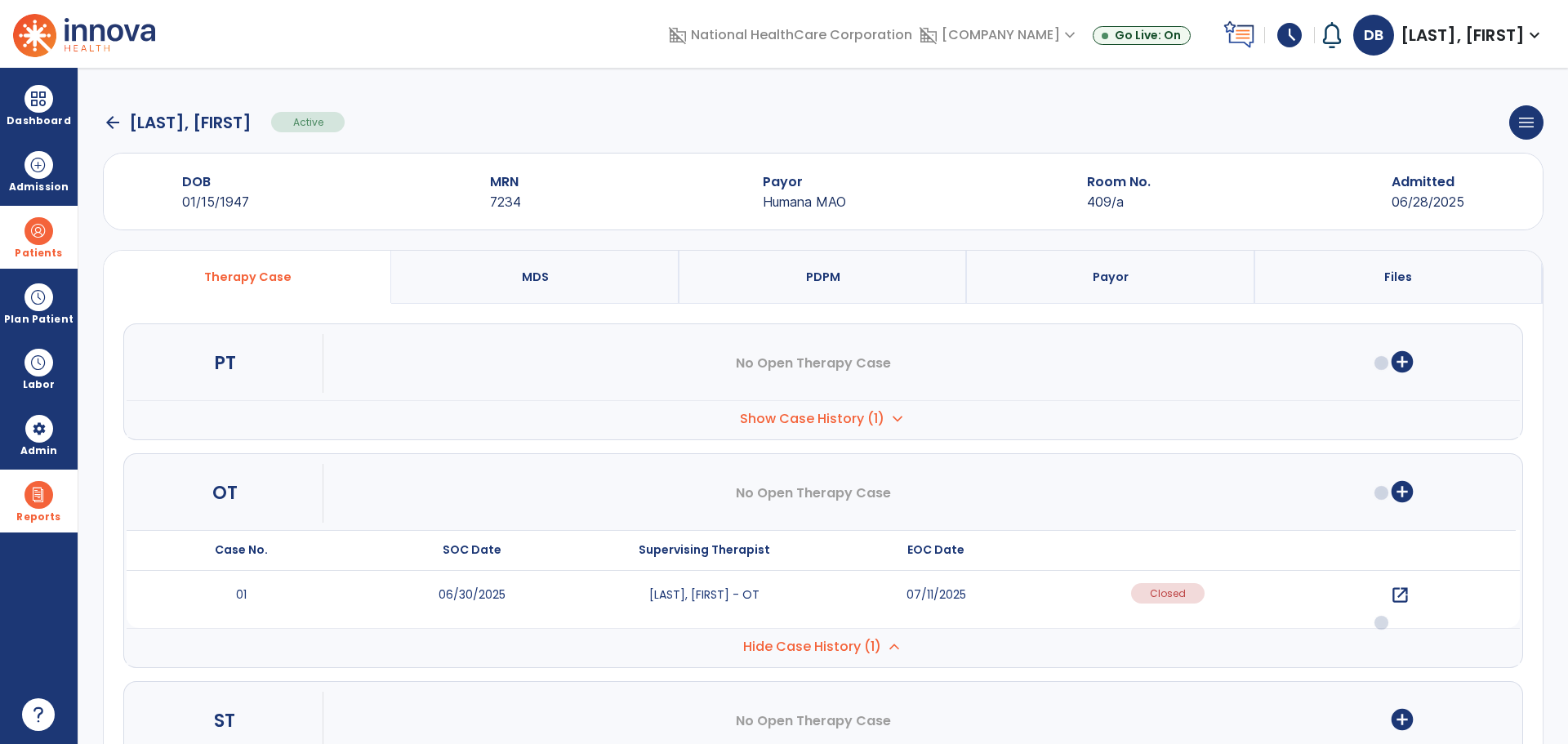 click on "open_in_new" at bounding box center (1400, 595) 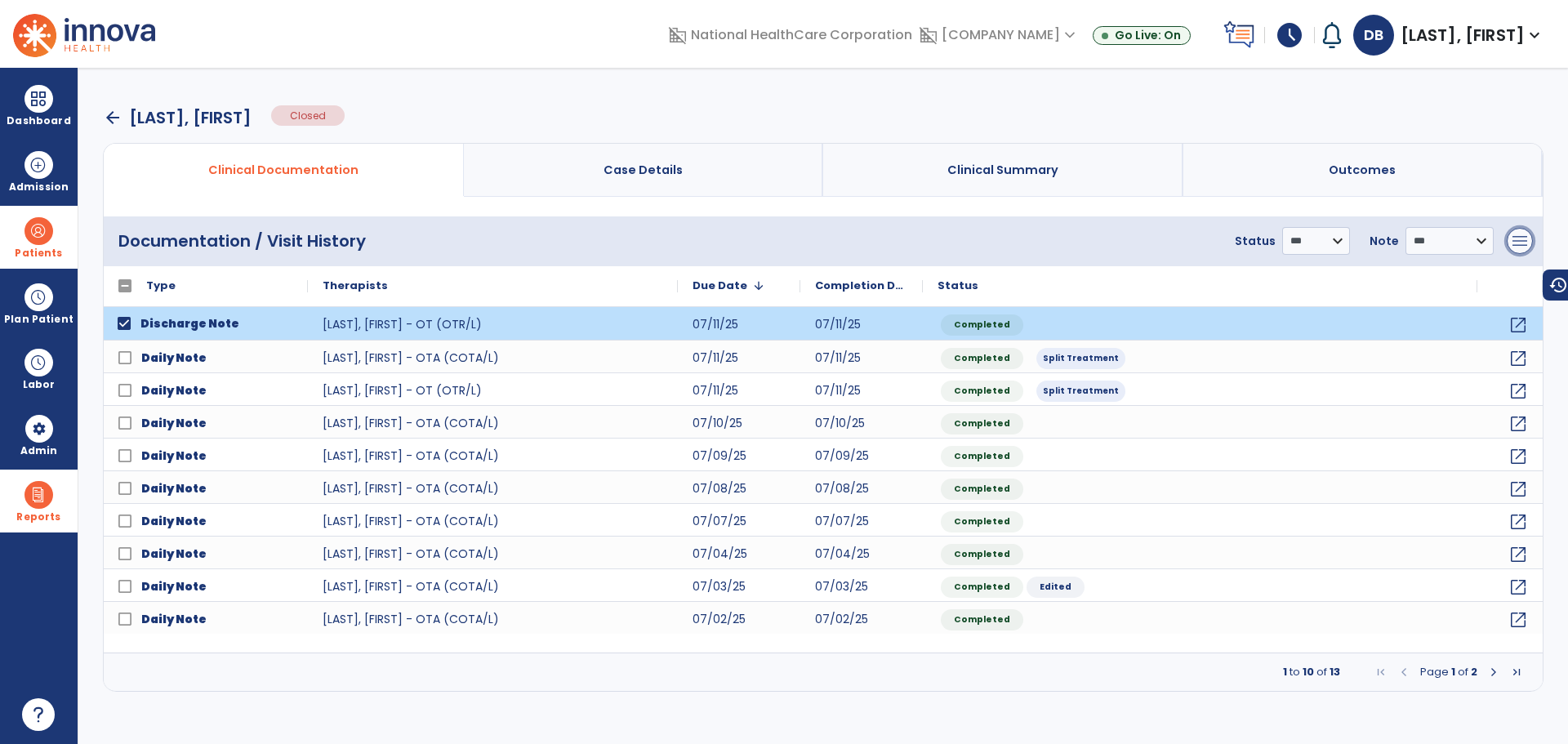 click on "menu" at bounding box center (1520, 241) 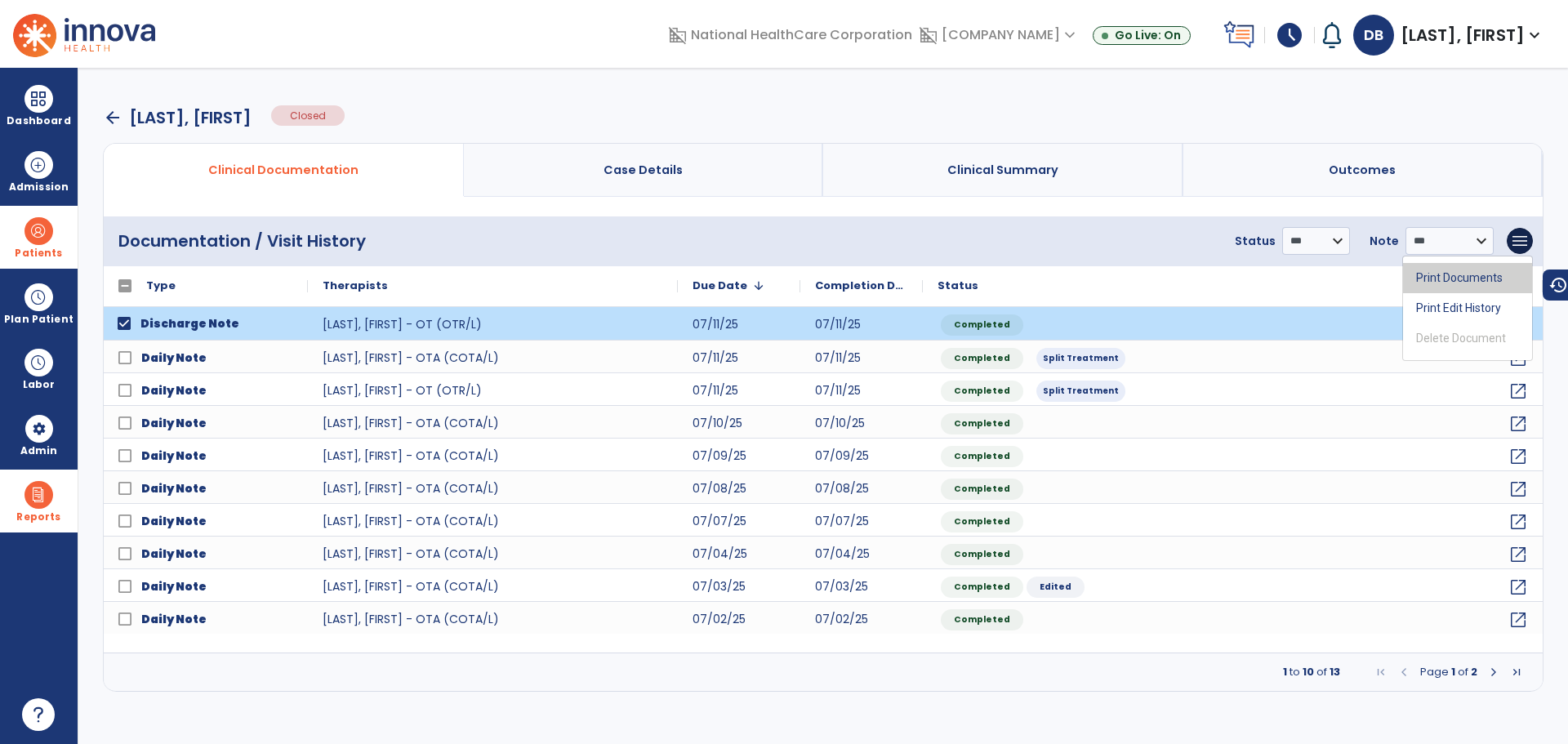 click on "Print Documents" at bounding box center (1468, 278) 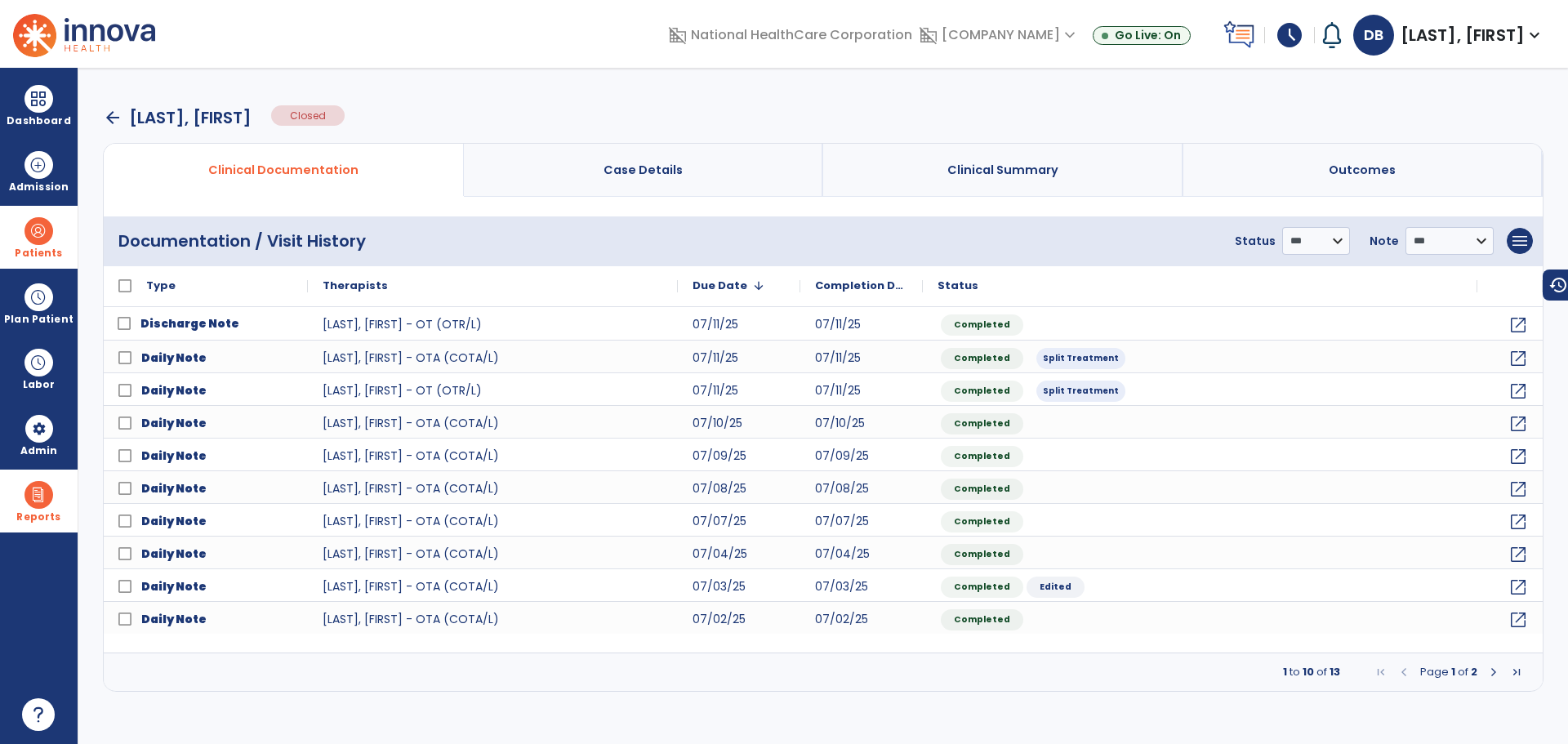 click on "Reports" at bounding box center [38, 501] 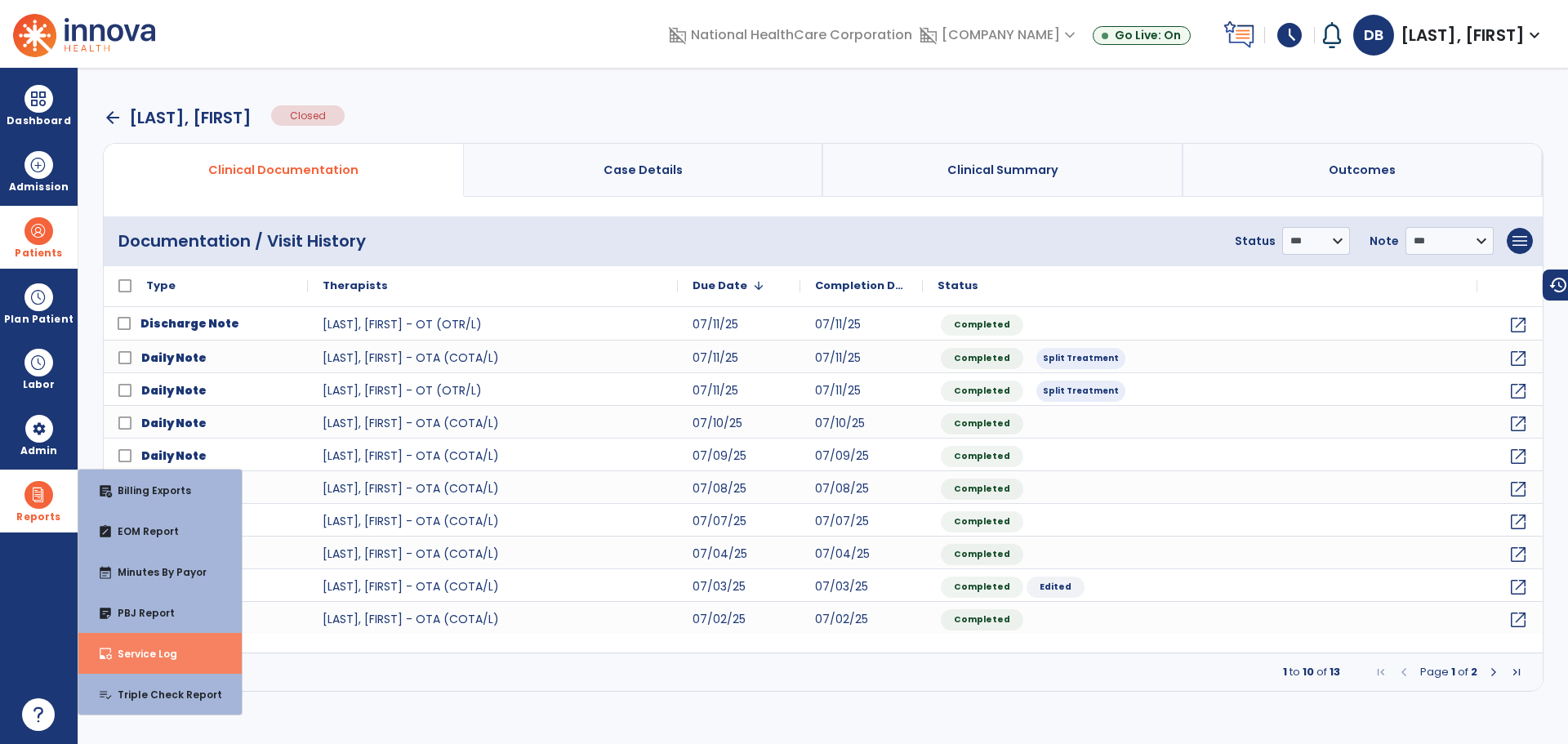 click on "Service Log" at bounding box center (140, 653) 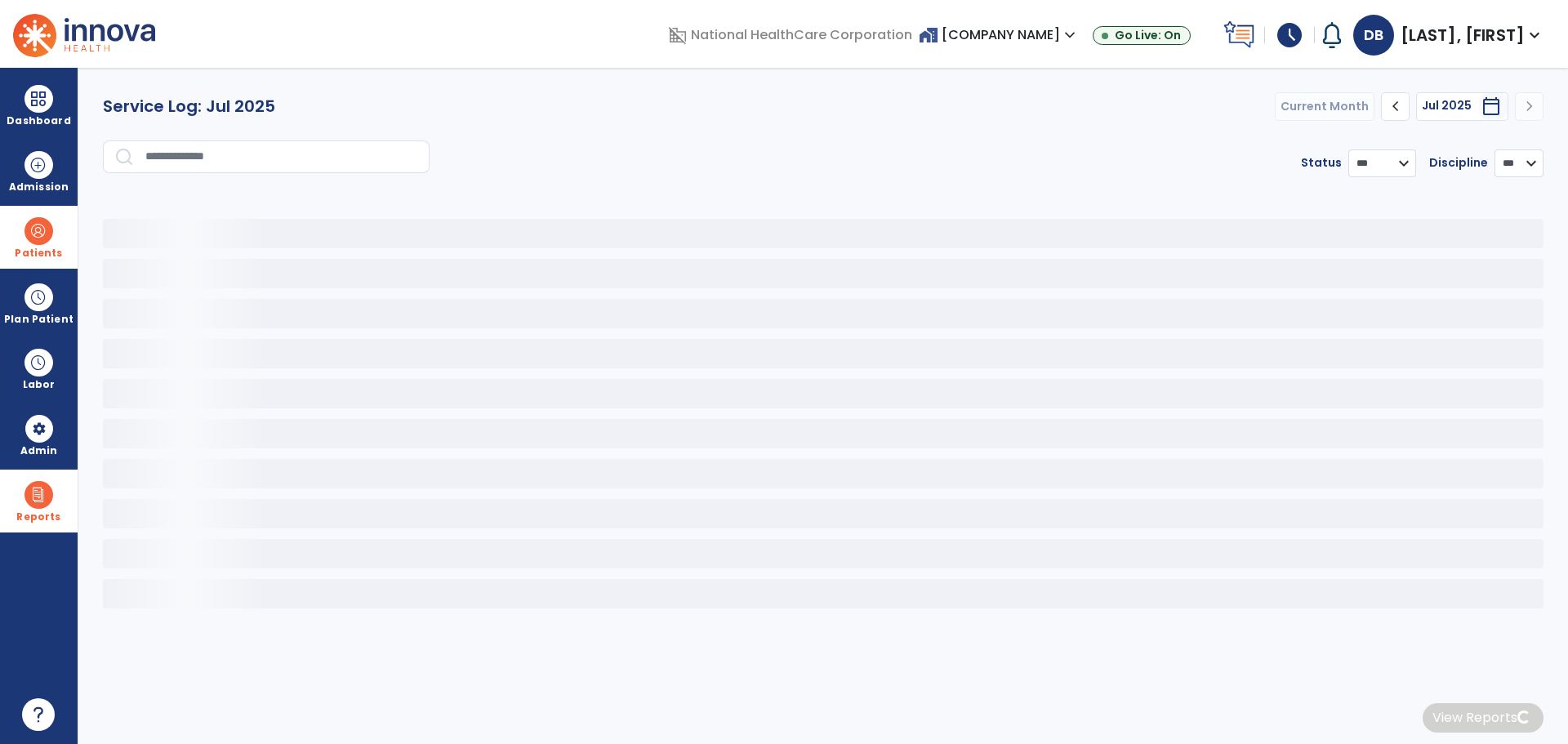 click on "chevron_left" at bounding box center (1396, 106) 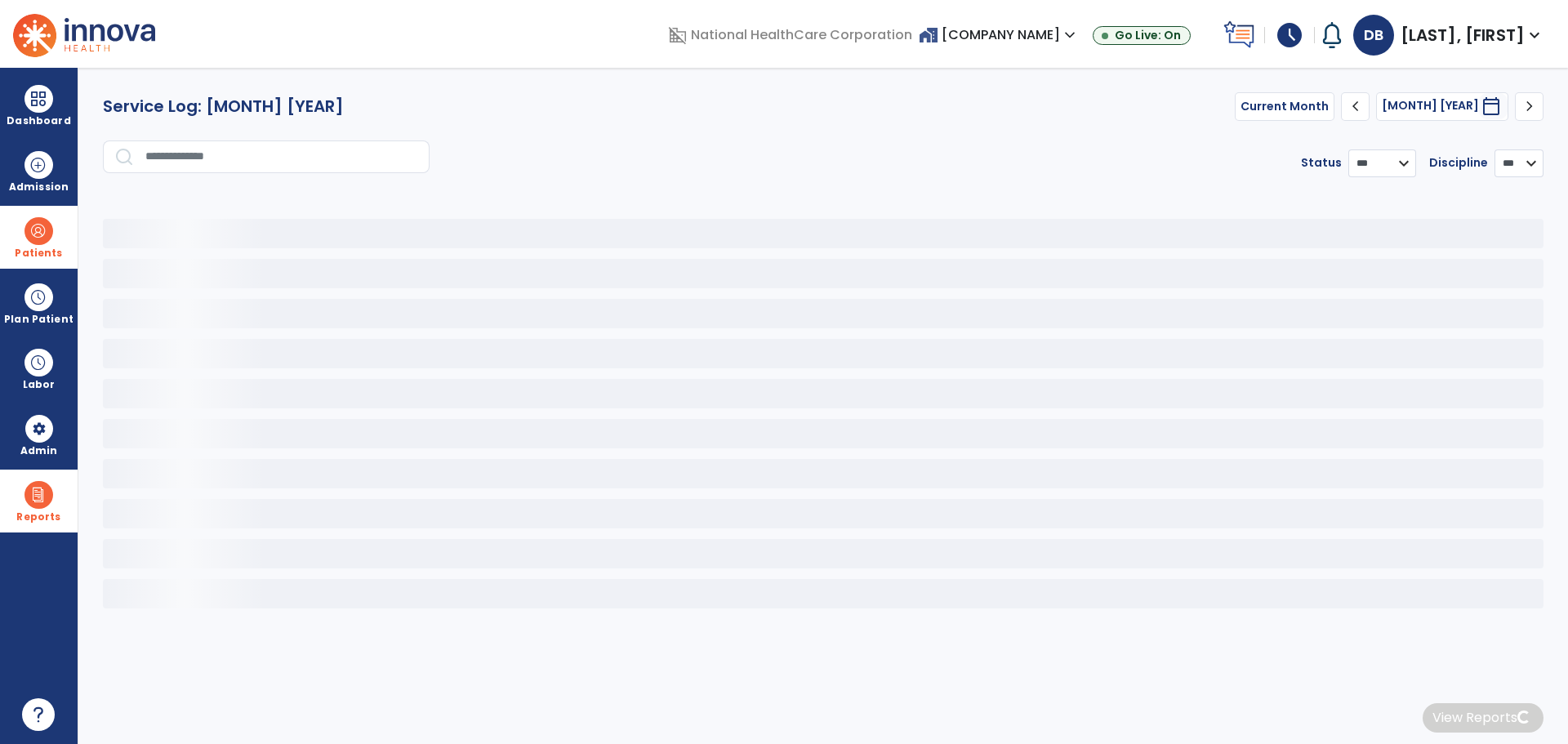 click at bounding box center (282, 157) 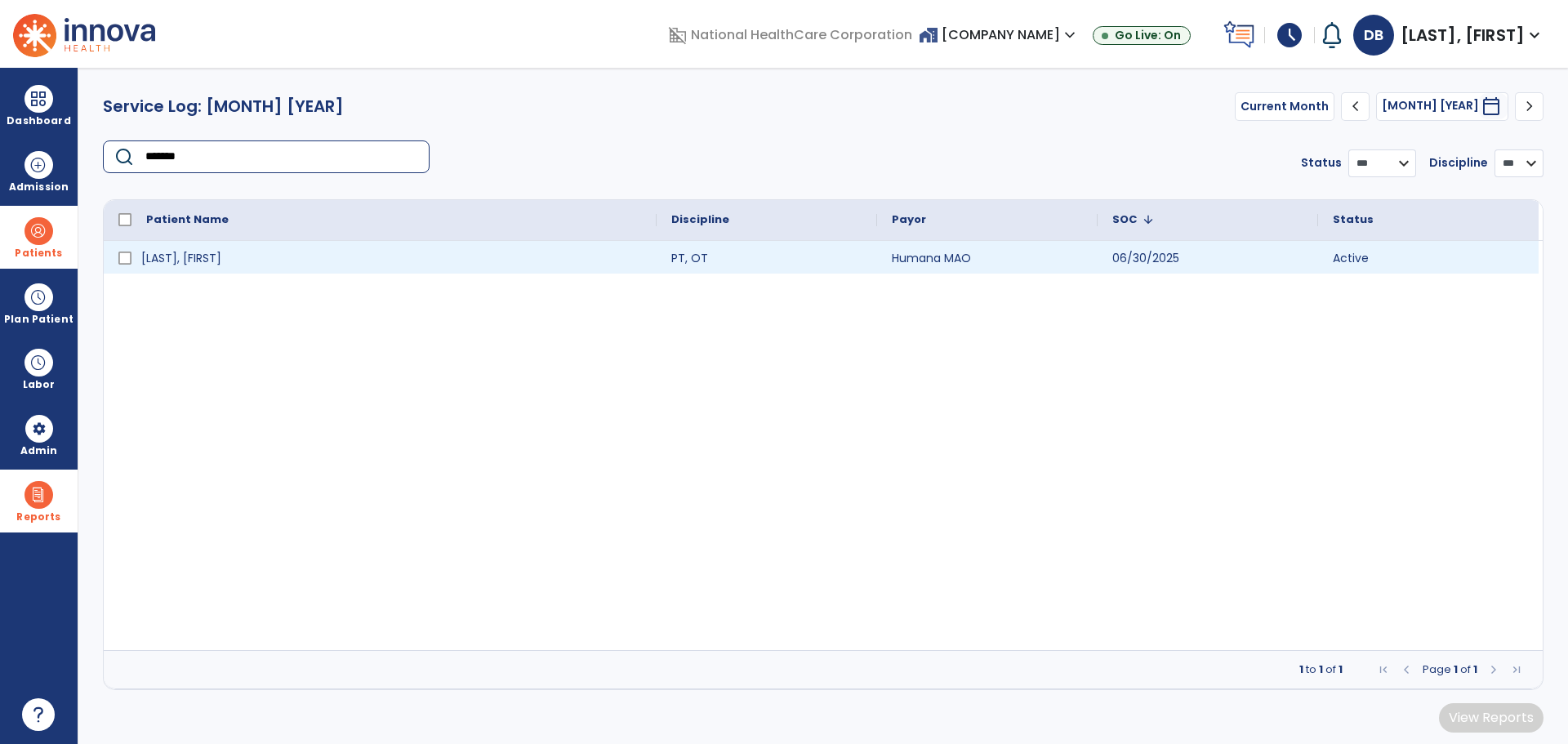 type on "*******" 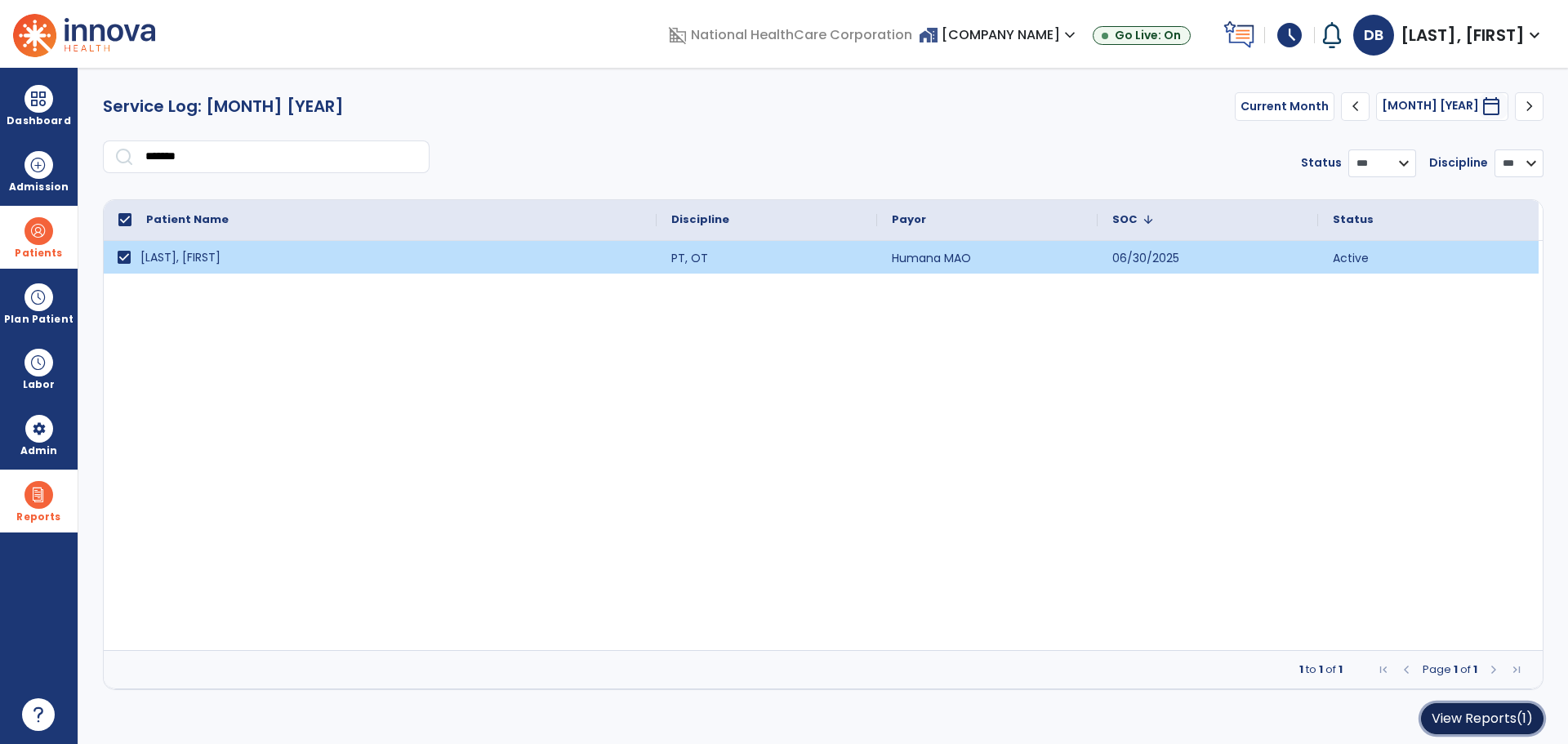 click on "View Reports   (1)" 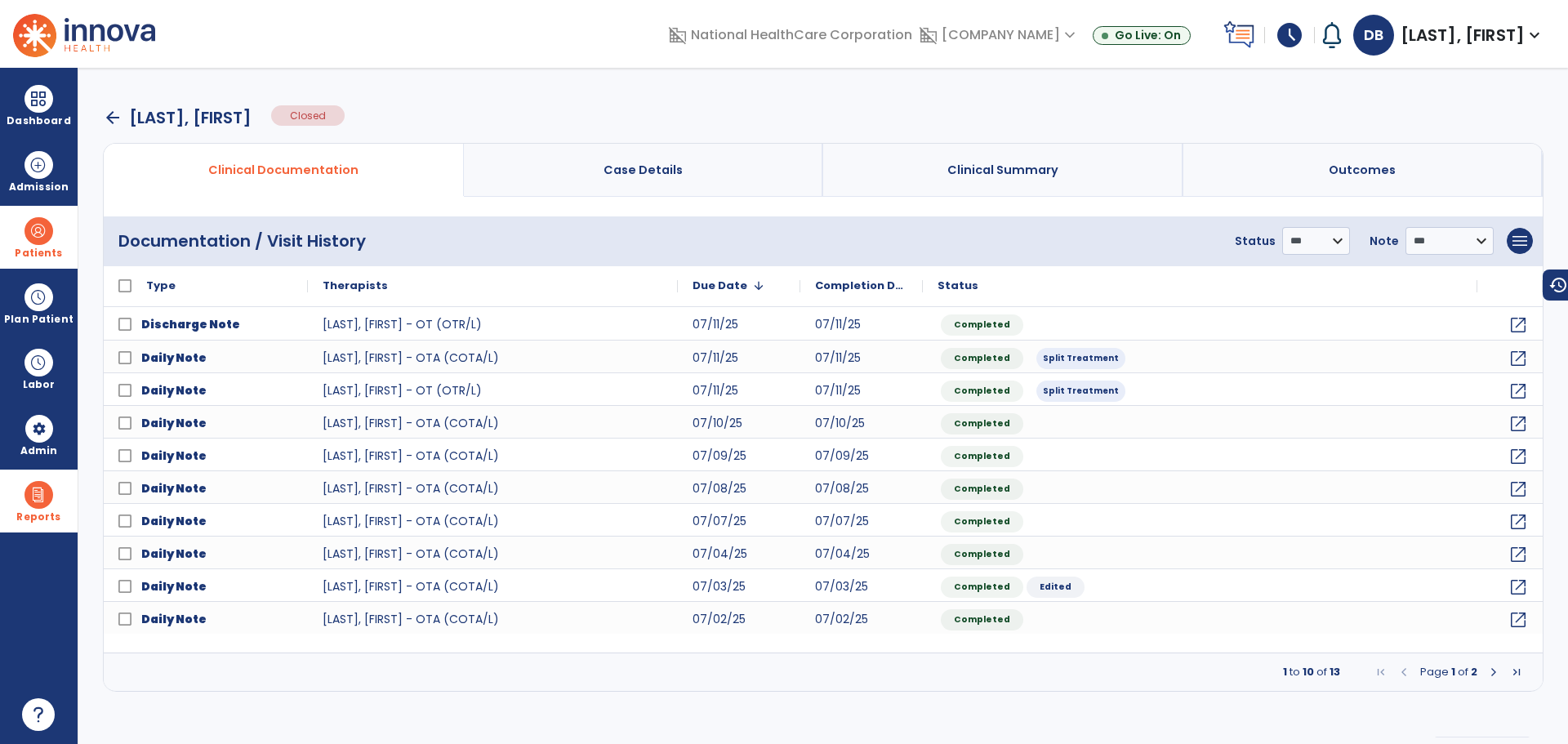 click on "Reports" at bounding box center (38, 501) 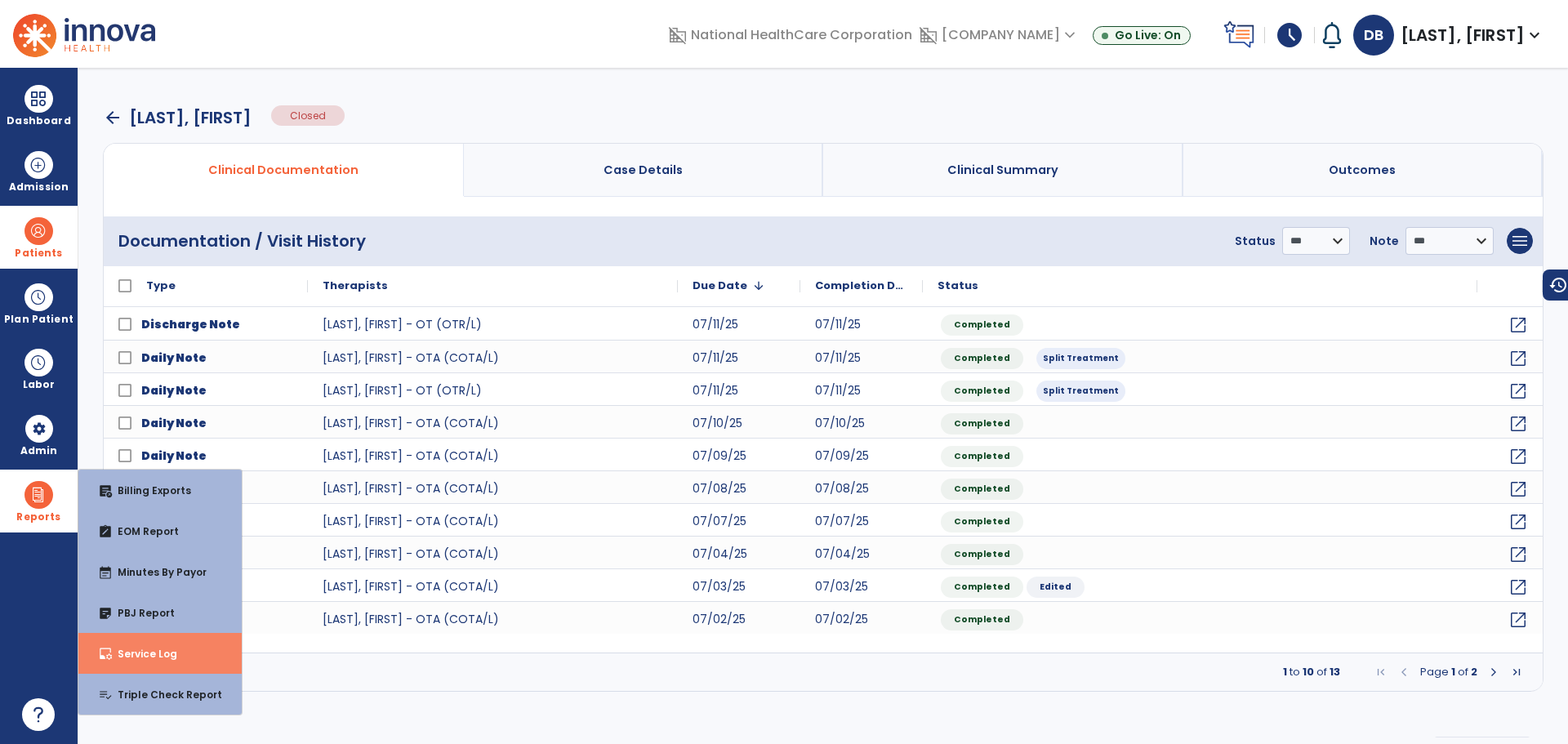 click on "inbox_customize  Service Log" at bounding box center [160, 653] 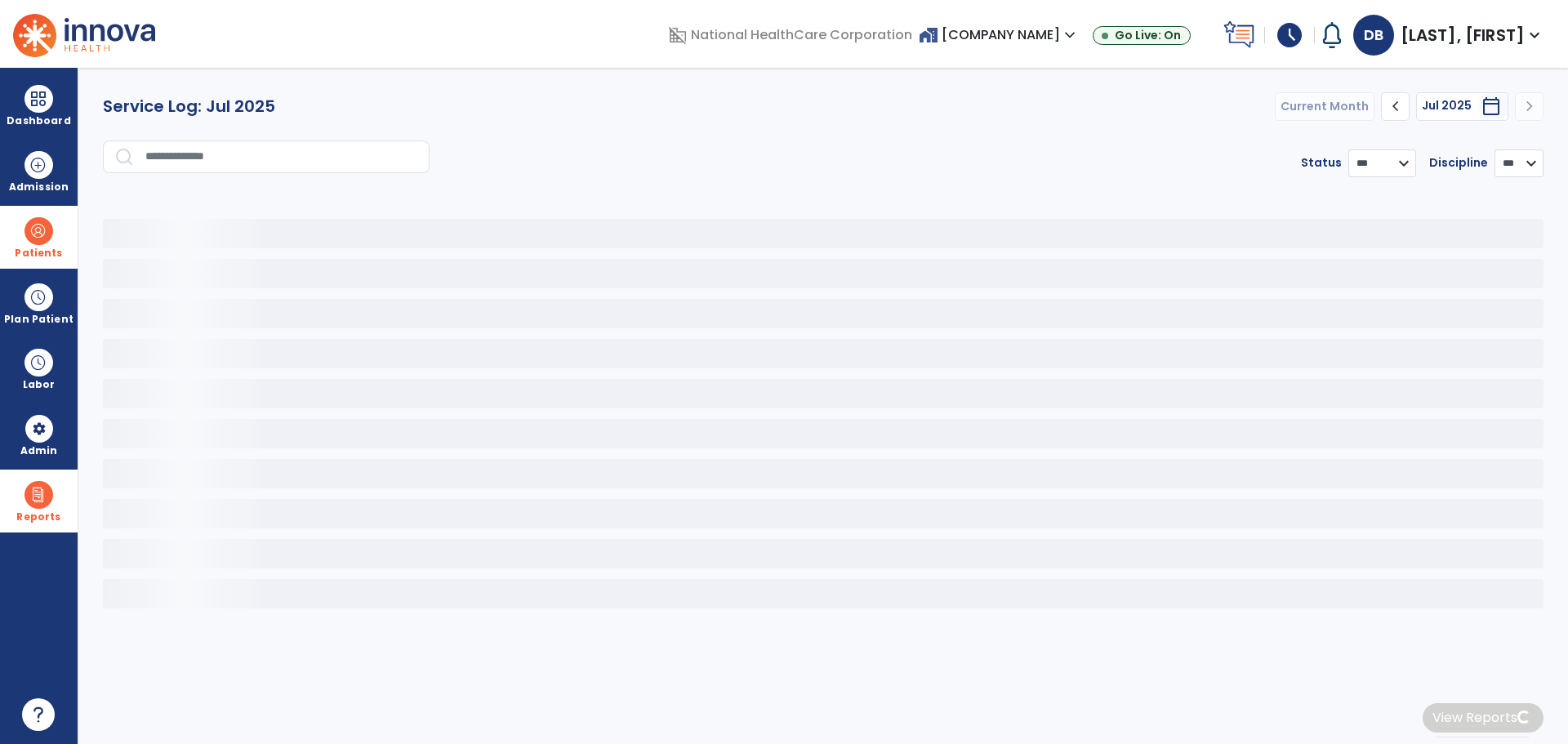 click at bounding box center (282, 157) 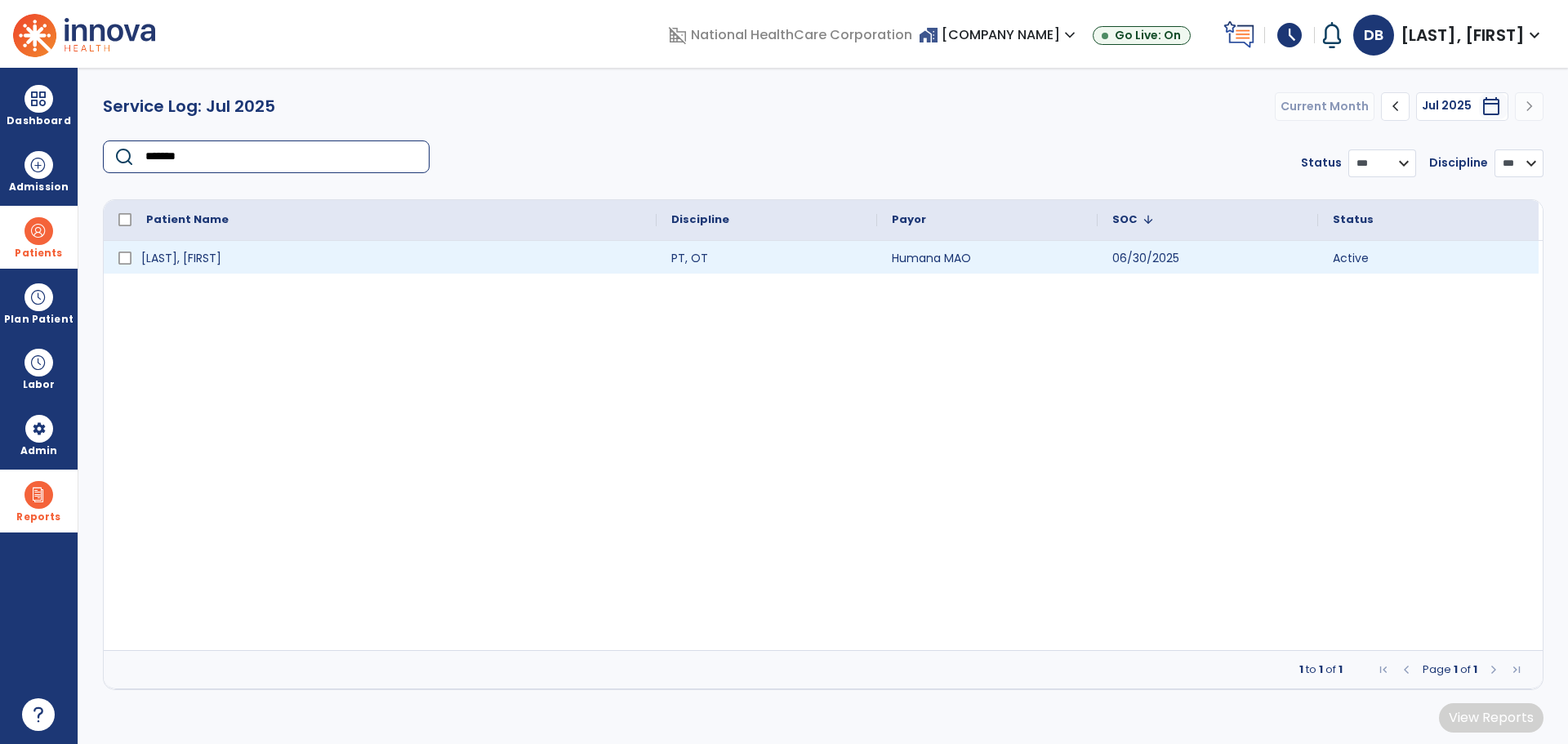type on "*******" 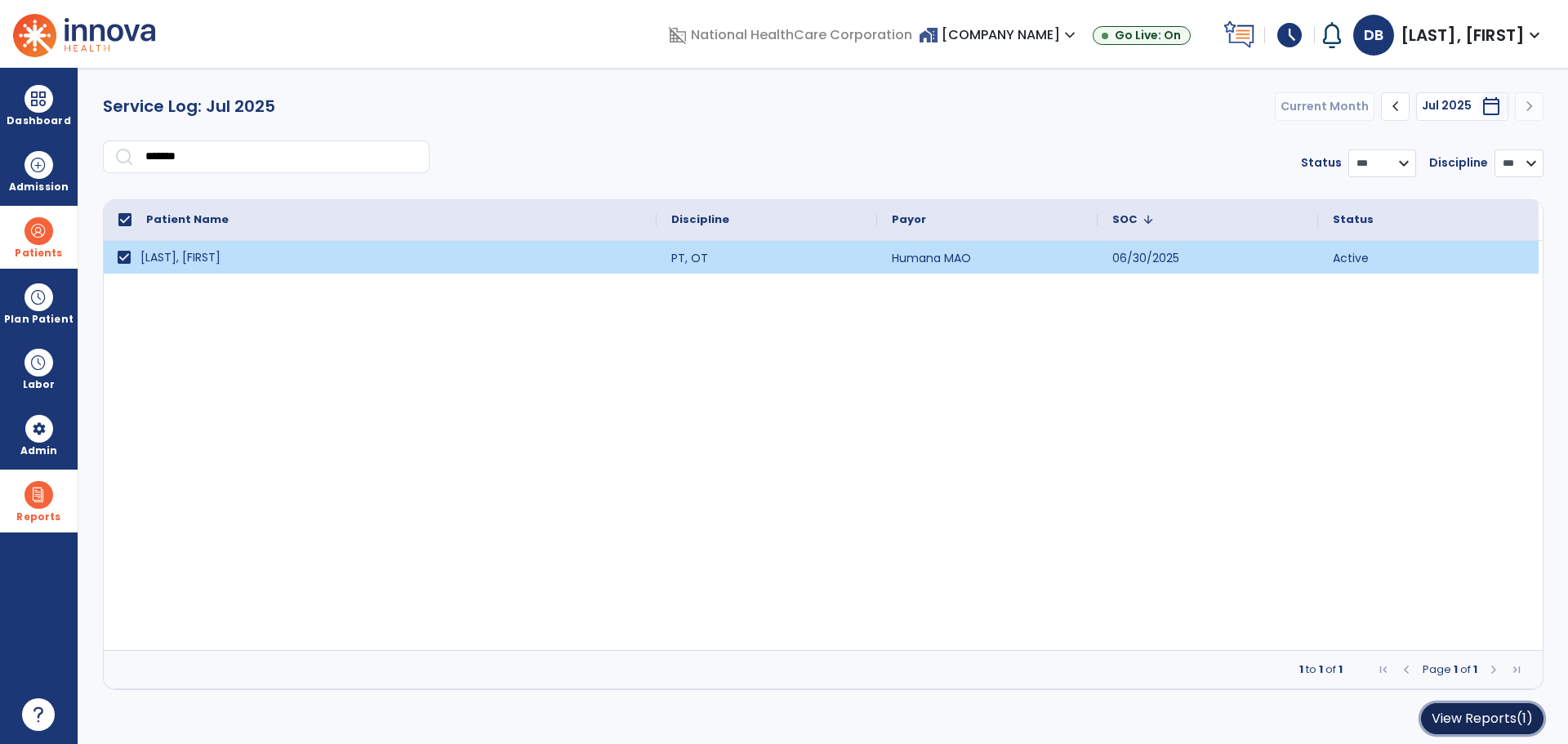 click on "View Reports   (1)" 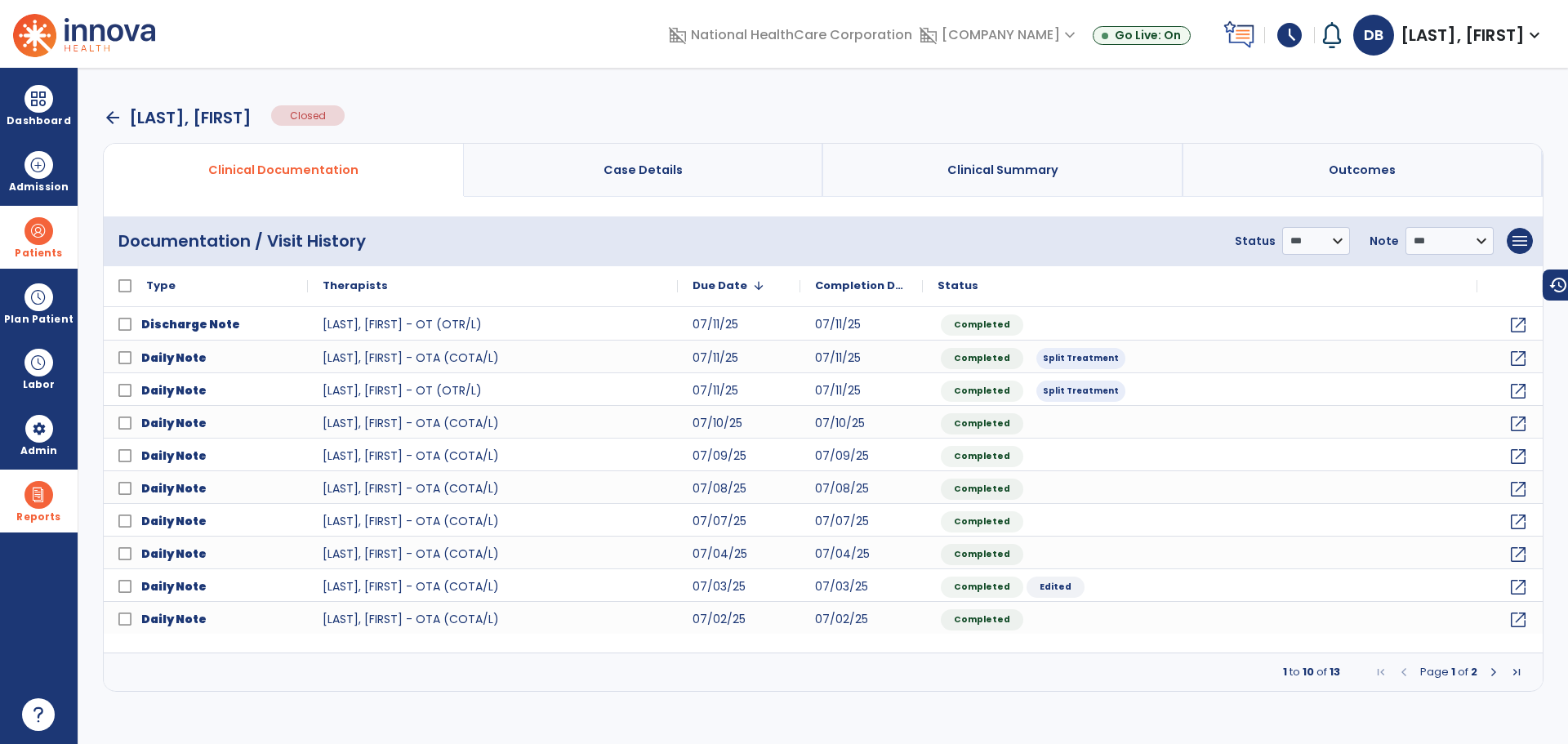 drag, startPoint x: 28, startPoint y: 238, endPoint x: 108, endPoint y: 229, distance: 80.50466 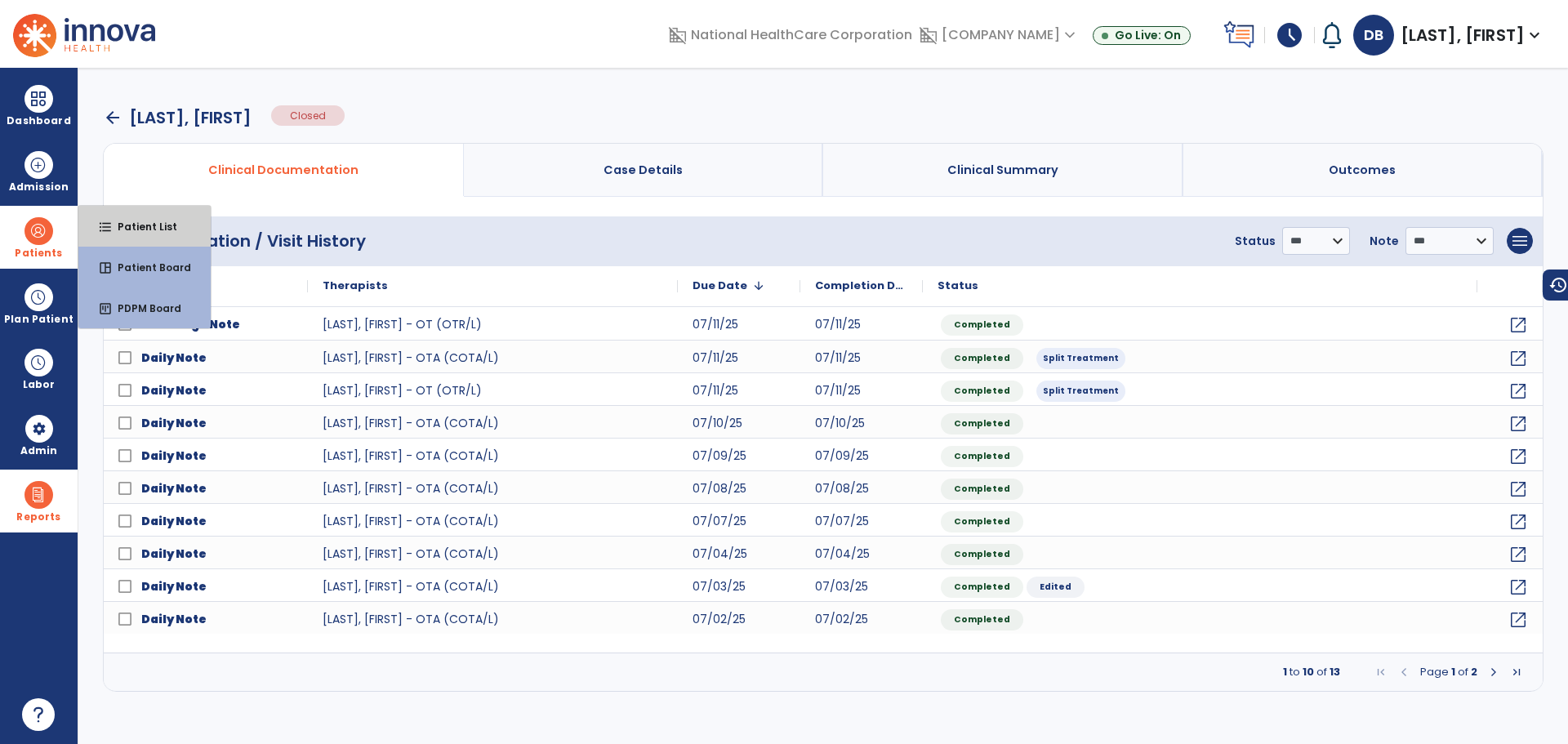 click on "Patient List" at bounding box center (140, 226) 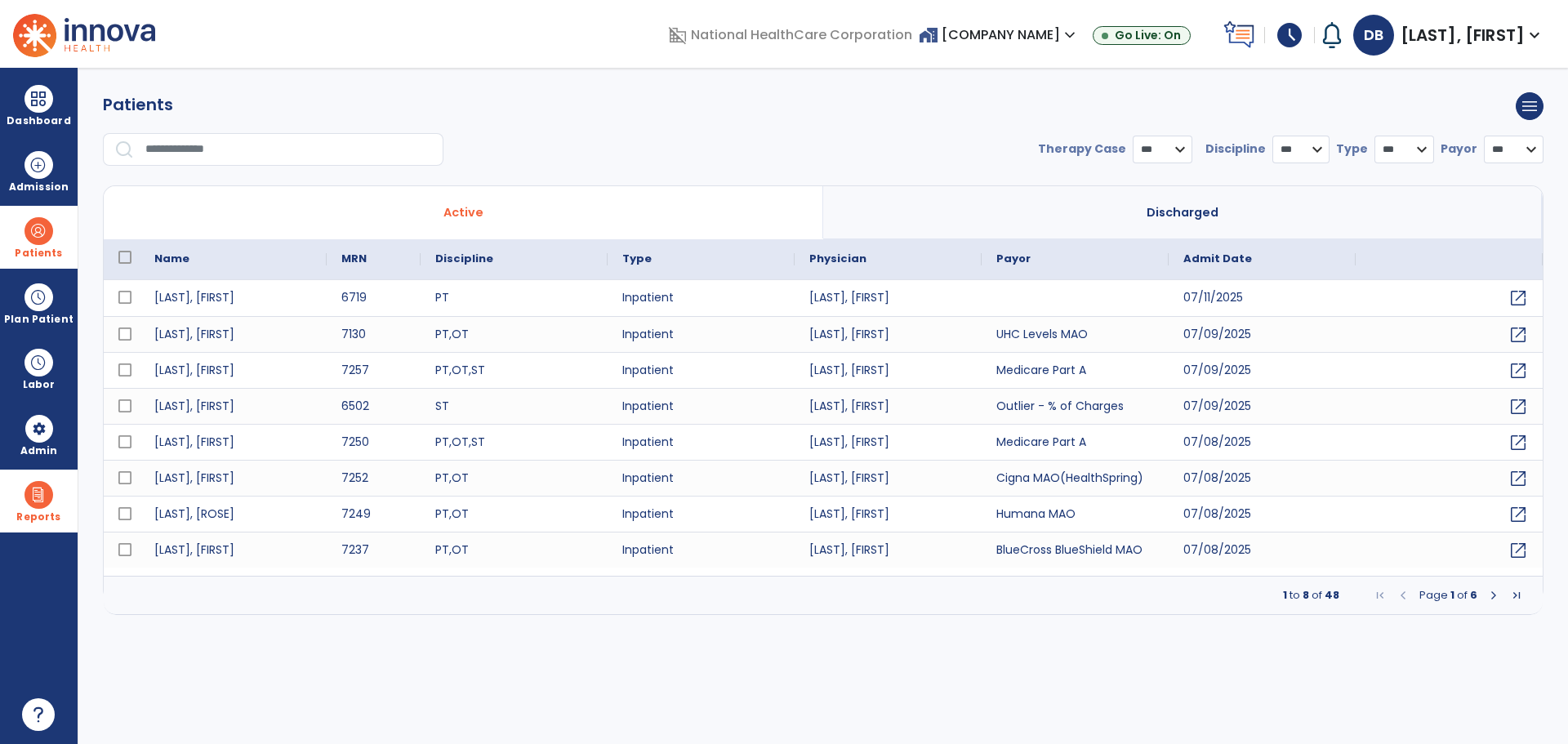 select on "***" 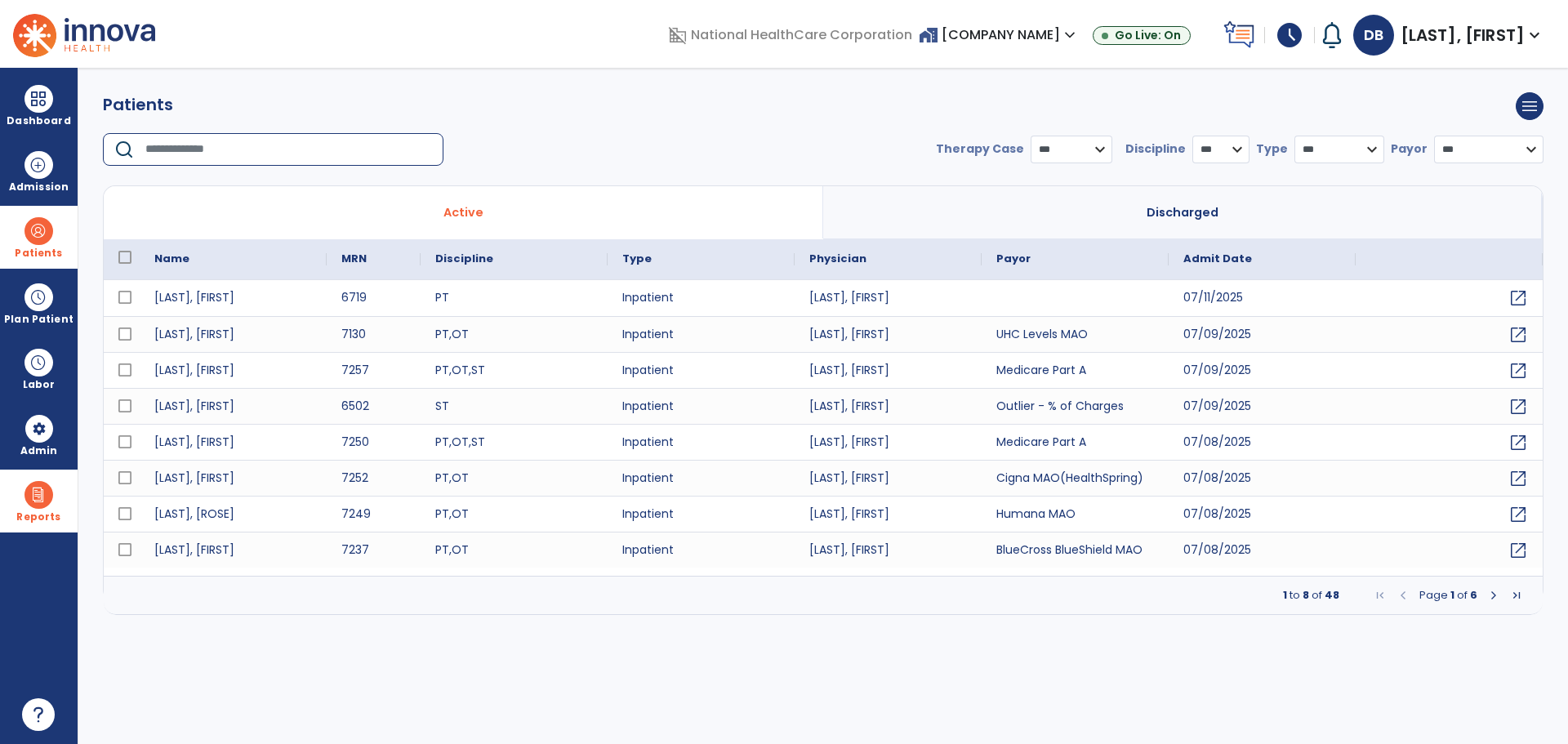click at bounding box center (288, 149) 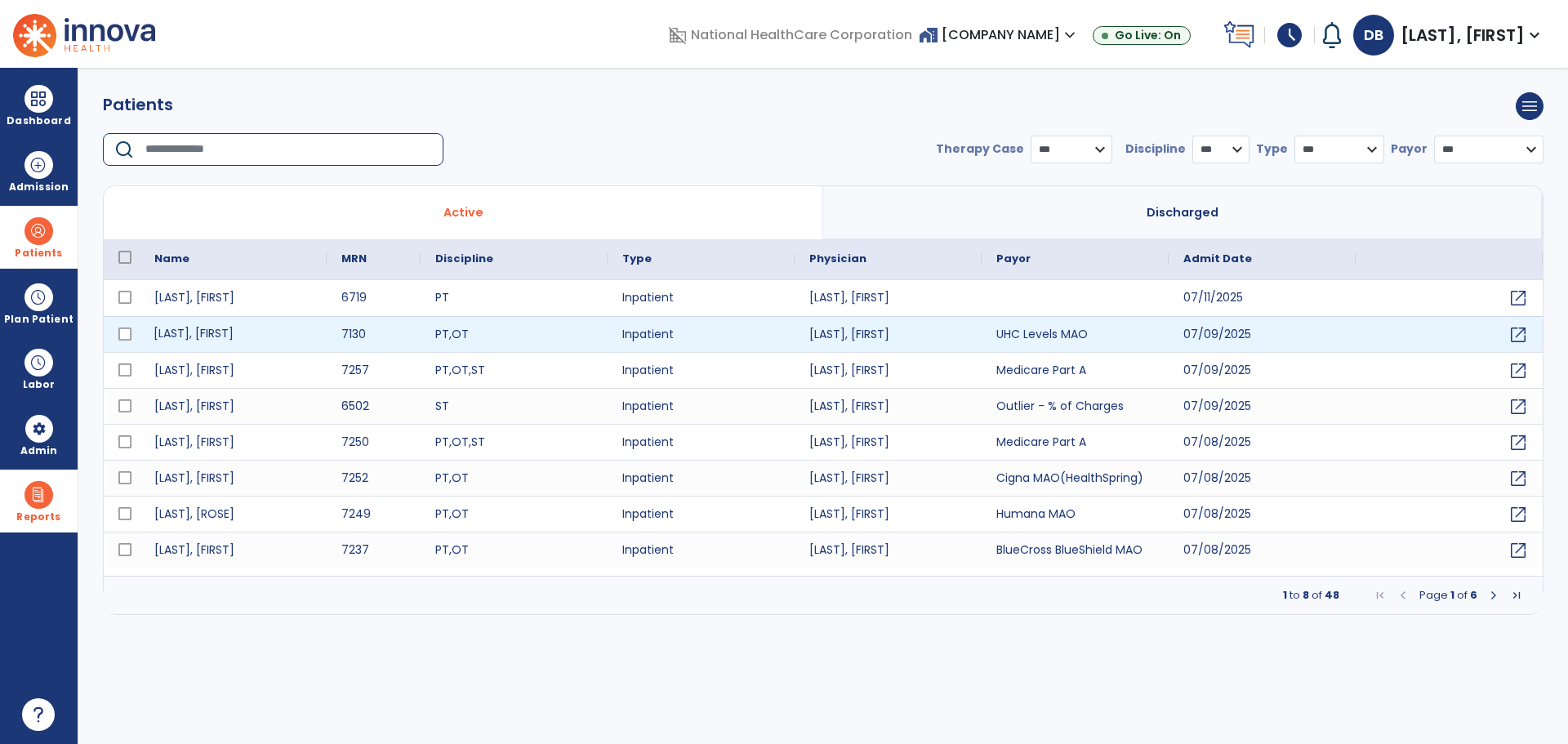click on "[LAST], [FIRST]" at bounding box center [233, 334] 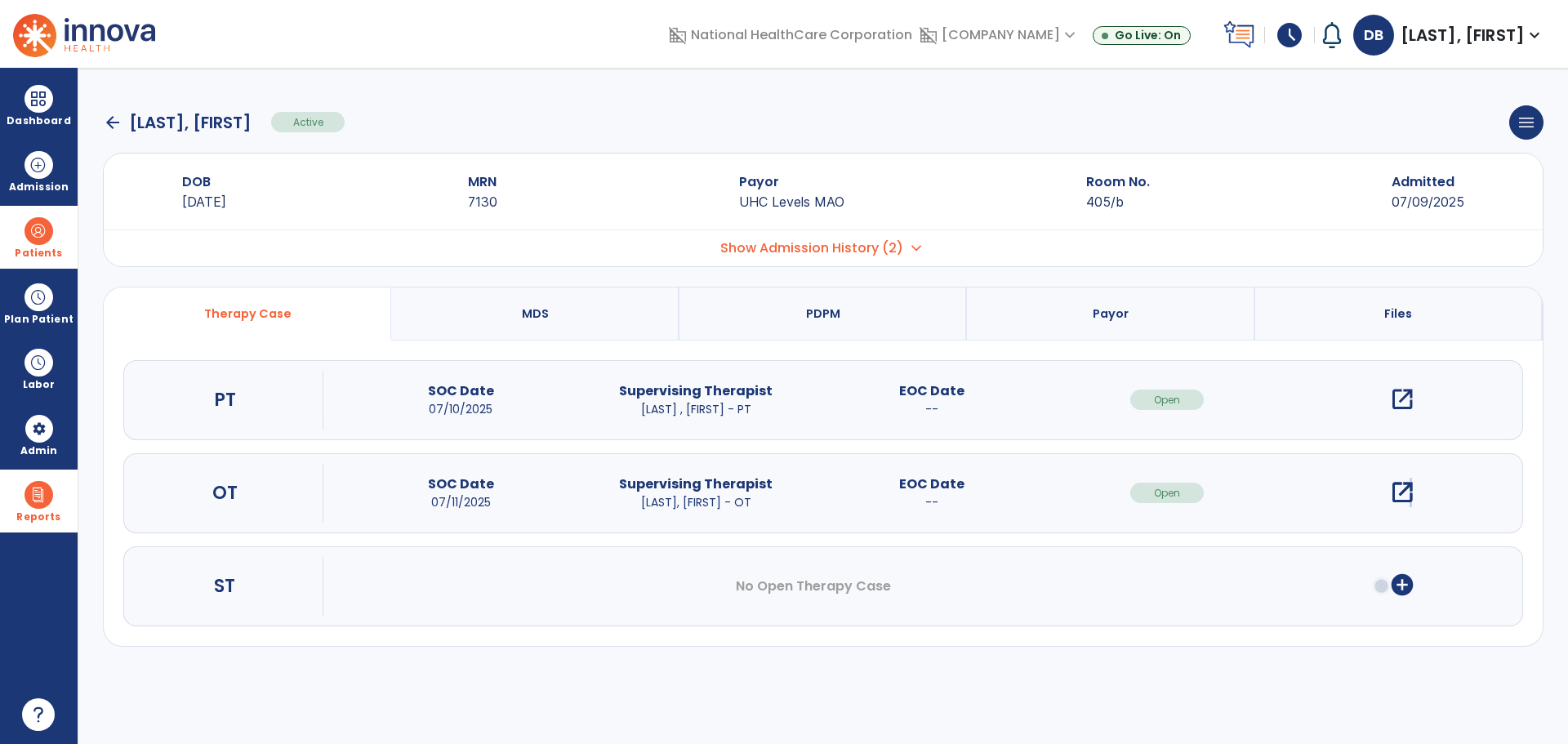 click on "open_in_new" at bounding box center (1402, 492) 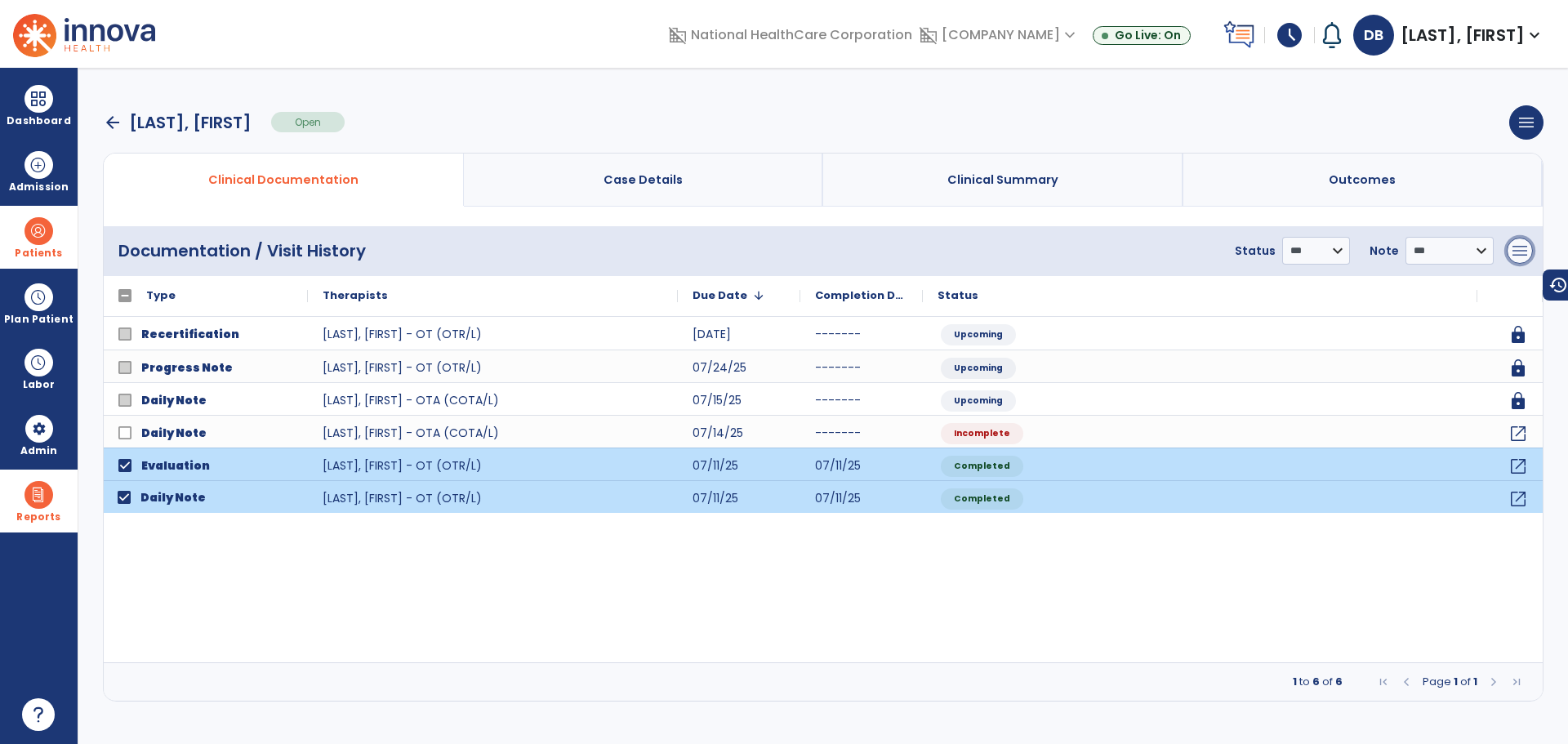 click on "menu" at bounding box center [1520, 251] 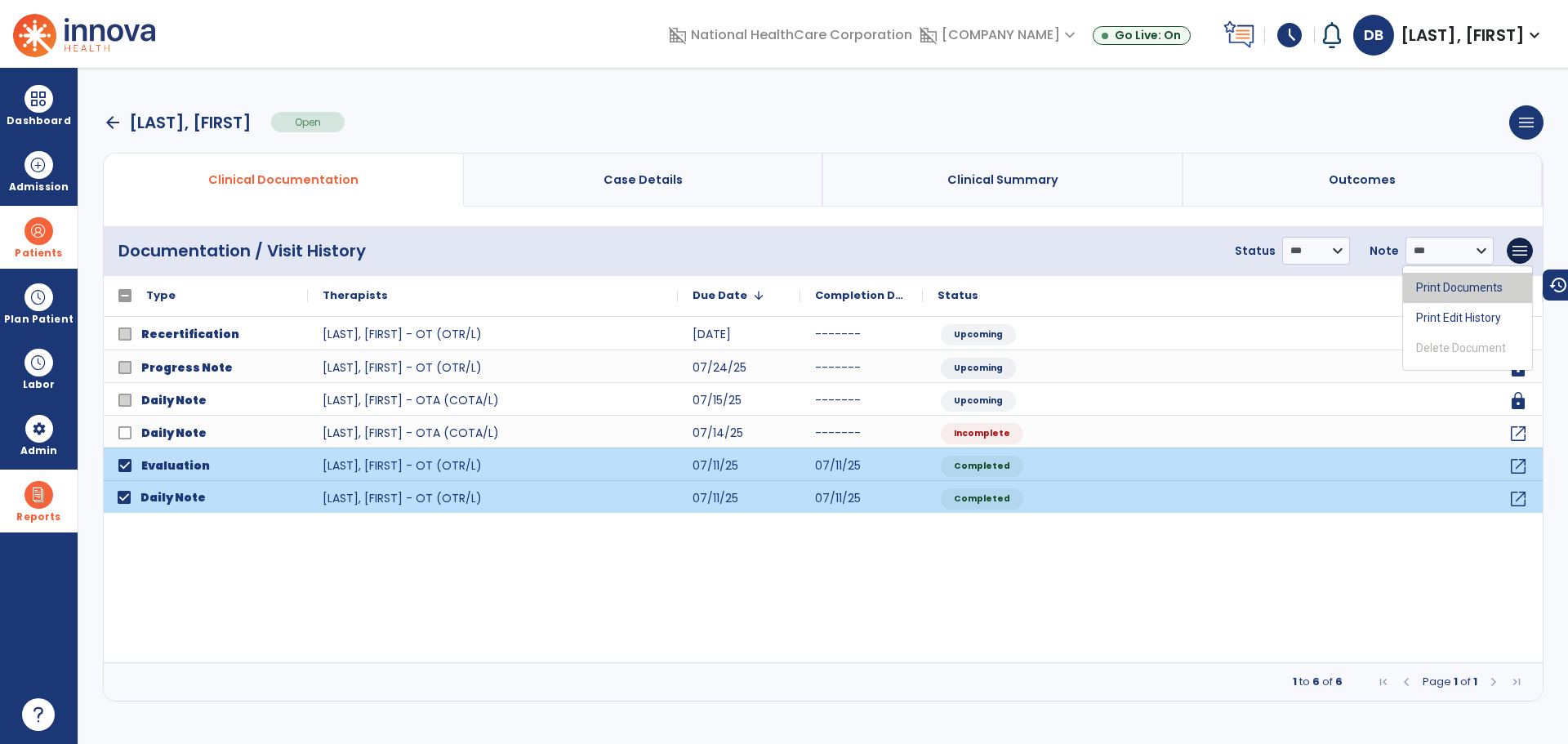 click on "Print Documents" at bounding box center (1468, 287) 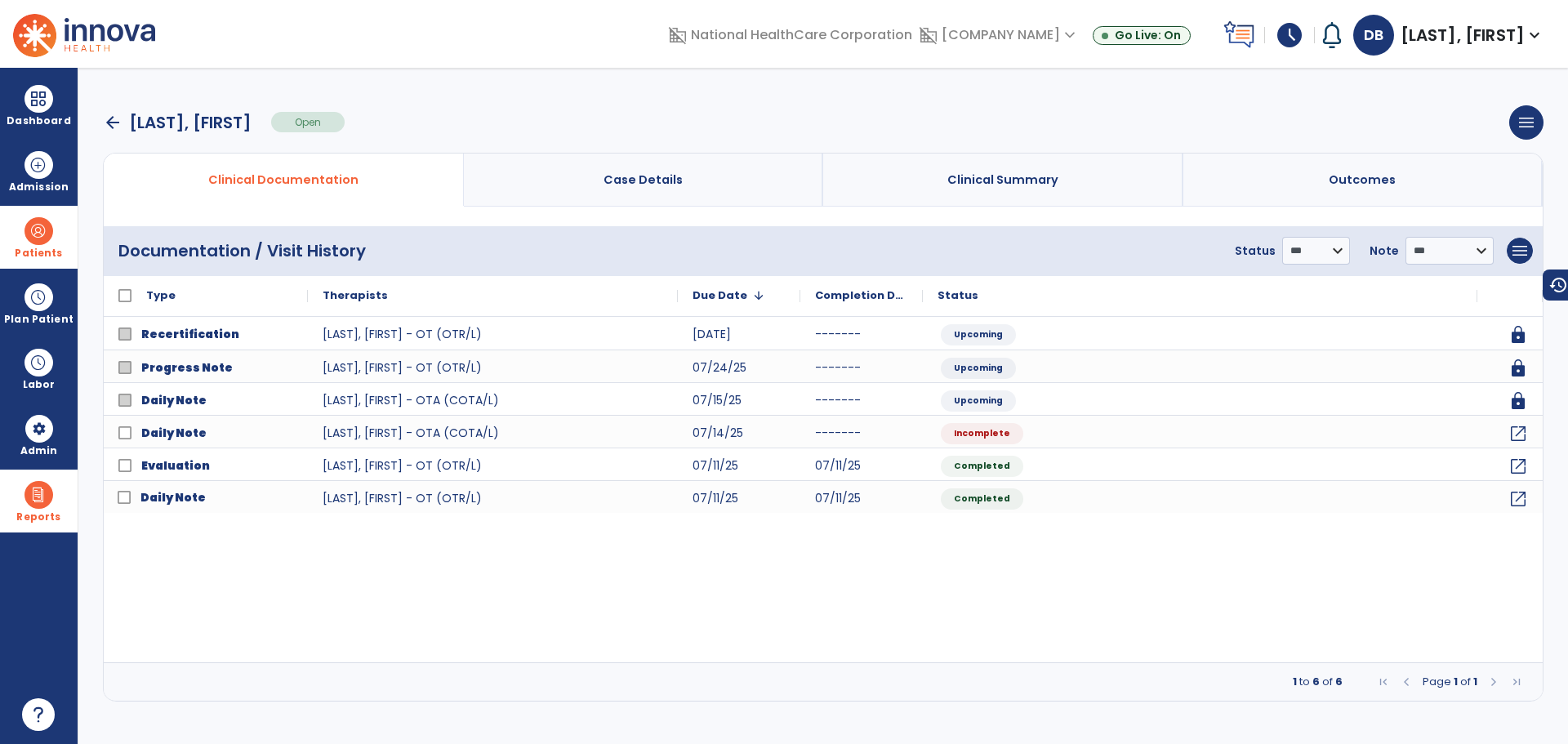 click on "arrow_back" at bounding box center [113, 123] 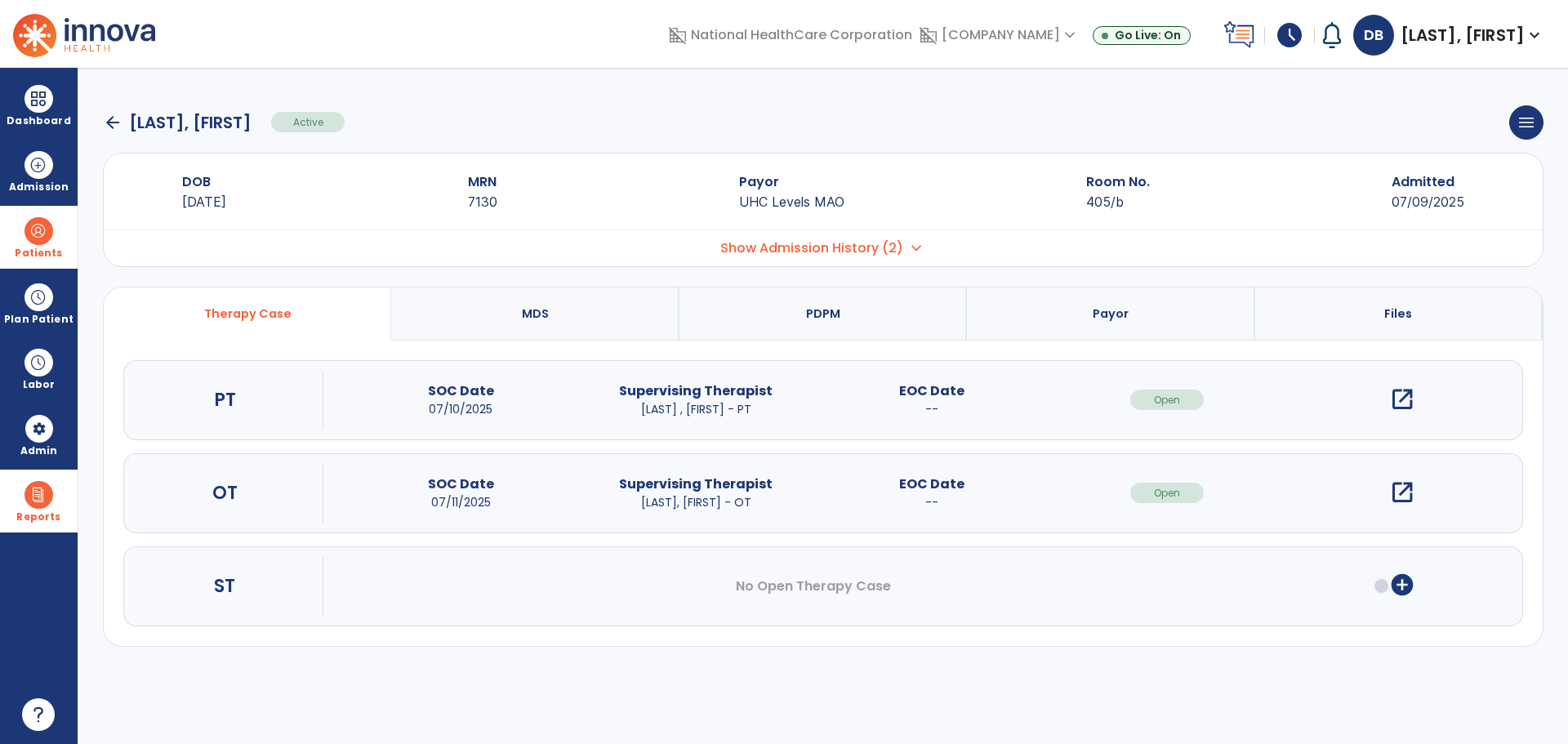 click on "arrow_back" 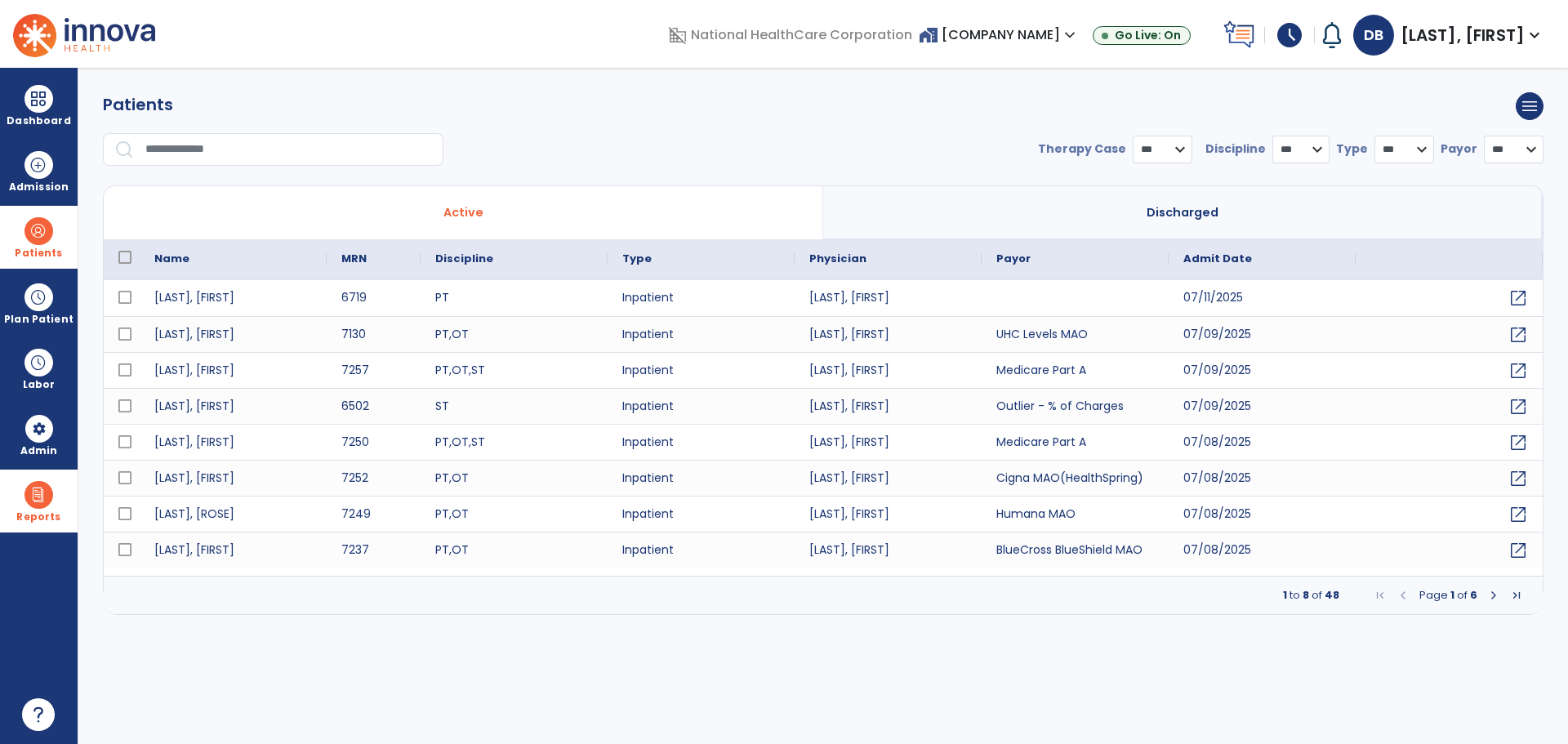 click at bounding box center [278, 156] 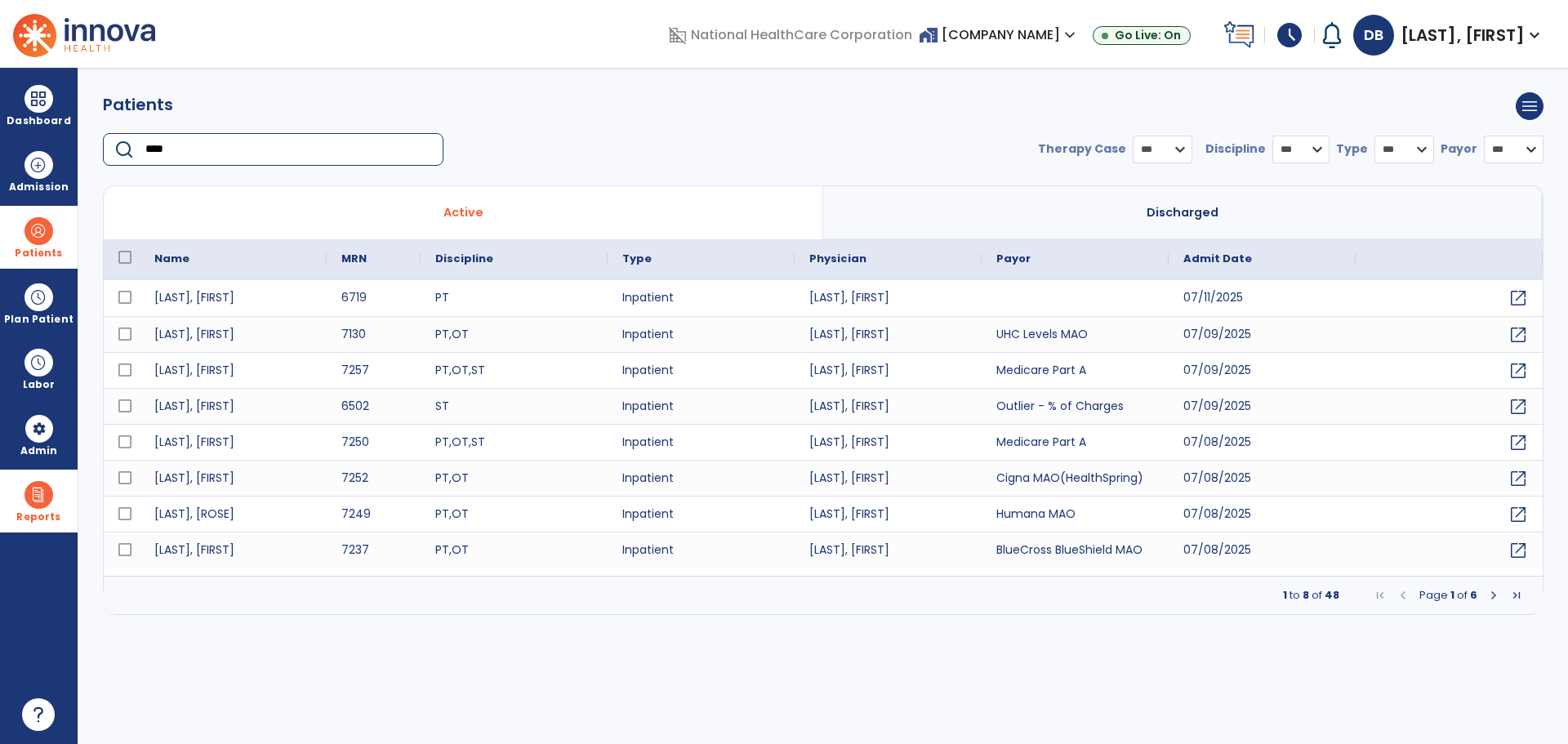 type on "*****" 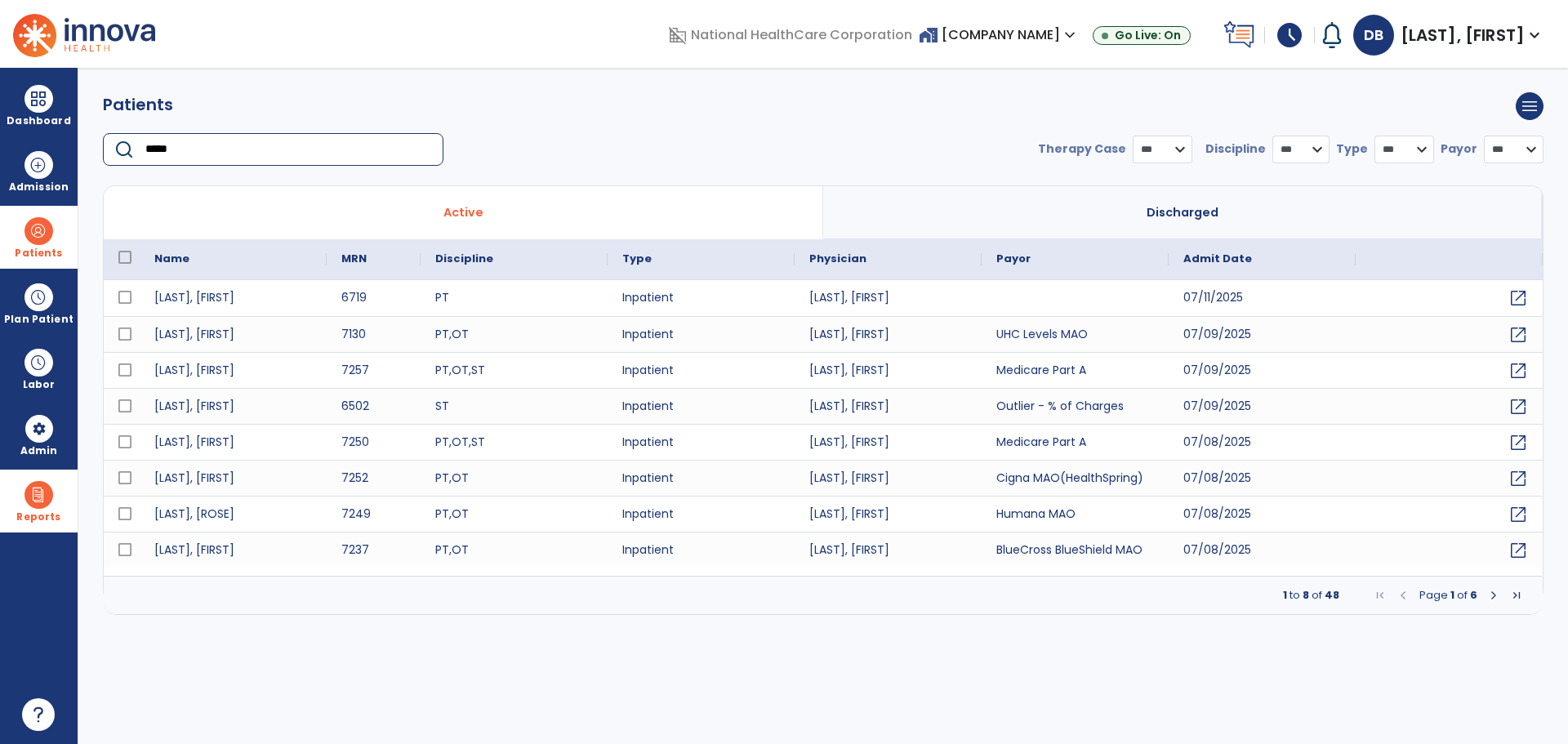 select on "***" 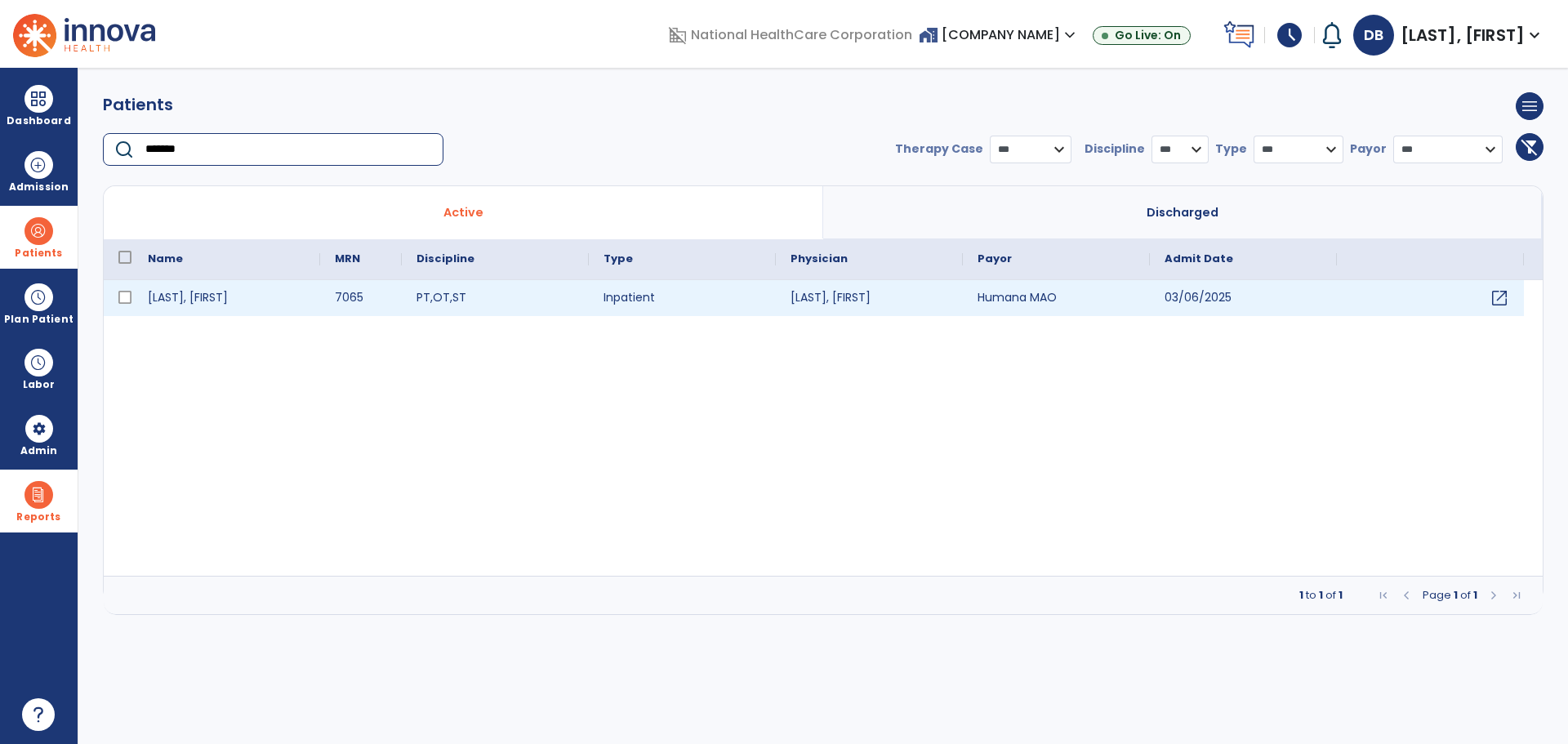 type on "*******" 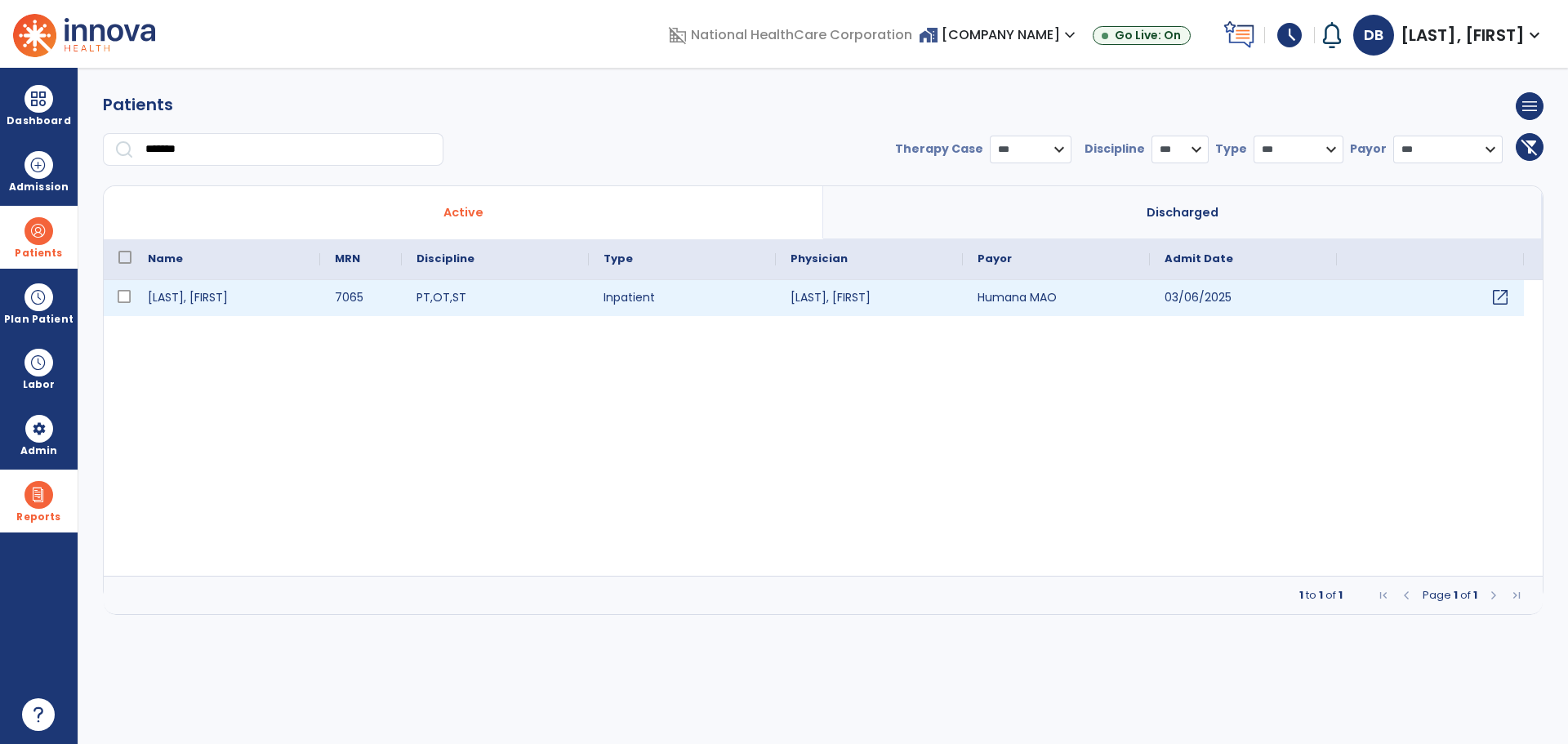 click on "open_in_new" at bounding box center (1500, 297) 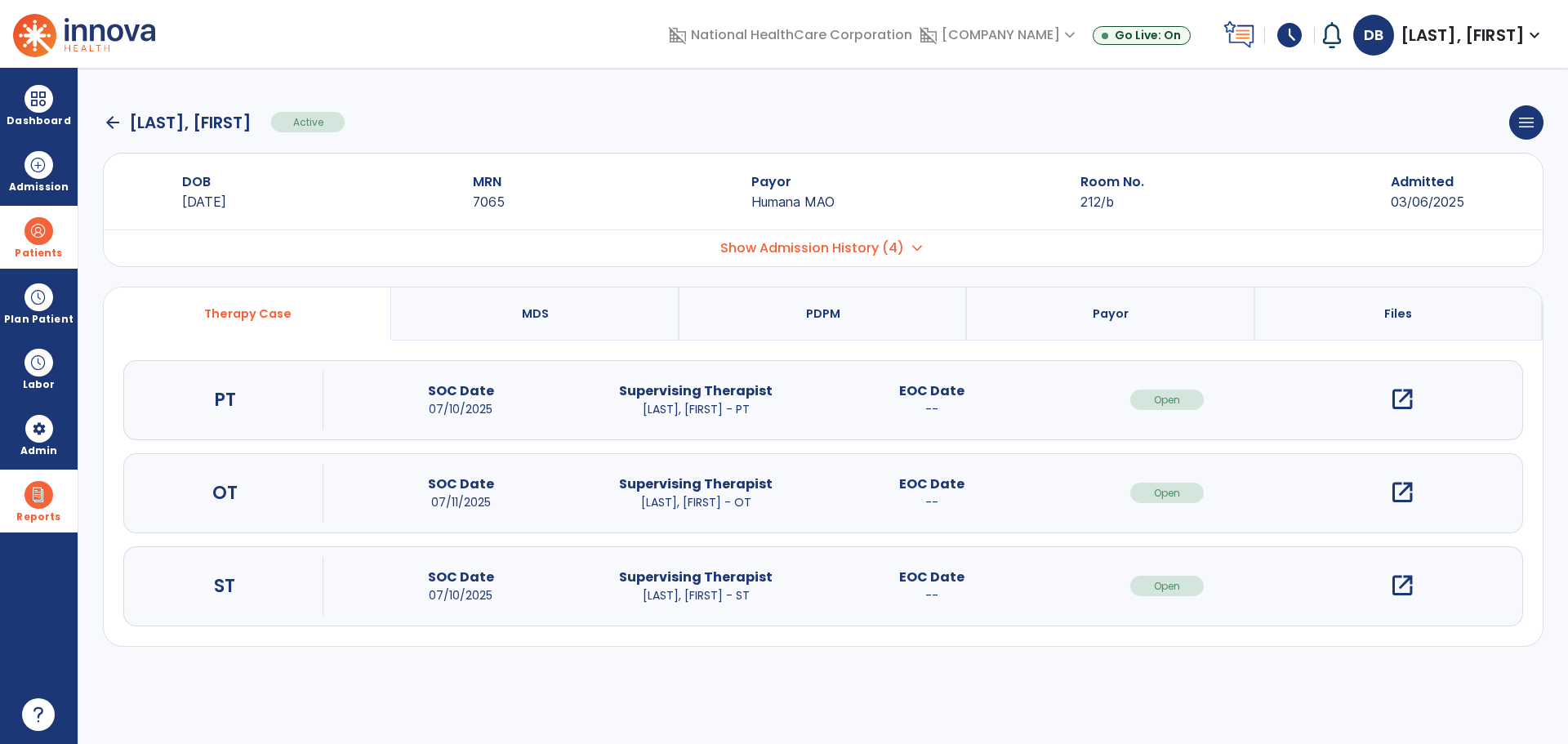 click on "open_in_new" at bounding box center [1402, 492] 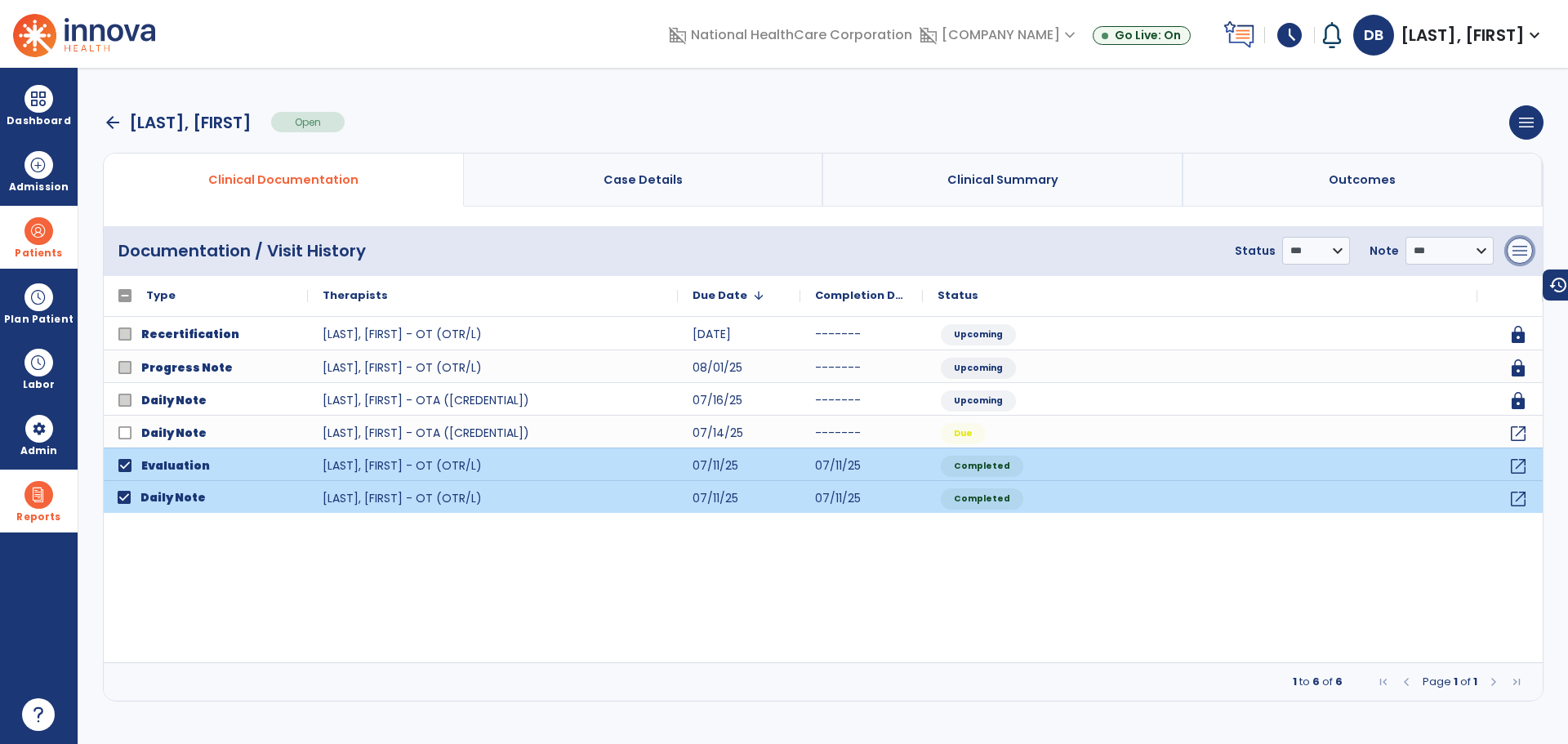 click on "menu" at bounding box center (1520, 251) 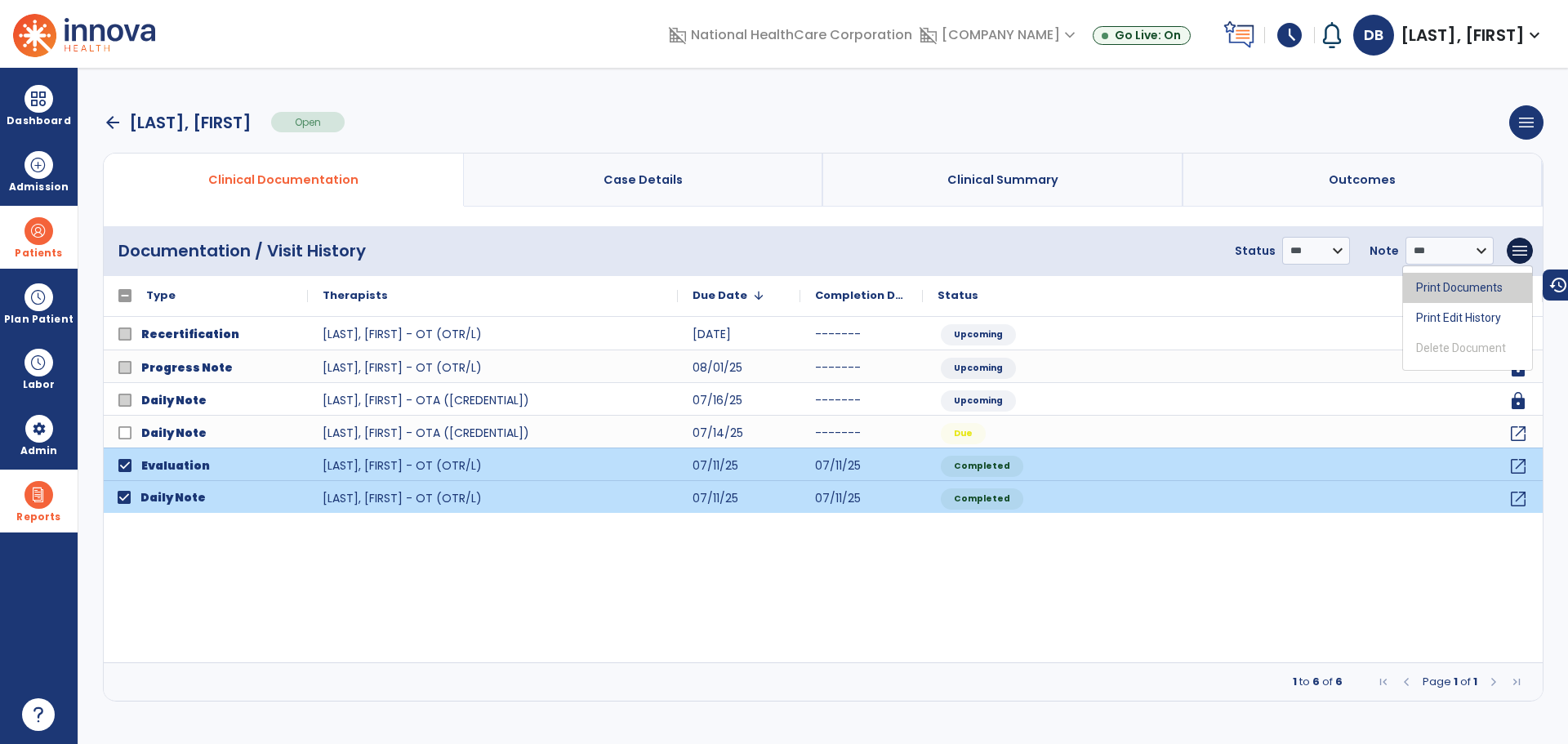 click on "Print Documents" at bounding box center [1468, 287] 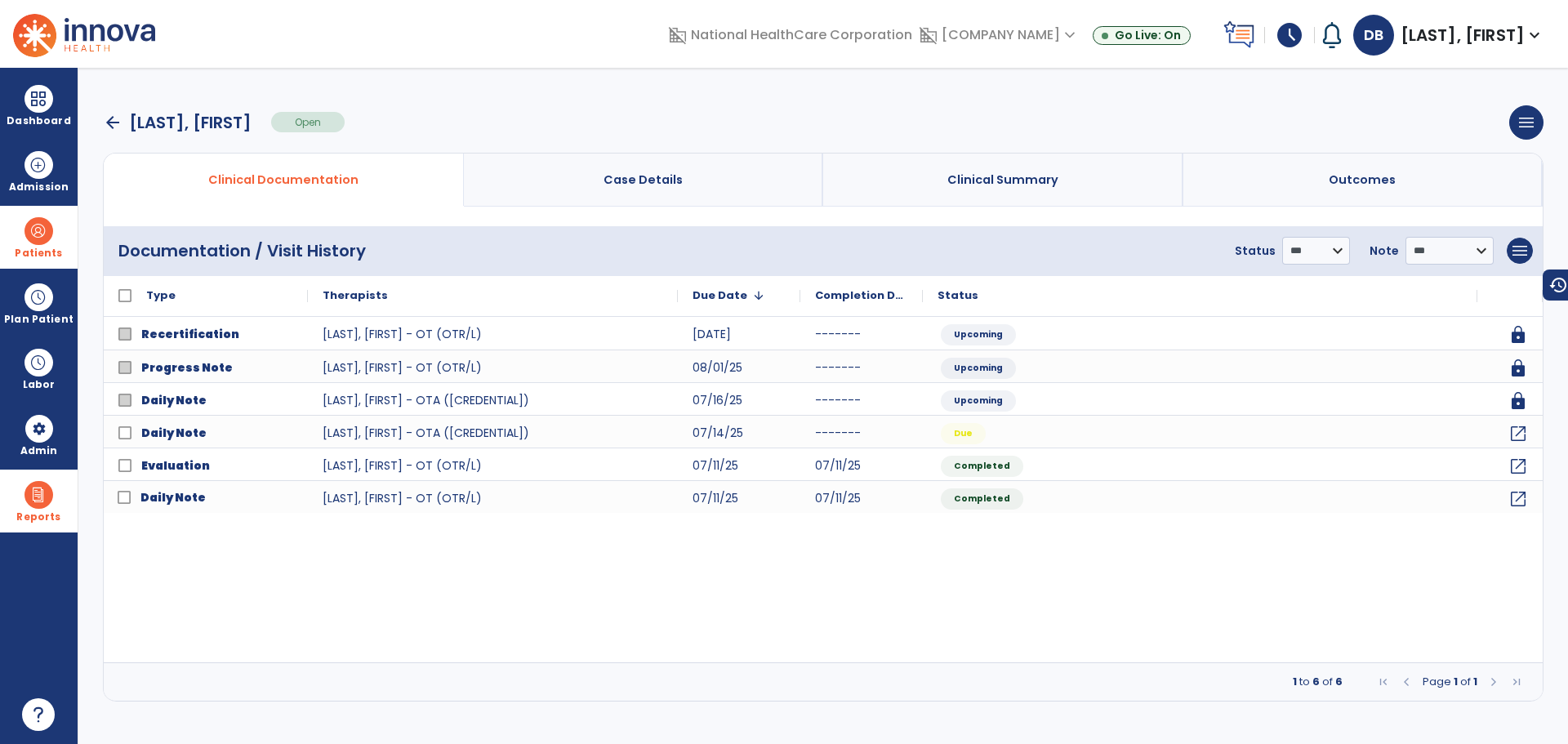 click at bounding box center (38, 231) 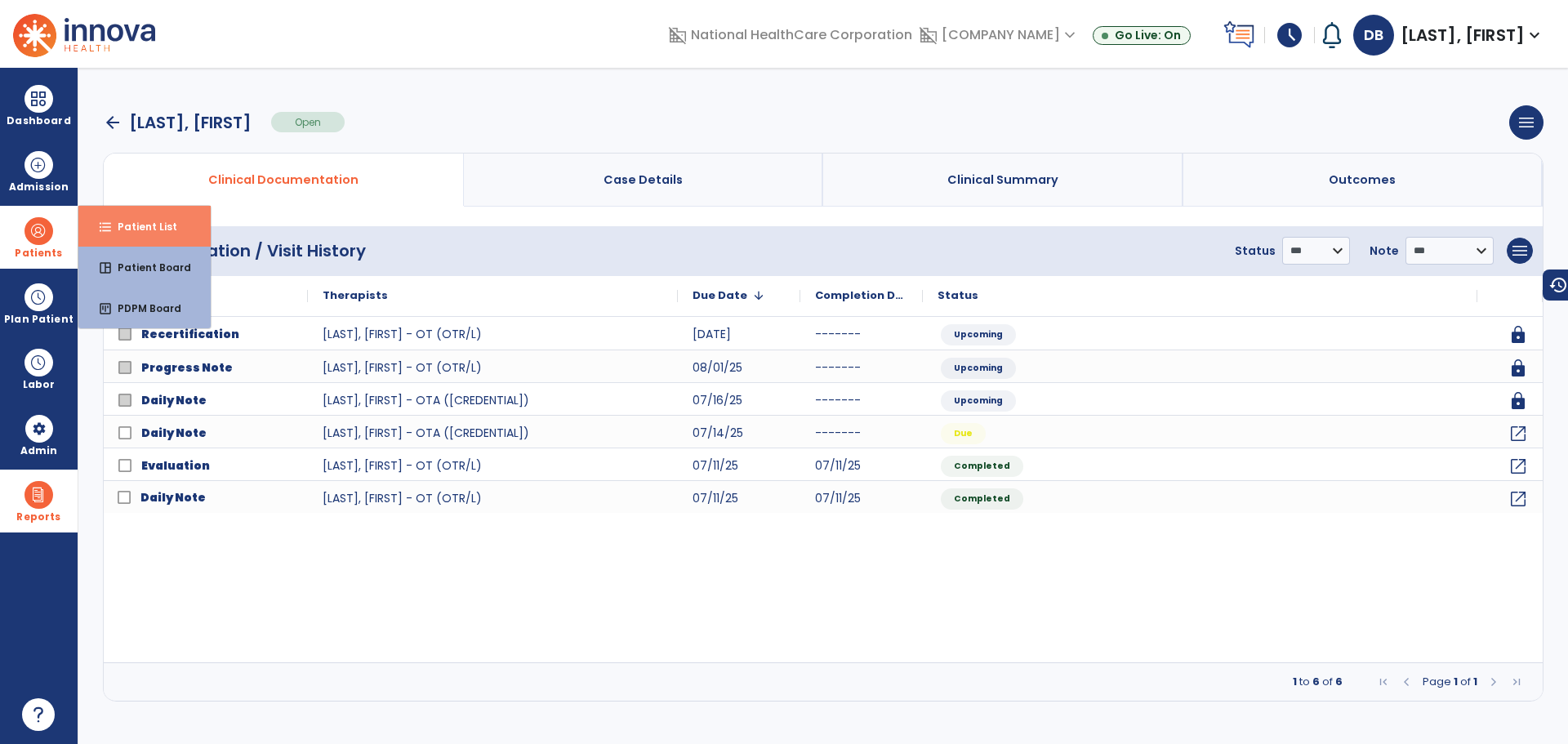 click on "format_list_bulleted  Patient List" at bounding box center (145, 226) 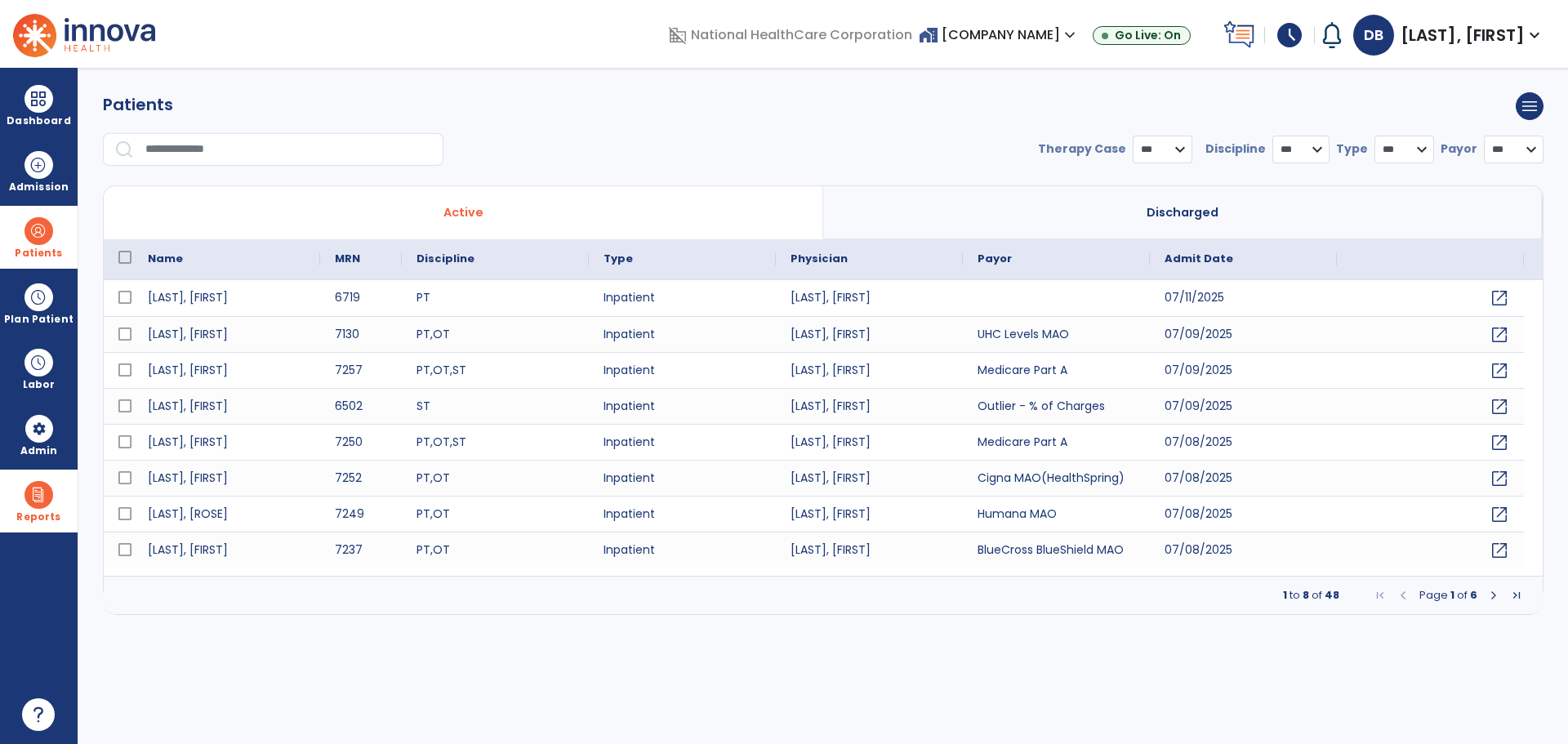 select on "***" 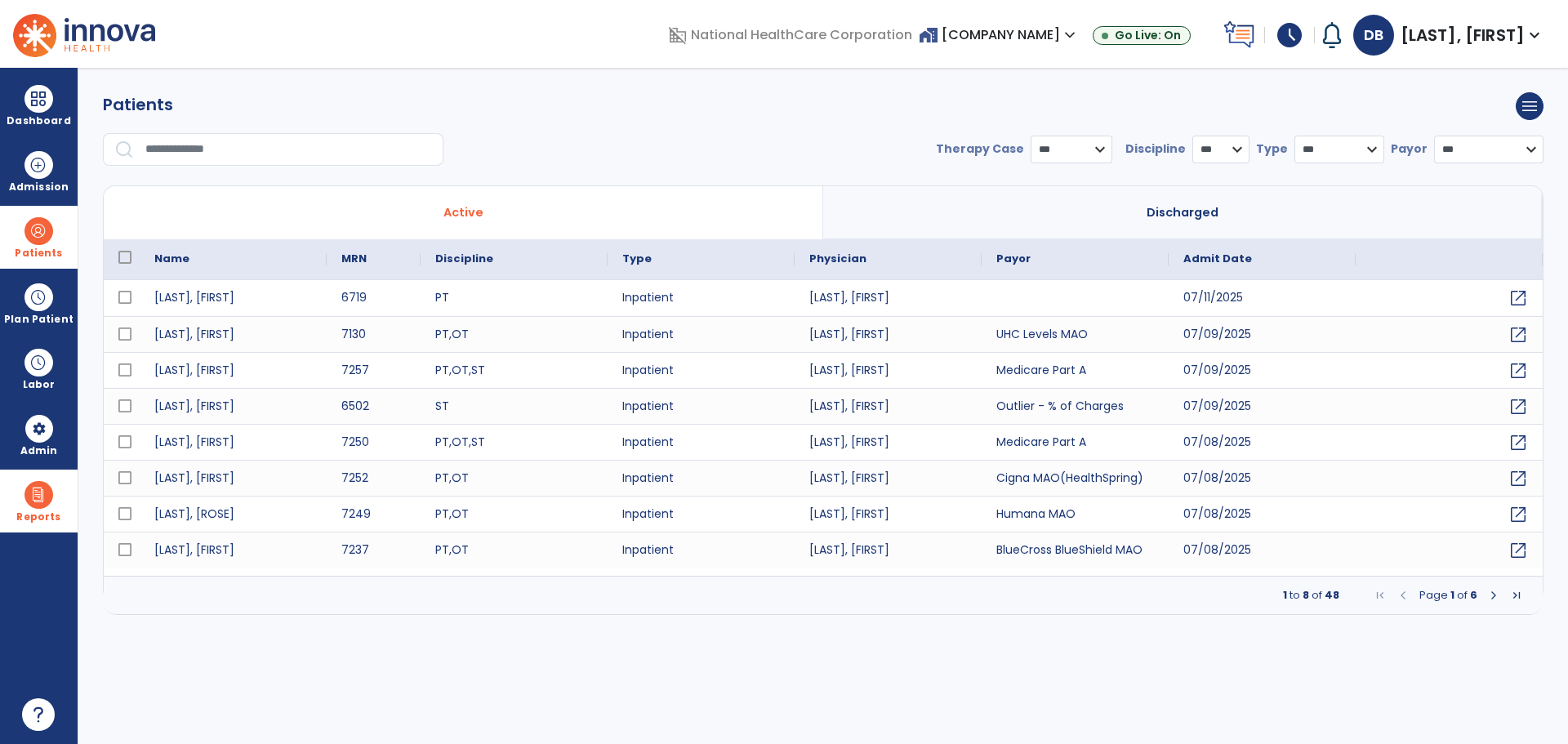 click at bounding box center [288, 149] 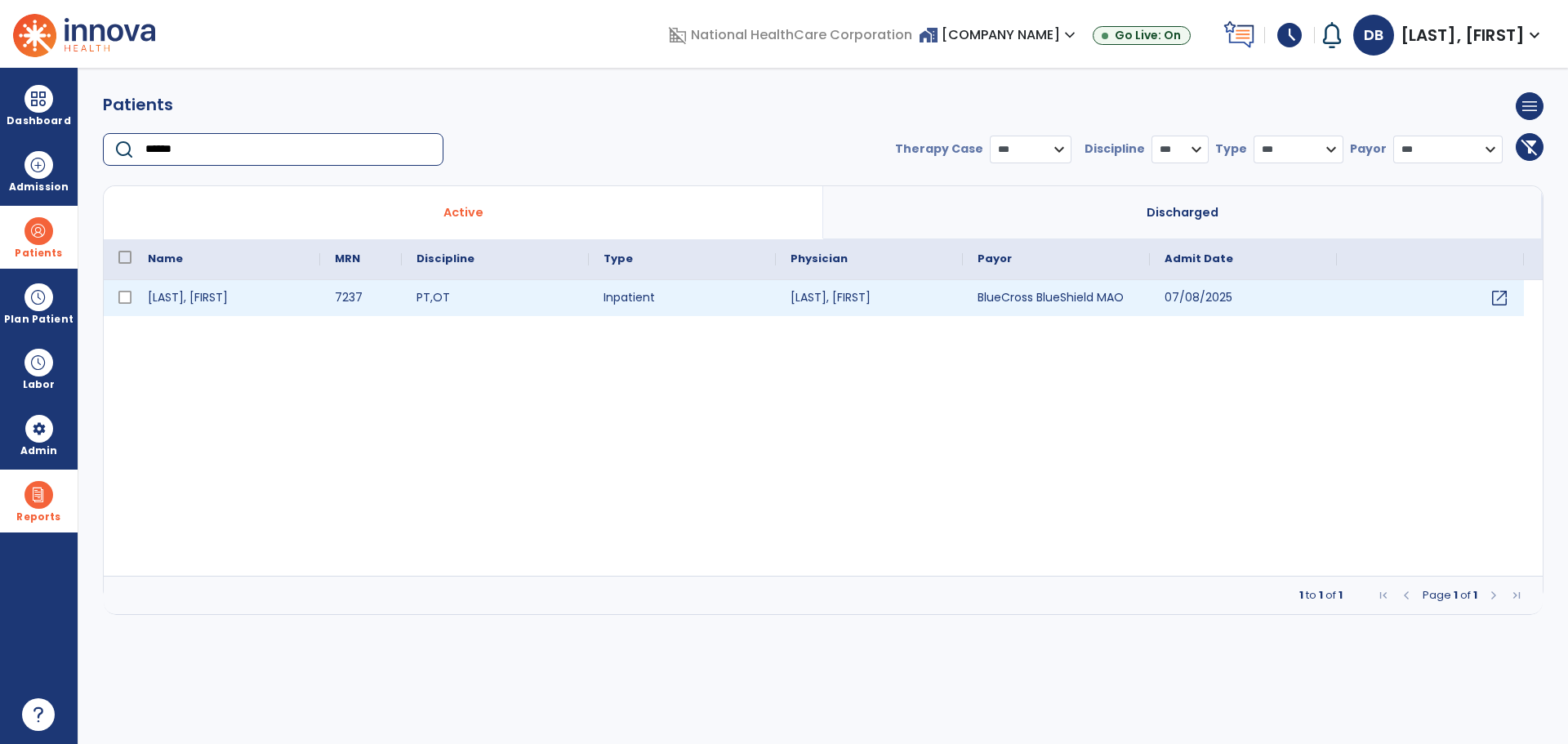 type on "******" 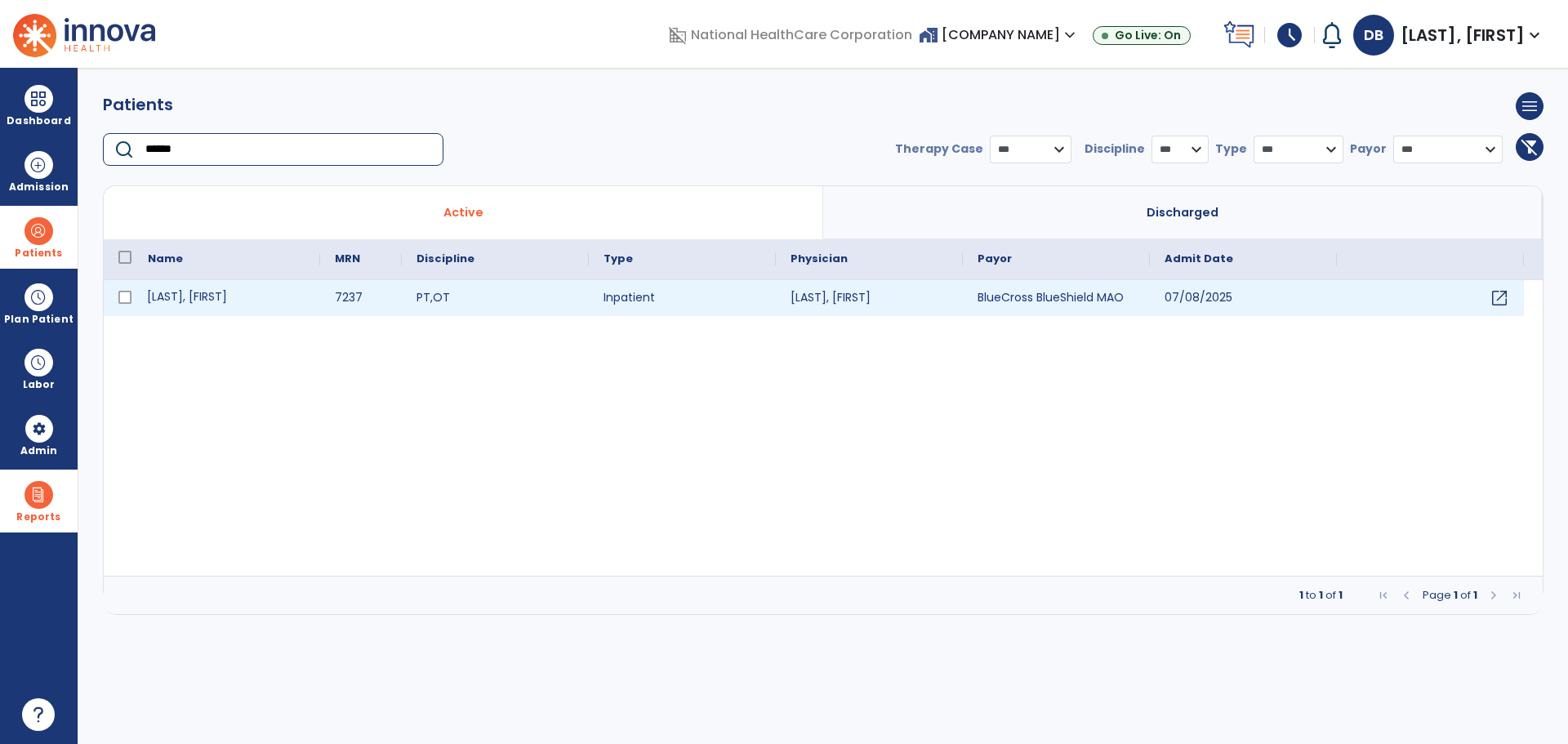 click on "[LAST], [FIRST]" at bounding box center [226, 298] 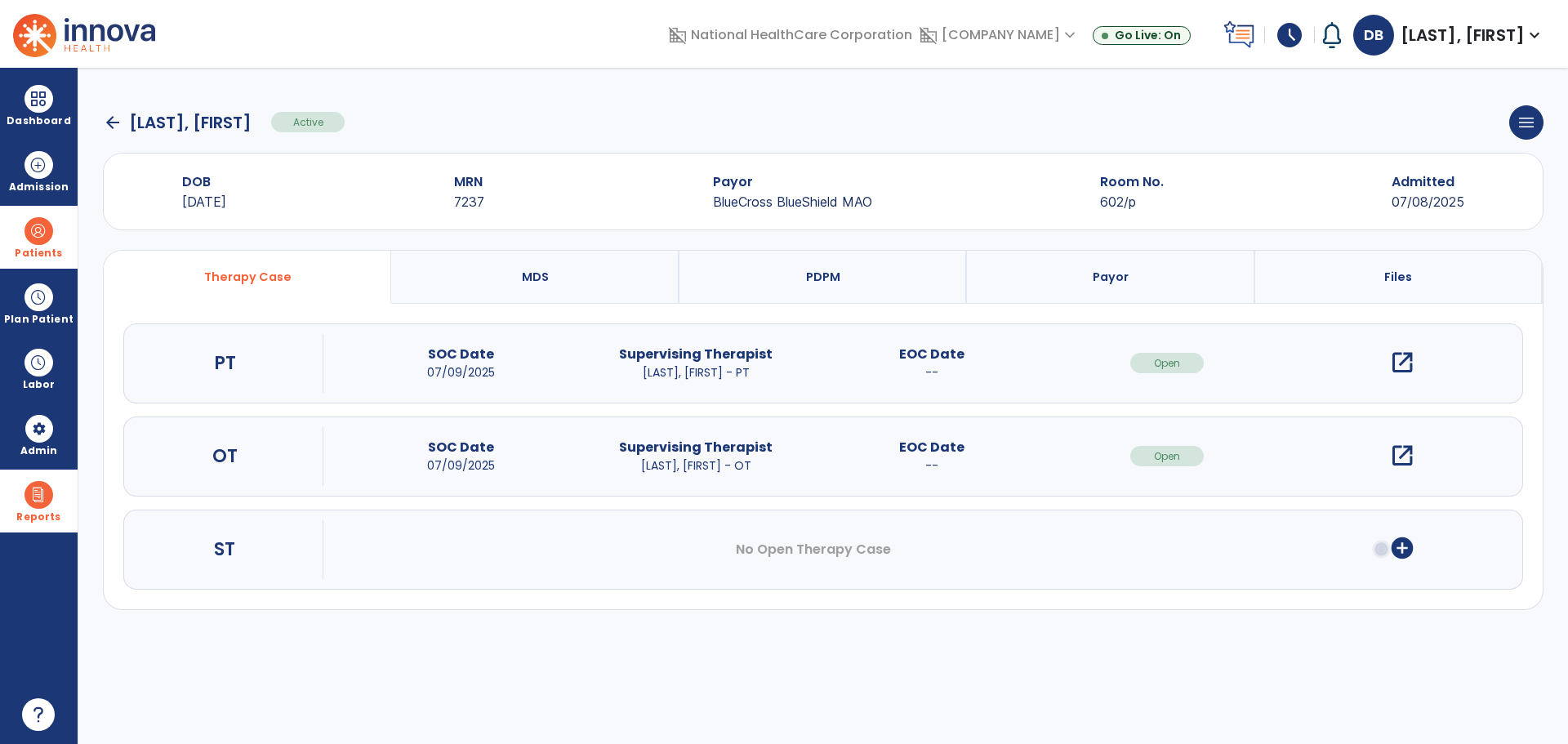 click on "open_in_new" at bounding box center (1402, 363) 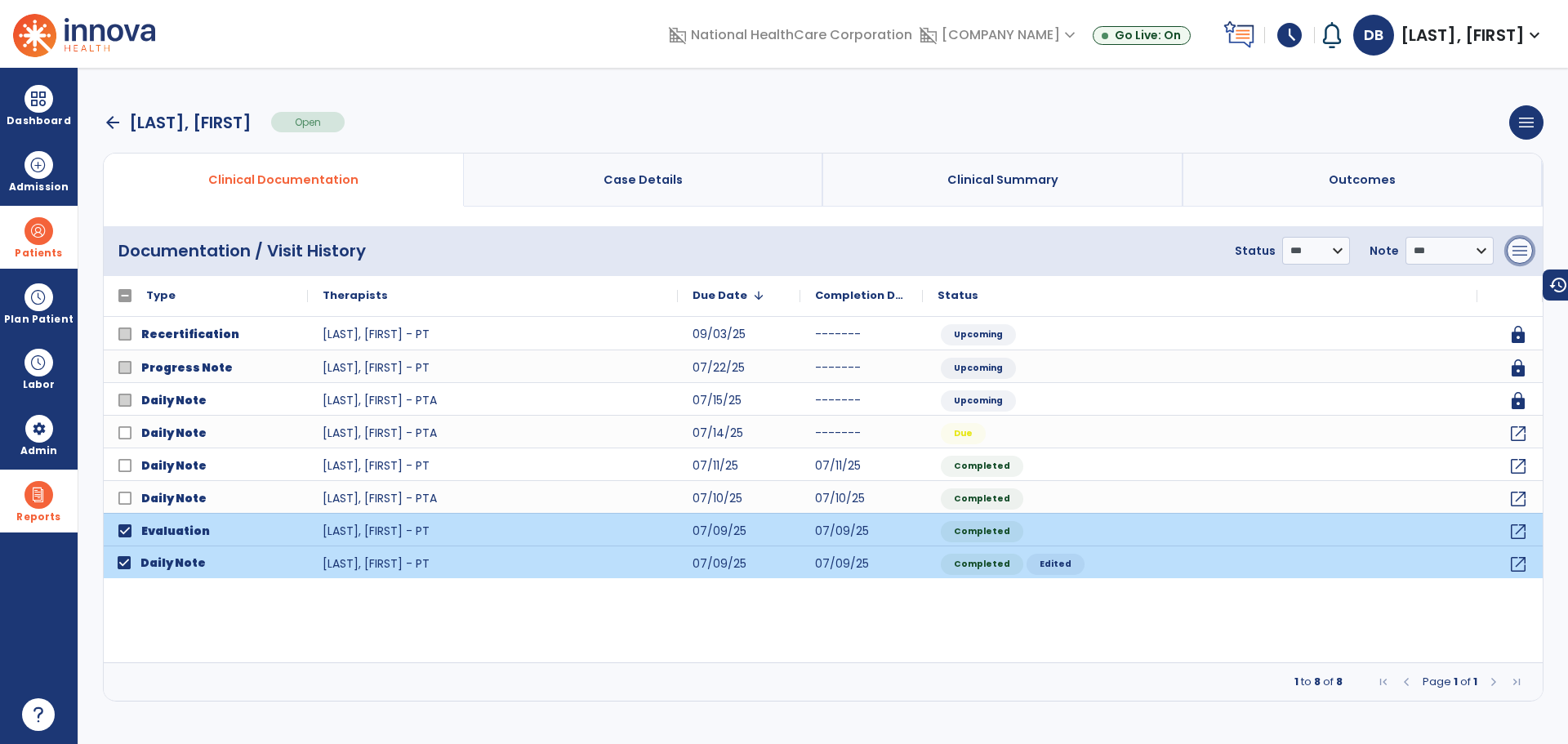 click on "menu" at bounding box center (1520, 251) 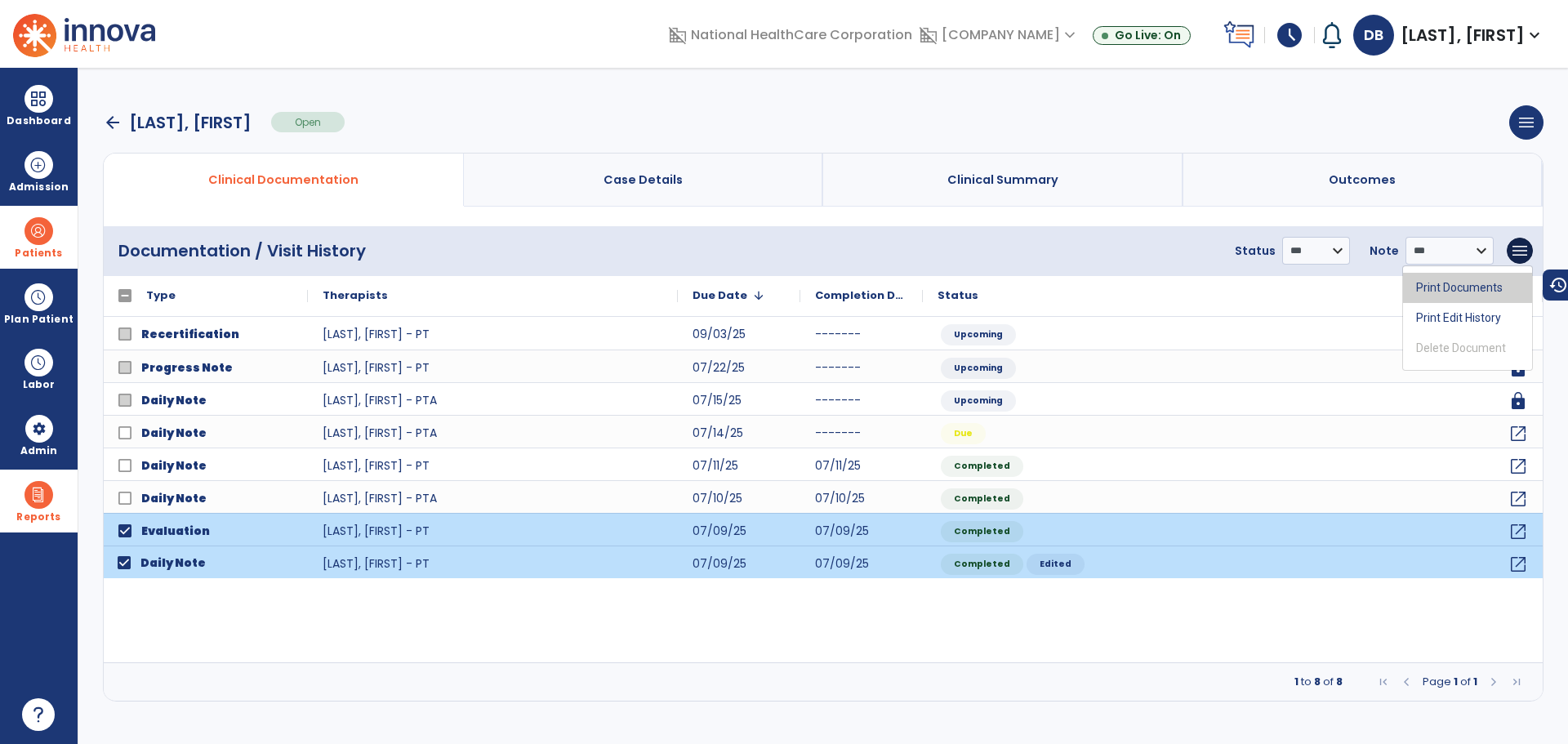 click on "Print Documents" at bounding box center (1468, 287) 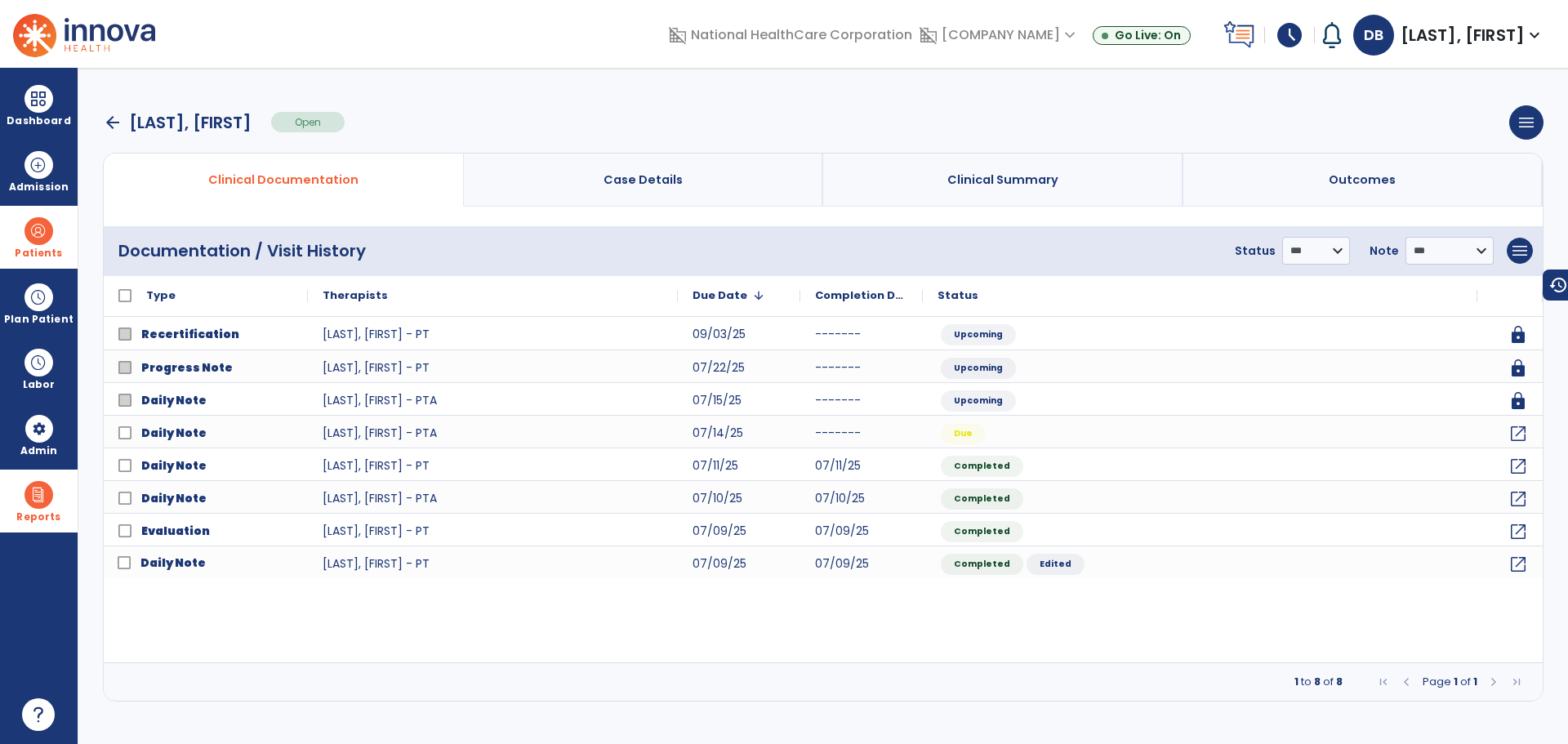 click on "arrow_back" at bounding box center [113, 123] 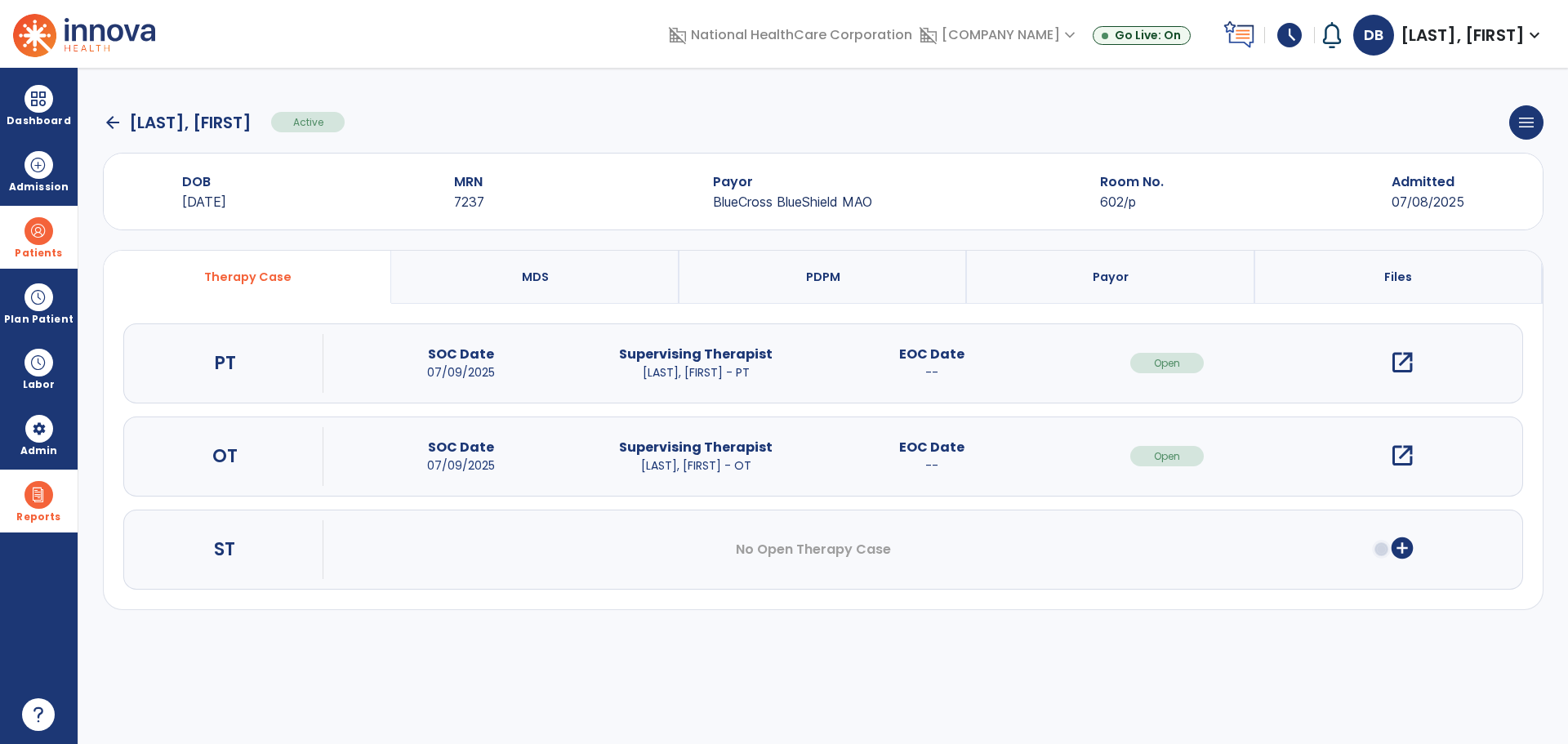 click on "open_in_new" at bounding box center [1402, 456] 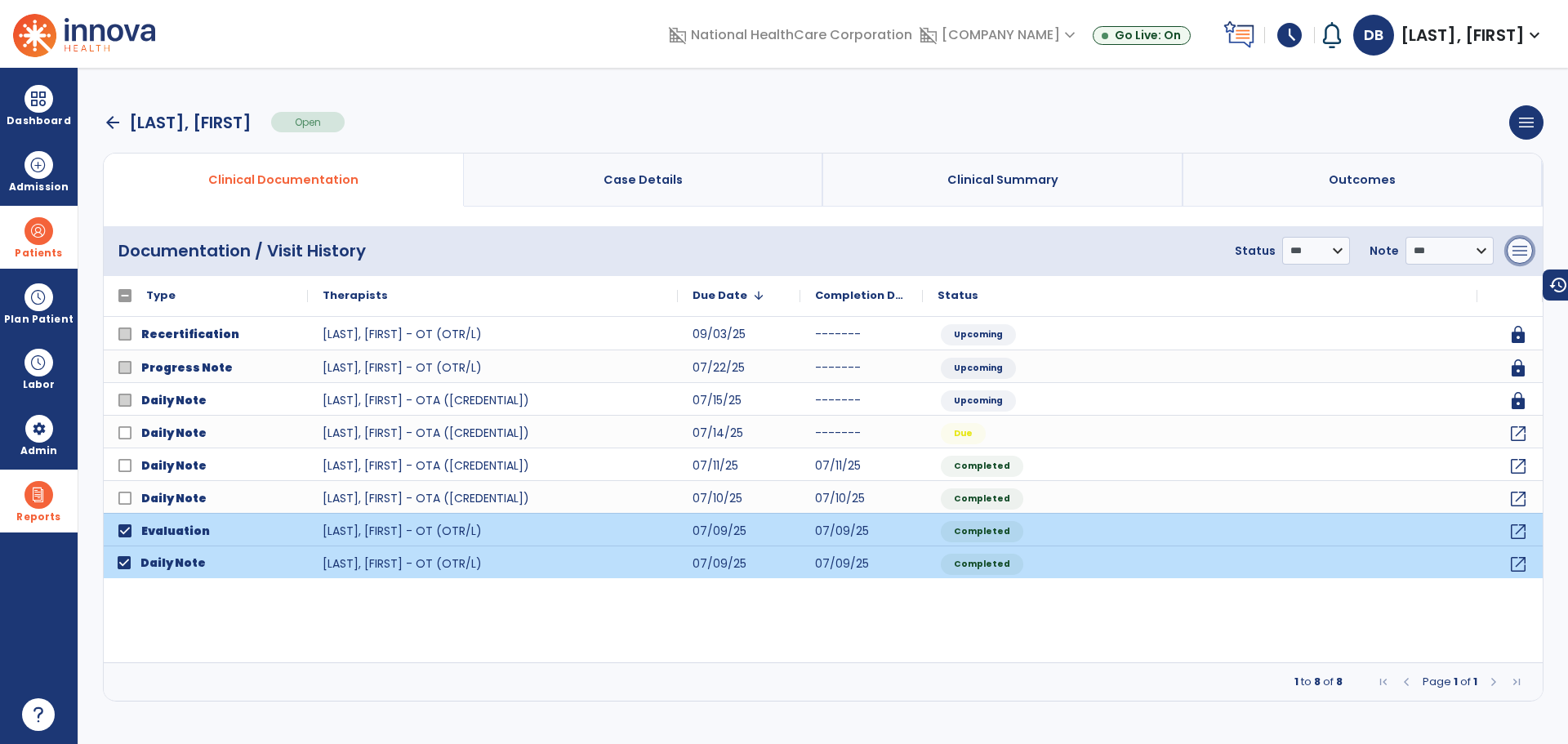 click on "menu" at bounding box center [1520, 251] 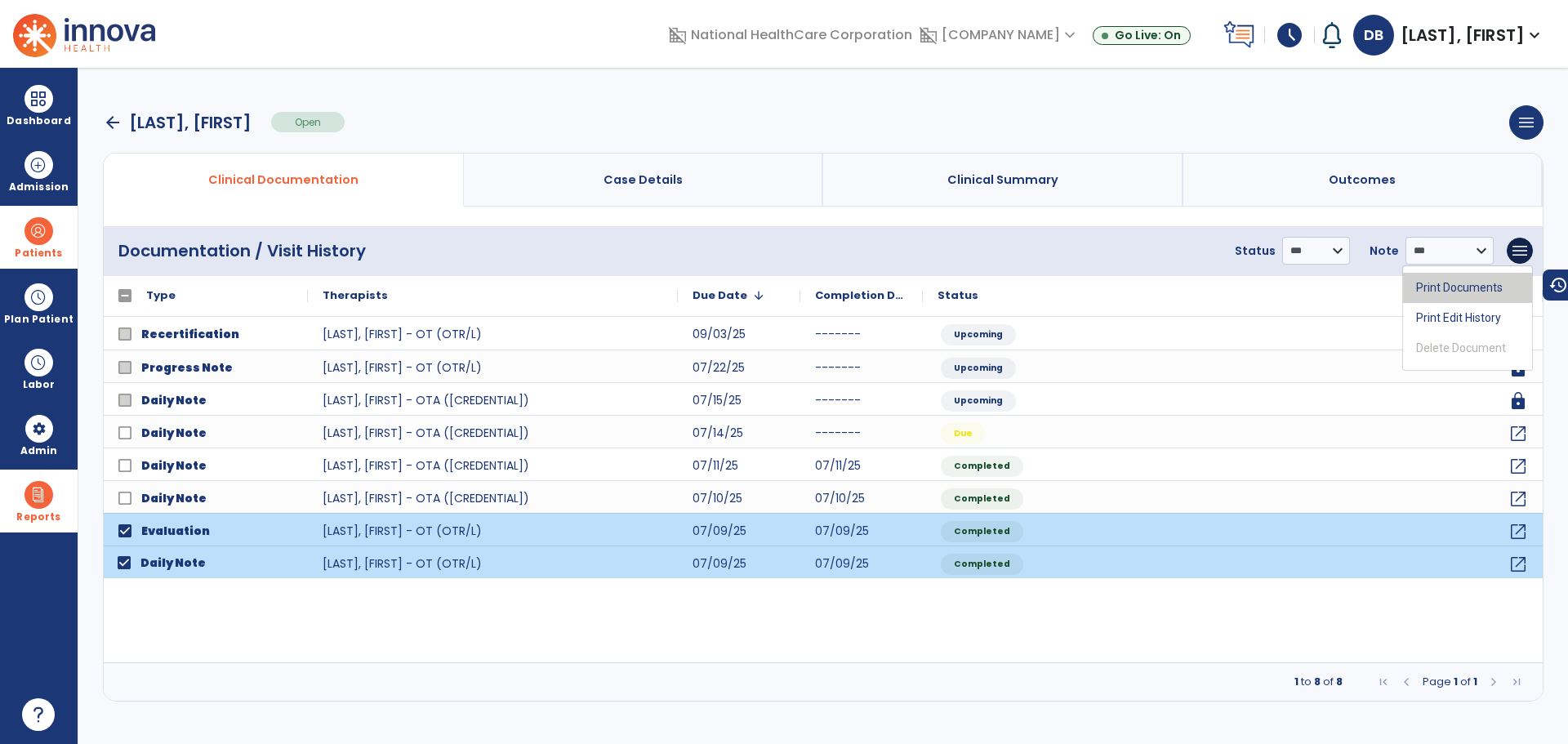 click on "Print Documents" at bounding box center (1468, 287) 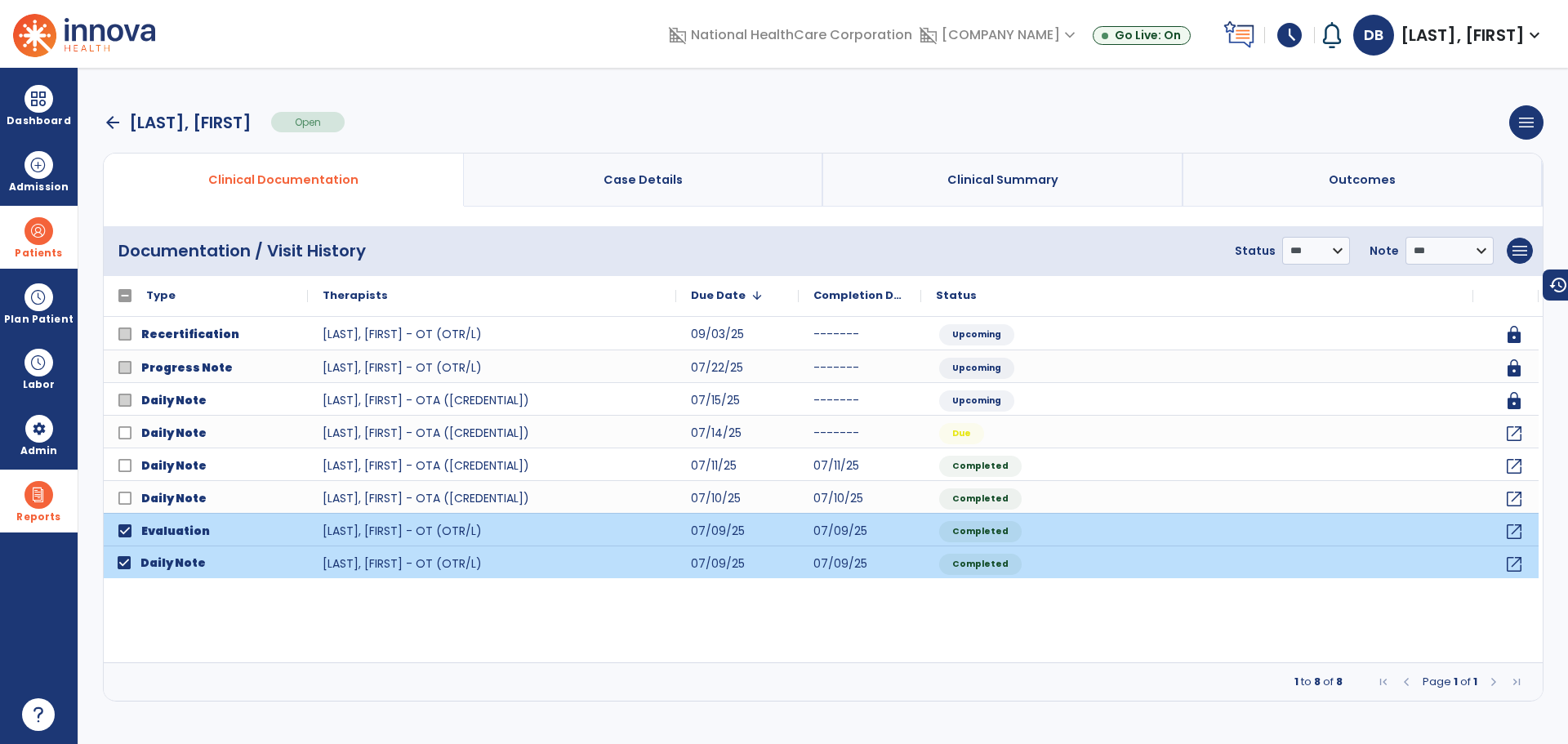 click at bounding box center (38, 495) 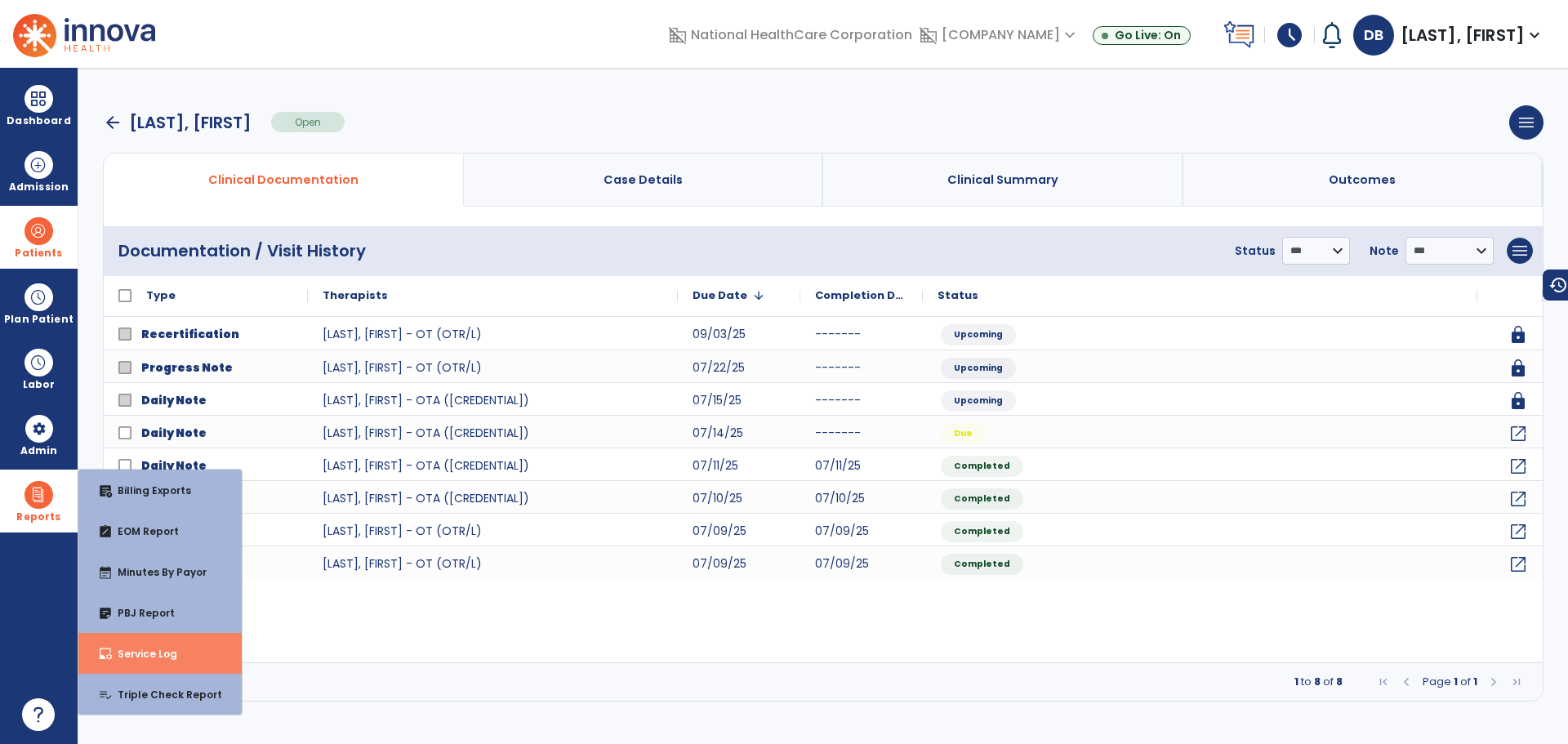 click on "Service Log" at bounding box center [140, 653] 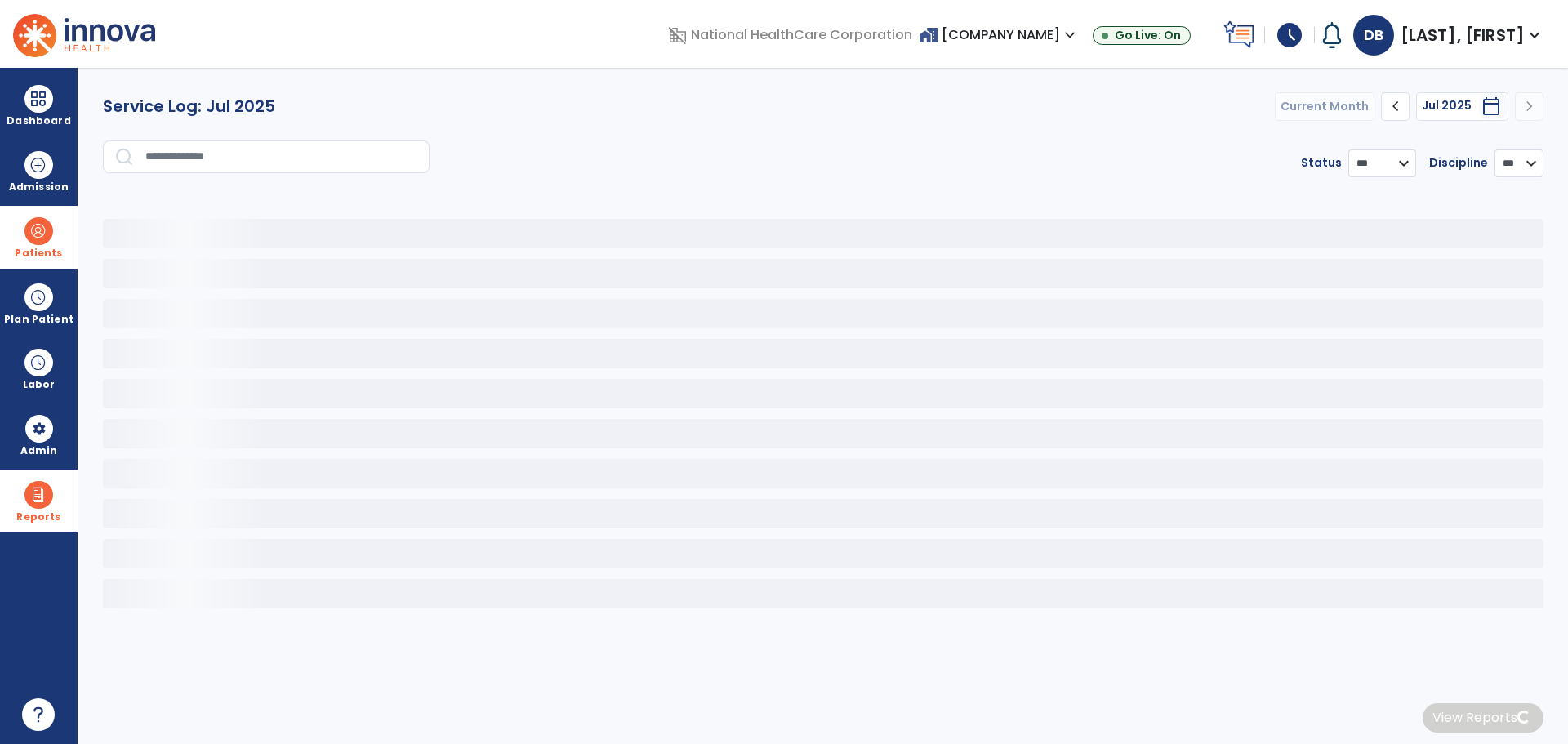 click at bounding box center (282, 157) 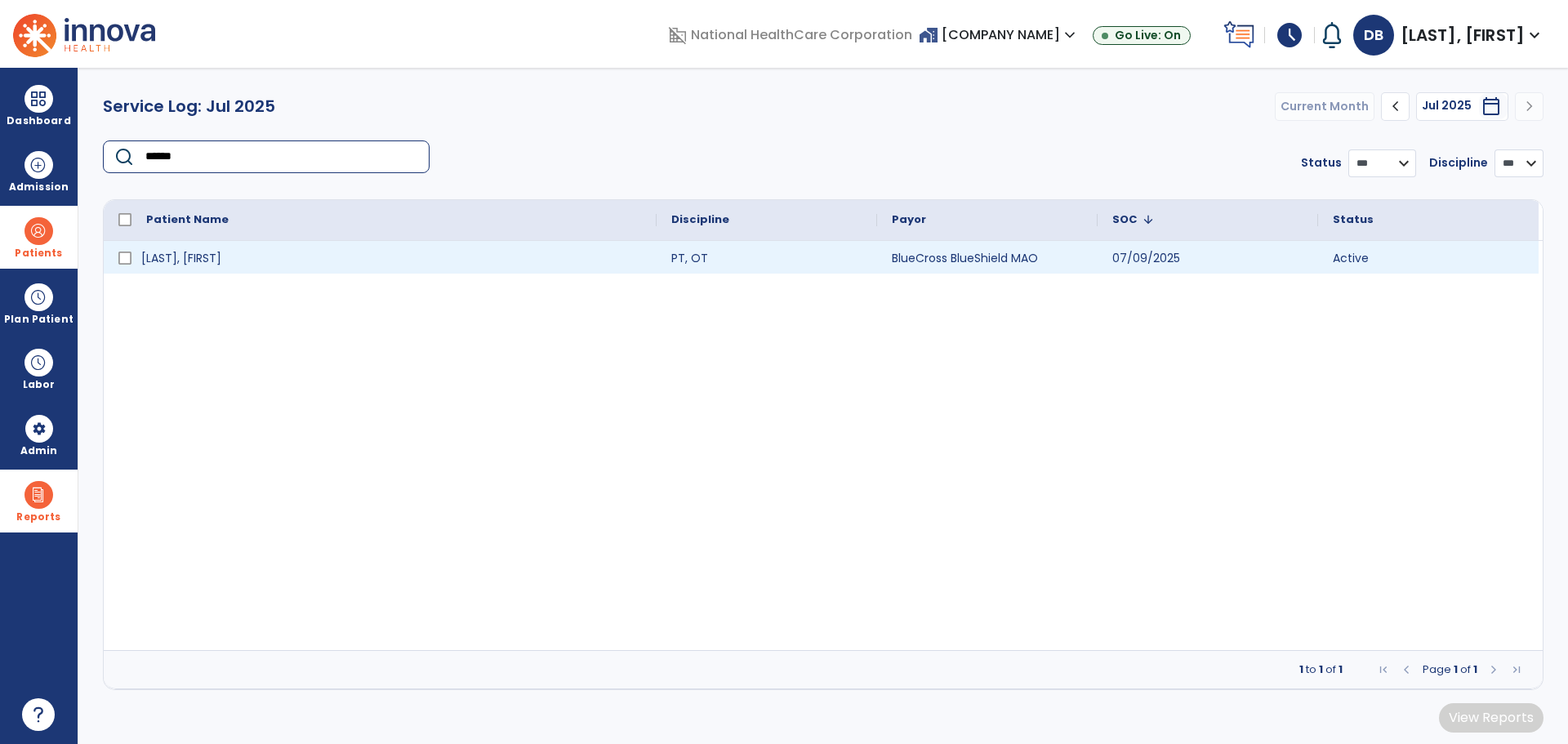 type on "******" 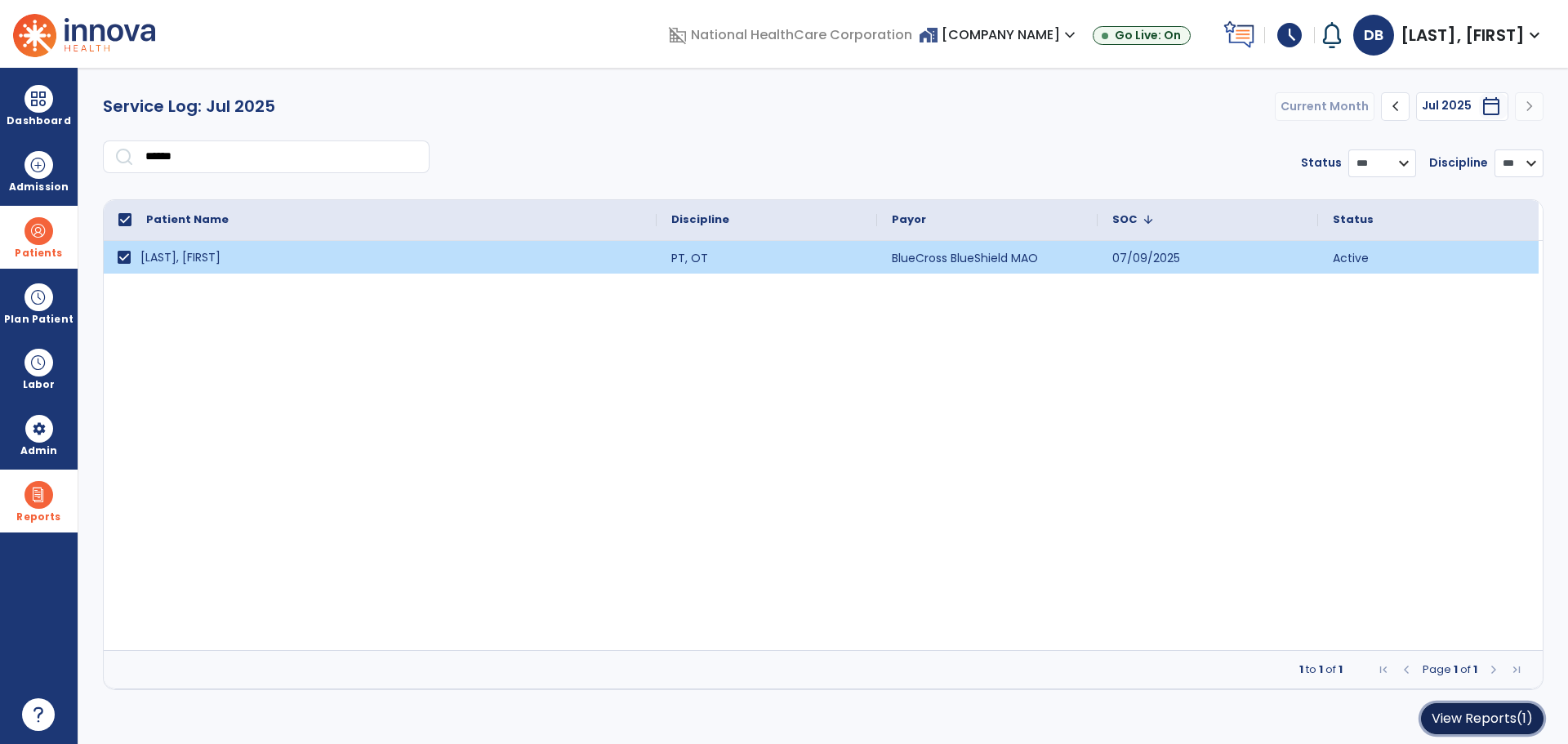 click on "View Reports   (1)" 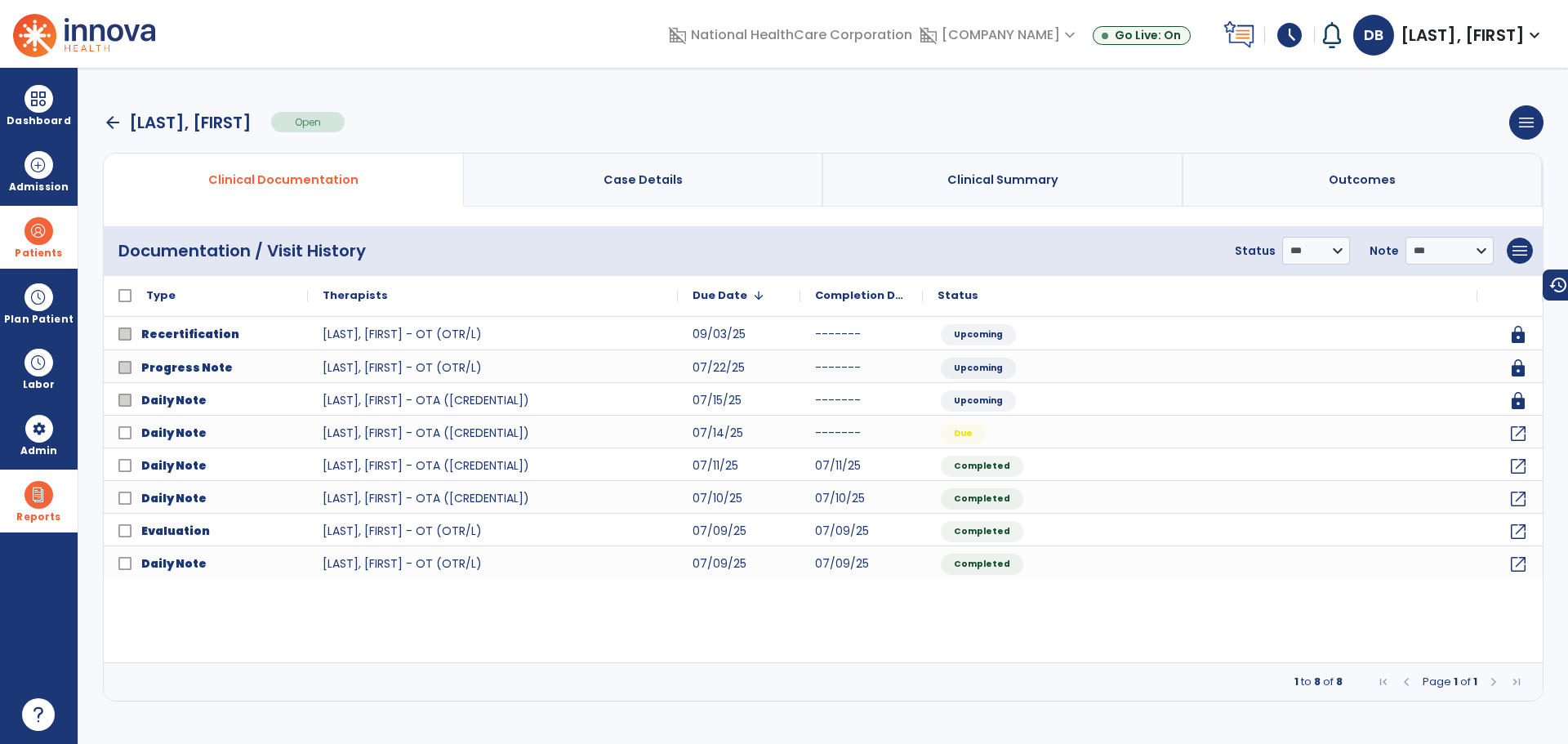 click on "Patients" at bounding box center (38, 237) 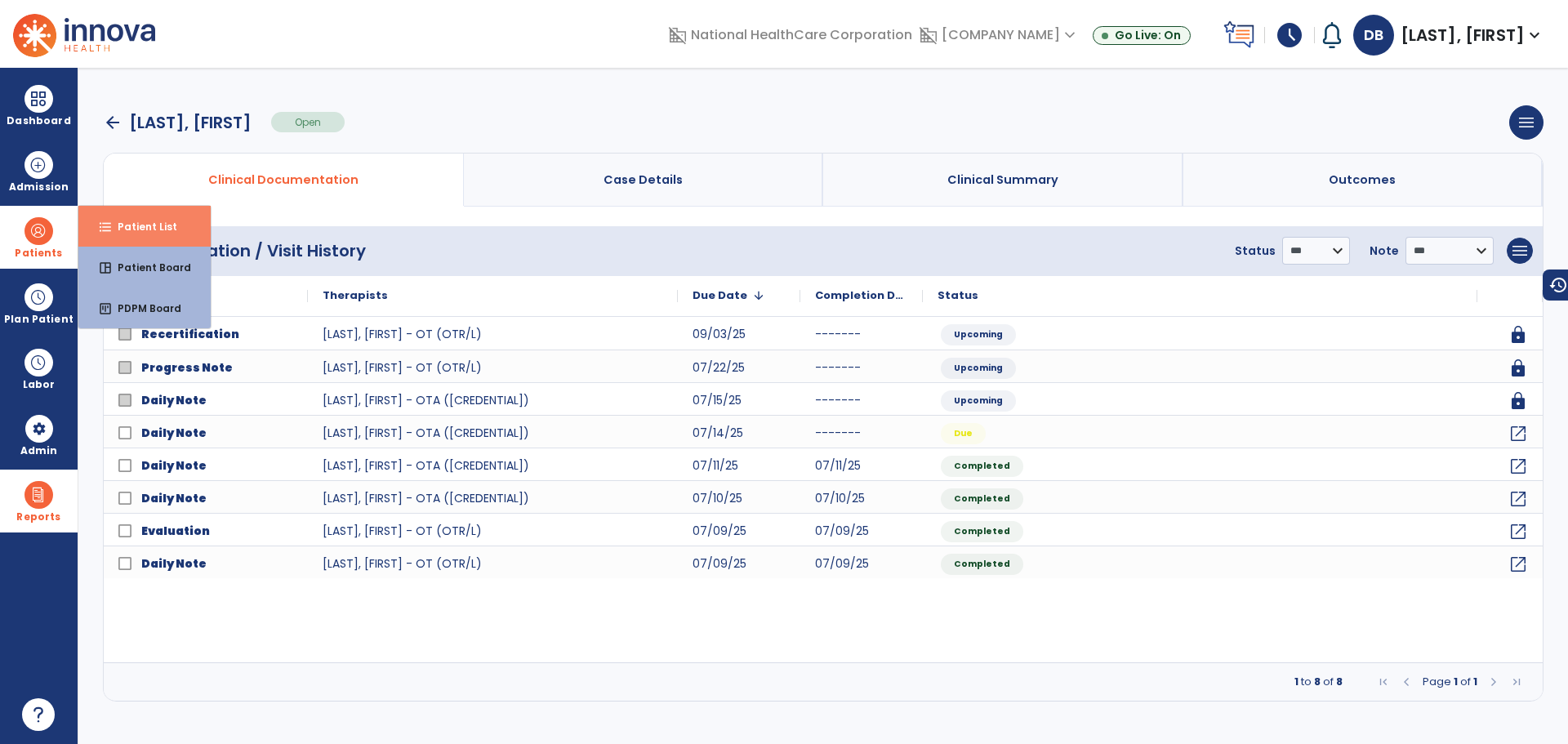 click on "format_list_bulleted" at bounding box center (105, 227) 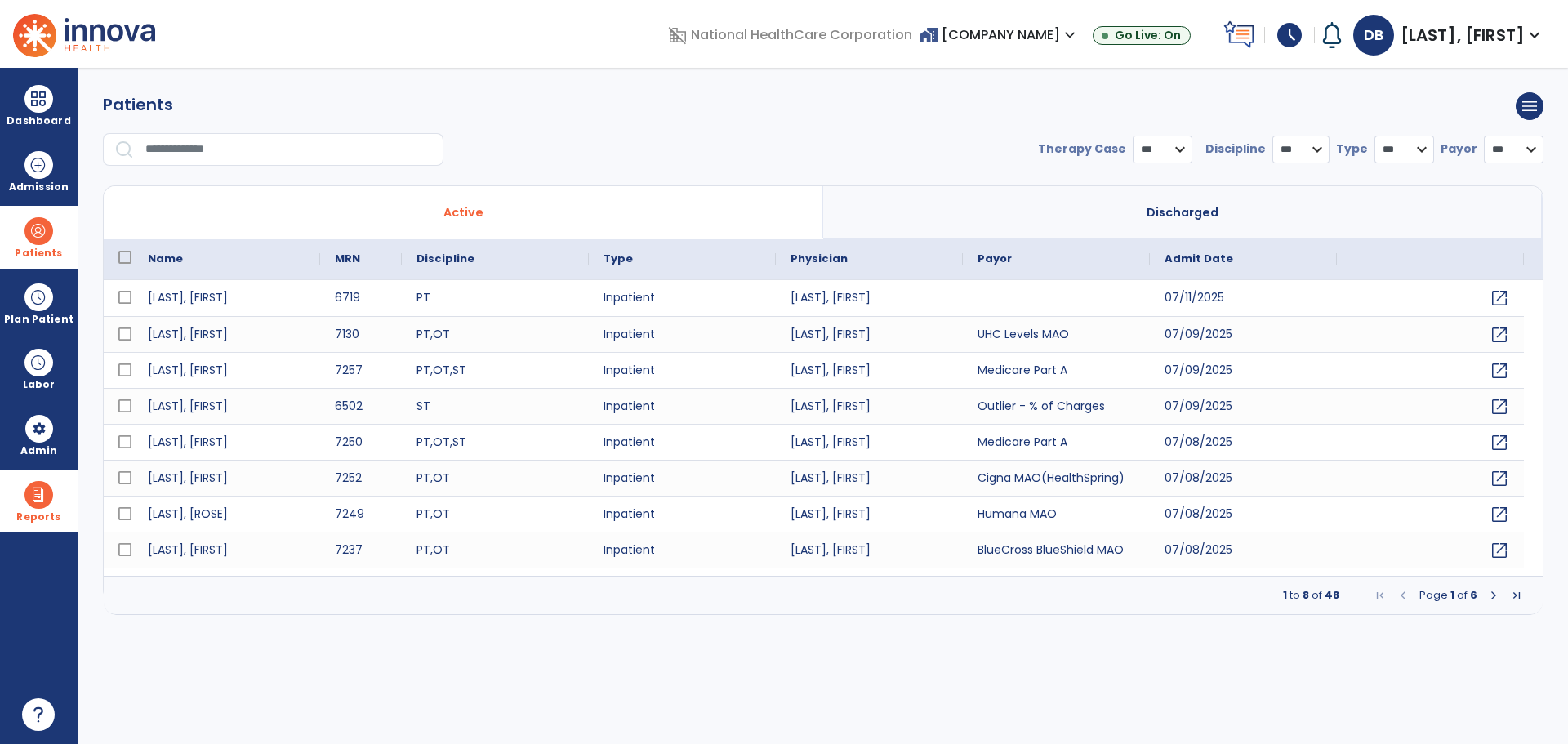 select on "***" 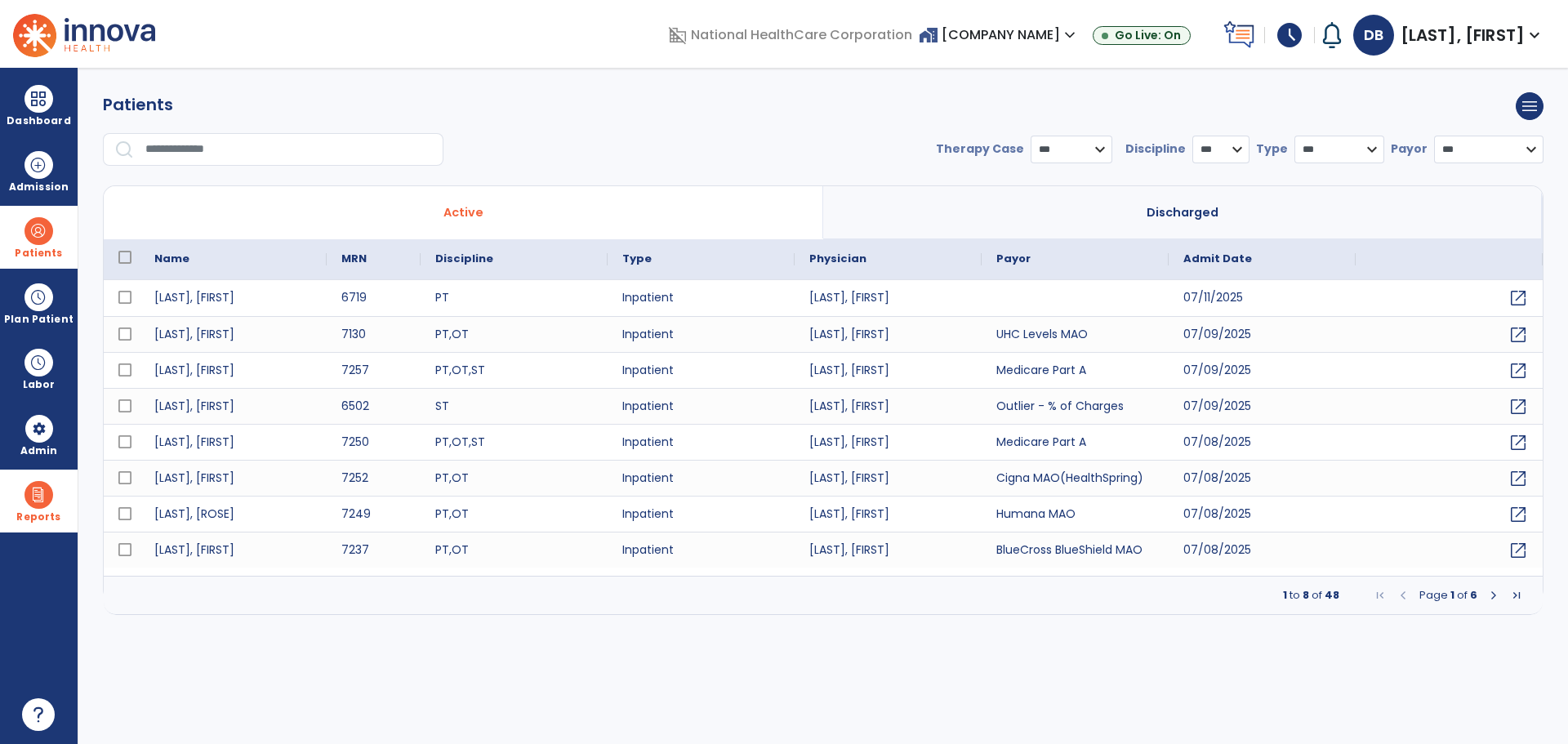 click at bounding box center (288, 149) 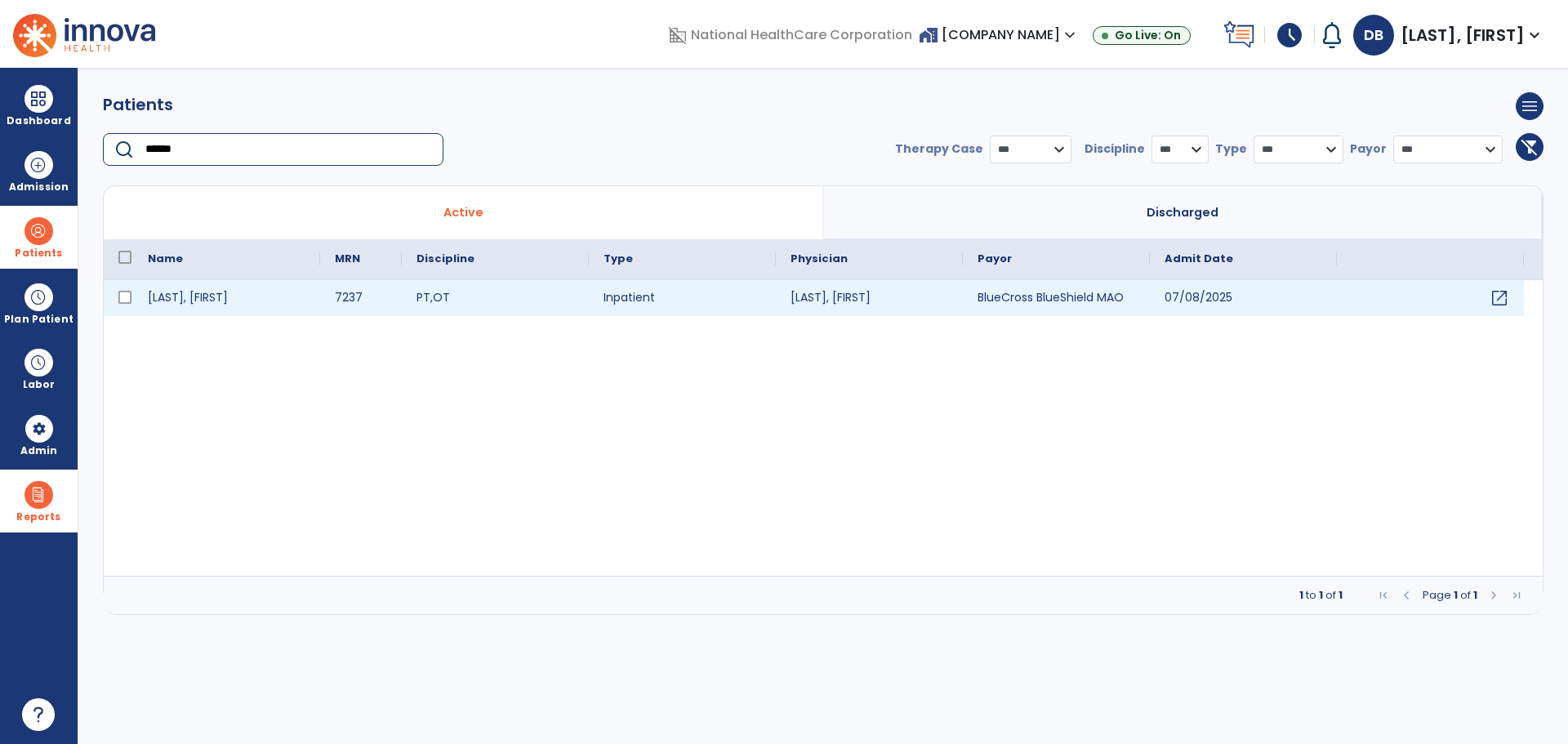 type on "******" 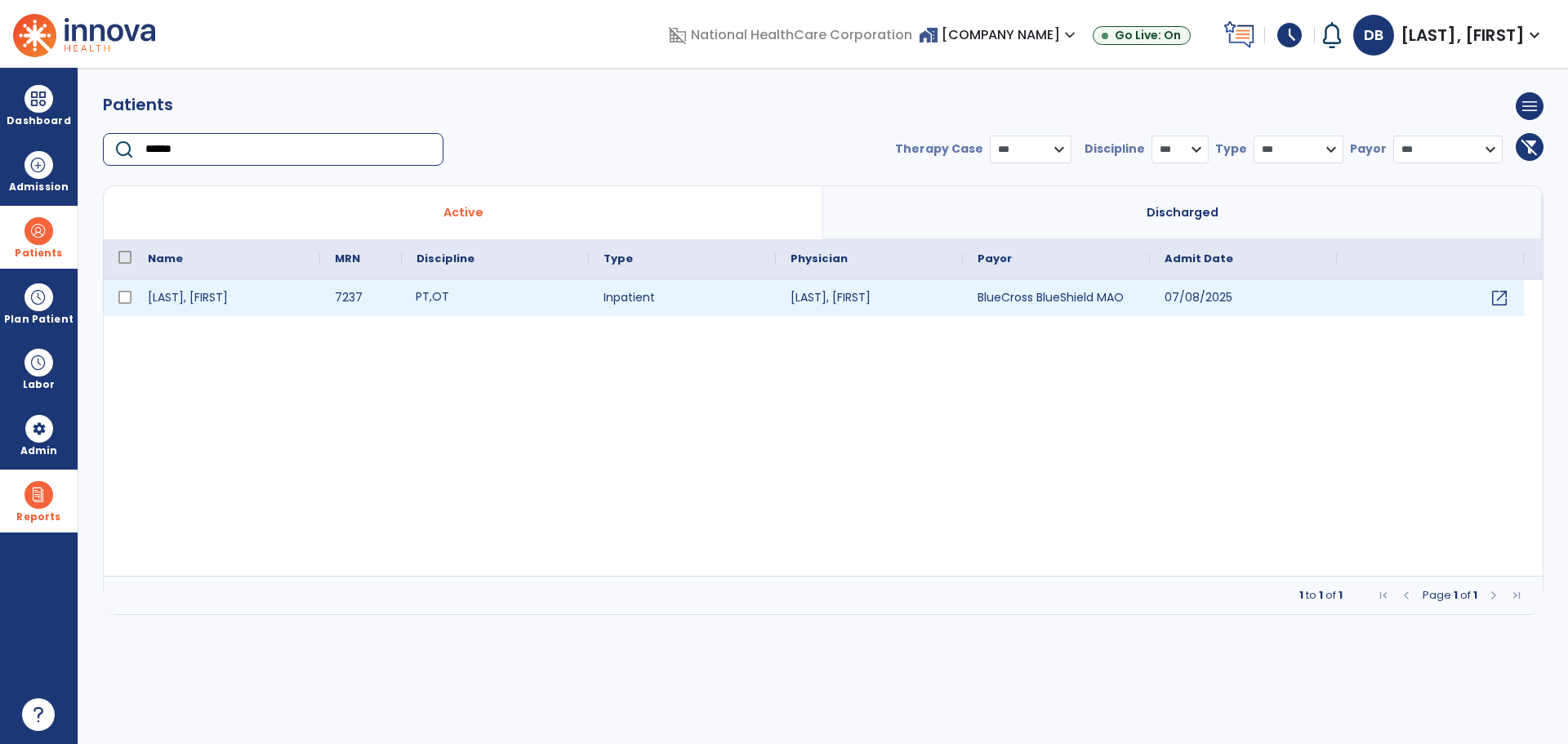 click on "OT" at bounding box center [440, 296] 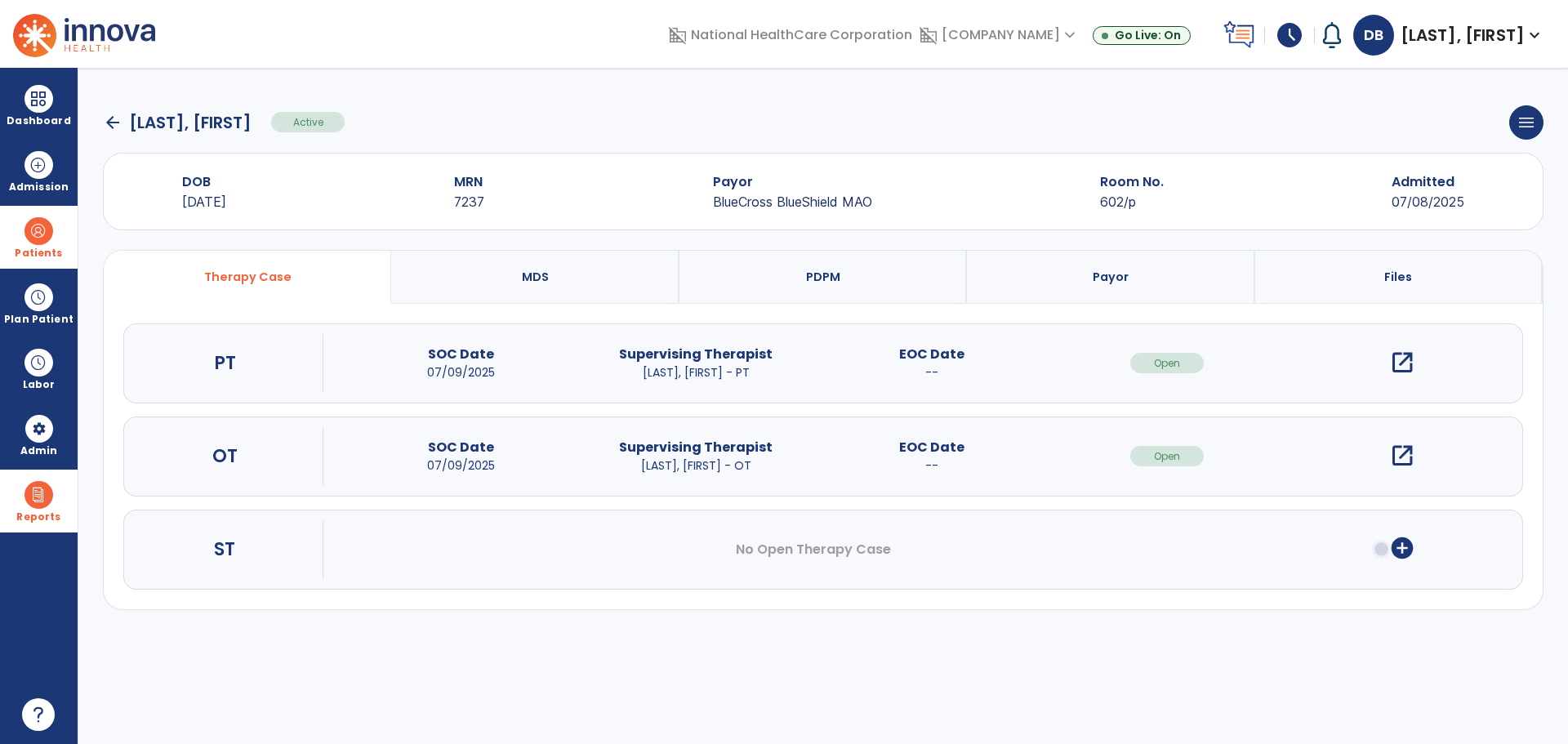 click on "open_in_new" at bounding box center [1402, 363] 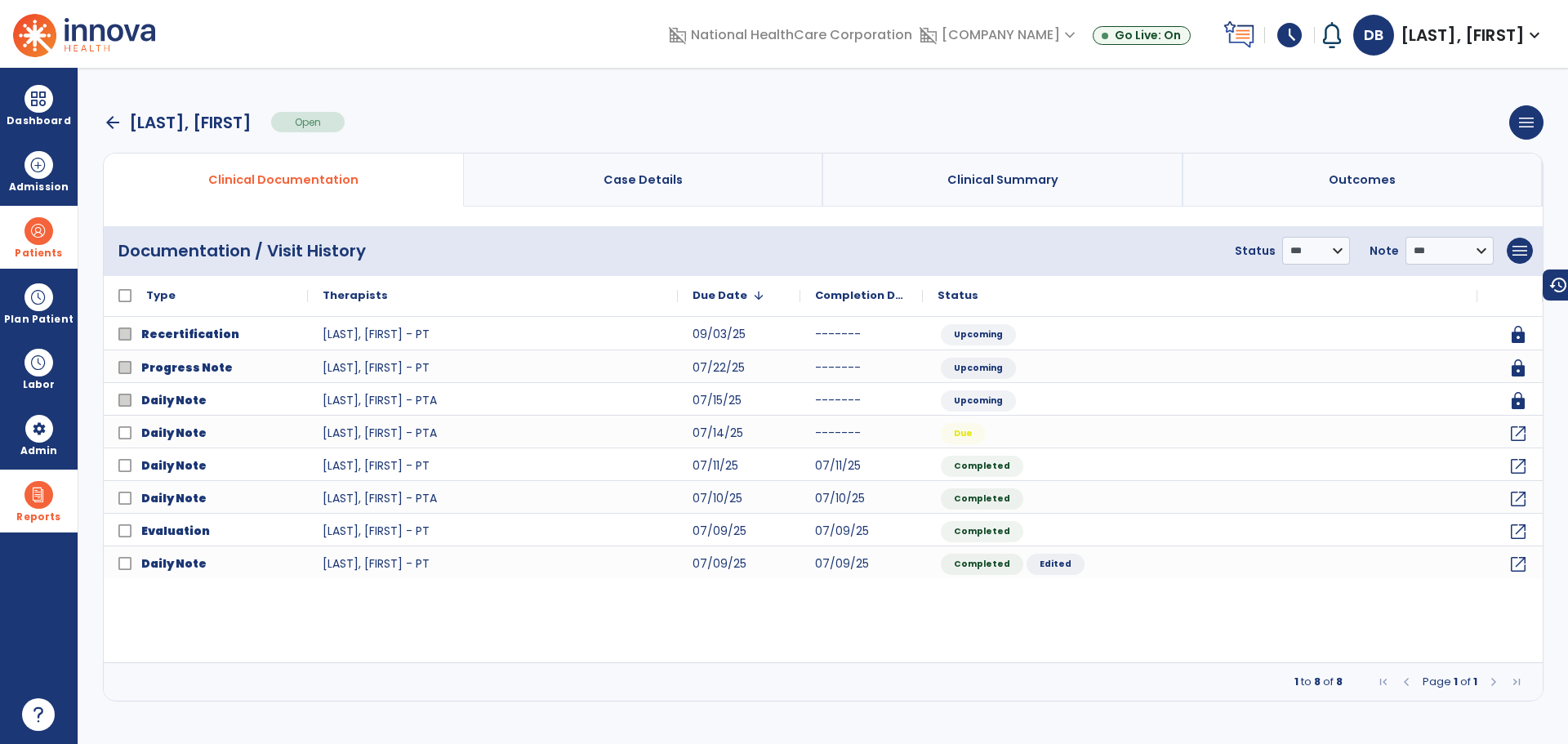 drag, startPoint x: 48, startPoint y: 238, endPoint x: 100, endPoint y: 234, distance: 52.153619 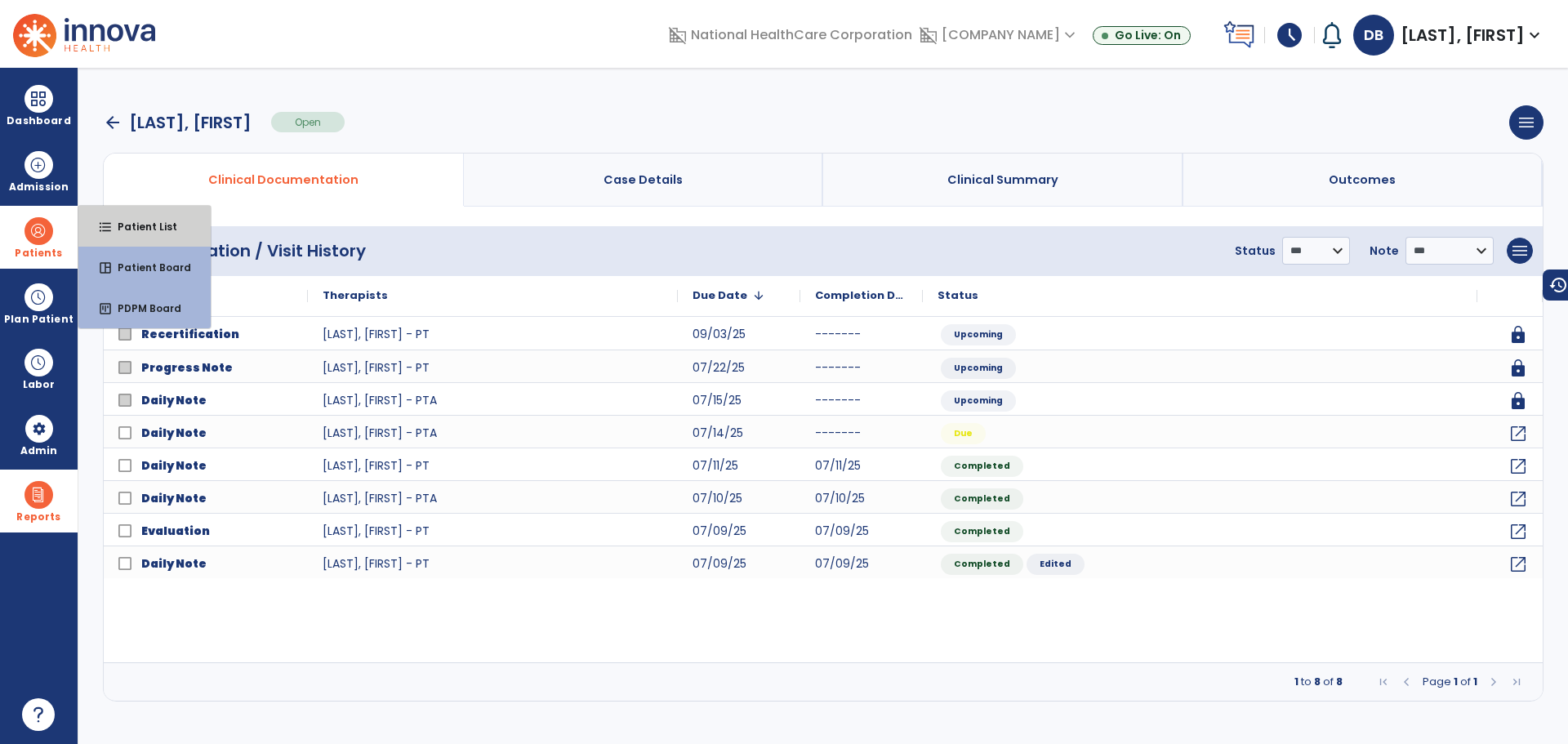 click on "format_list_bulleted" at bounding box center (105, 227) 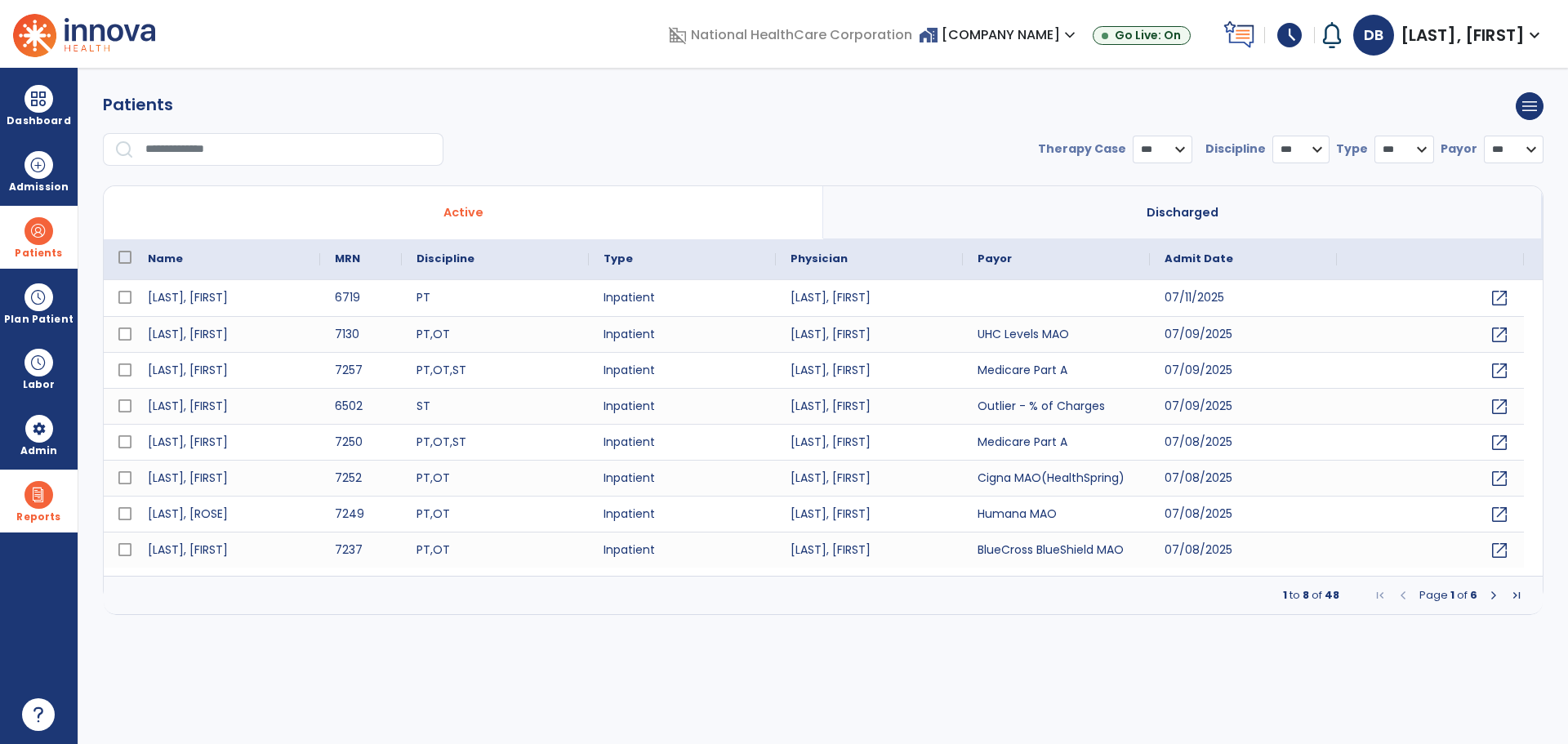 select on "***" 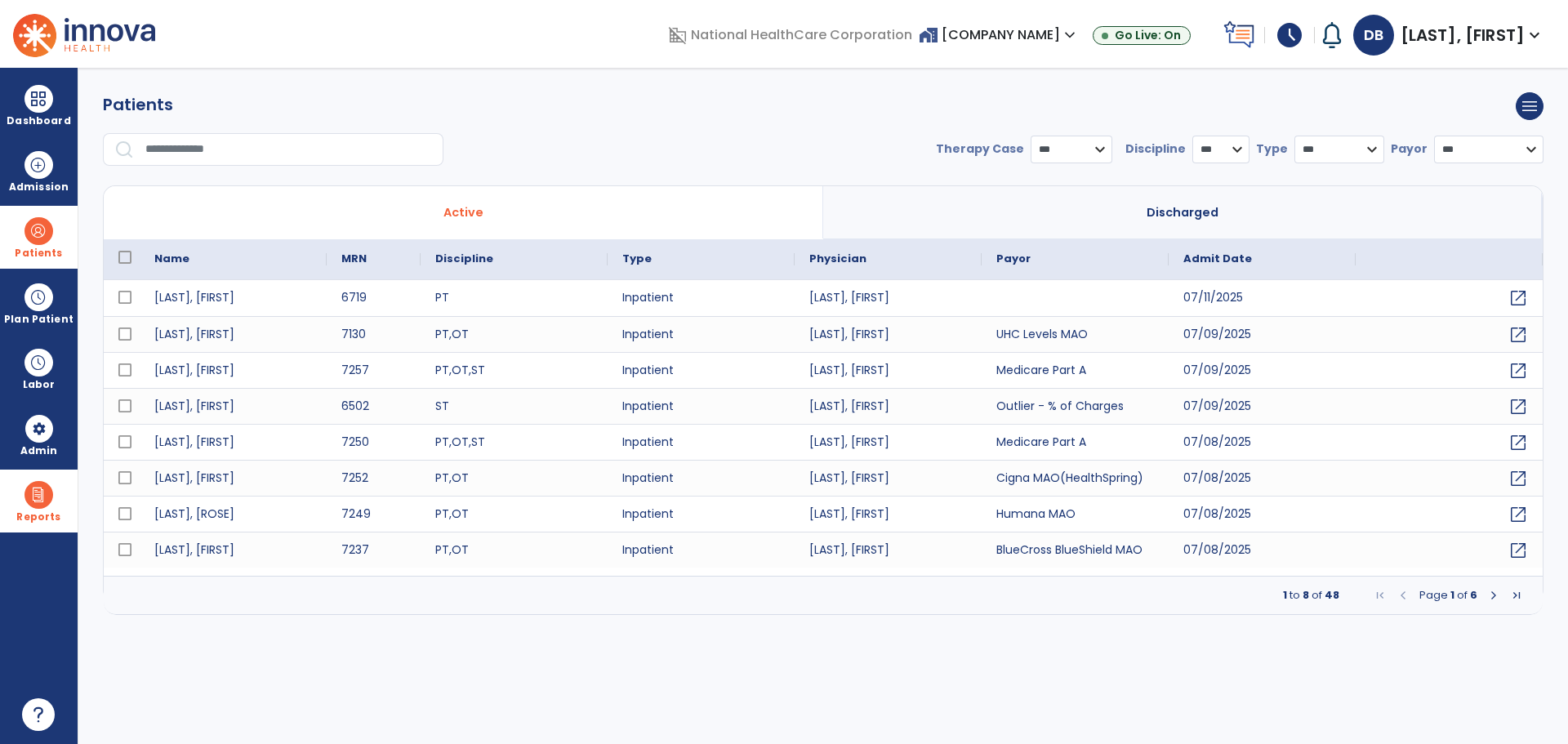 click at bounding box center (288, 149) 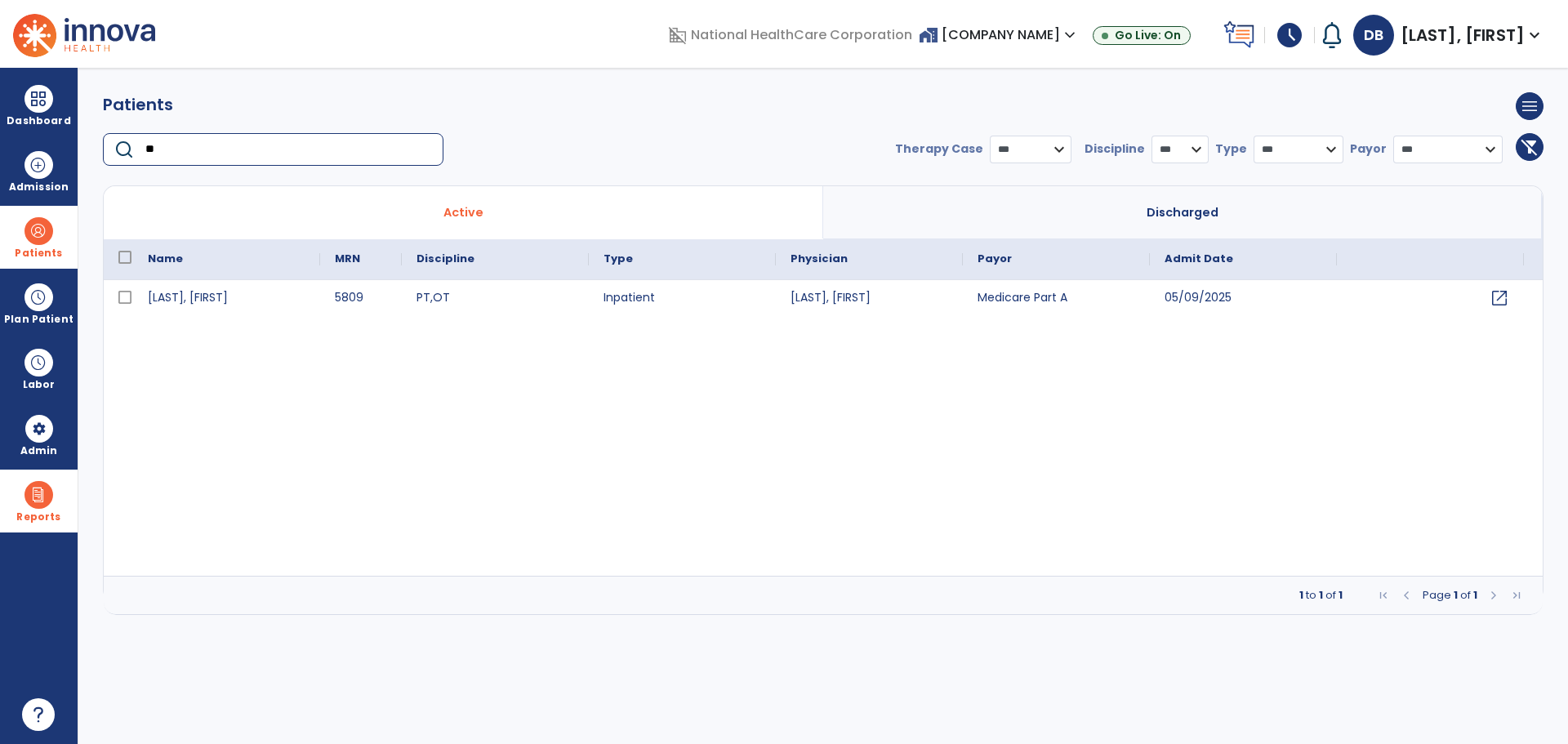 type on "*" 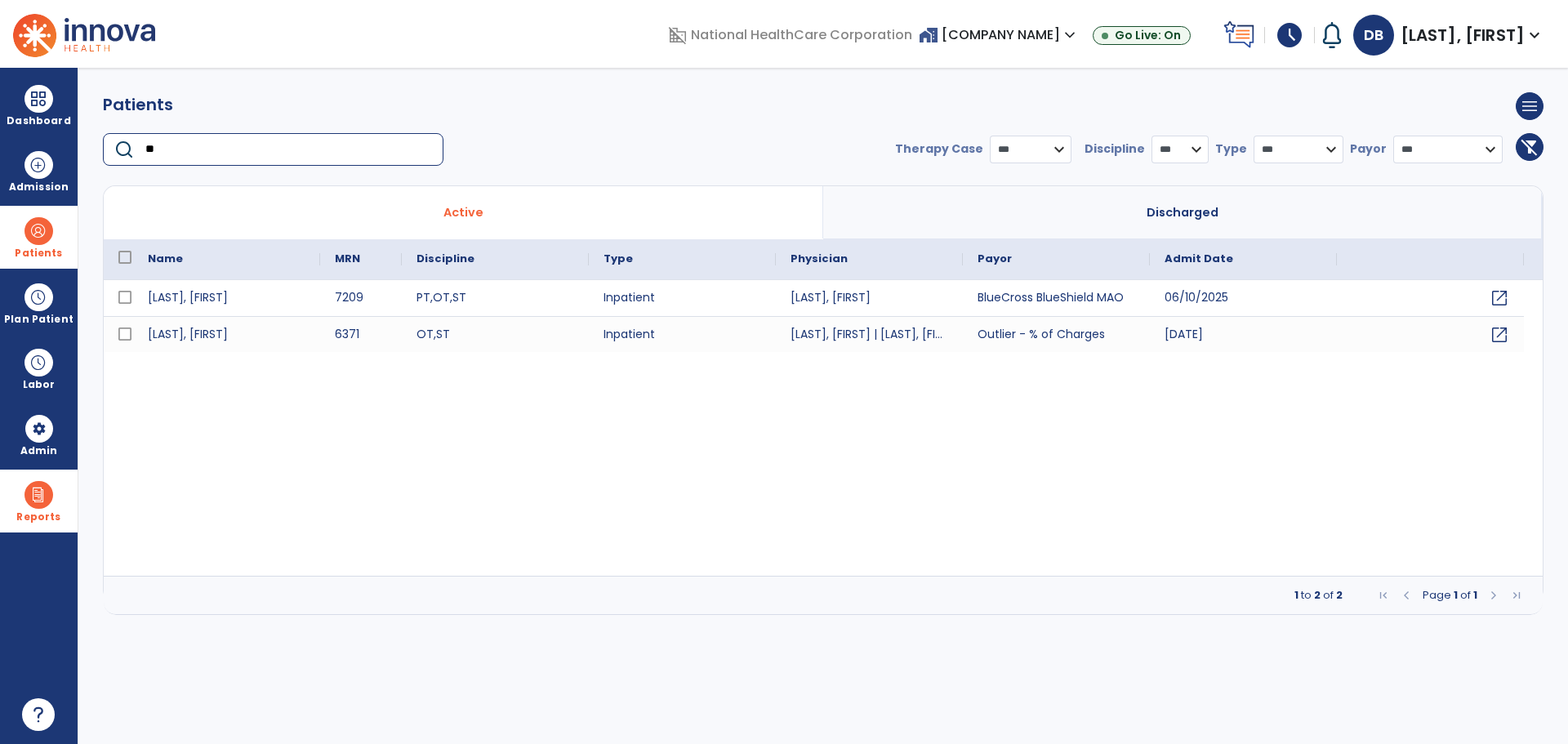 type on "*" 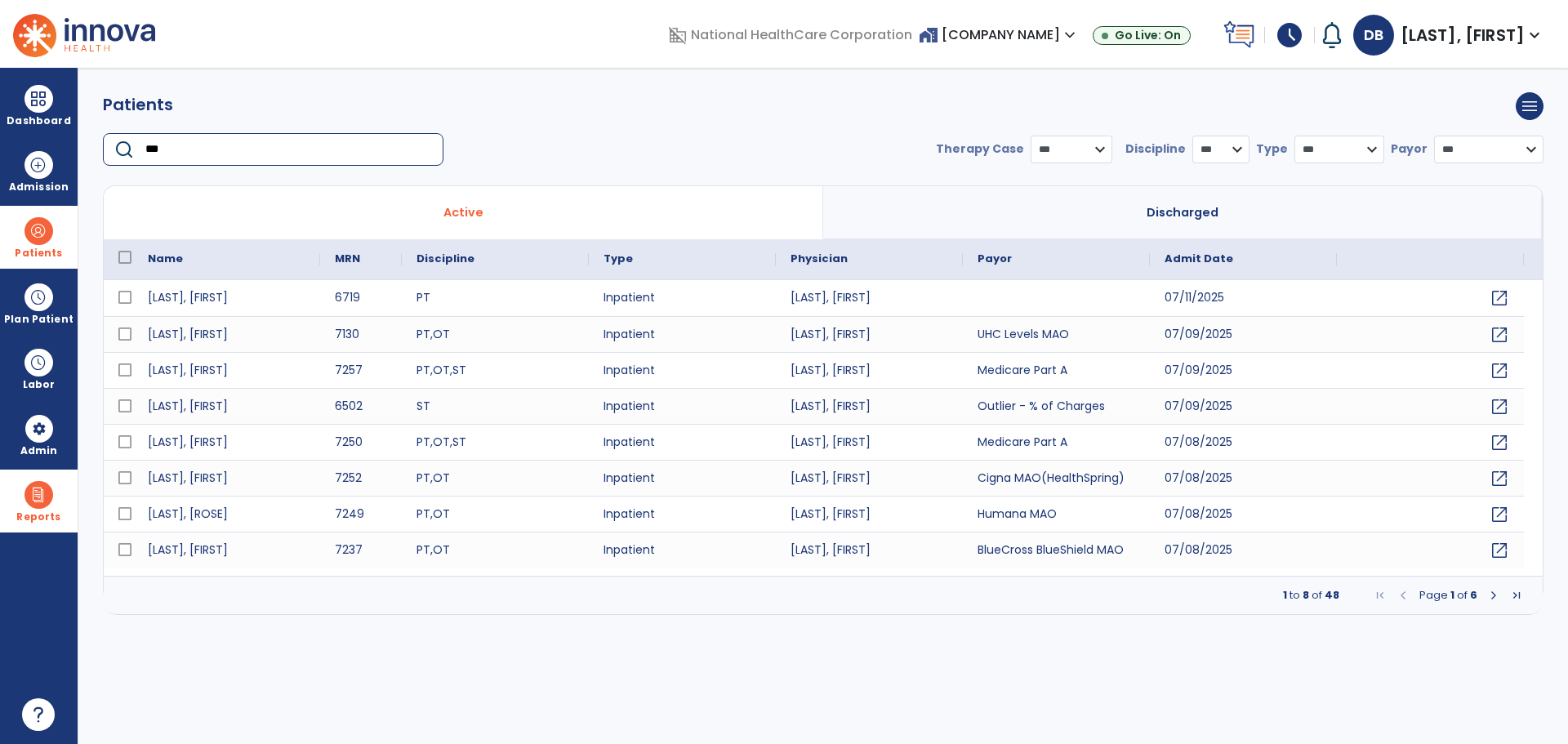 type on "****" 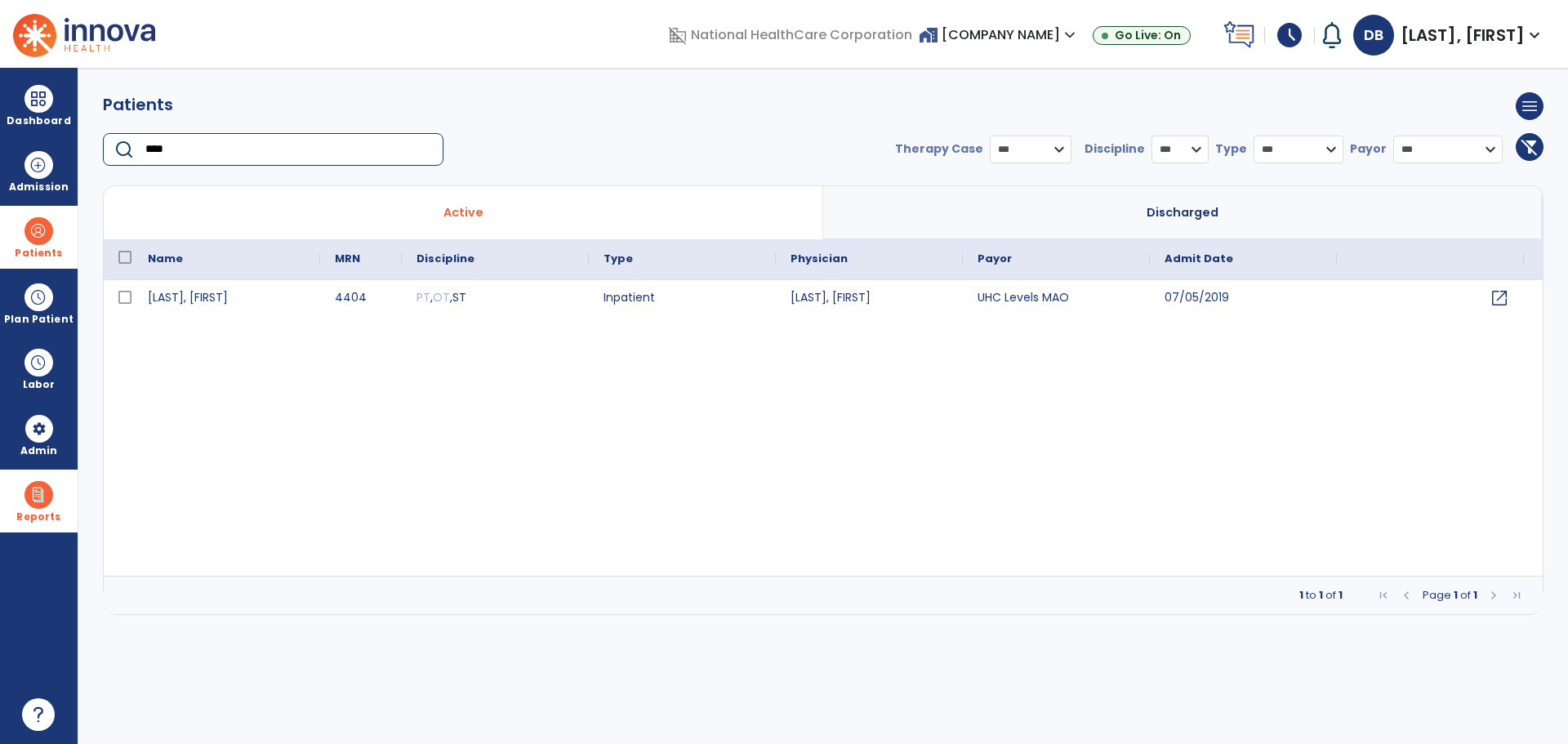 click on "****" at bounding box center (288, 149) 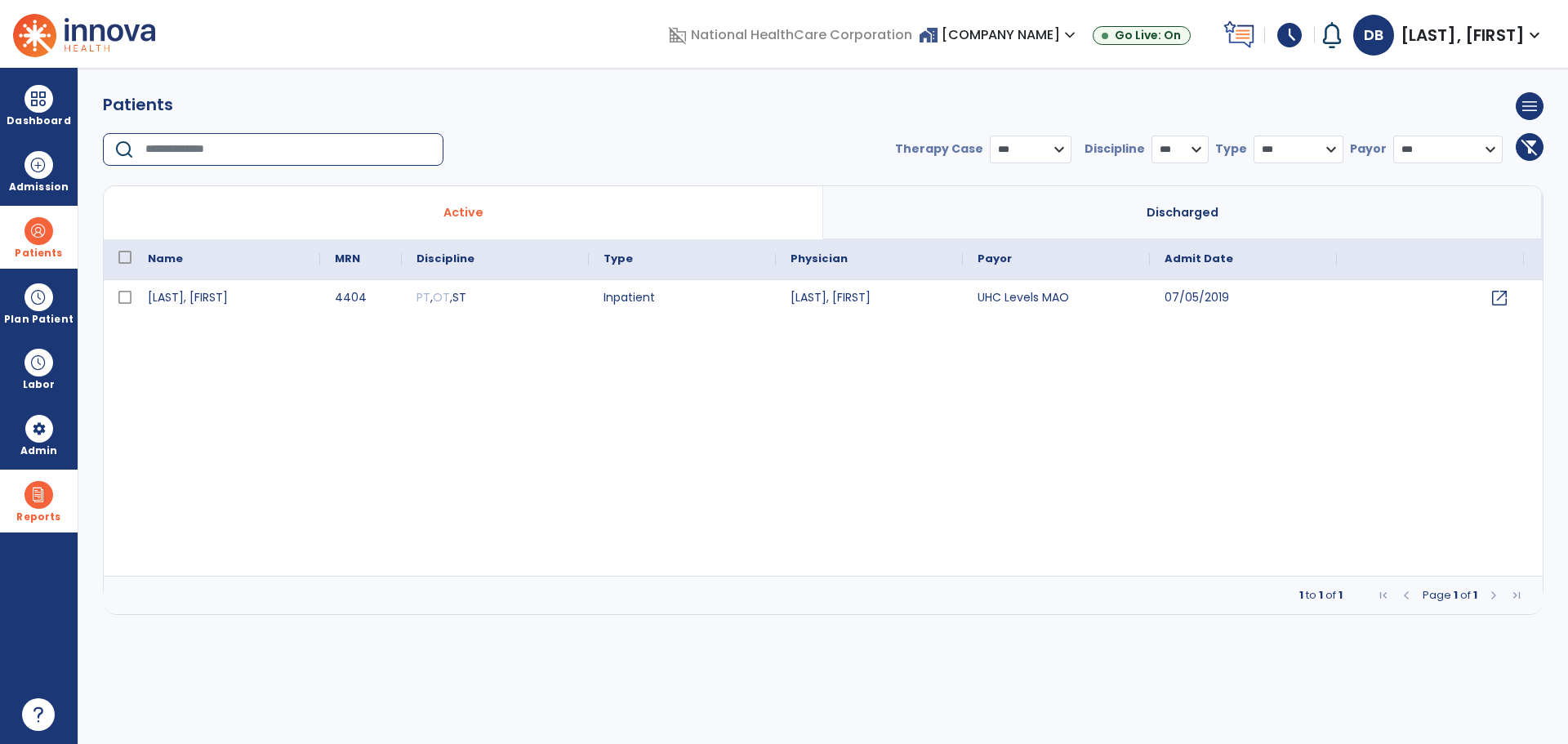 click at bounding box center (288, 149) 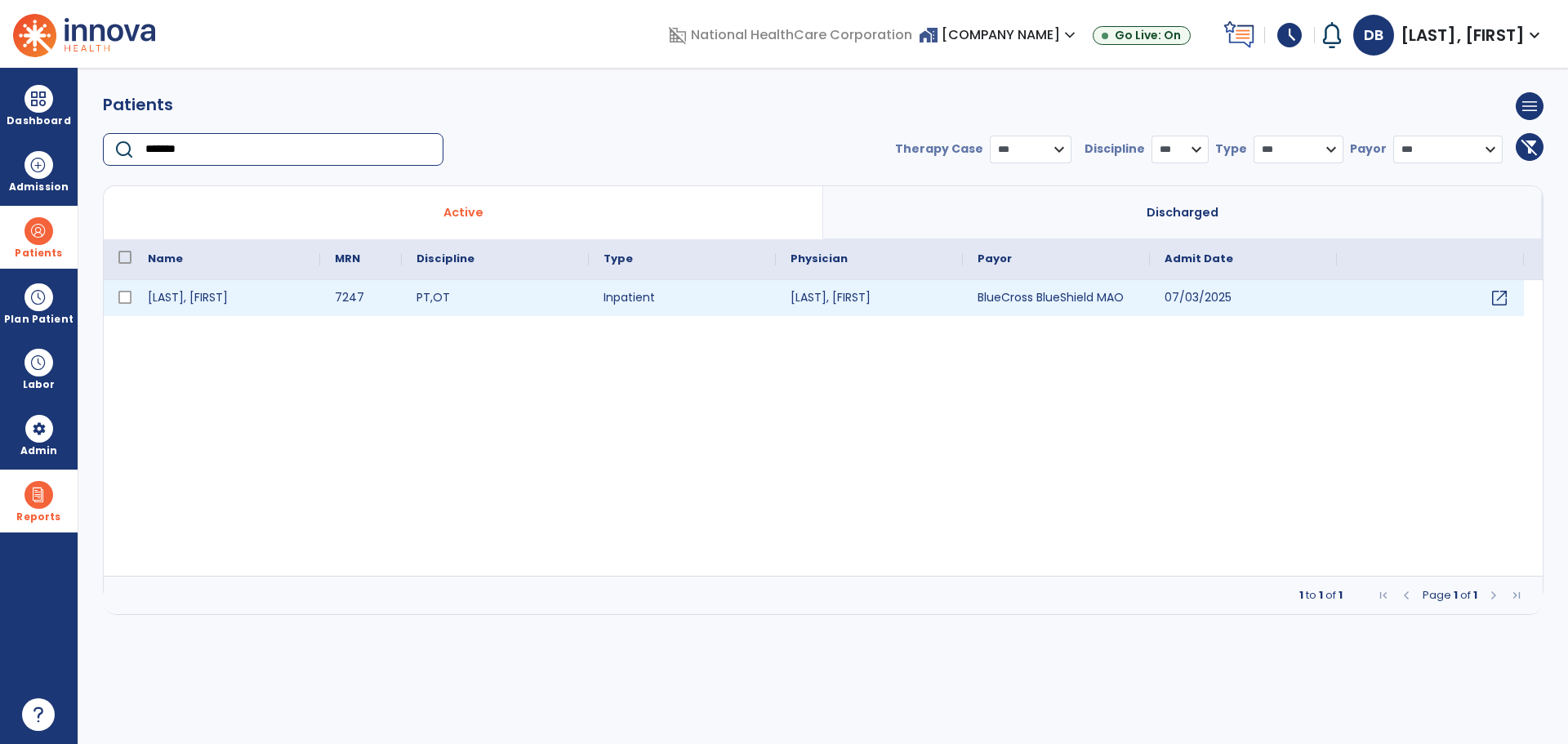 type on "*******" 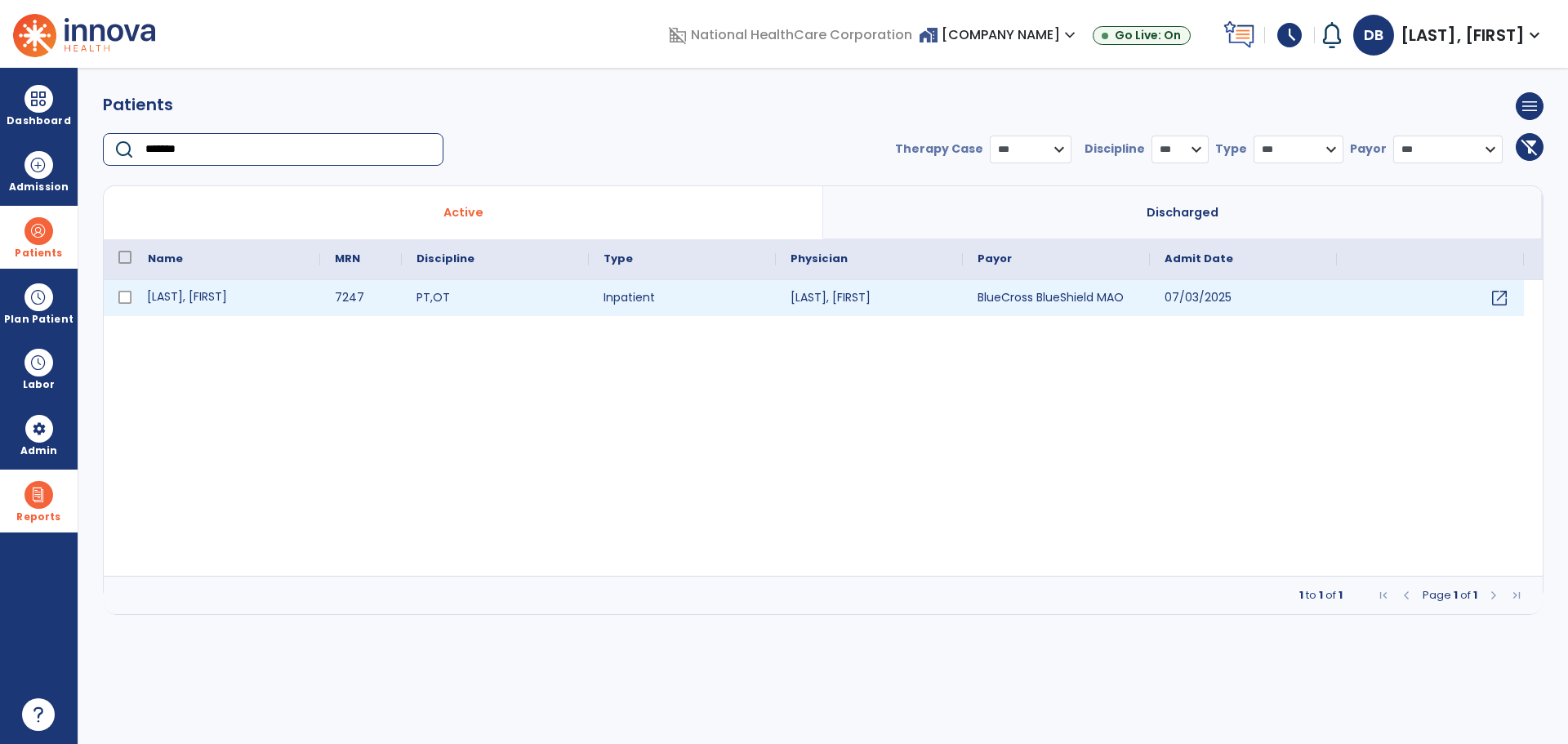 click on "[LAST], [FIRST]" at bounding box center (226, 298) 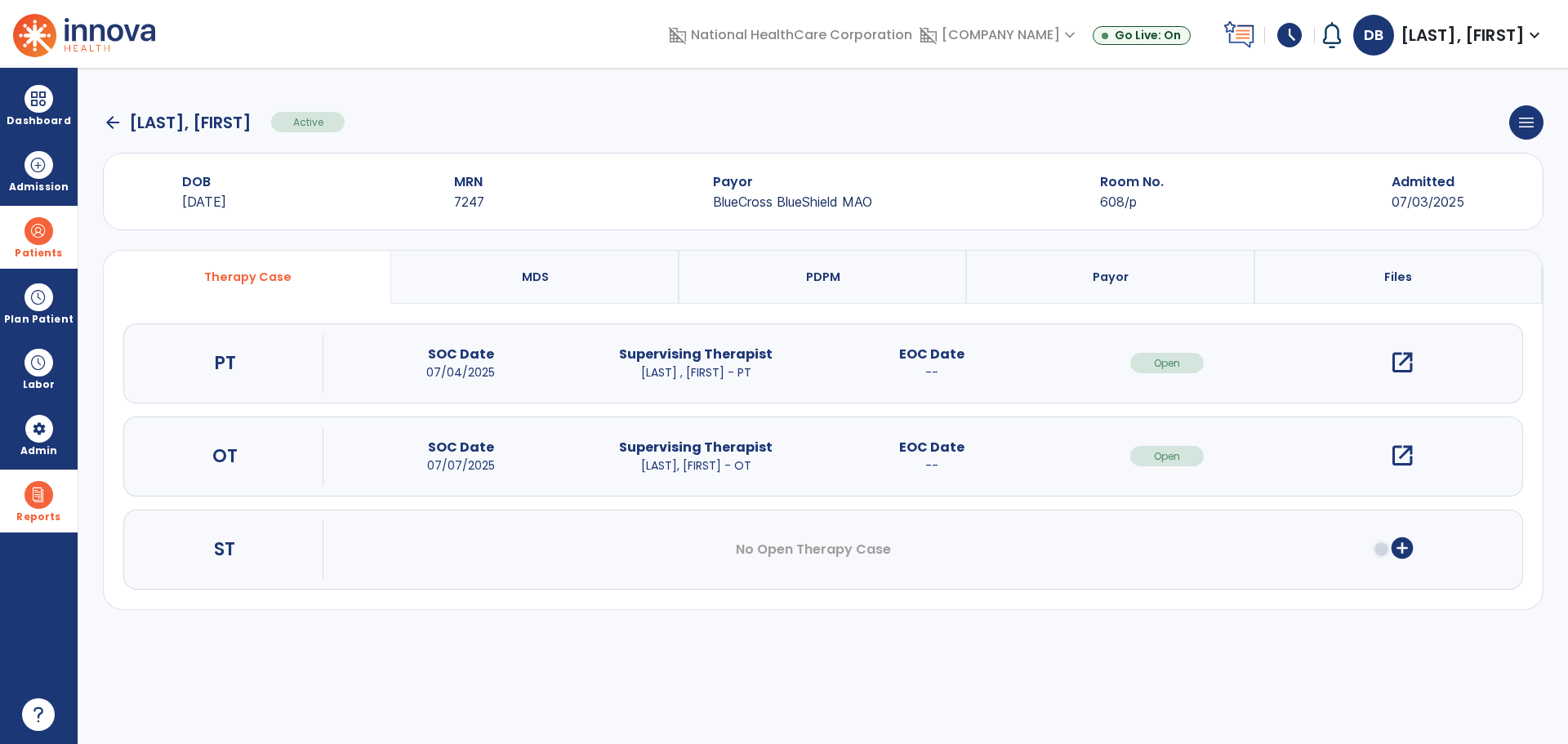 click on "open_in_new" at bounding box center [1402, 363] 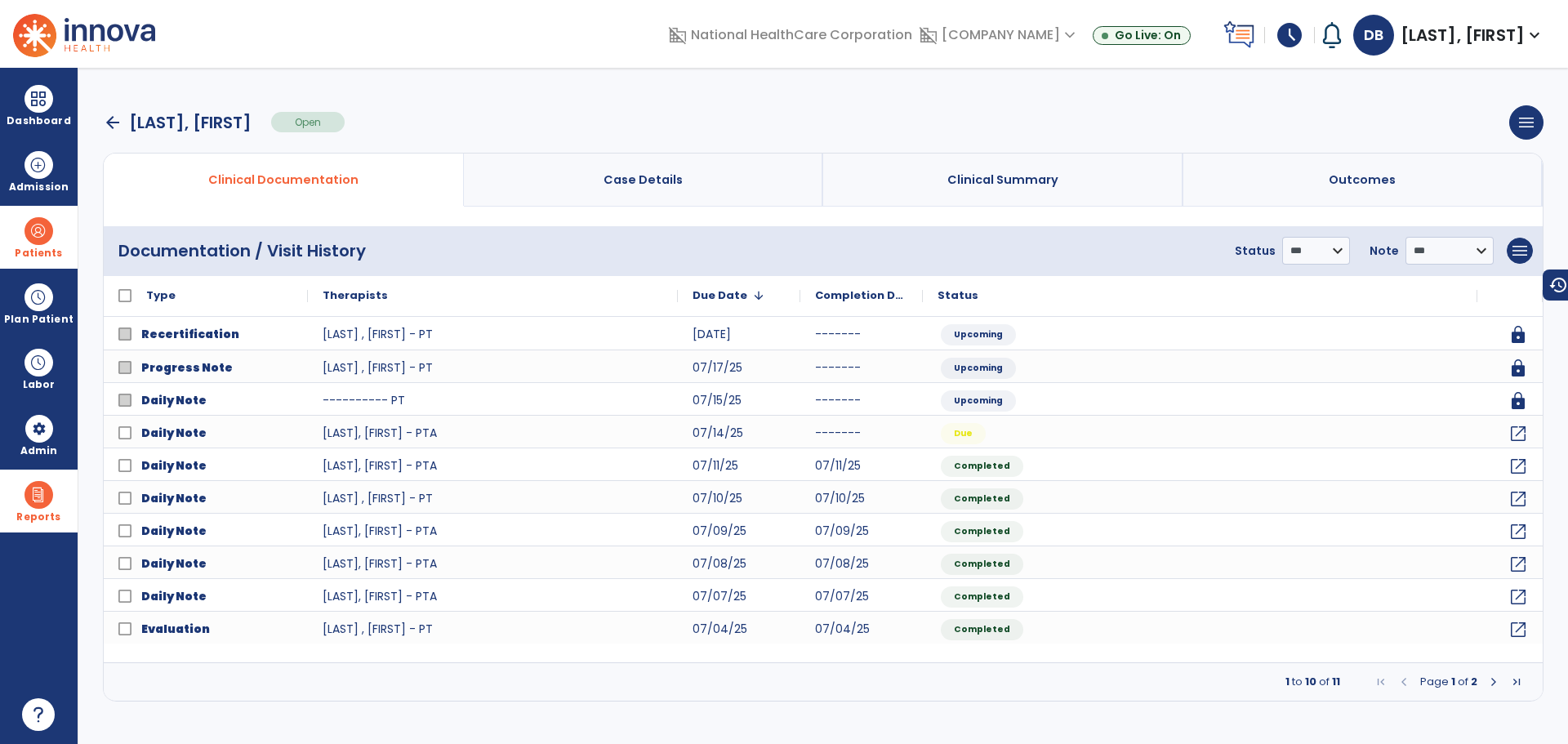 drag, startPoint x: 49, startPoint y: 238, endPoint x: 130, endPoint y: 231, distance: 81.30191 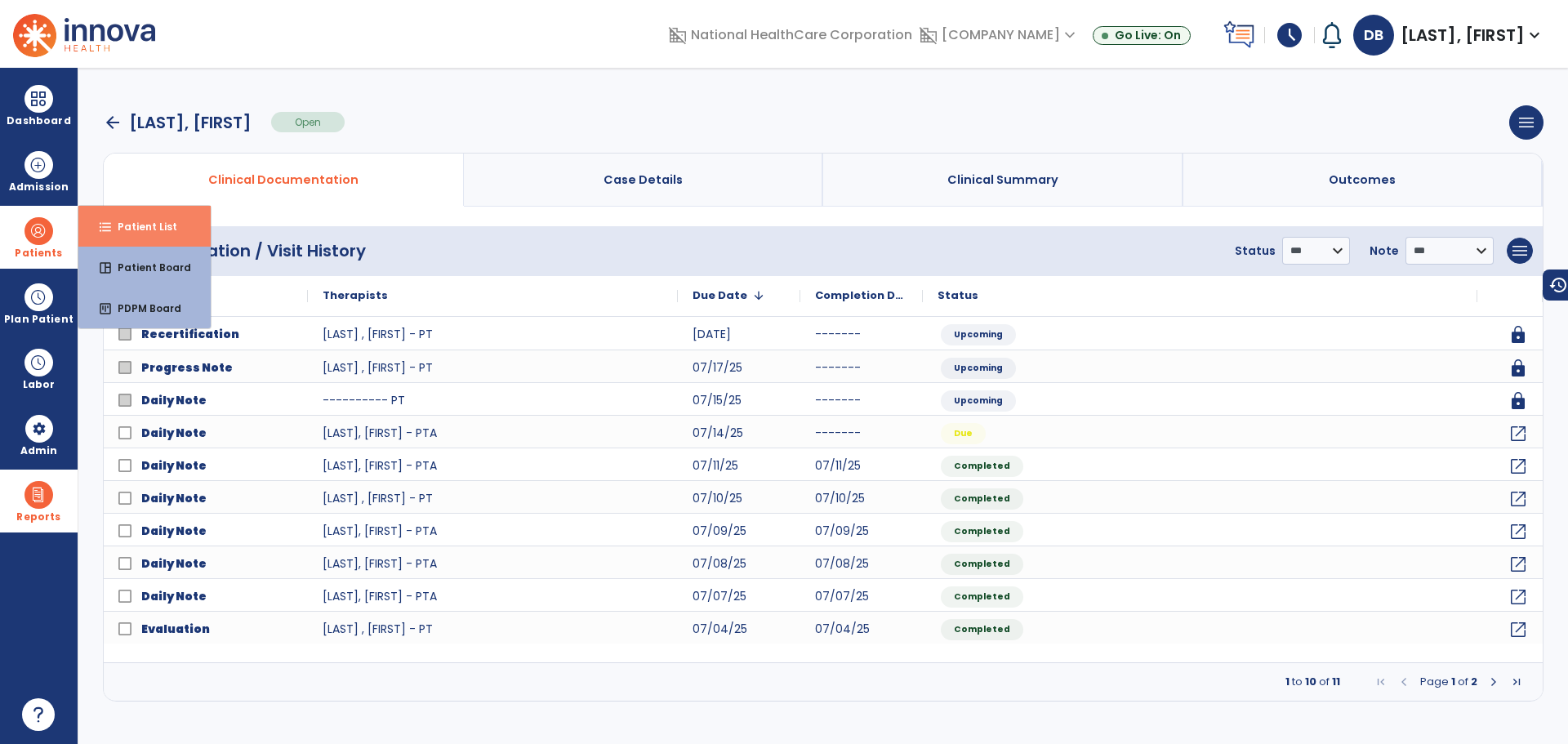 click on "Patient List" at bounding box center [140, 226] 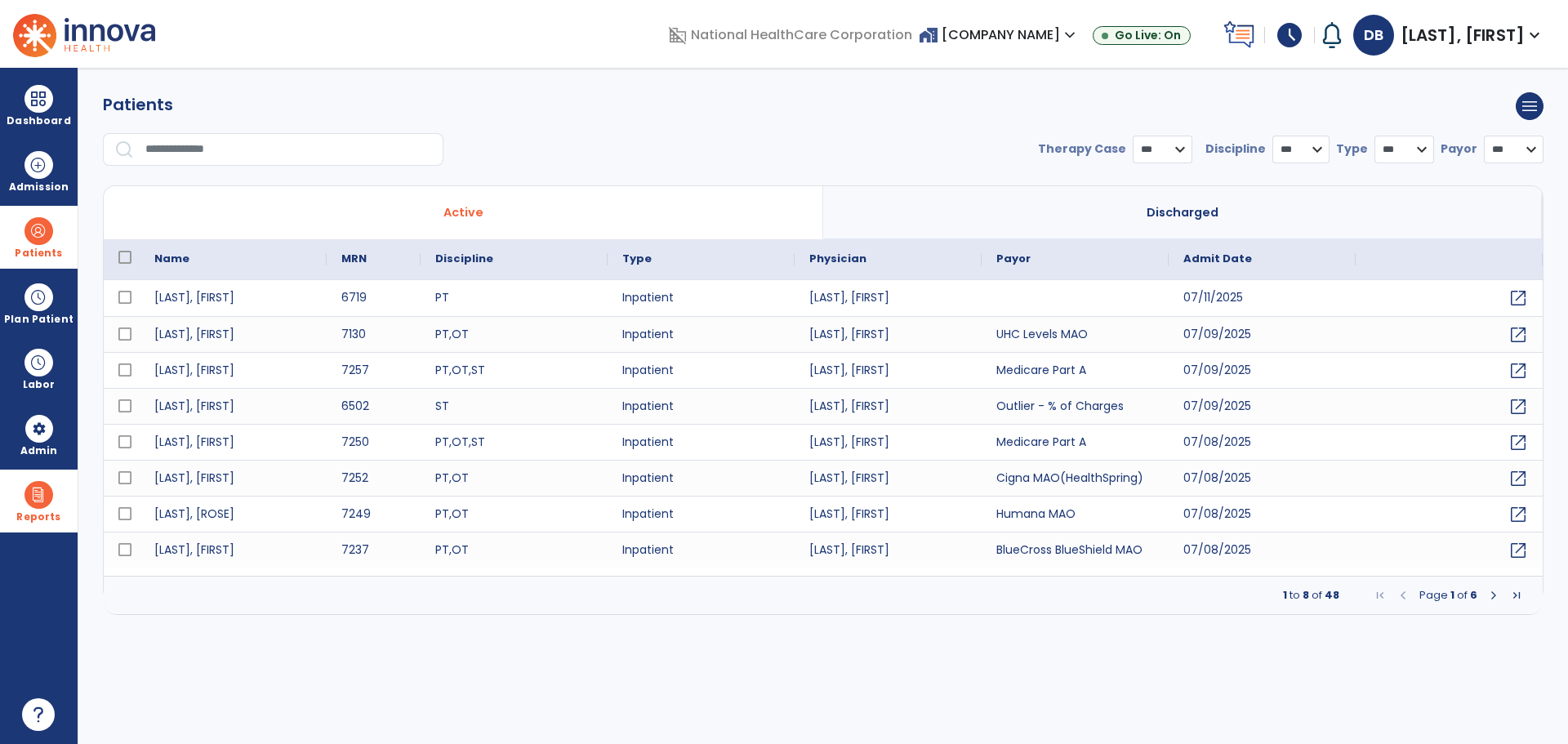 select on "***" 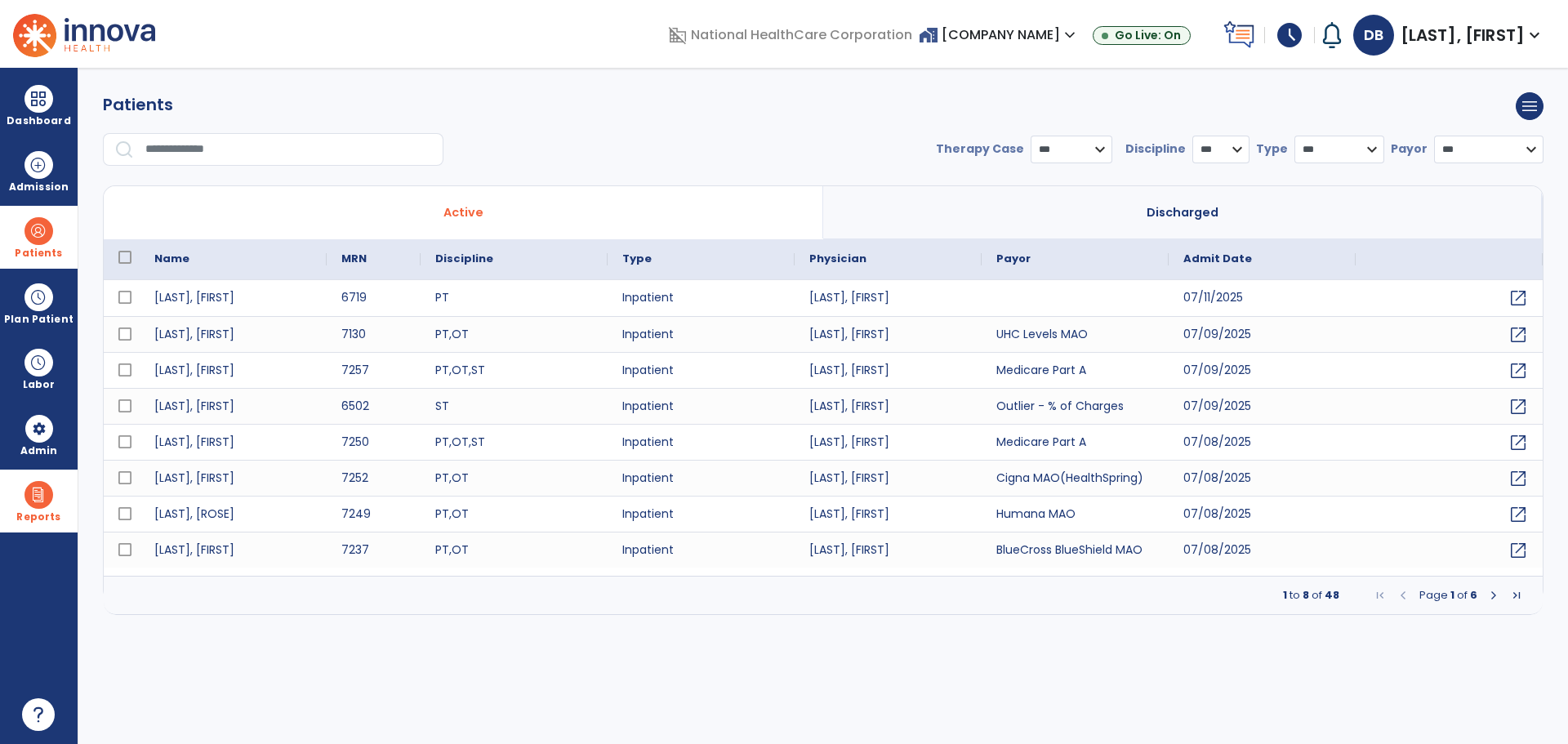 click on "**********" at bounding box center [823, 136] 